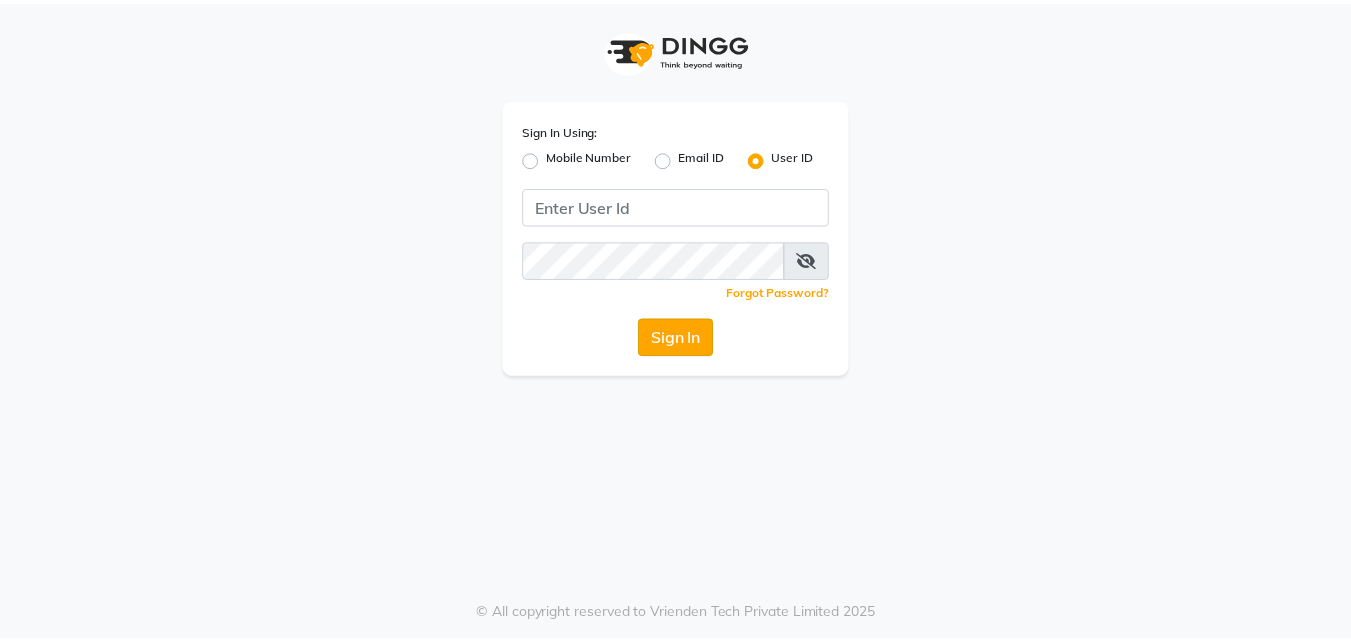 scroll, scrollTop: 0, scrollLeft: 0, axis: both 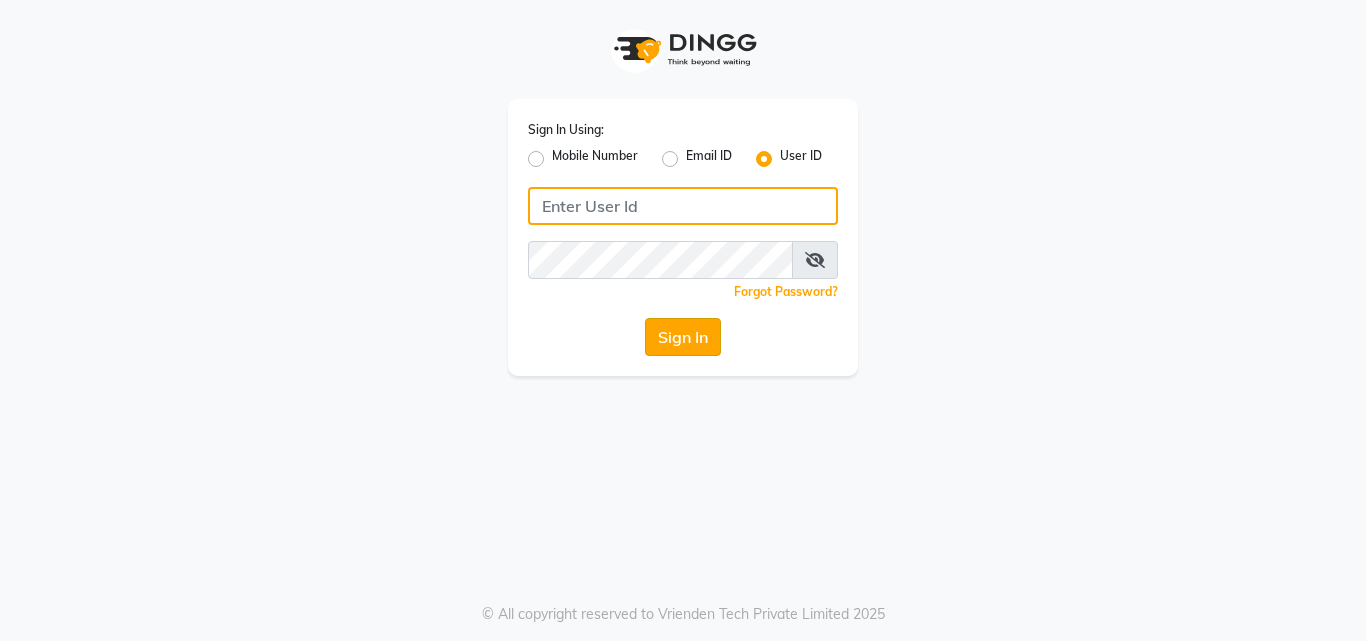 type on "hairportsalon" 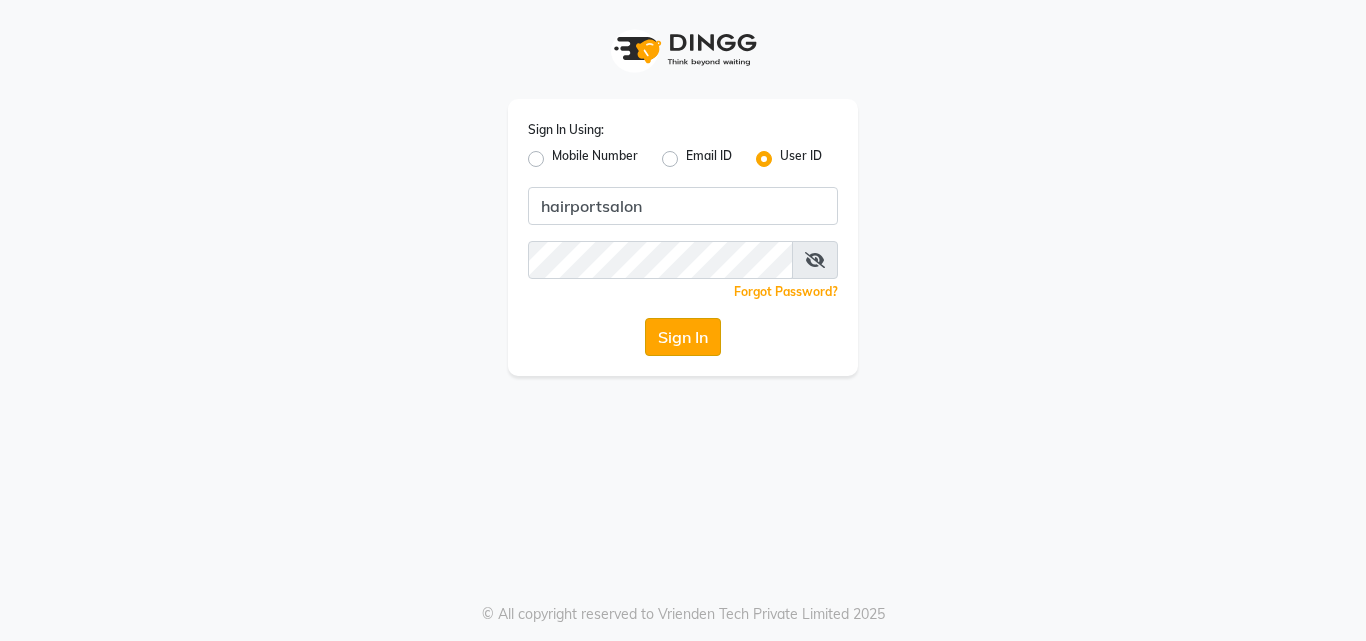 click on "Sign In" 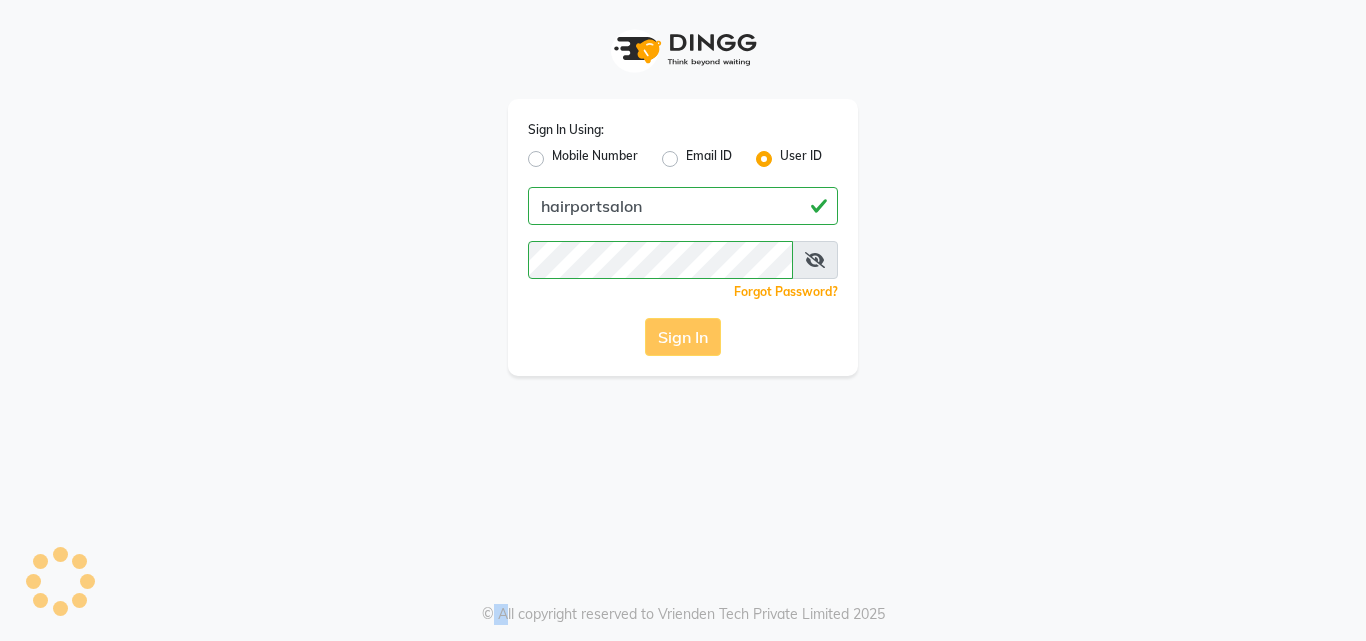 click on "Sign In" 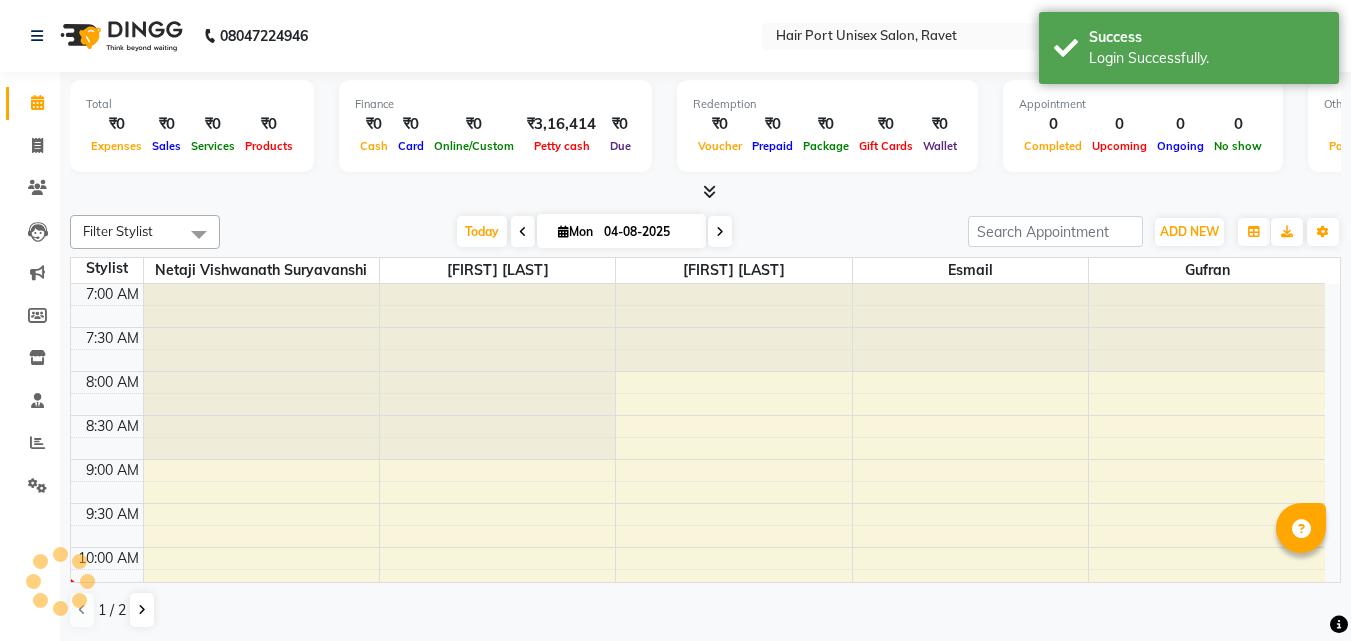 scroll, scrollTop: 0, scrollLeft: 0, axis: both 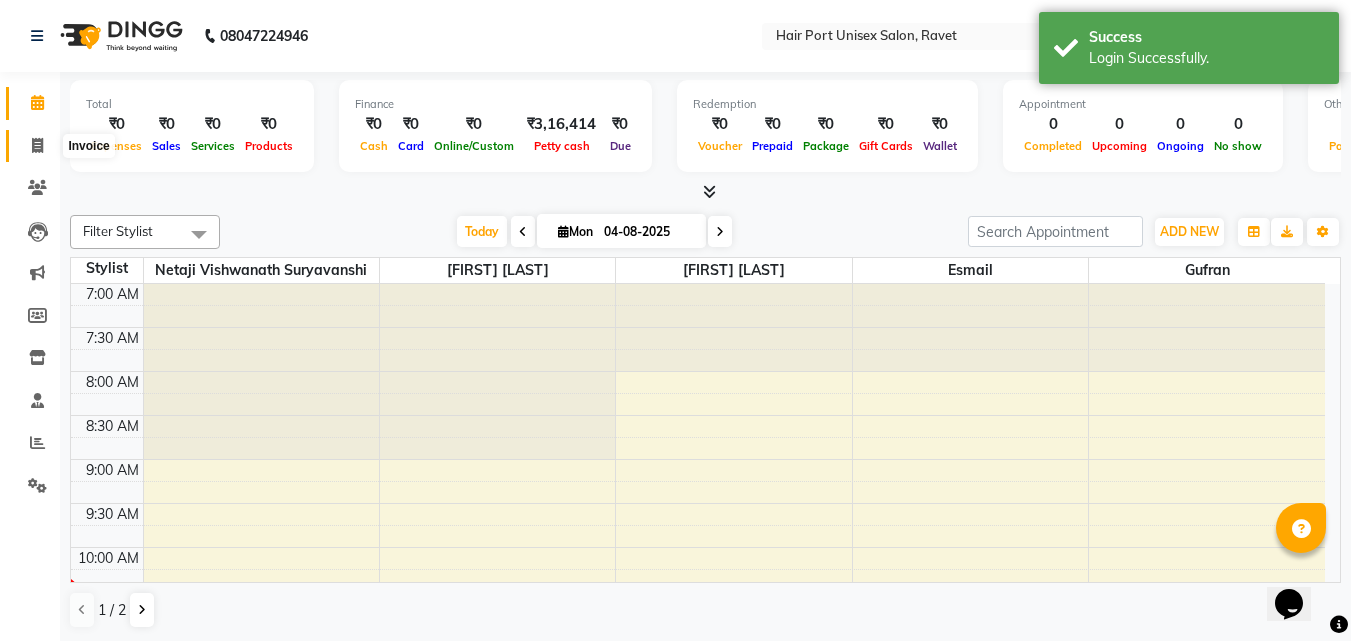 click 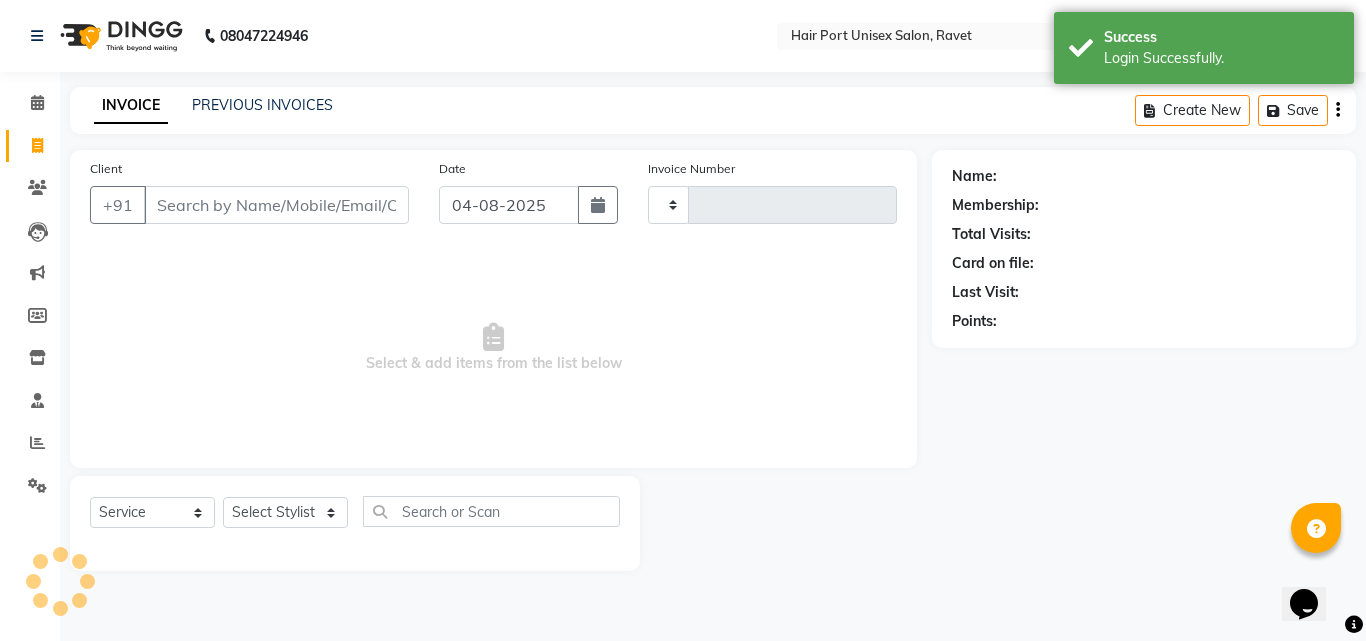 type on "2889" 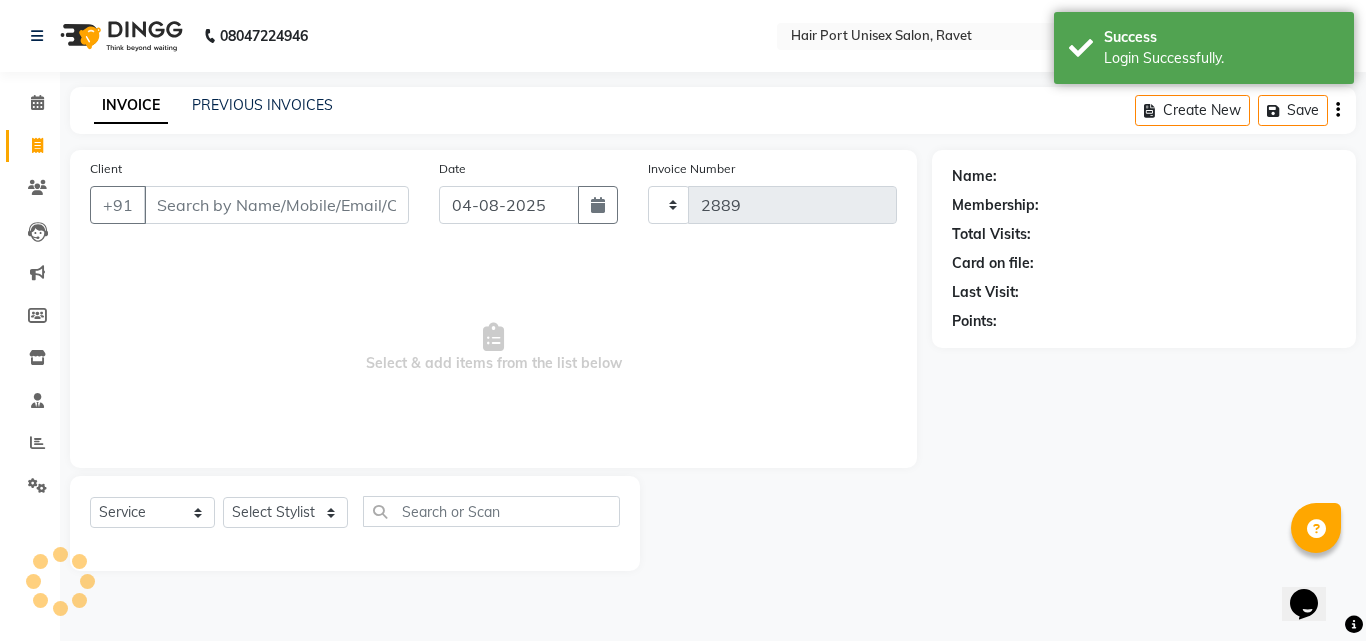 select on "7015" 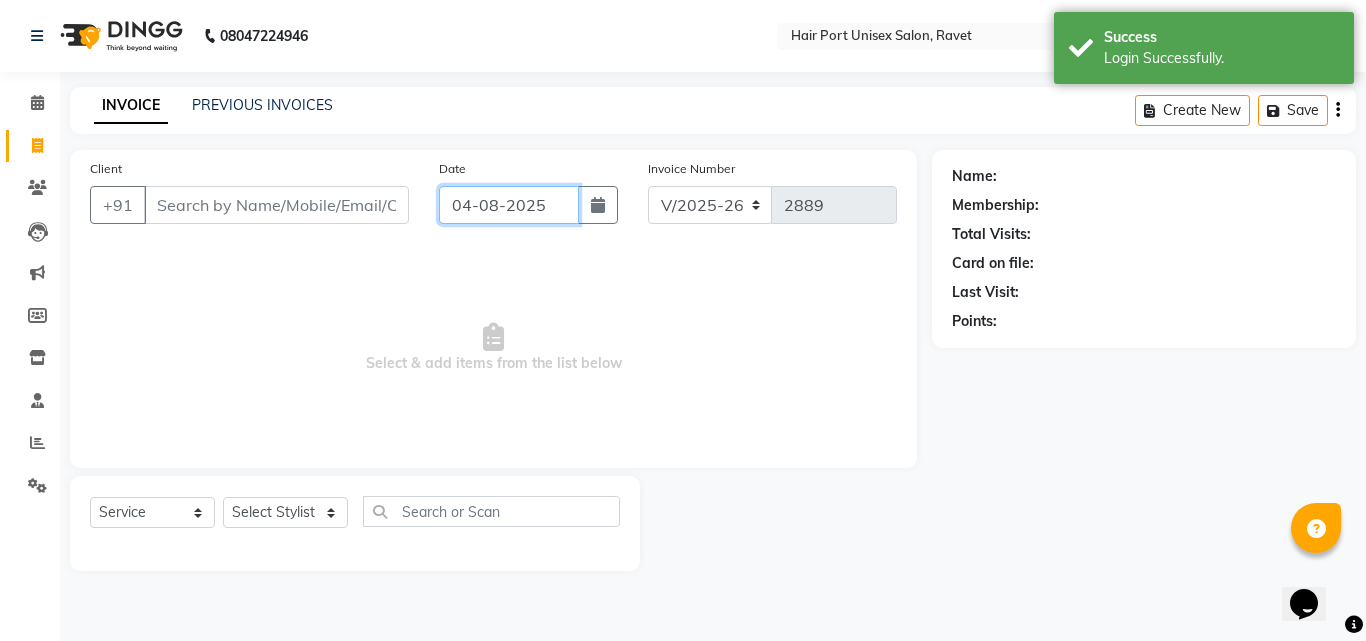 click on "04-08-2025" 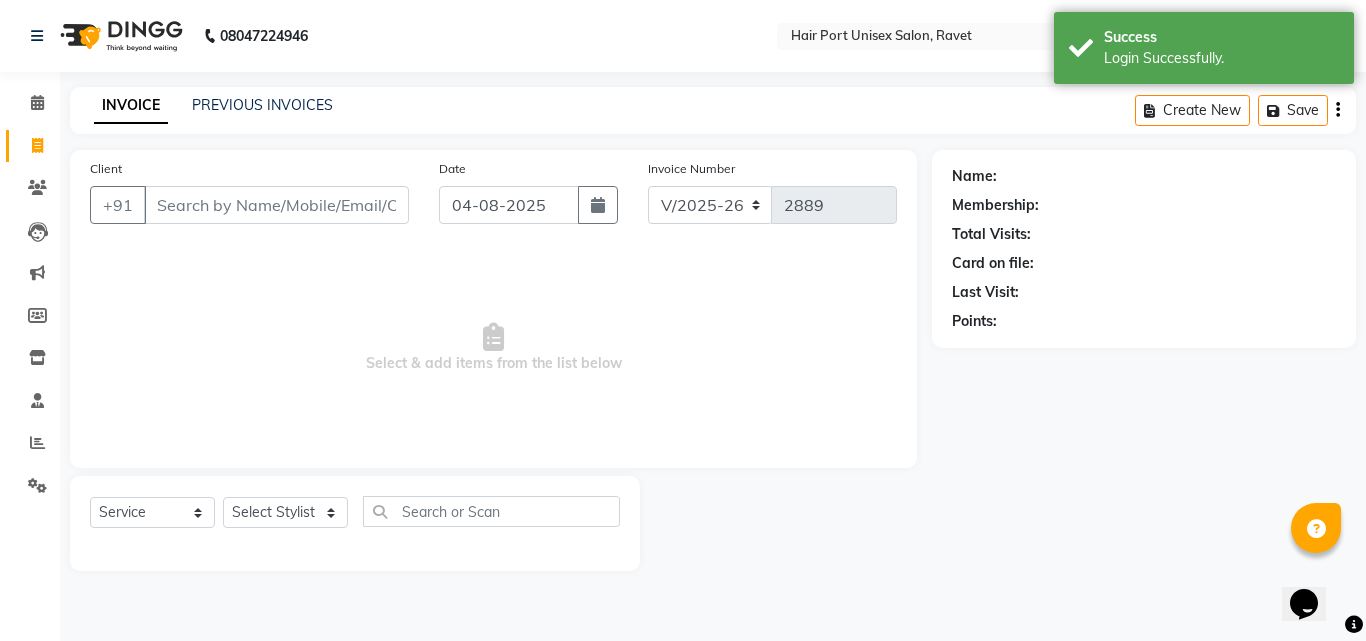 select on "8" 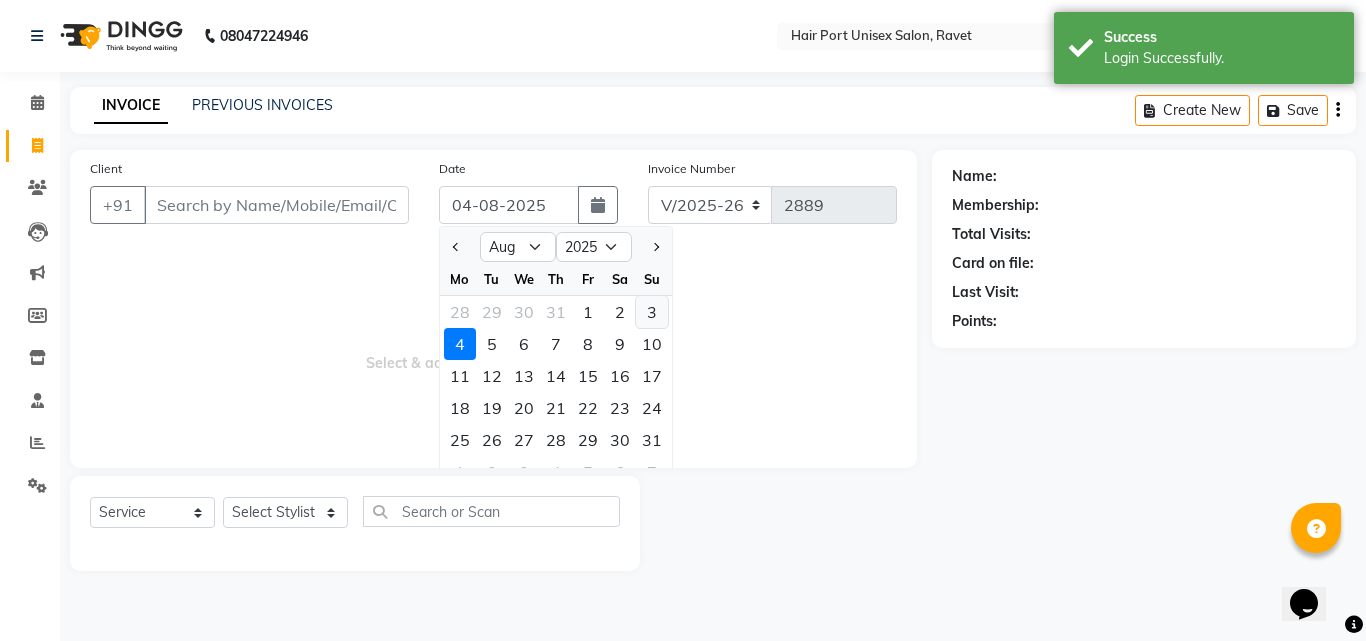 click on "3" 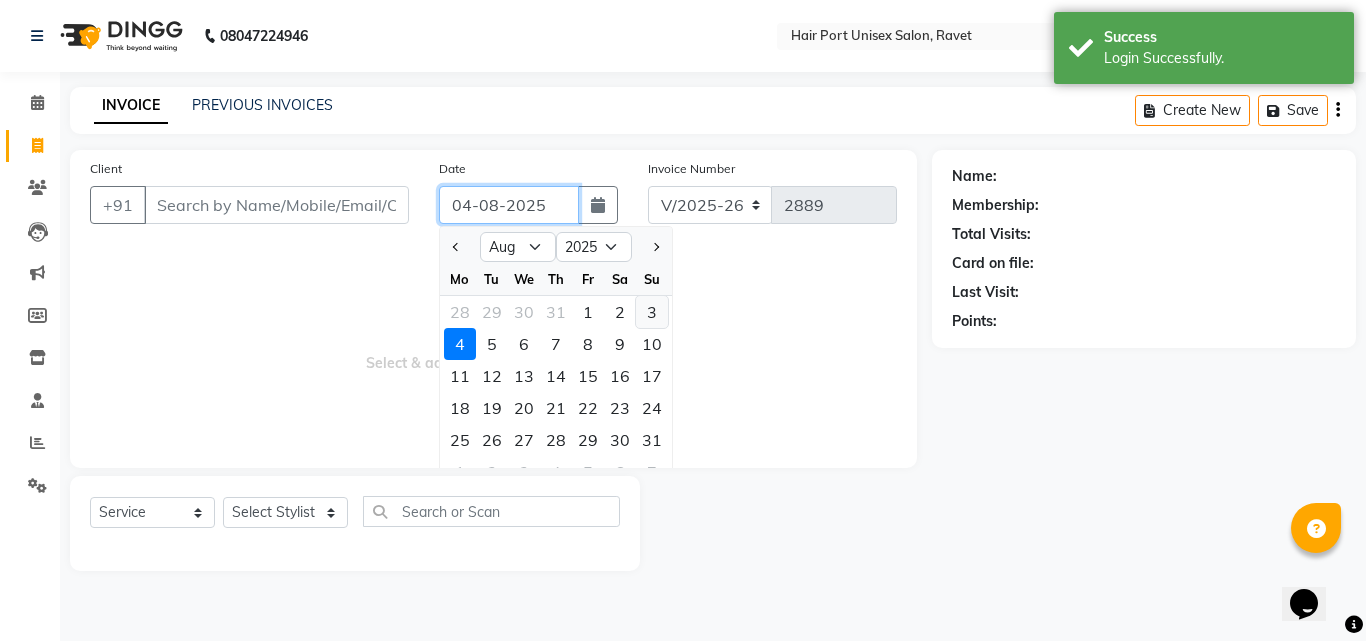 type on "03-08-2025" 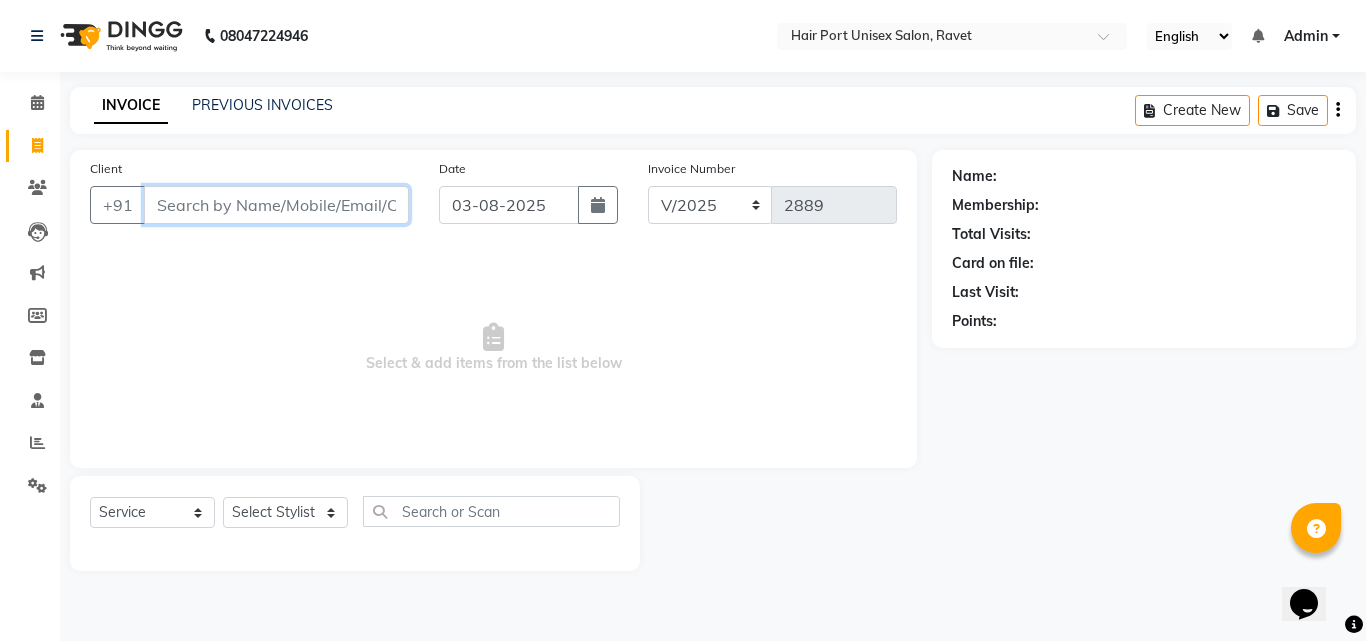 click on "Client" at bounding box center (276, 205) 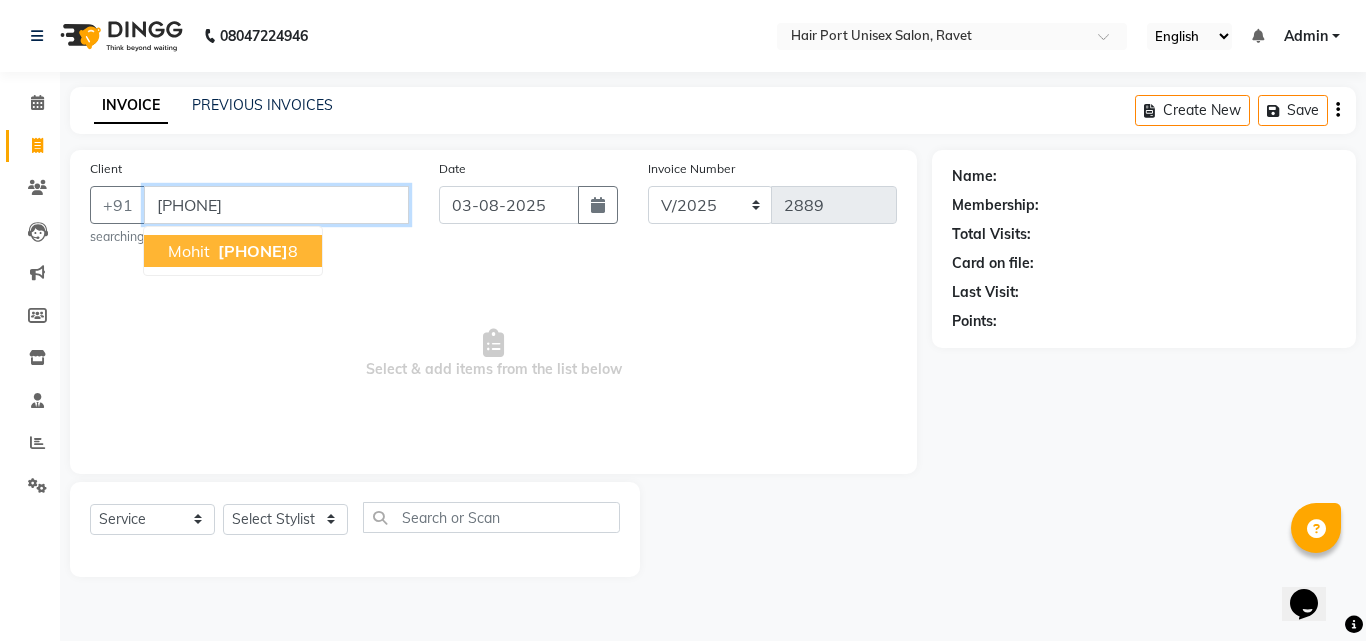 type on "[PHONE]" 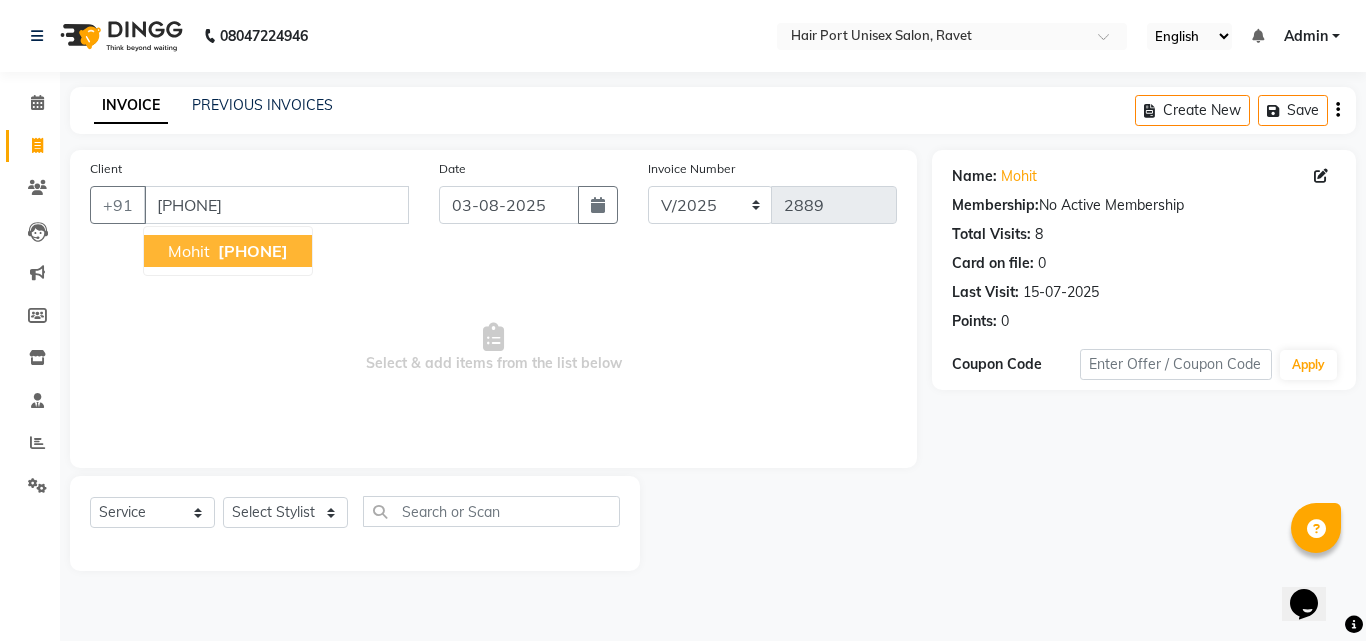 click on "[FIRST]   [PHONE]" at bounding box center [228, 251] 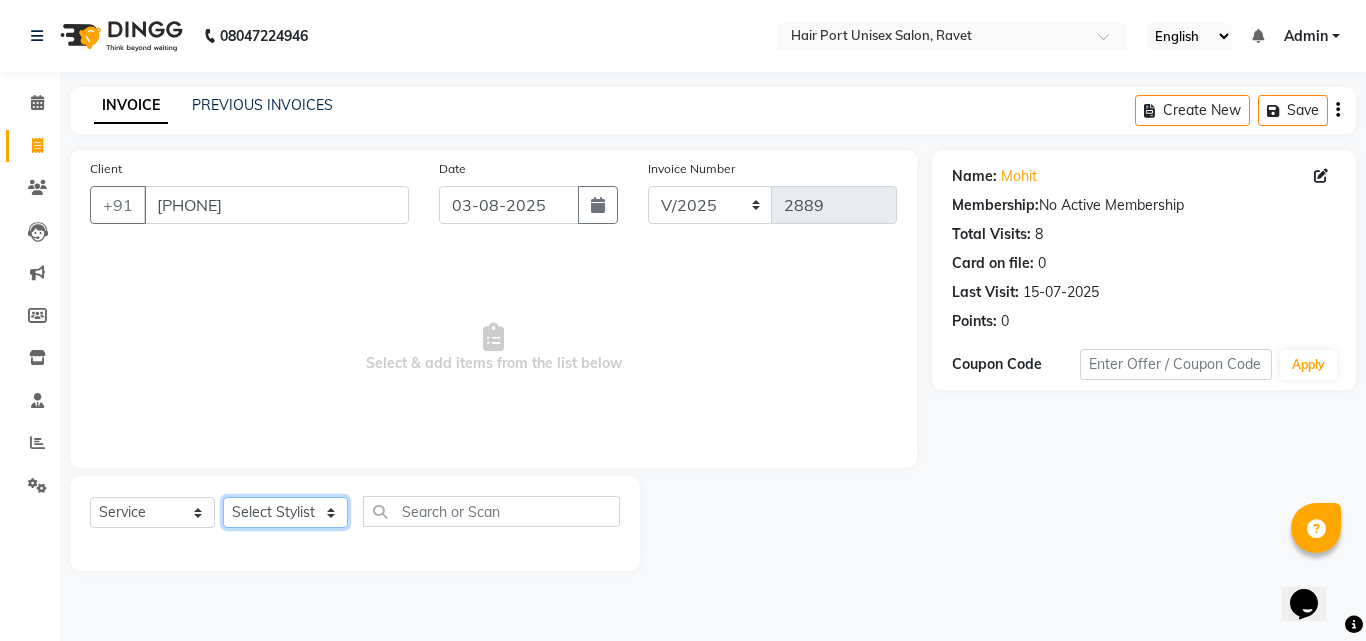 click on "Select Stylist Anushaka Parihar  Esmail Gufran Jyoti Disale Netaji Vishwanath Suryavanshi Rupali  Tanaji Vishwanath Suryavanshi Vinod Mane" 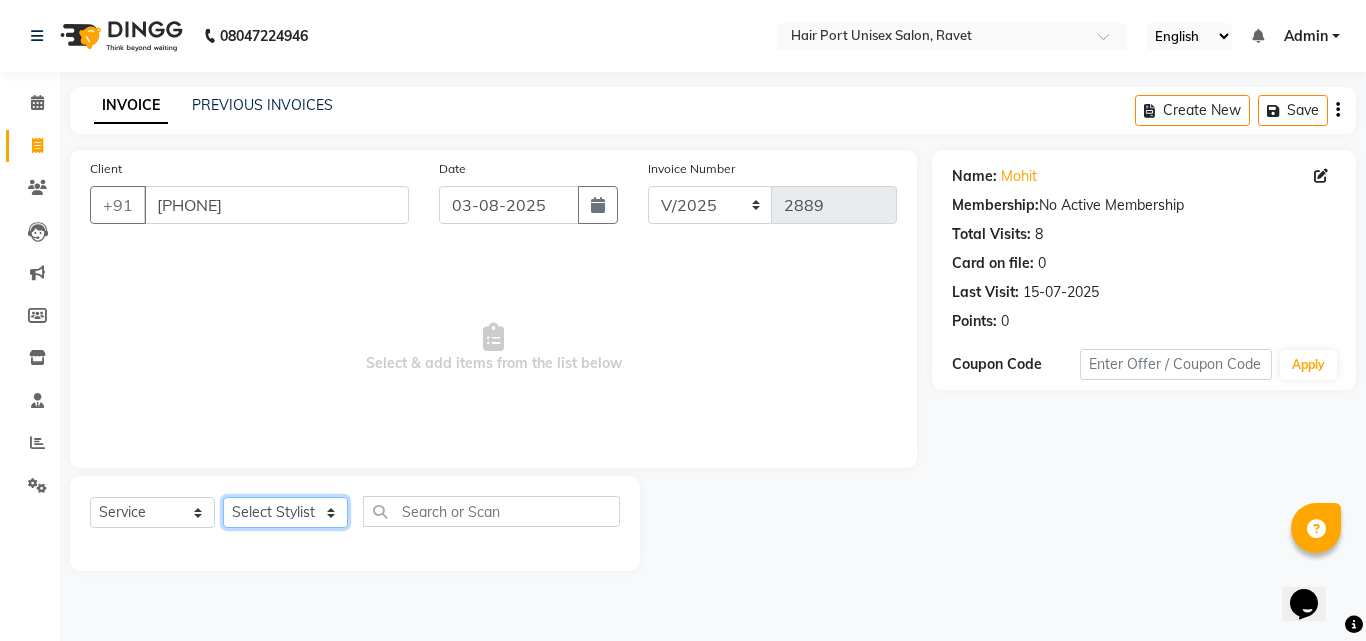 select on "58689" 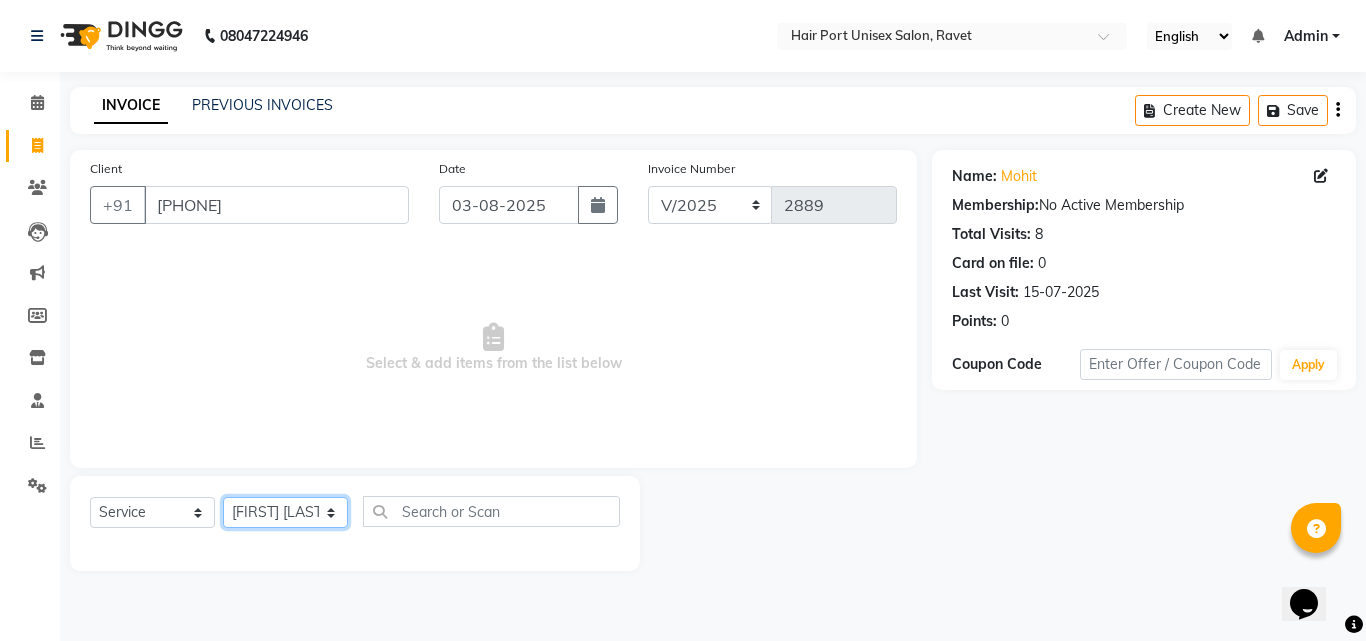 click on "Select Stylist Anushaka Parihar  Esmail Gufran Jyoti Disale Netaji Vishwanath Suryavanshi Rupali  Tanaji Vishwanath Suryavanshi Vinod Mane" 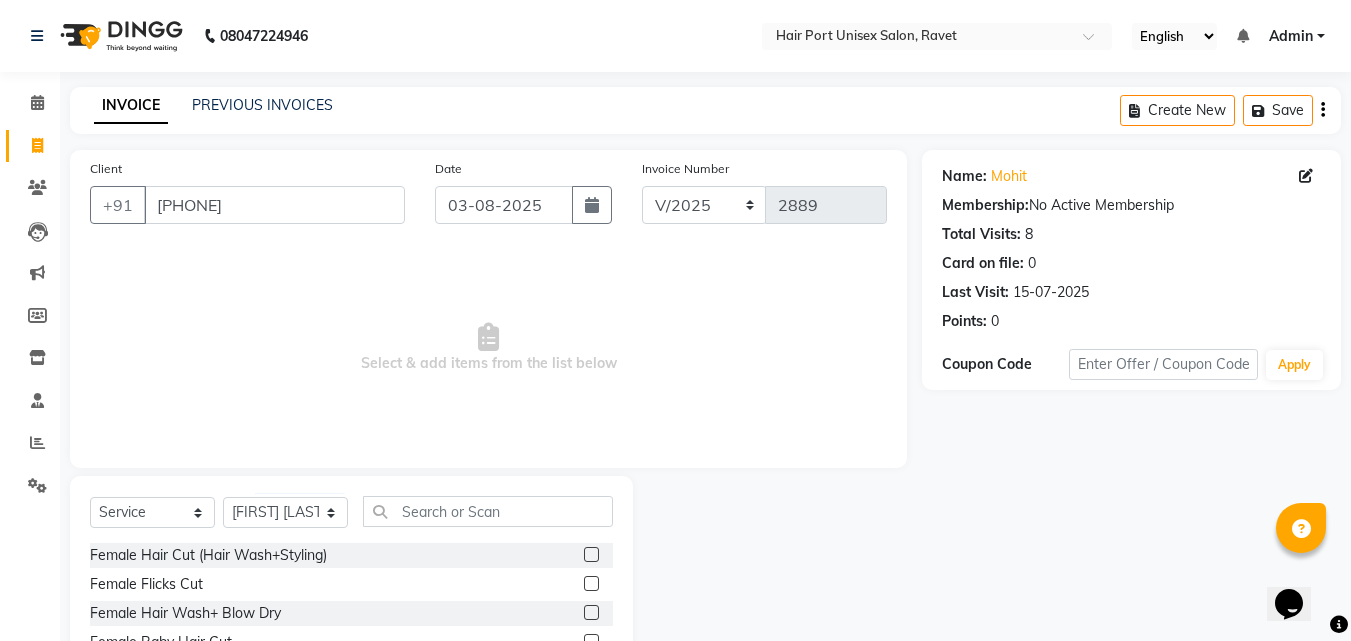 click 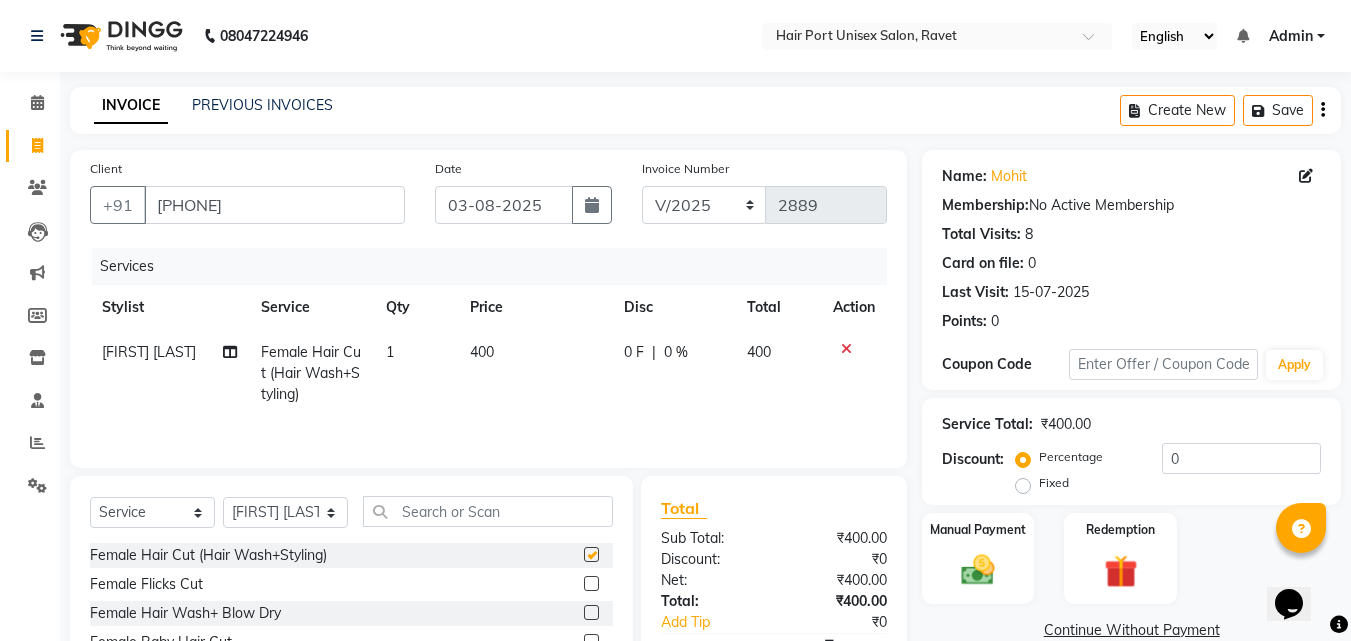 checkbox on "false" 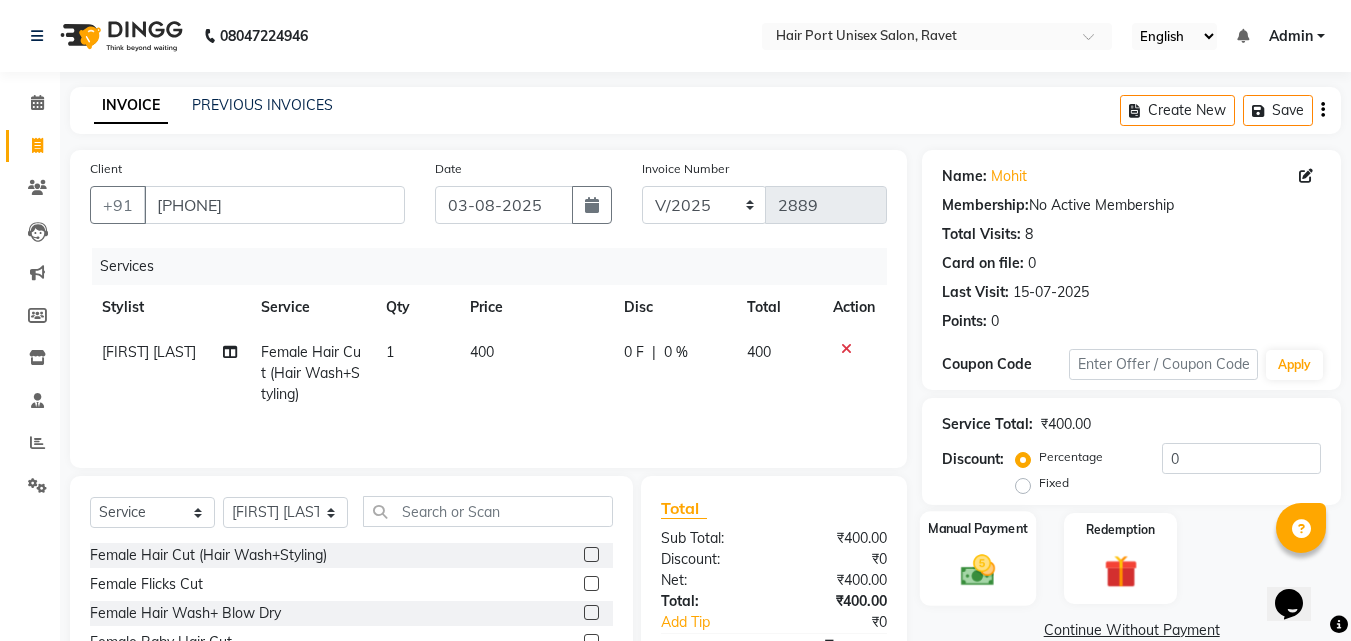 click 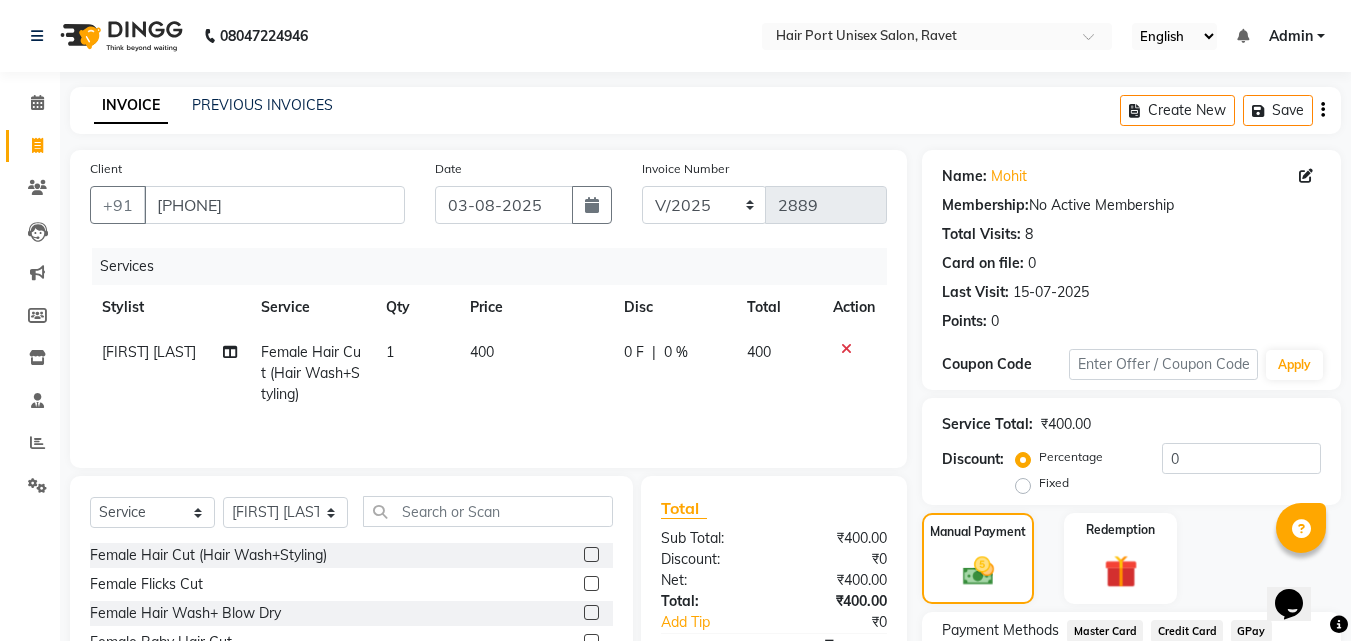click on "Manual Payment Redemption" 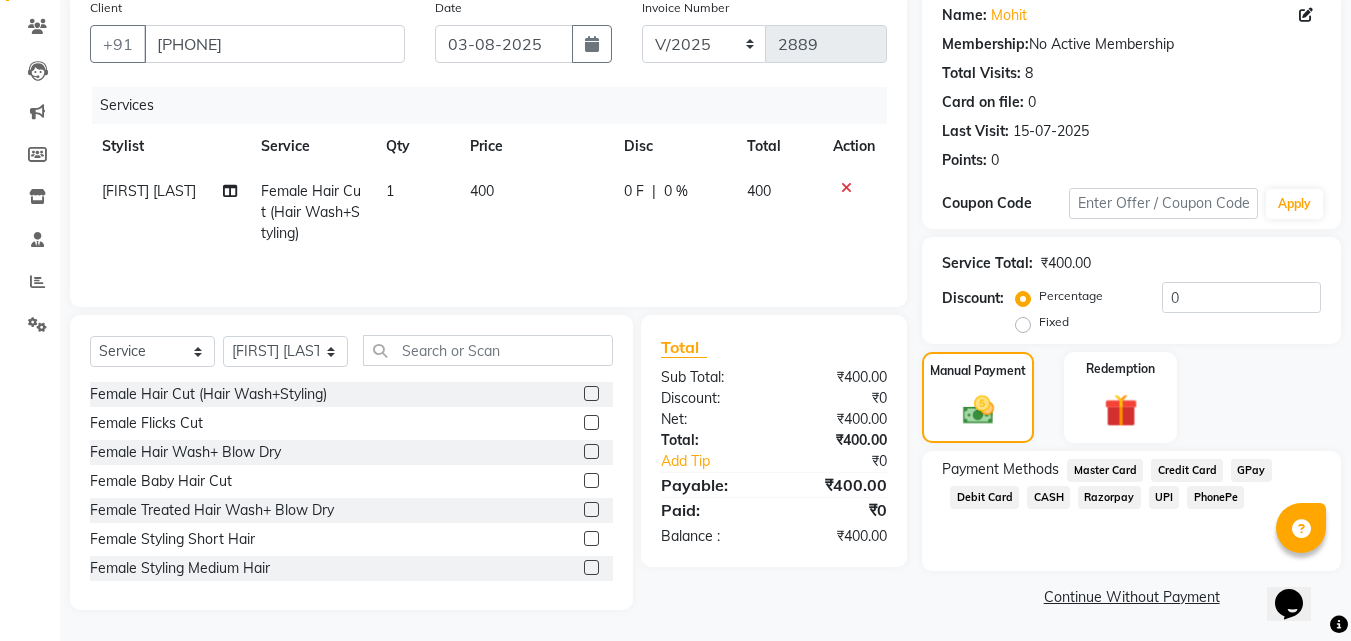 scroll, scrollTop: 162, scrollLeft: 0, axis: vertical 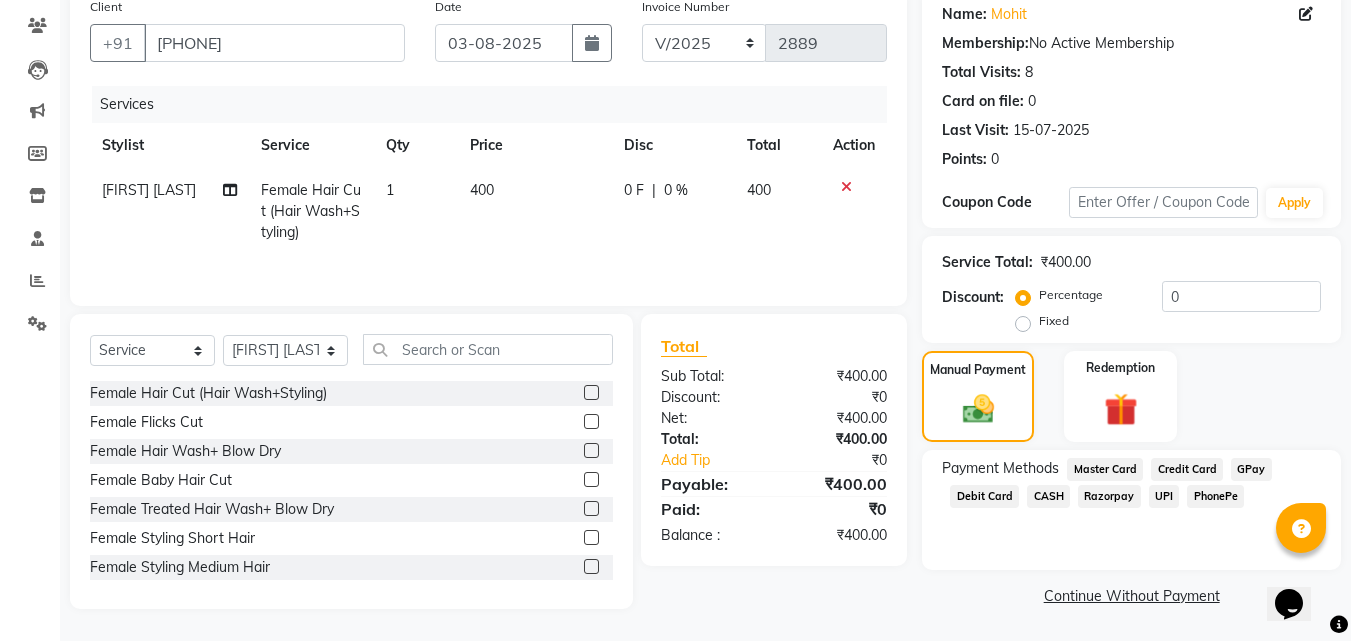 click on "UPI" 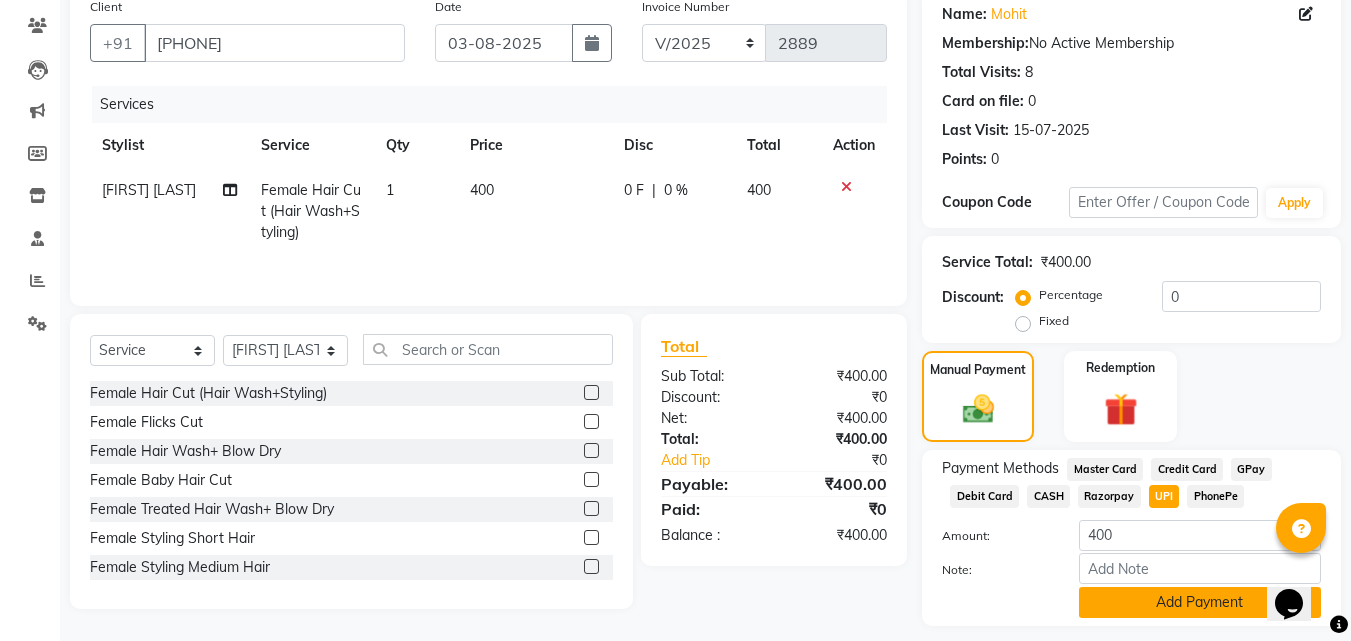 click on "Add Payment" 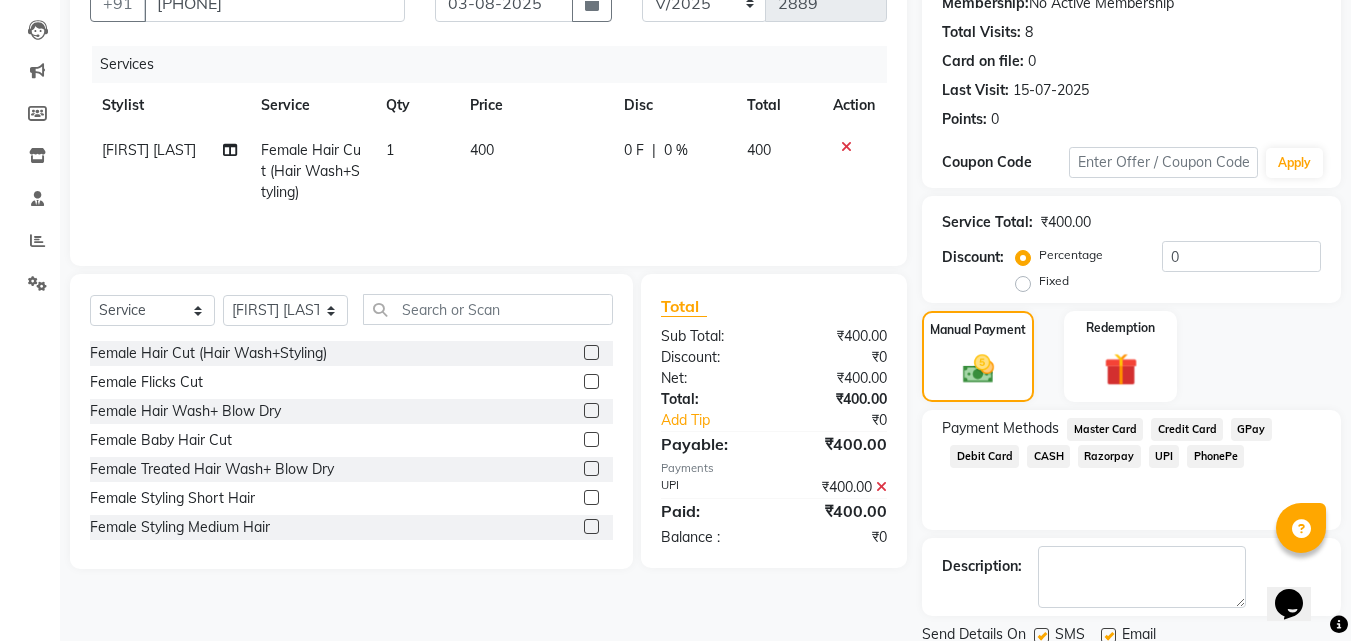 scroll, scrollTop: 275, scrollLeft: 0, axis: vertical 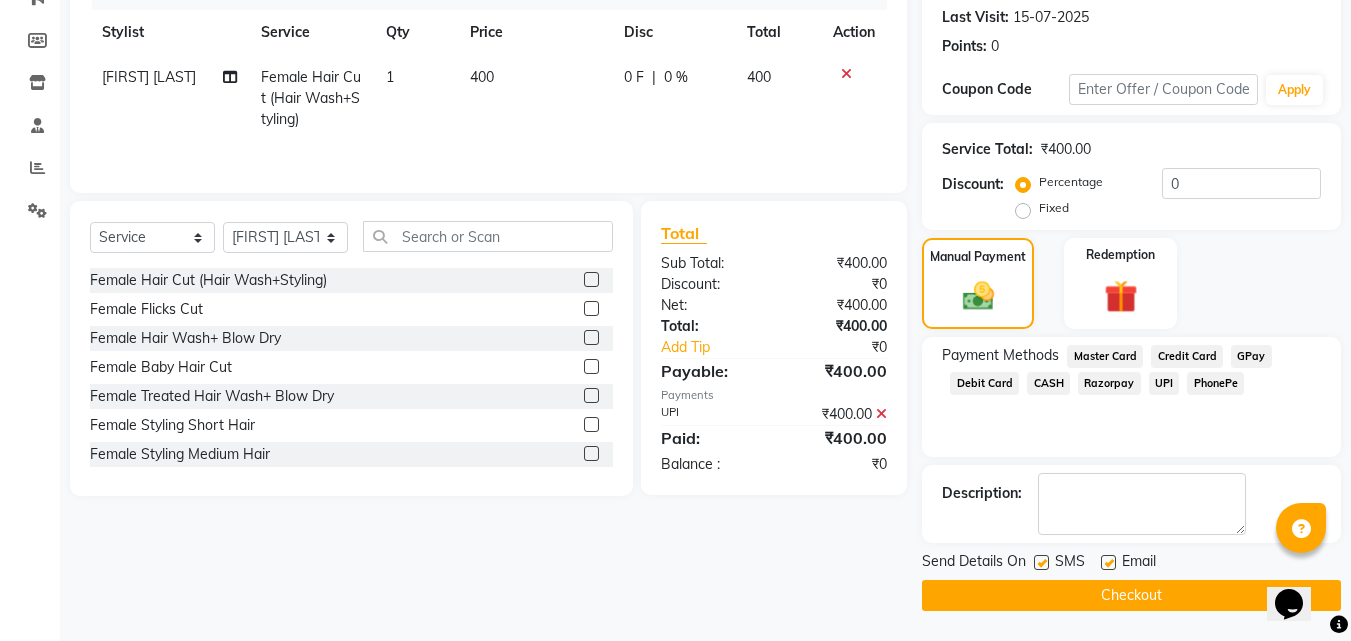 click on "Checkout" 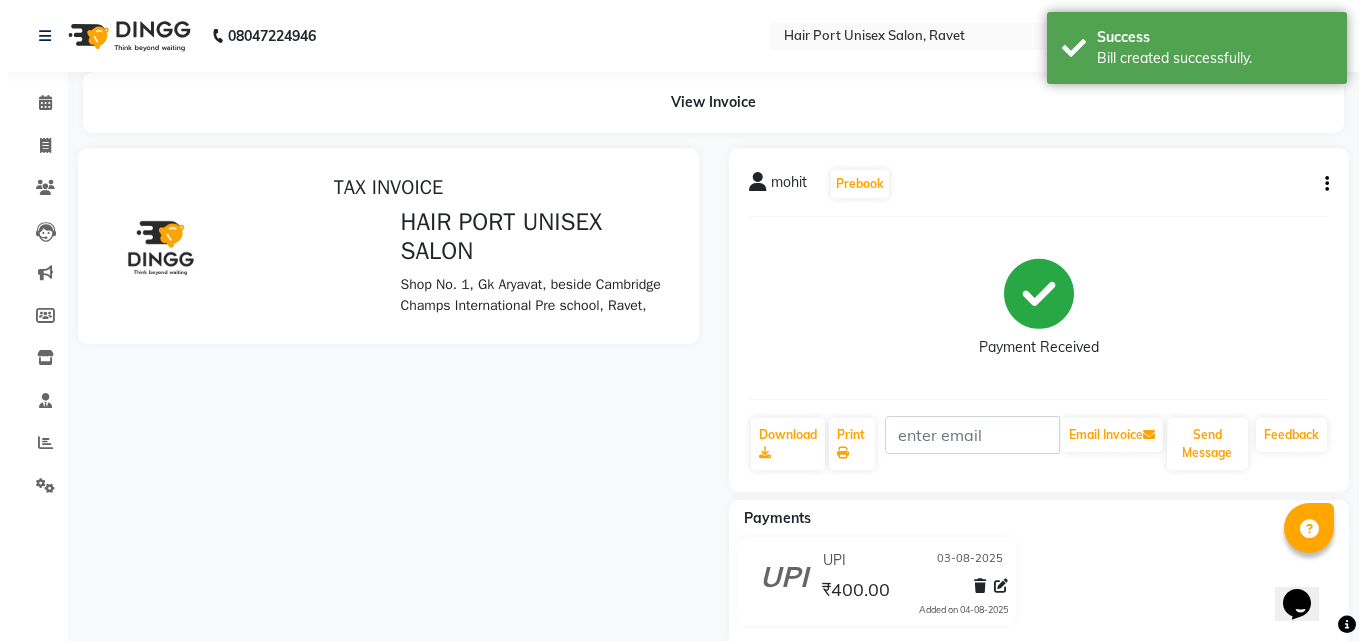 scroll, scrollTop: 0, scrollLeft: 0, axis: both 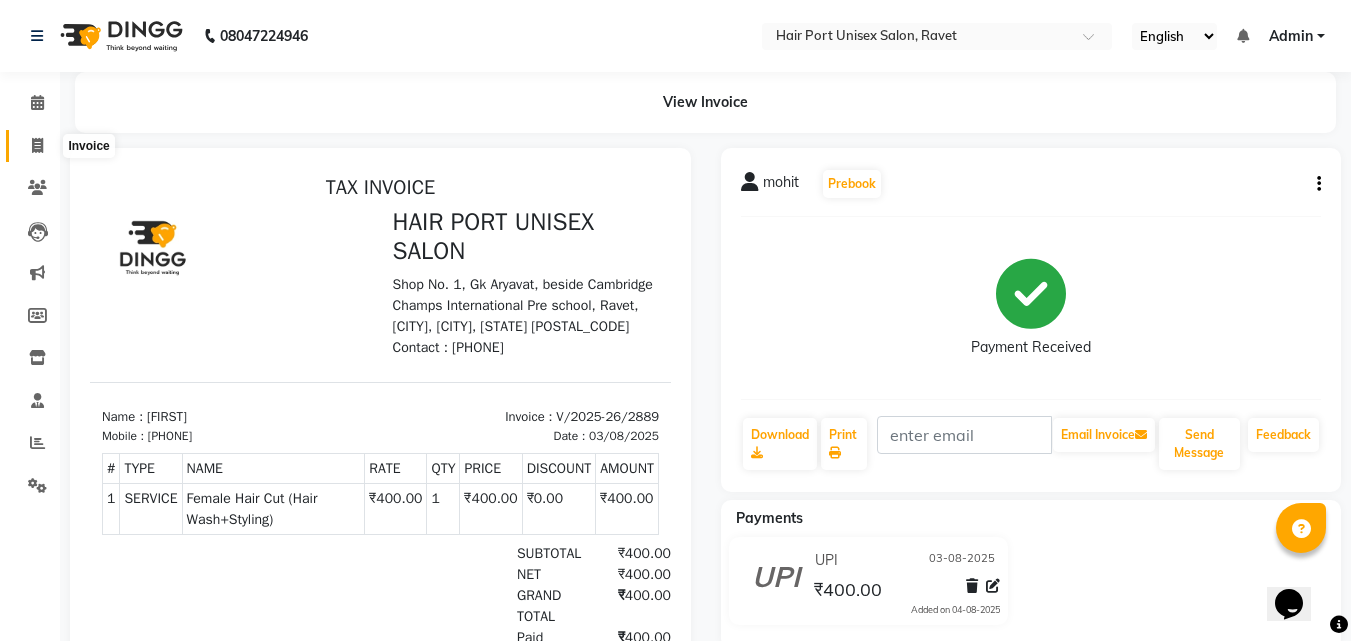 click 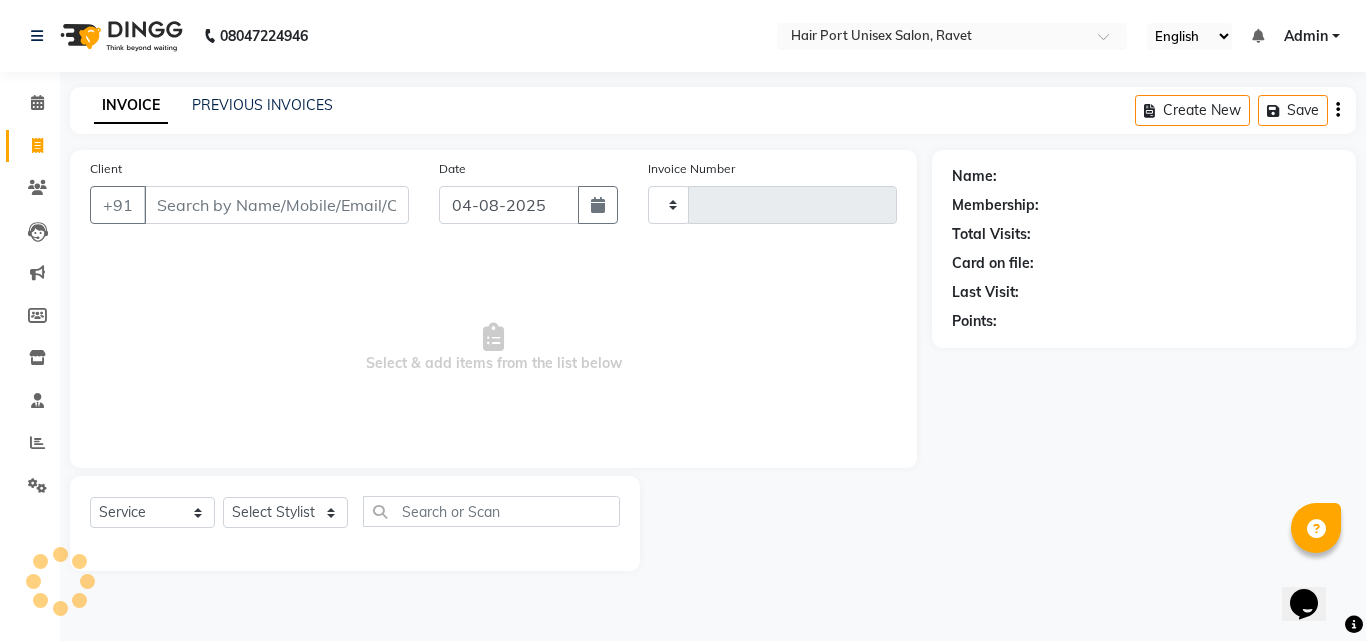 type on "2890" 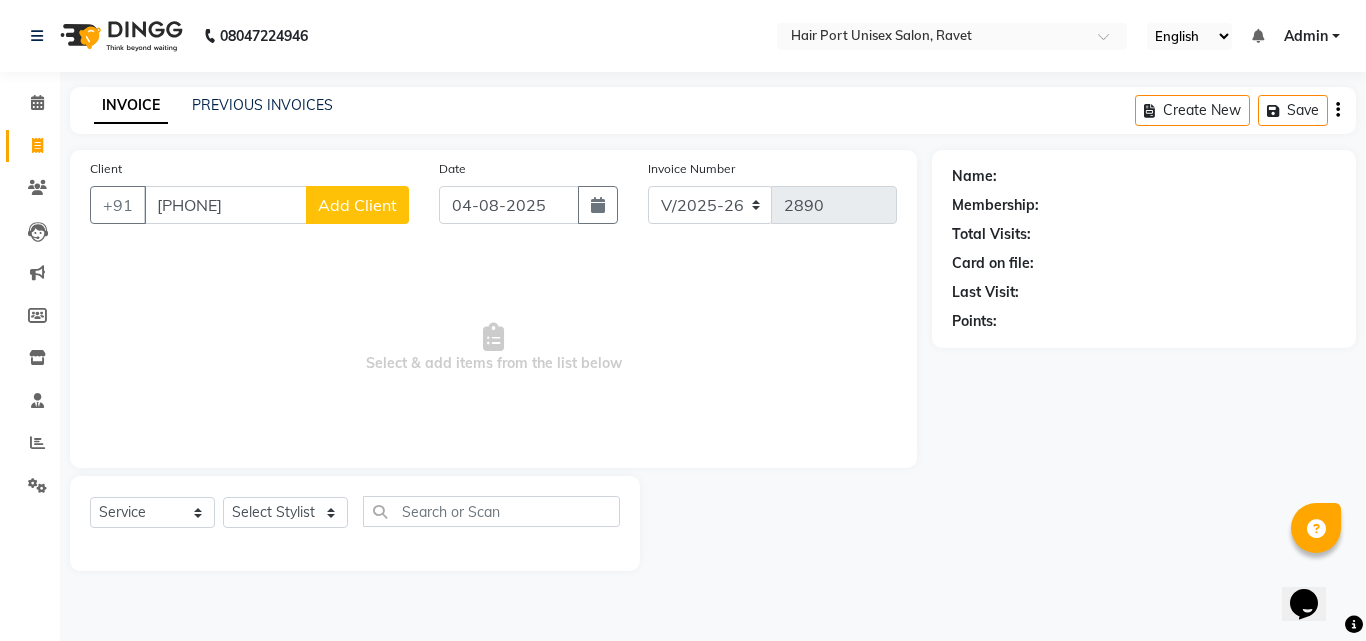 type on "[PHONE]" 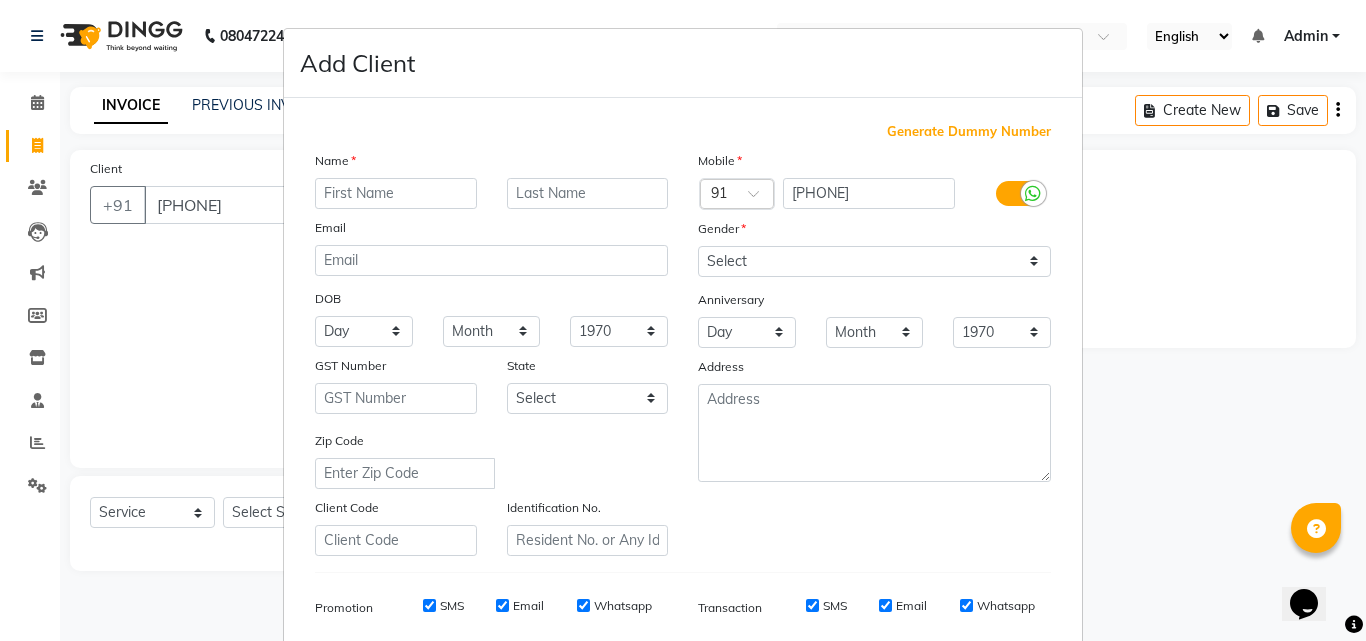 click at bounding box center [396, 193] 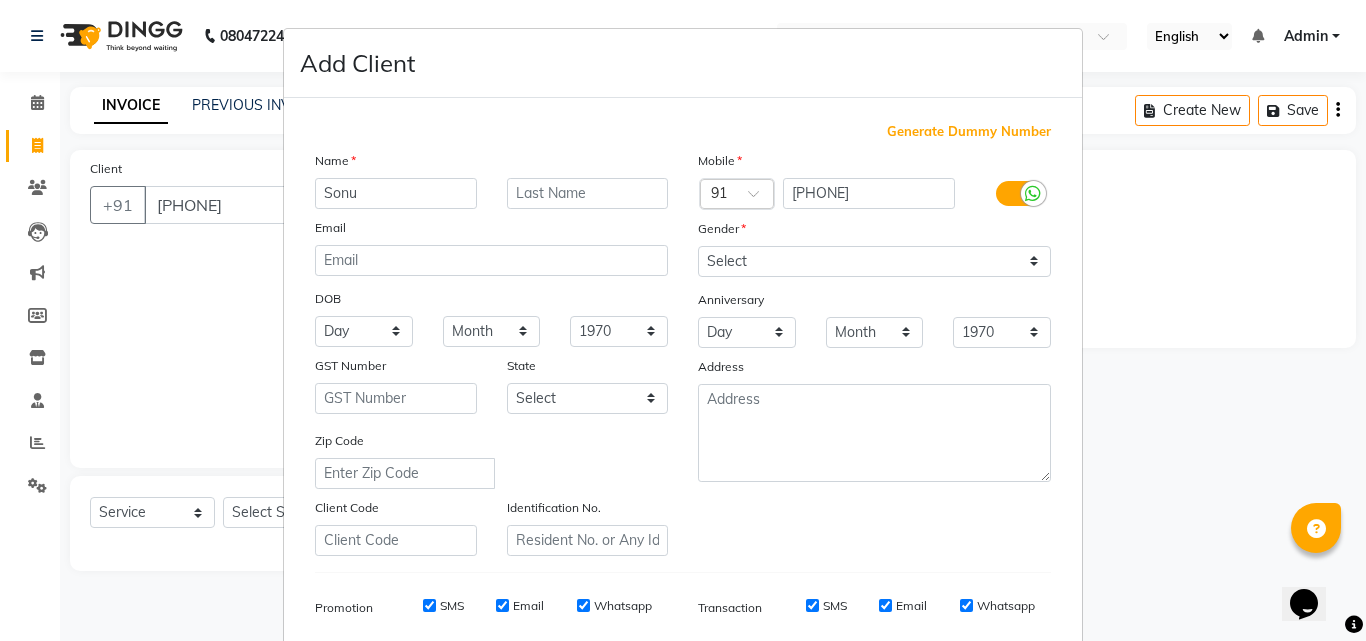 type on "Sonu" 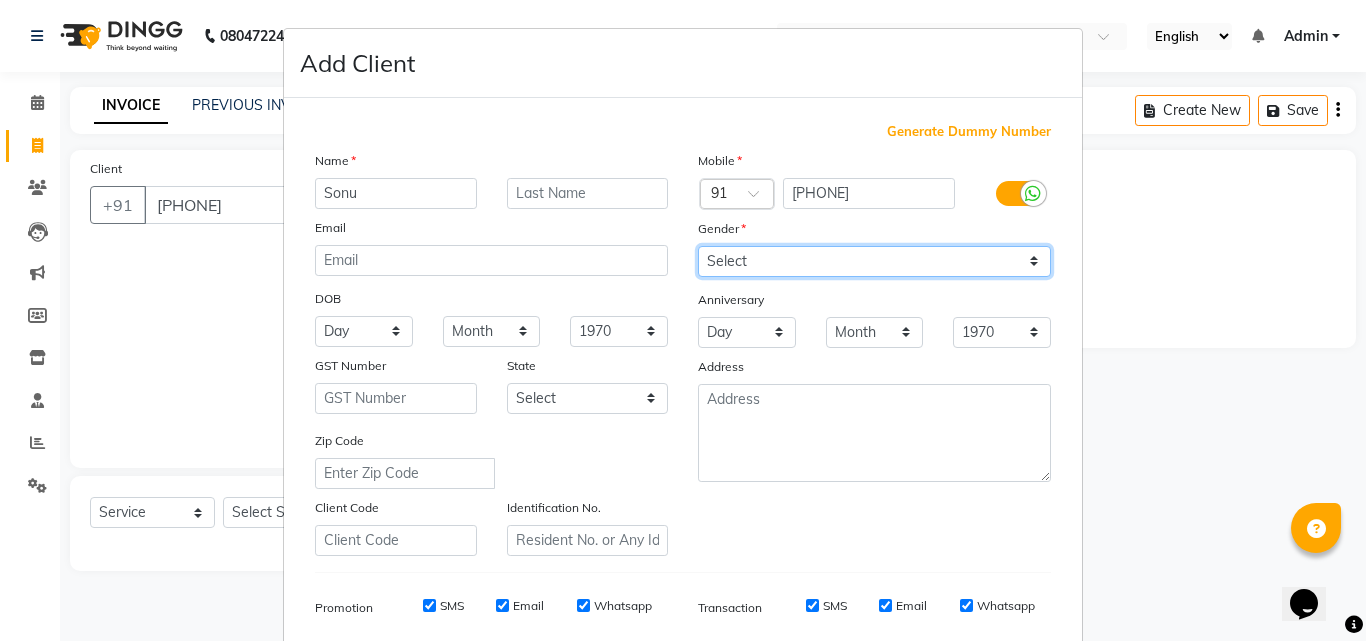 click on "Select Male Female Other Prefer Not To Say" at bounding box center [874, 261] 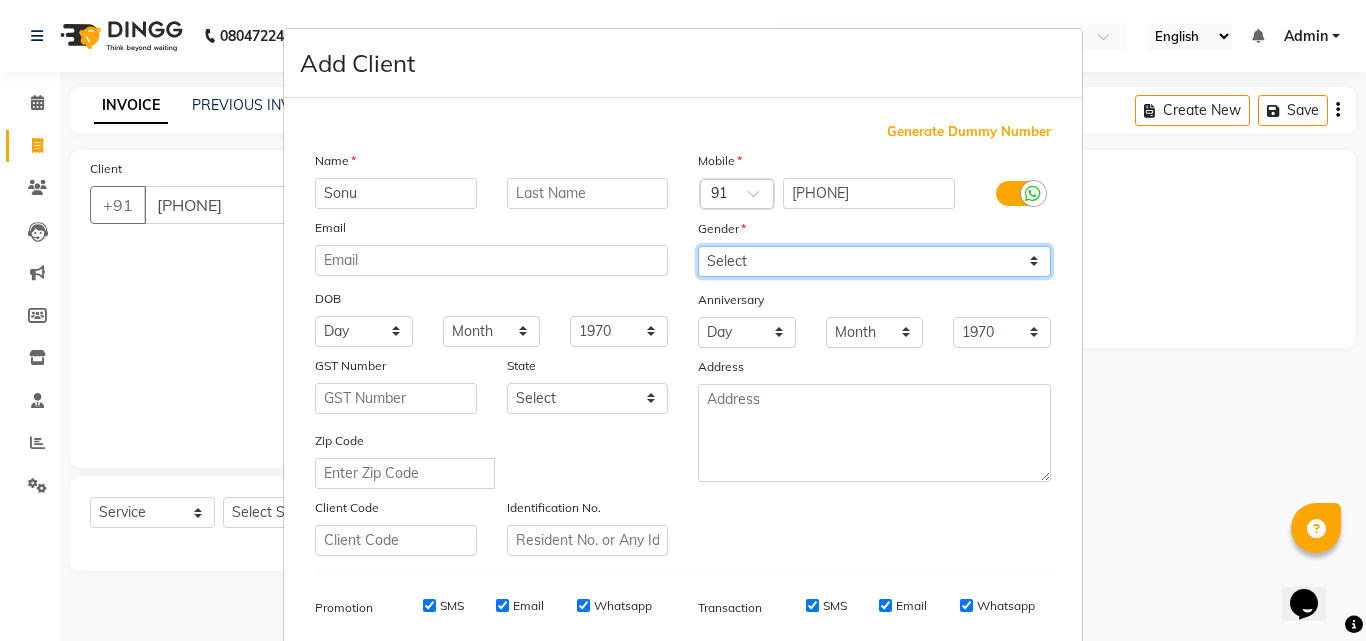 select on "male" 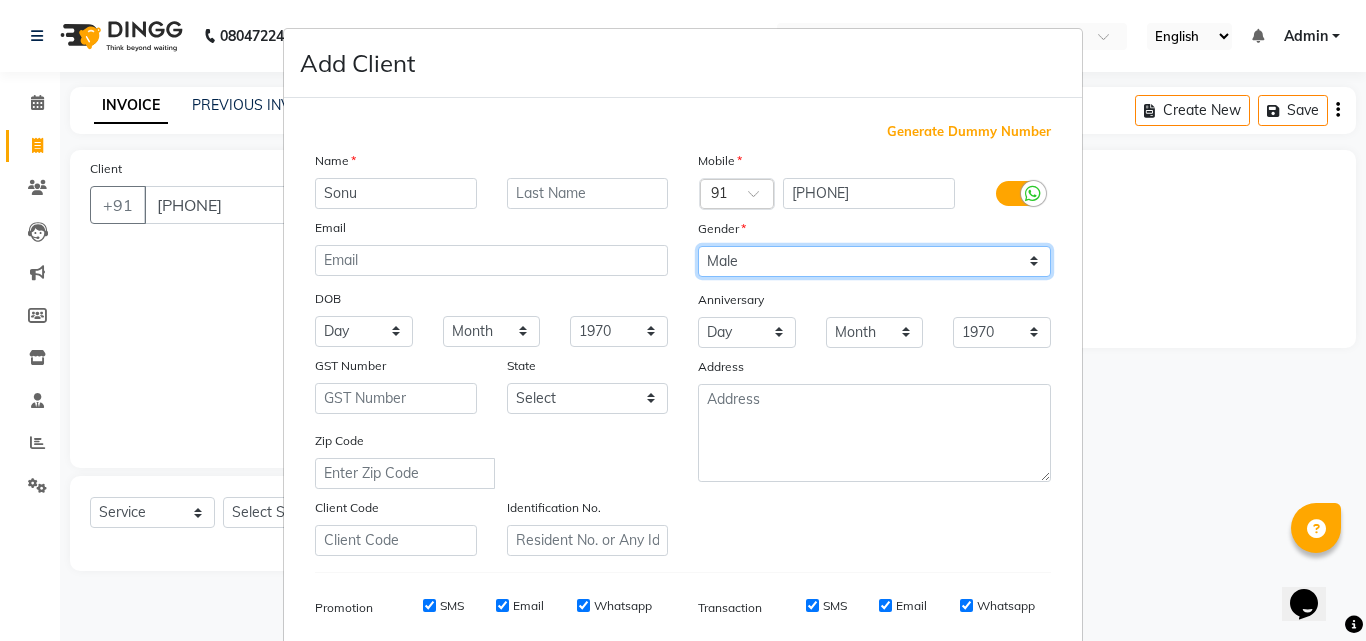 click on "Select Male Female Other Prefer Not To Say" at bounding box center (874, 261) 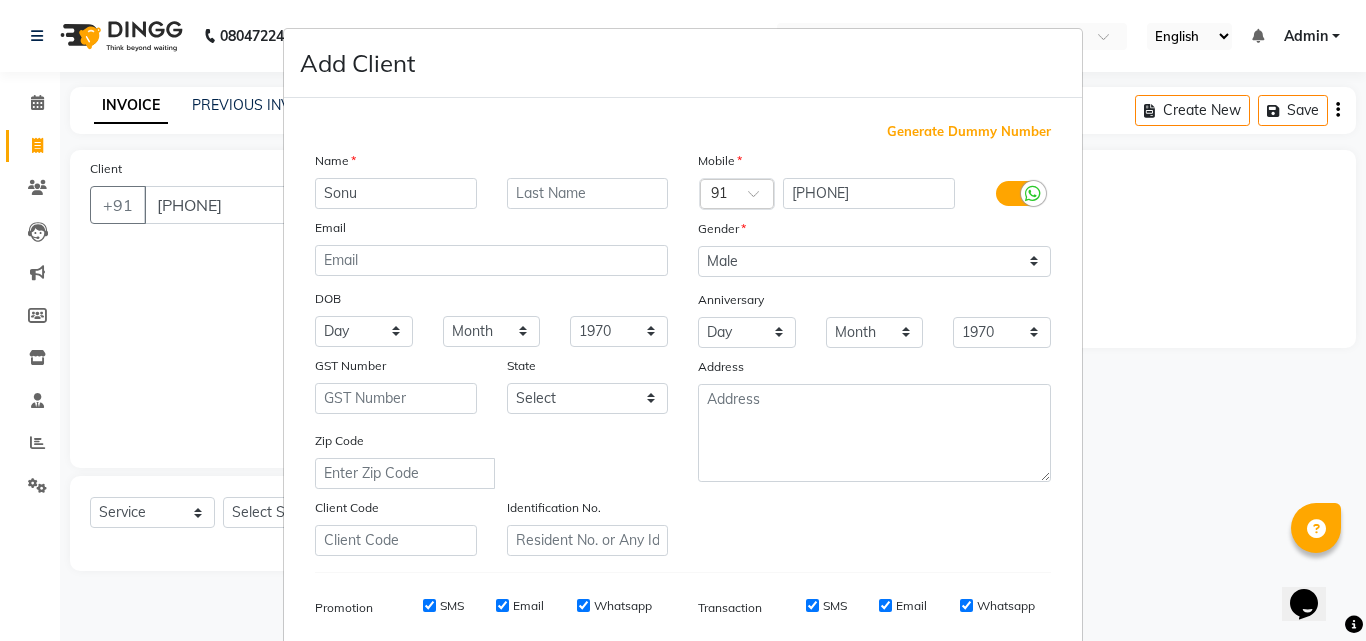 click on "Add Client Generate Dummy Number Name [FIRST] Email DOB Day 01 02 03 04 05 06 07 08 09 10 11 12 13 14 15 16 17 18 19 20 21 22 23 24 25 26 27 28 29 30 31 Month January February March April May June July August September October November December 1940 1941 1942 1943 1944 1945 1946 1947 1948 1949 1950 1951 1952 1953 1954 1955 1956 1957 1958 1959 1960 1961 1962 1963 1964 1965 1966 1967 1968 1969 1970 1971 1972 1973 1974 1975 1976 1977 1978 1979 1980 1981 1982 1983 1984 1985 1986 1987 1988 1989 1990 1991 1992 1993 1994 1995 1996 1997 1998 1999 2000 2001 2002 2003 2004 2005 2006 2007 2008 2009 2010 2011 2012 2013 2014 2015 2016 2017 2018 2019 2020 2021 2022 2023 2024 GST Number State Select Andaman and Nicobar Islands Andhra Pradesh Arunachal Pradesh Assam Bihar Chandigarh Chhattisgarh Dadra and Nagar Haveli Daman and Diu Delhi Goa Gujarat Haryana Himachal Pradesh Jammu and Kashmir Jharkhand Karnataka Kerala Lakshadweep Madhya Pradesh Maharashtra Manipur Meghalaya Mizoram Nagaland Odisha Pondicherry Punjab Rajasthan" at bounding box center [683, 320] 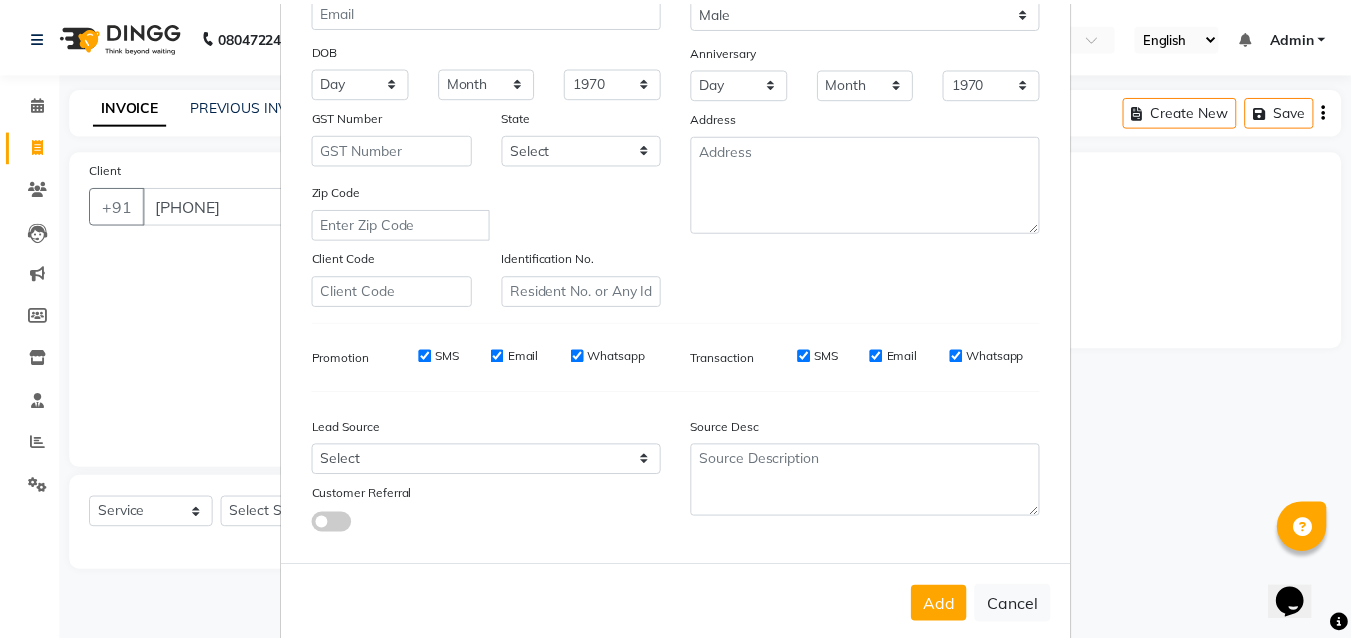 scroll, scrollTop: 282, scrollLeft: 0, axis: vertical 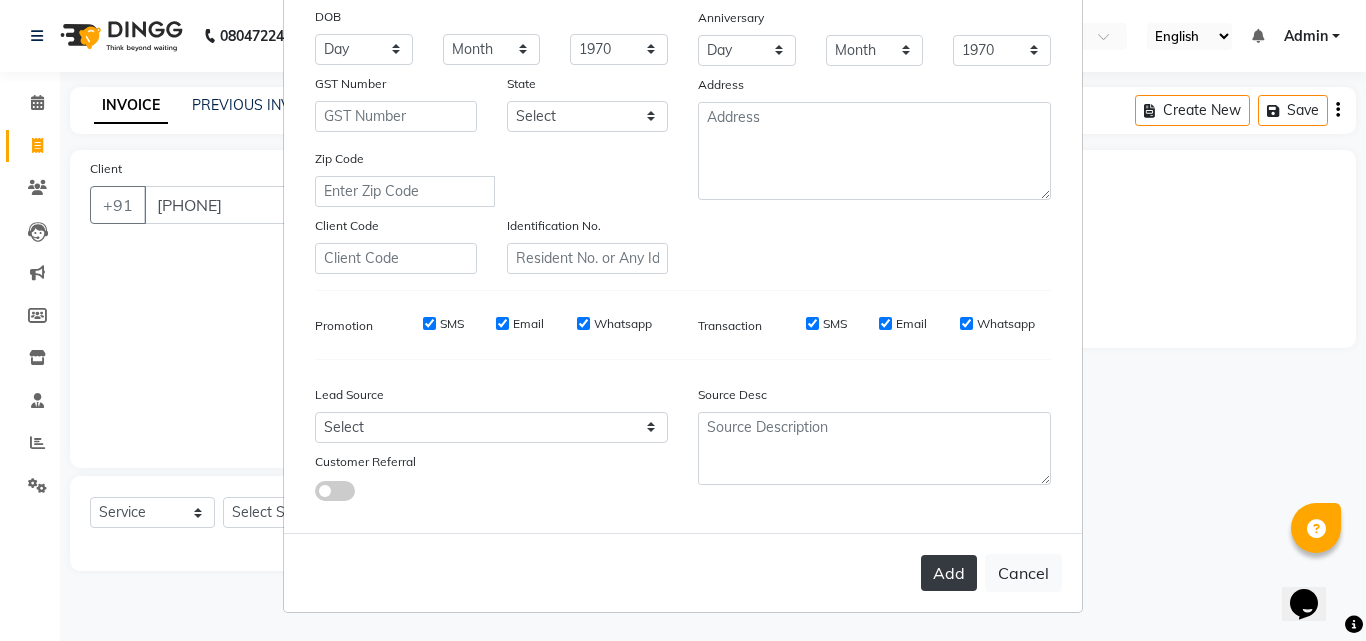 click on "Add" at bounding box center [949, 573] 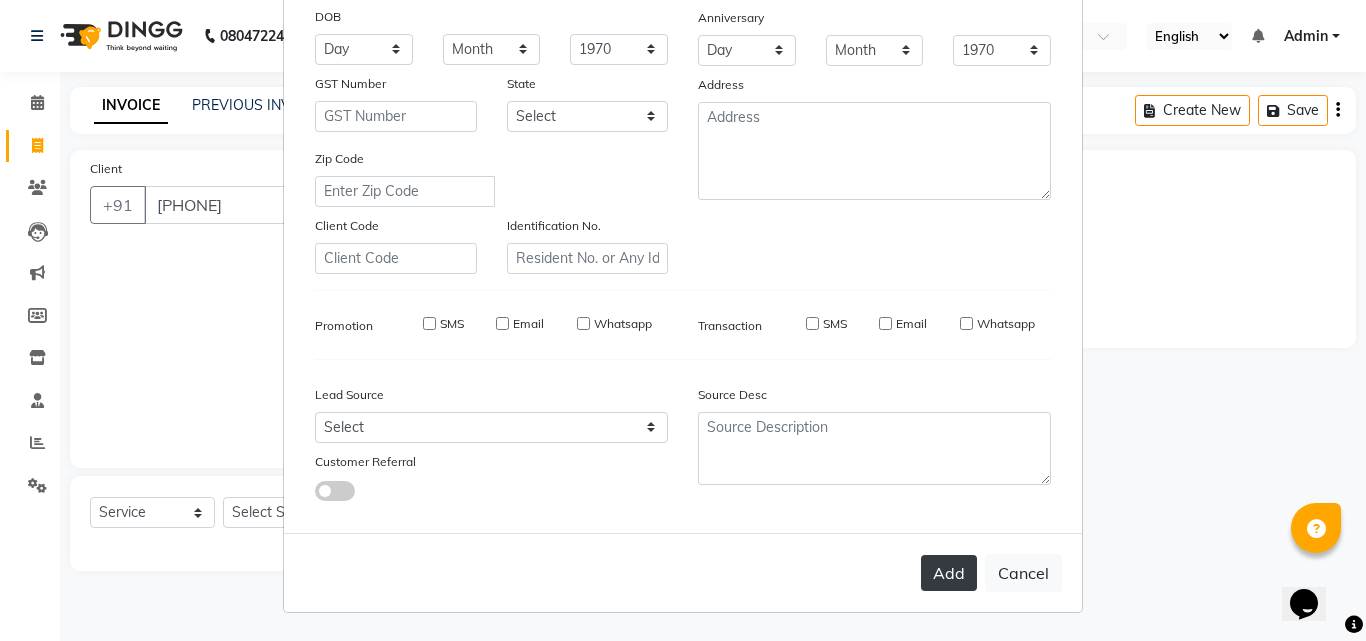 type 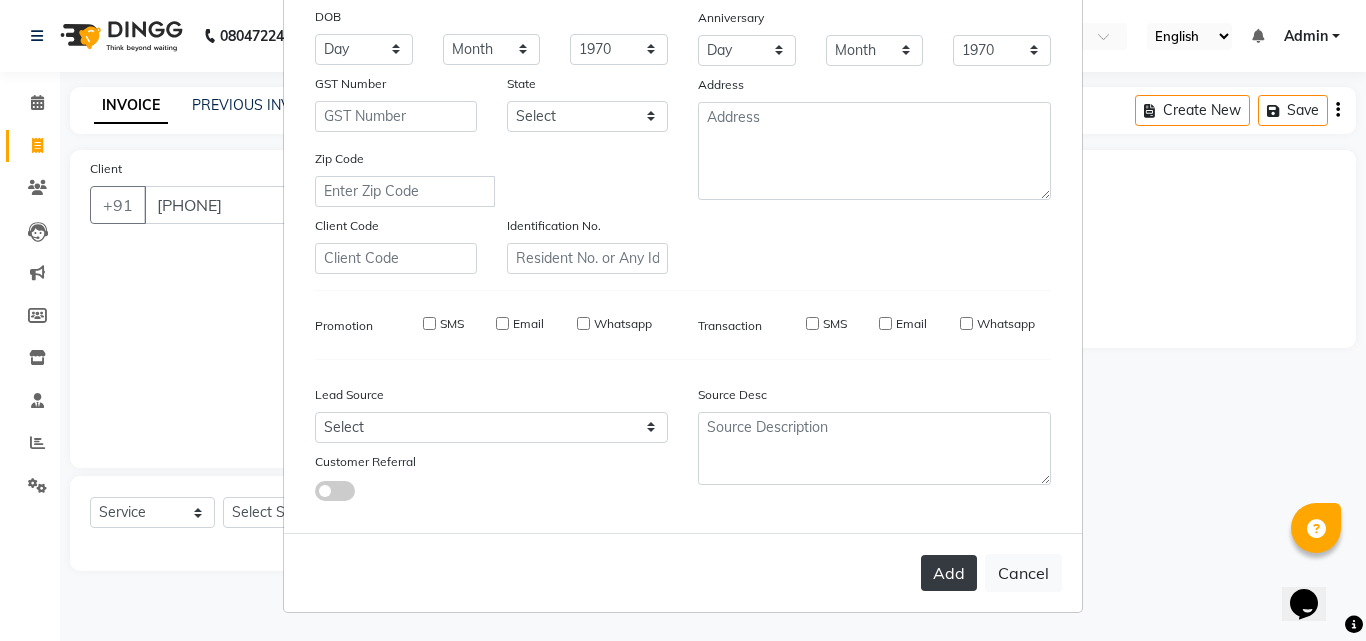 select 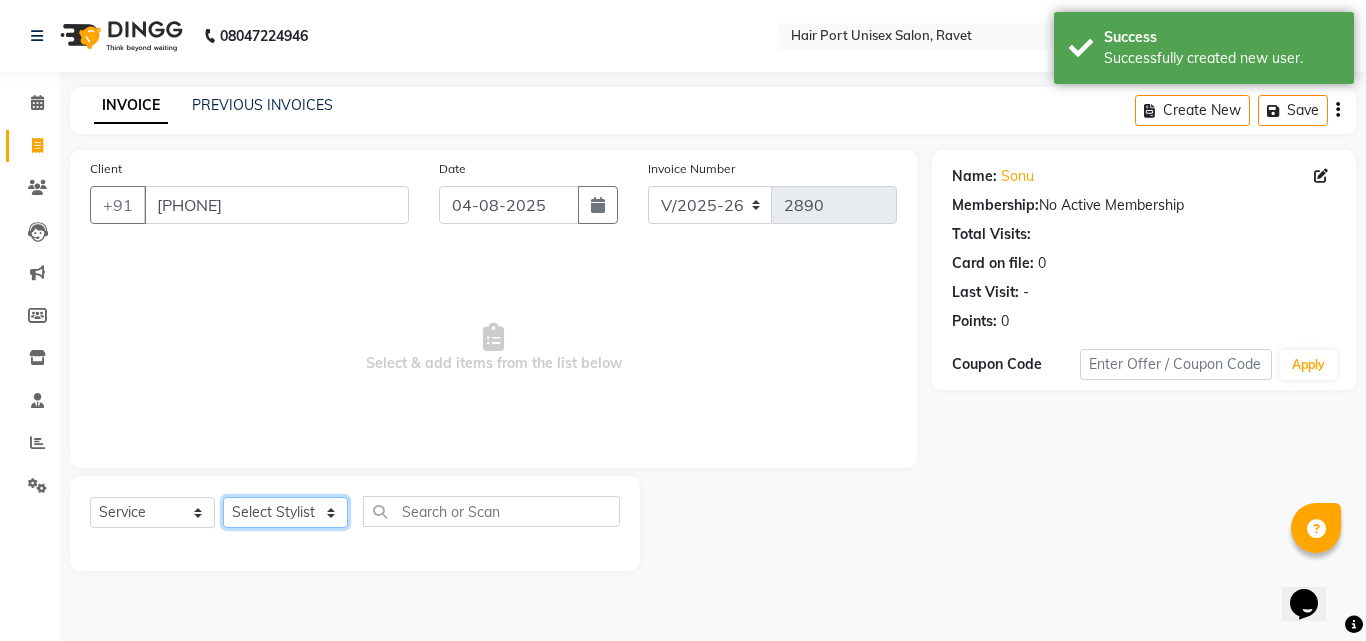click on "Select Stylist Anushaka Parihar  Esmail Gufran Jyoti Disale Netaji Vishwanath Suryavanshi Rupali  Tanaji Vishwanath Suryavanshi Vinod Mane" 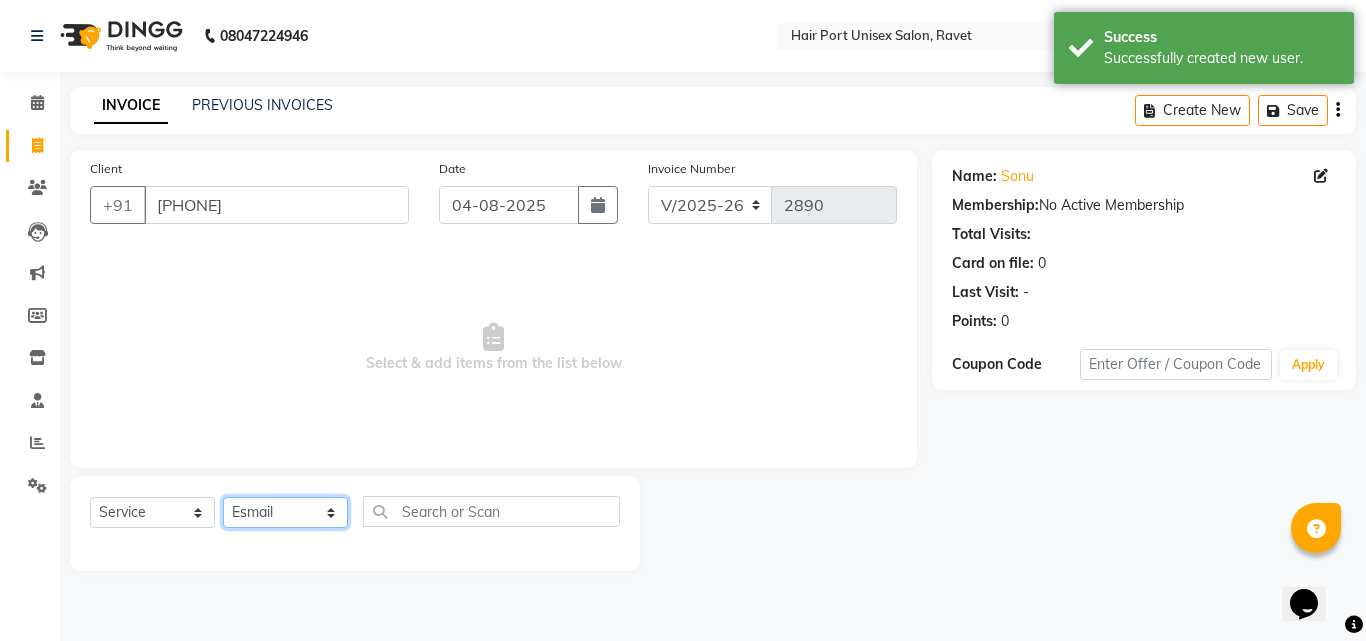 click on "Select Stylist Anushaka Parihar  Esmail Gufran Jyoti Disale Netaji Vishwanath Suryavanshi Rupali  Tanaji Vishwanath Suryavanshi Vinod Mane" 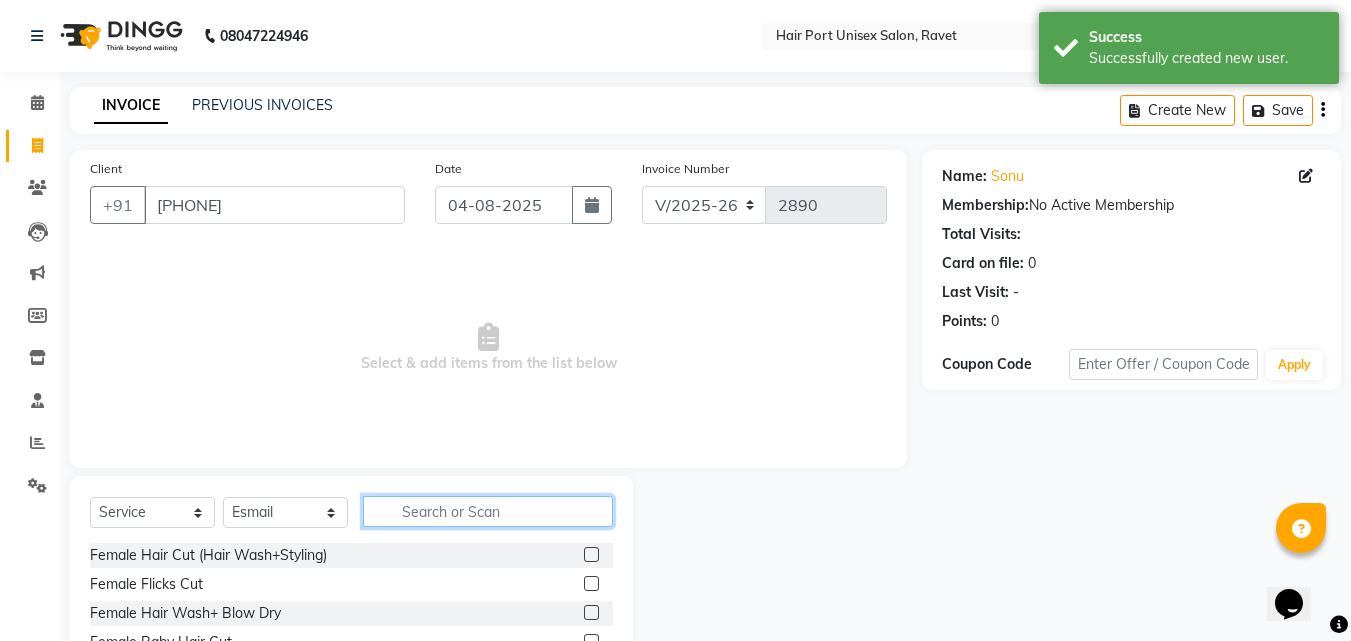 click 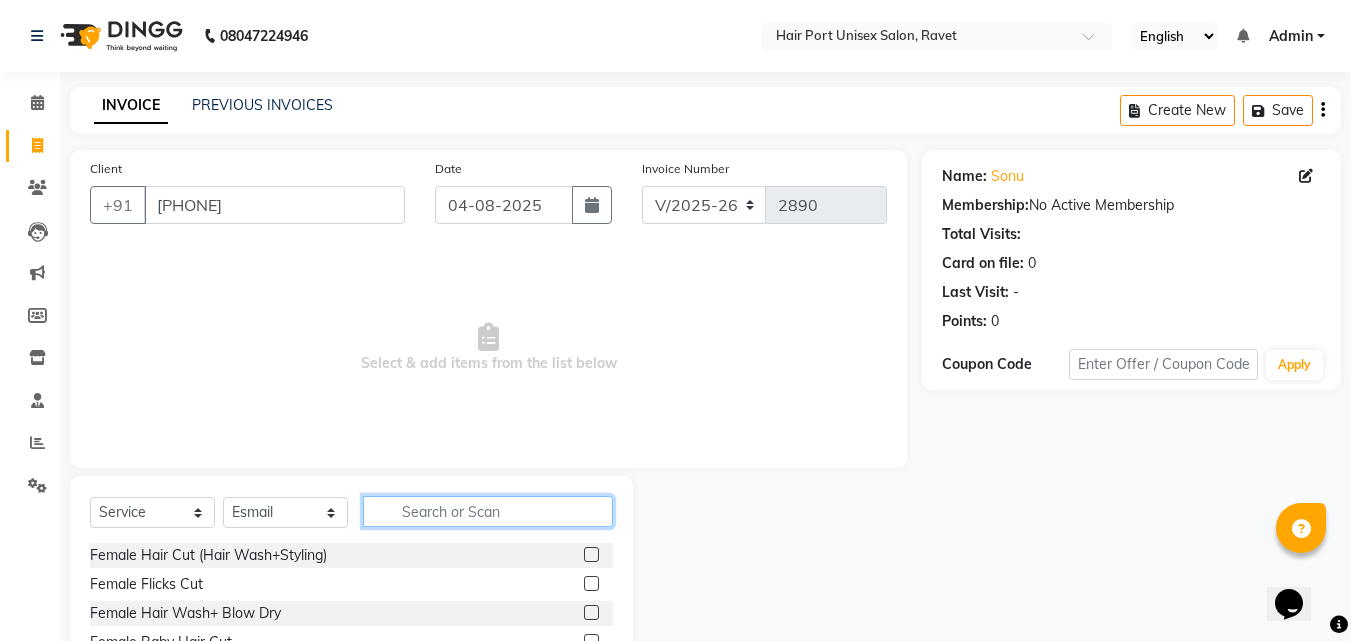 click 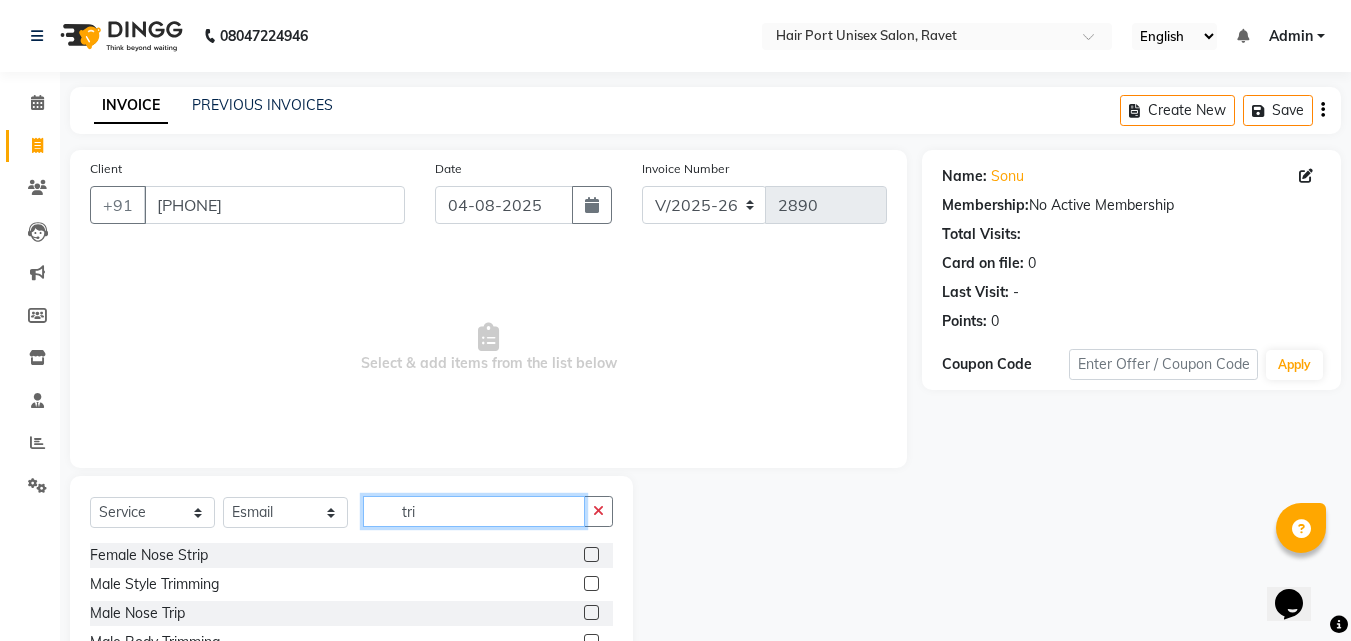 type on "tri" 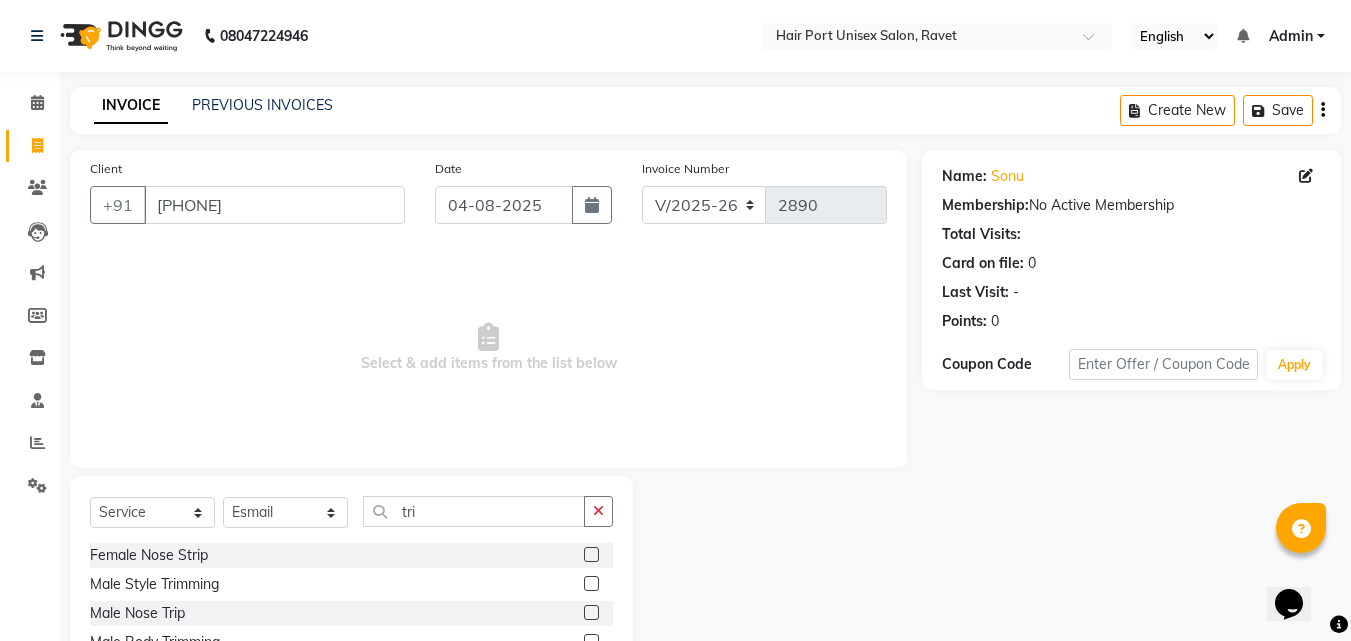 click 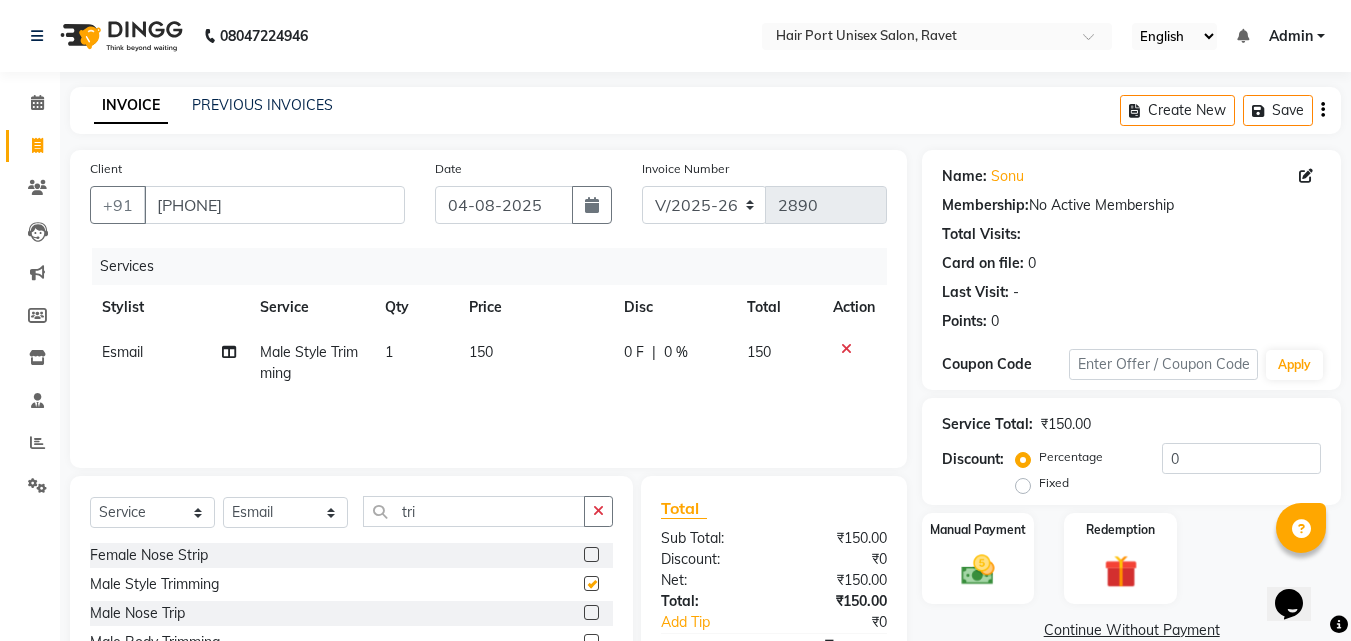 checkbox on "false" 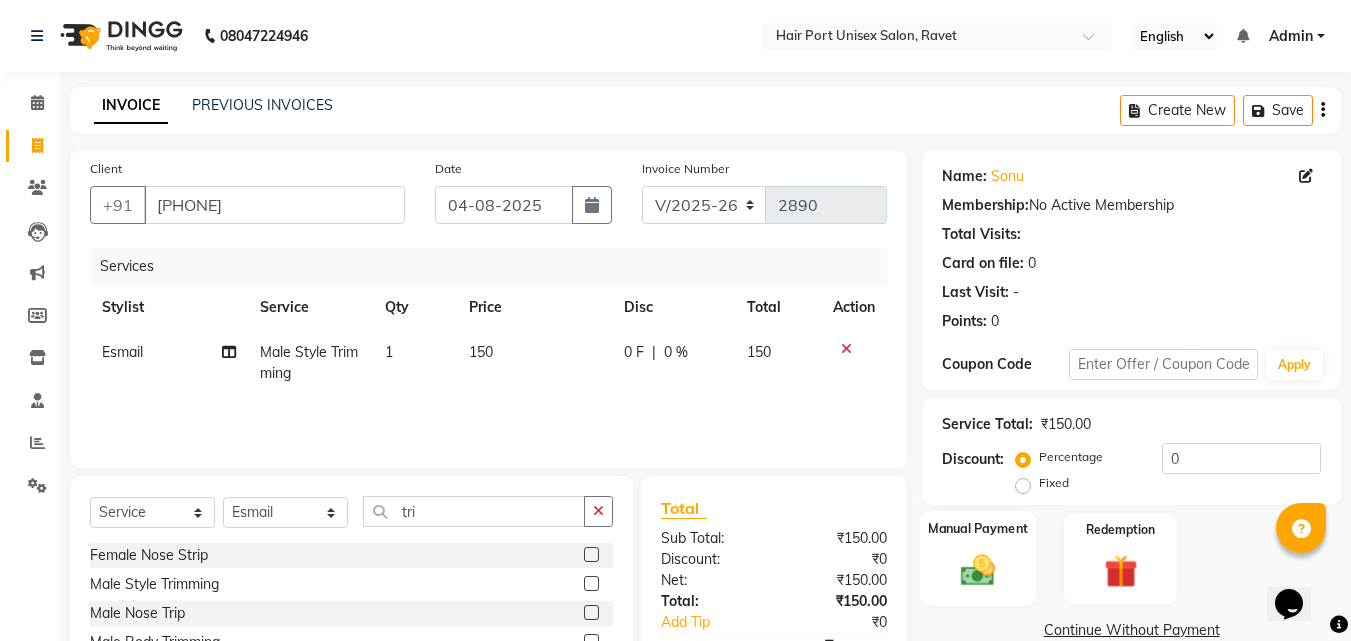click 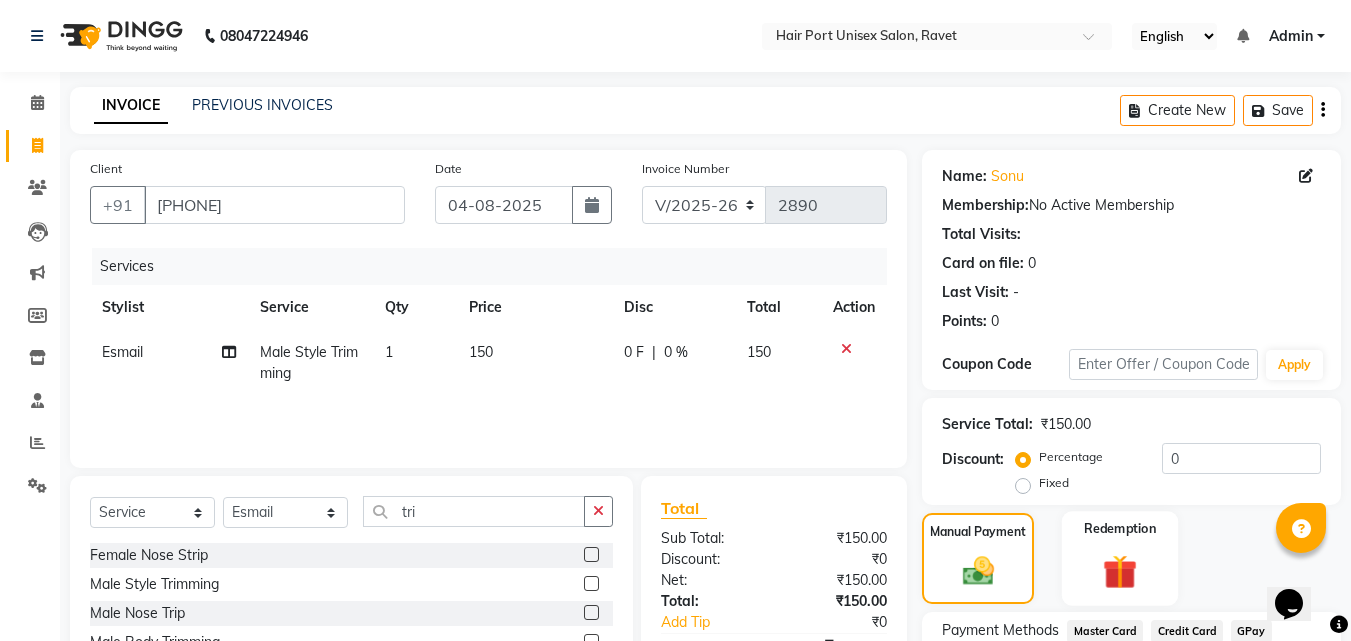 click on "Redemption" 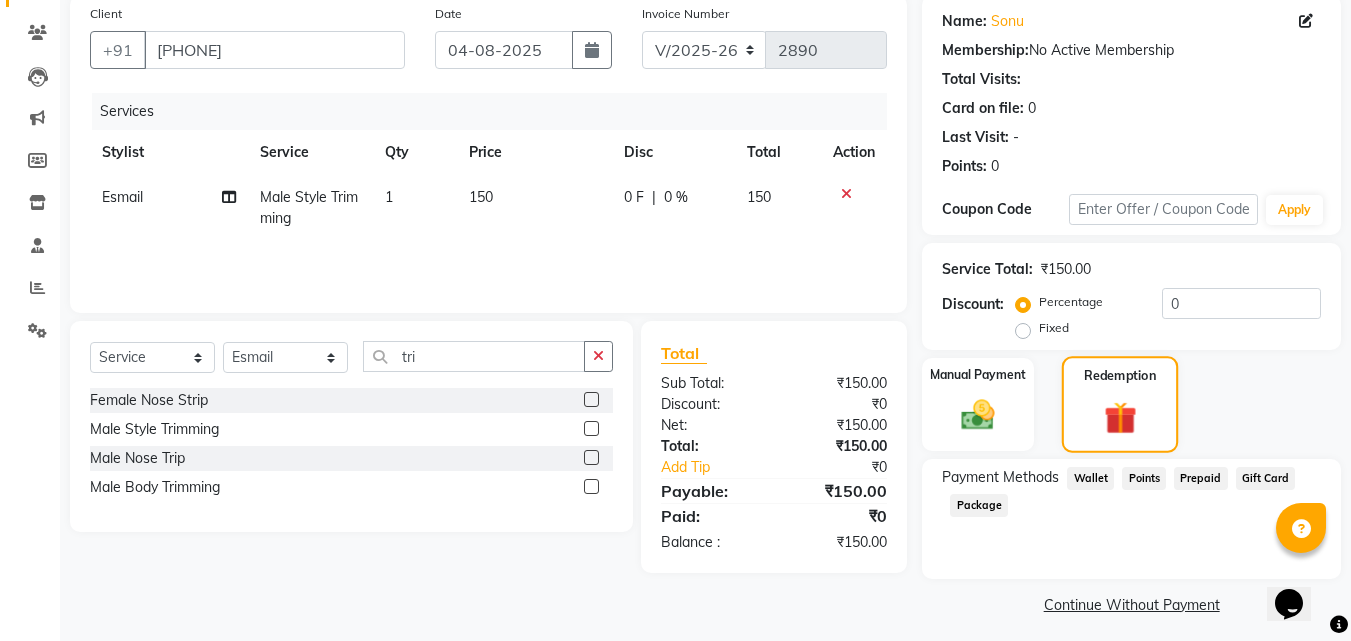 scroll, scrollTop: 164, scrollLeft: 0, axis: vertical 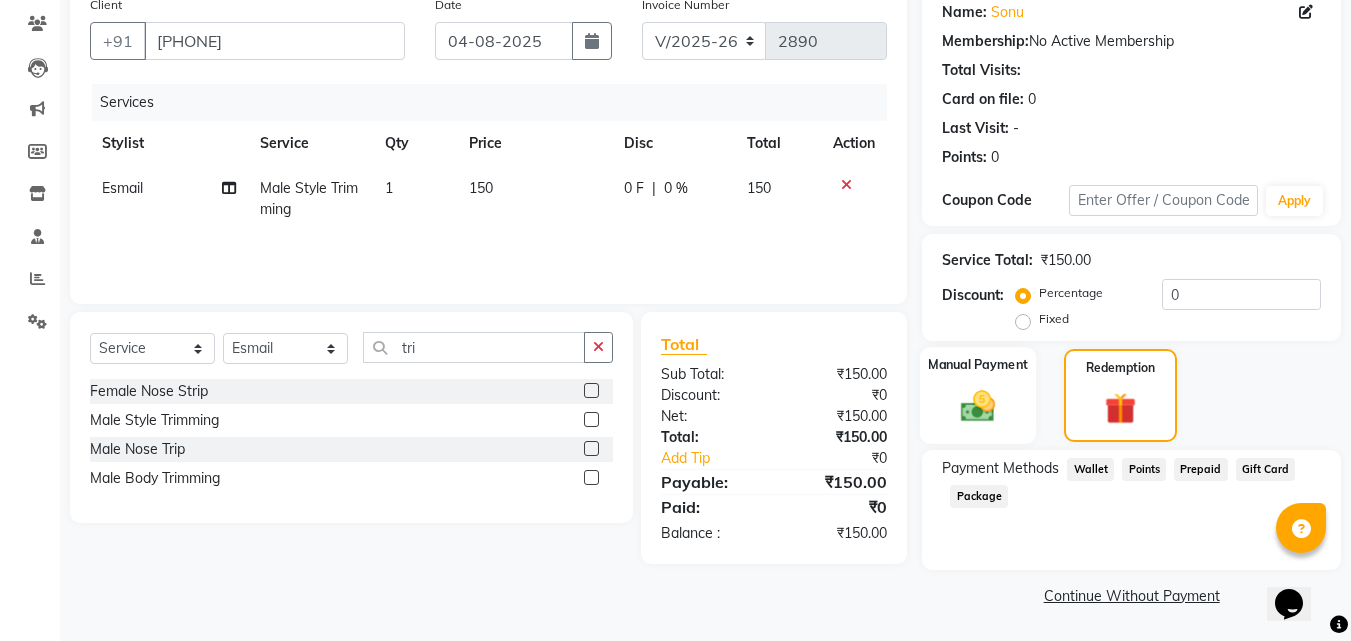 click 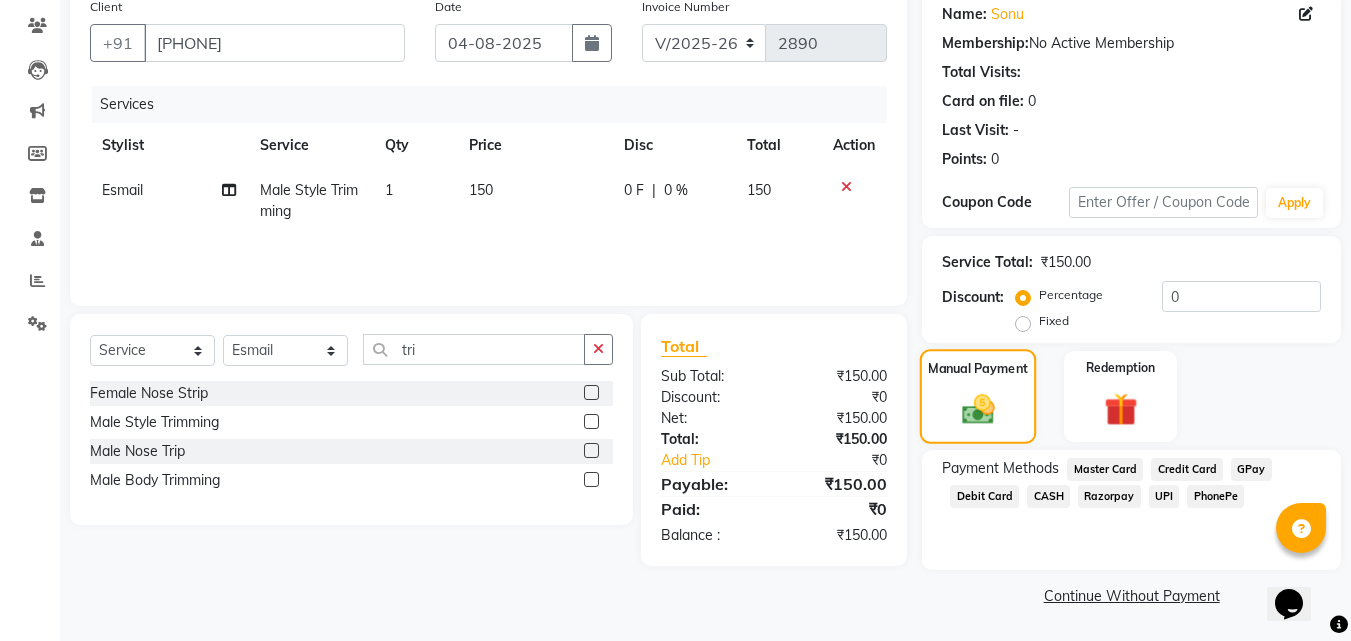 scroll, scrollTop: 162, scrollLeft: 0, axis: vertical 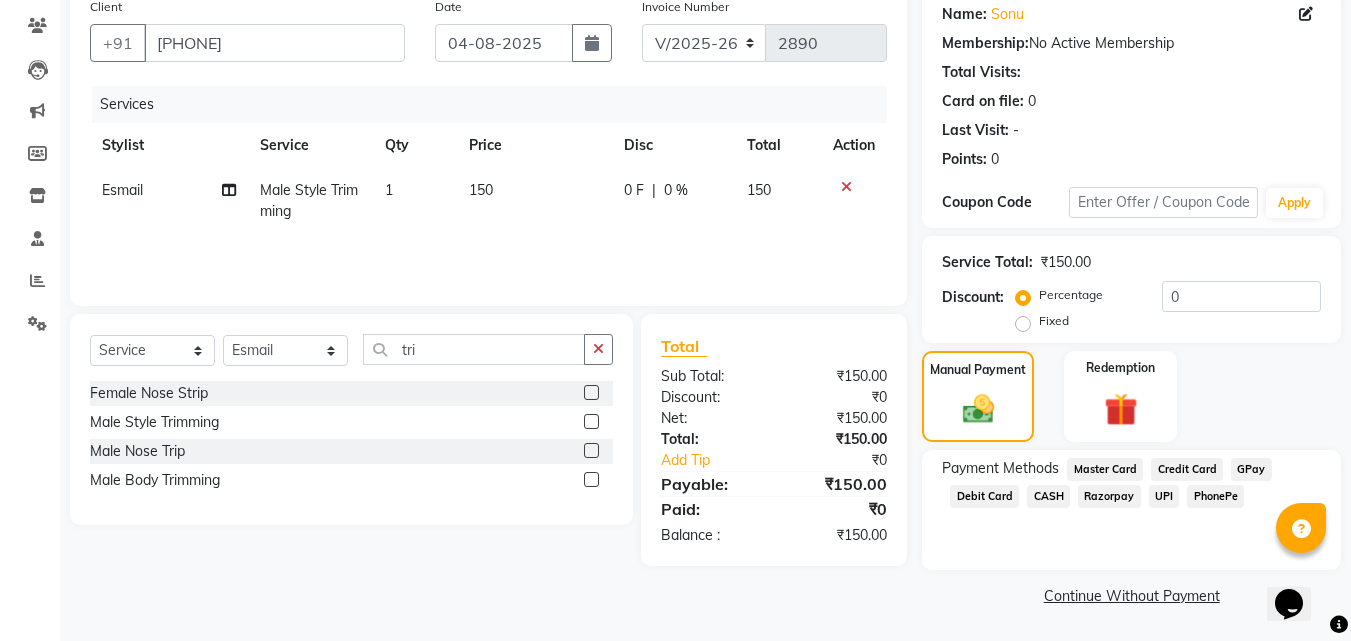 click on "CASH" 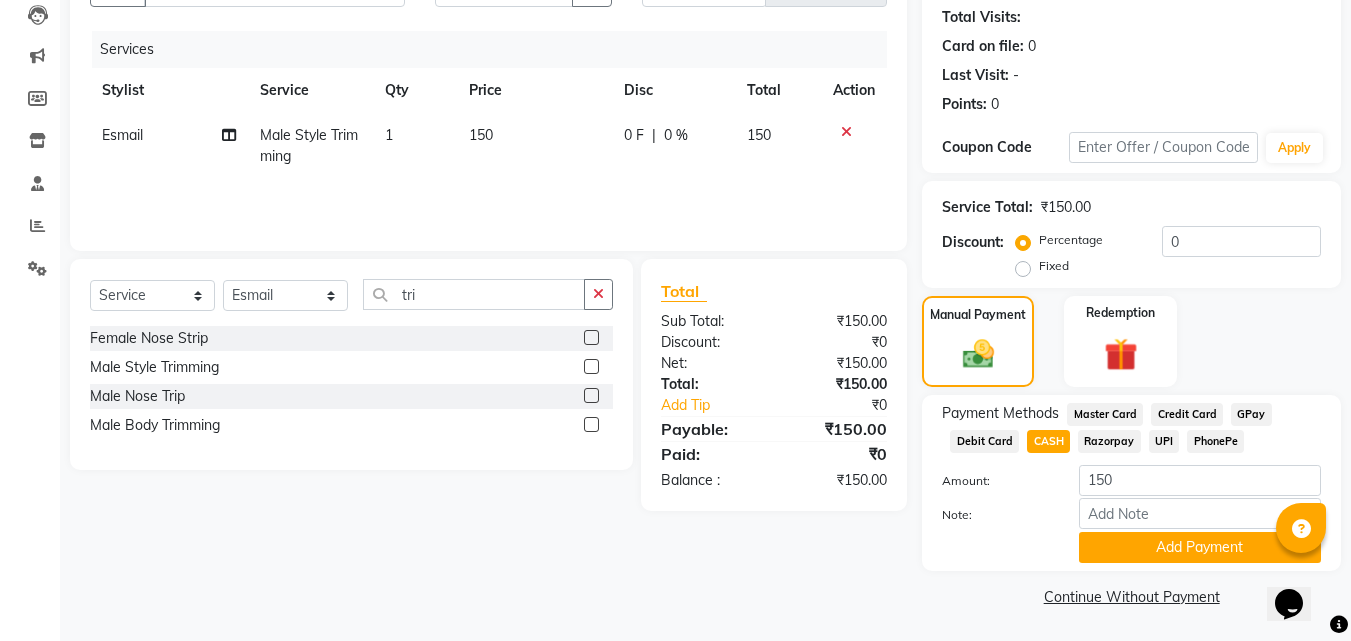 scroll, scrollTop: 218, scrollLeft: 0, axis: vertical 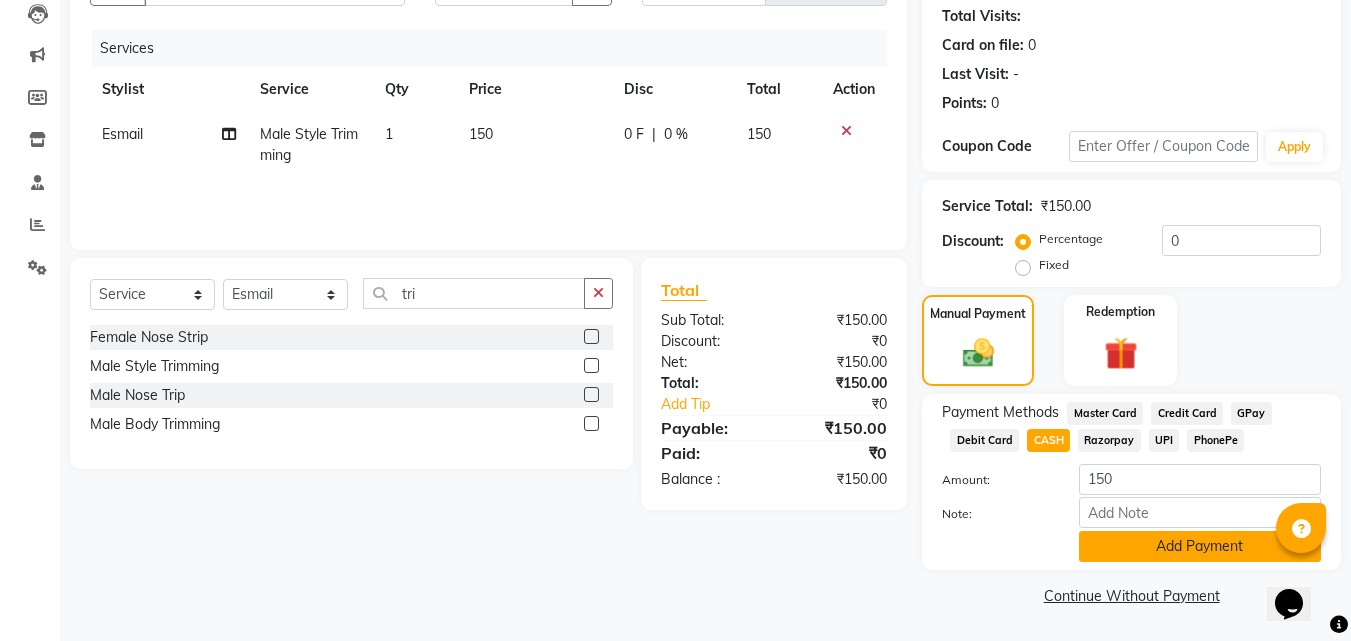 click on "Add Payment" 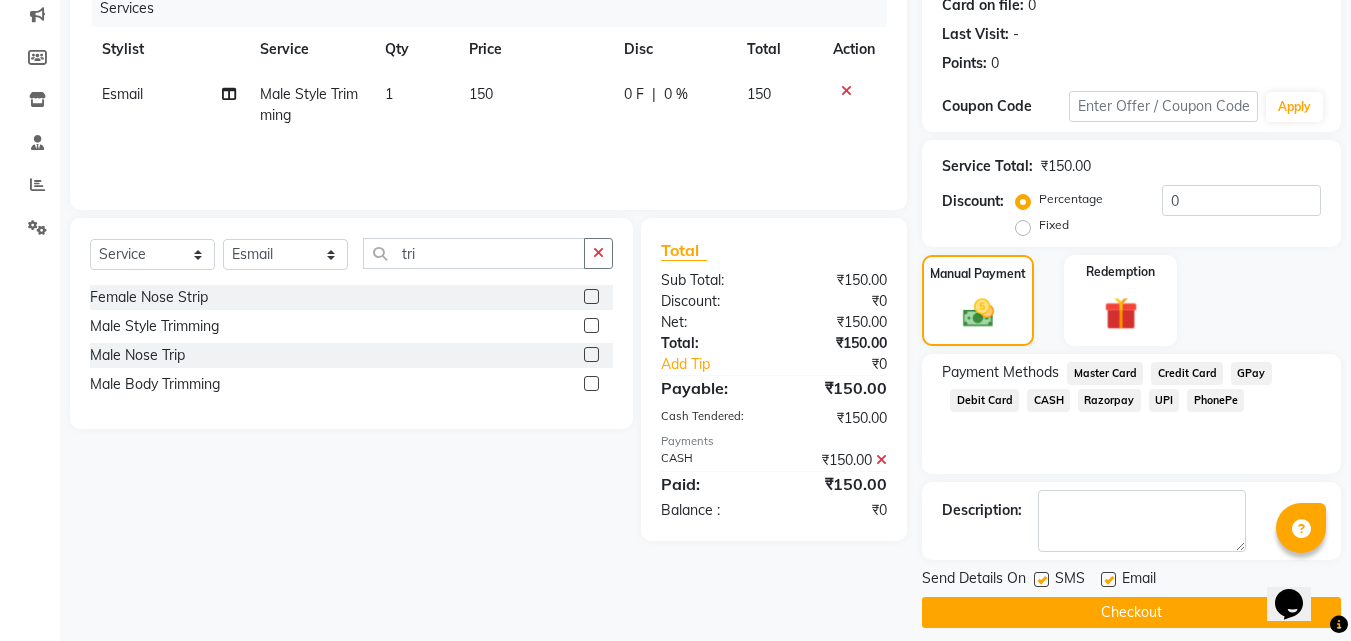 scroll, scrollTop: 275, scrollLeft: 0, axis: vertical 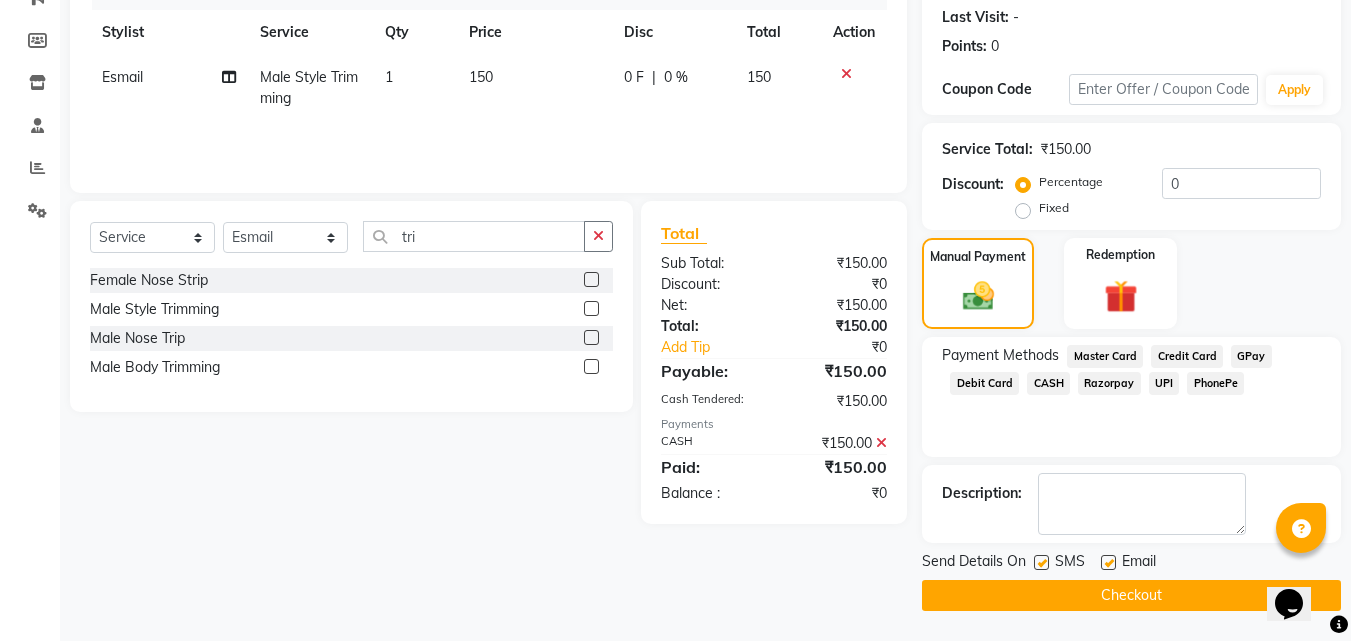 click on "Checkout" 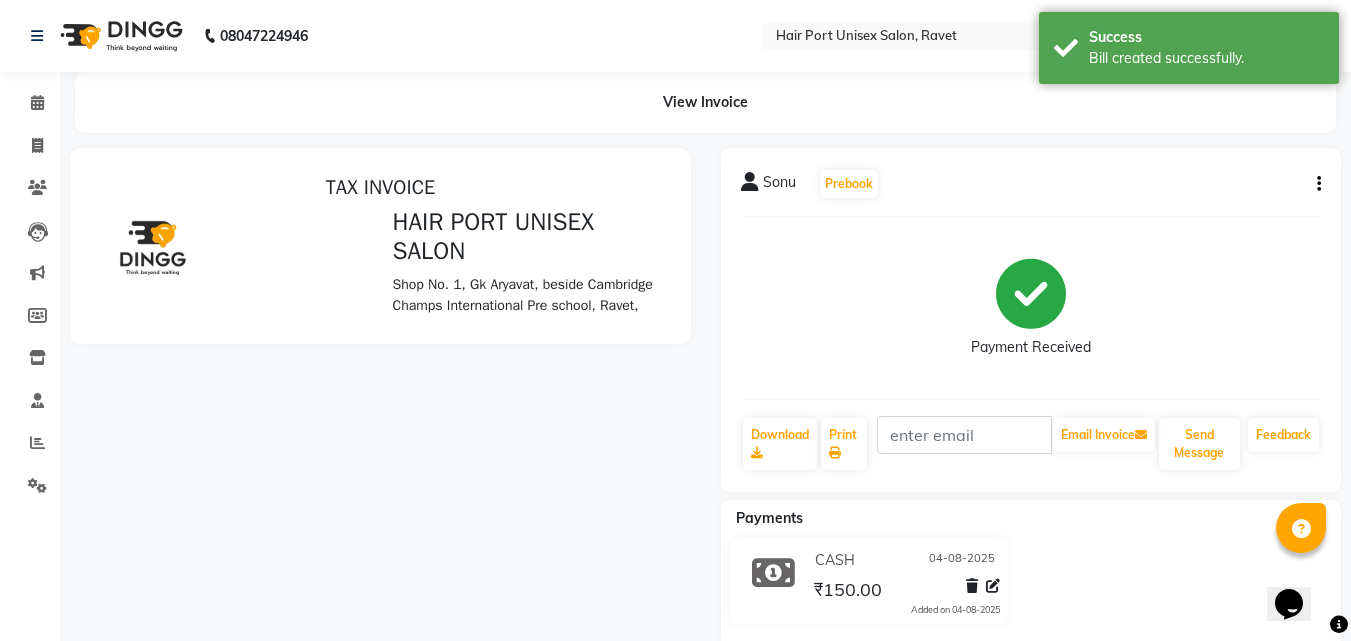 scroll, scrollTop: 0, scrollLeft: 0, axis: both 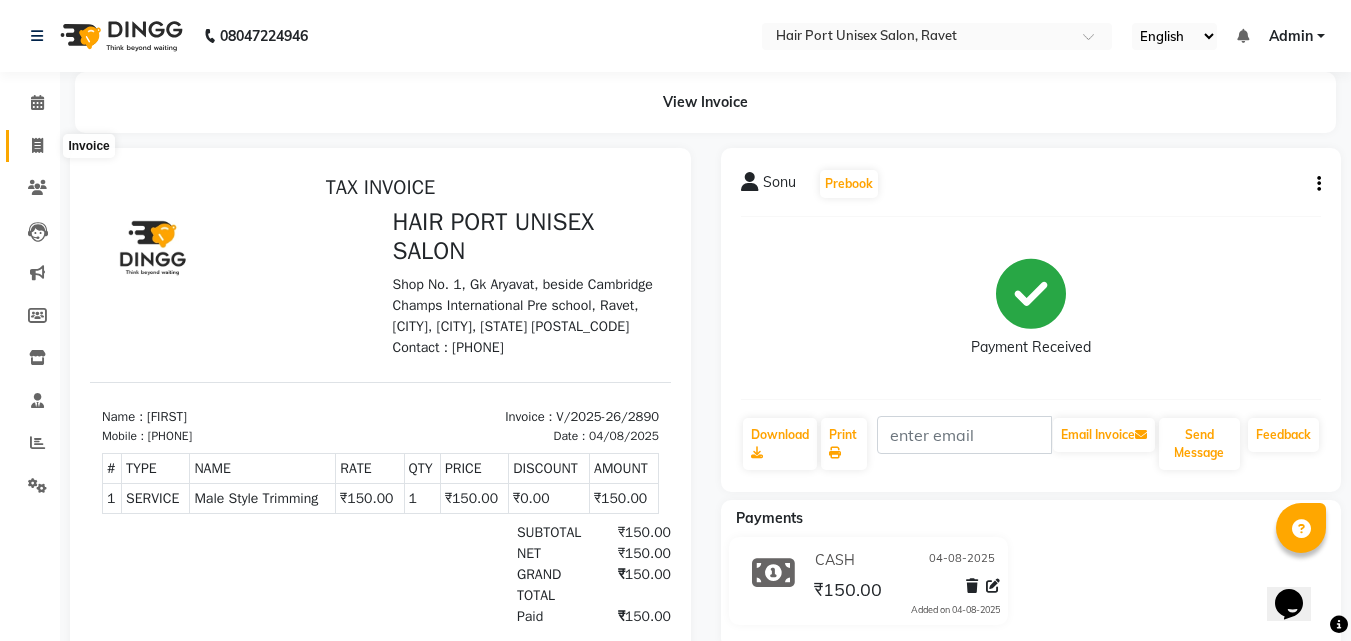 click 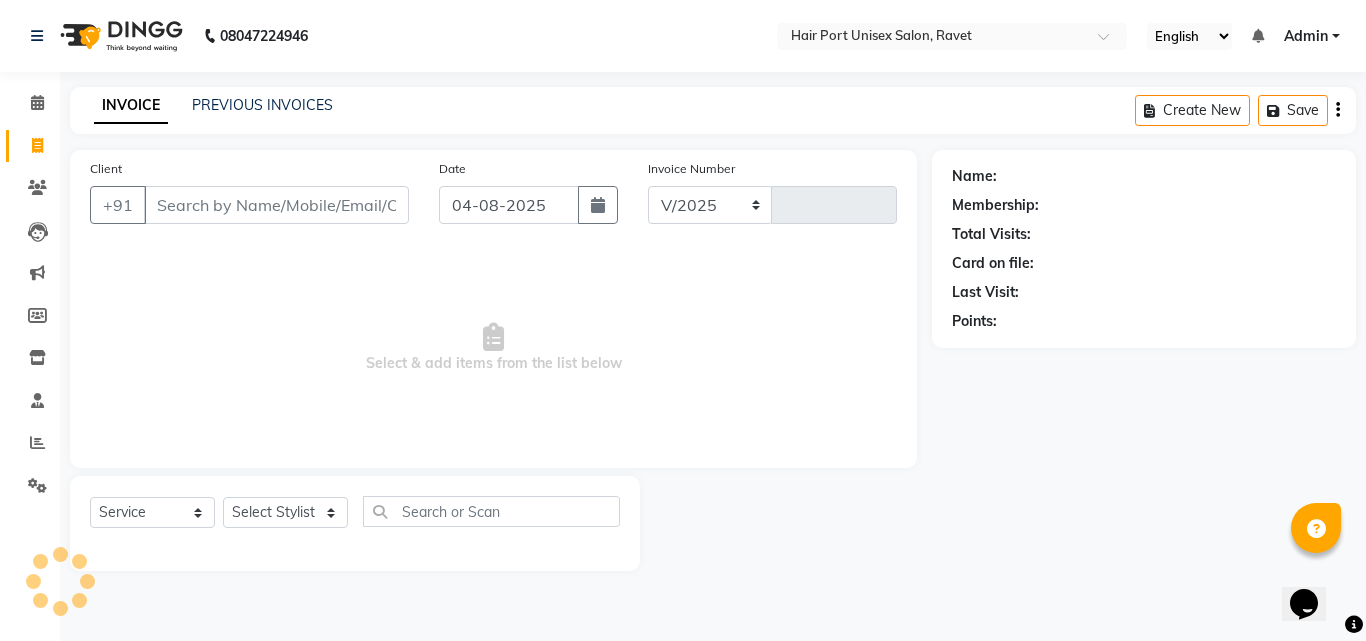 select on "7015" 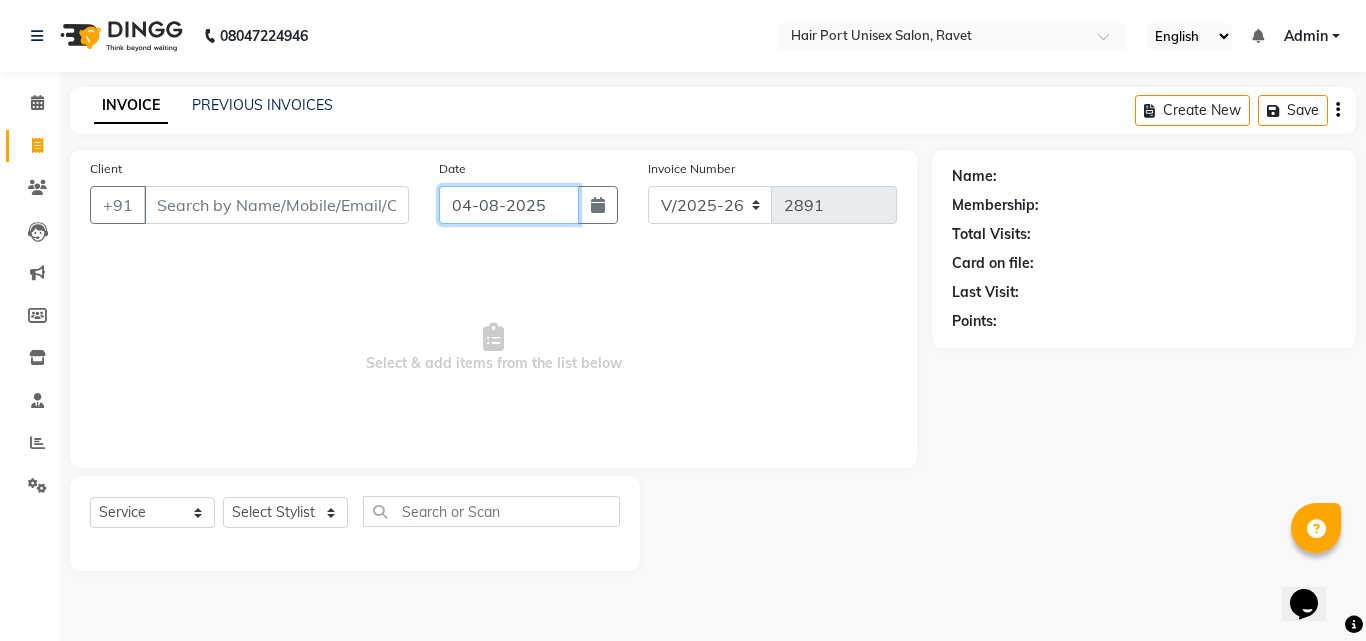 click on "04-08-2025" 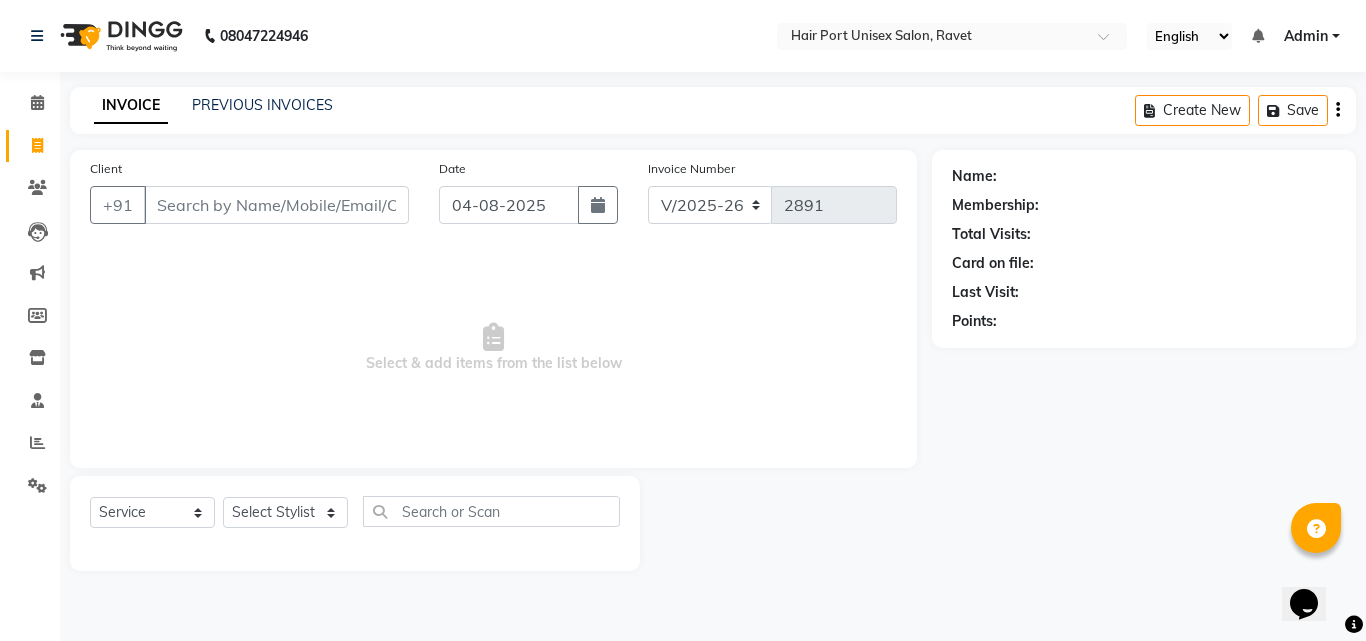 select on "8" 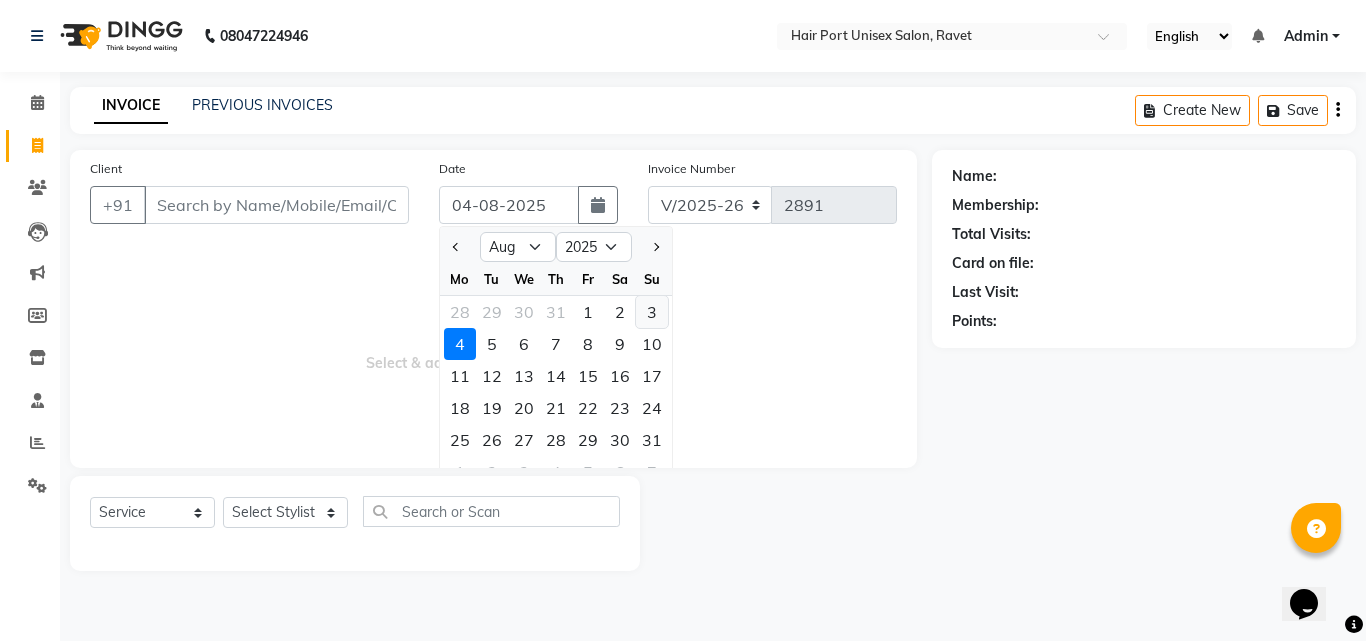 click on "3" 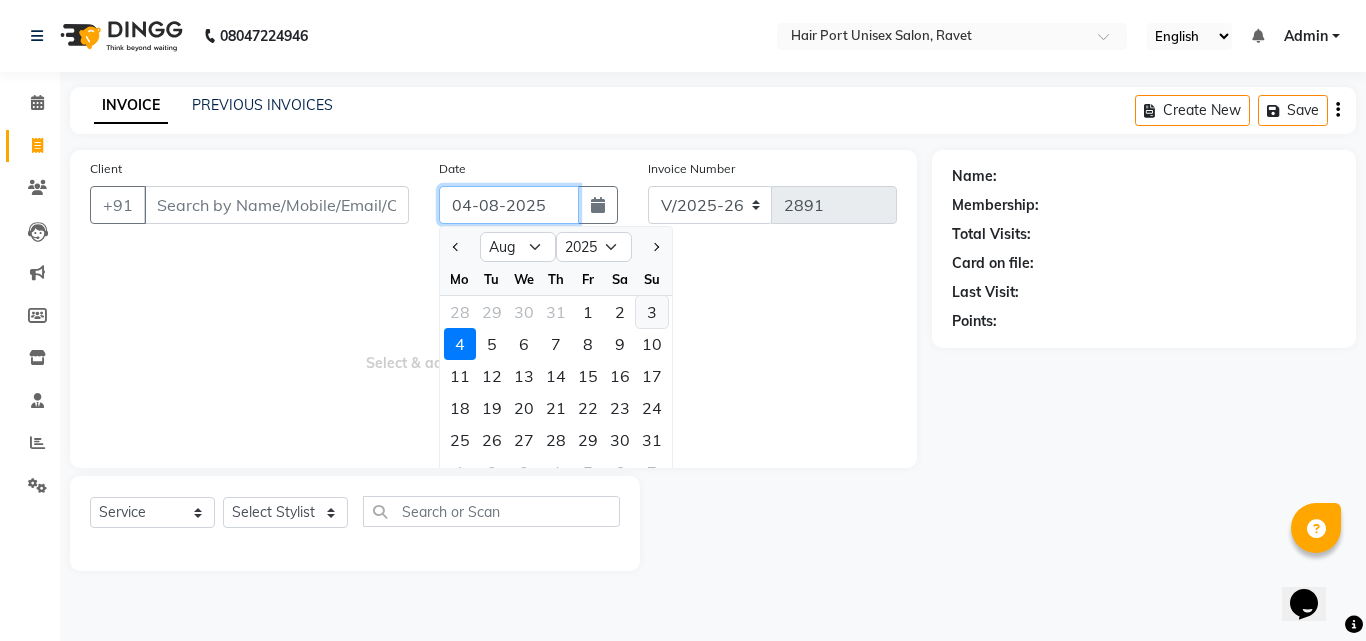 type on "03-08-2025" 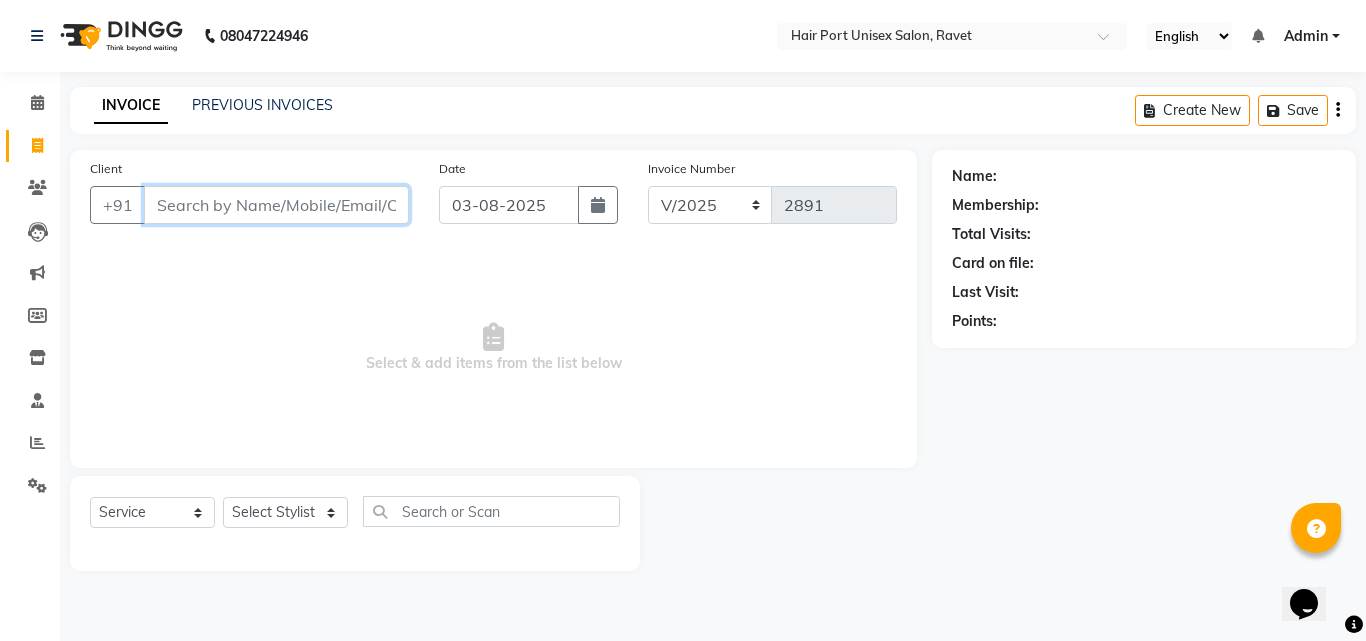 click on "Client" at bounding box center [276, 205] 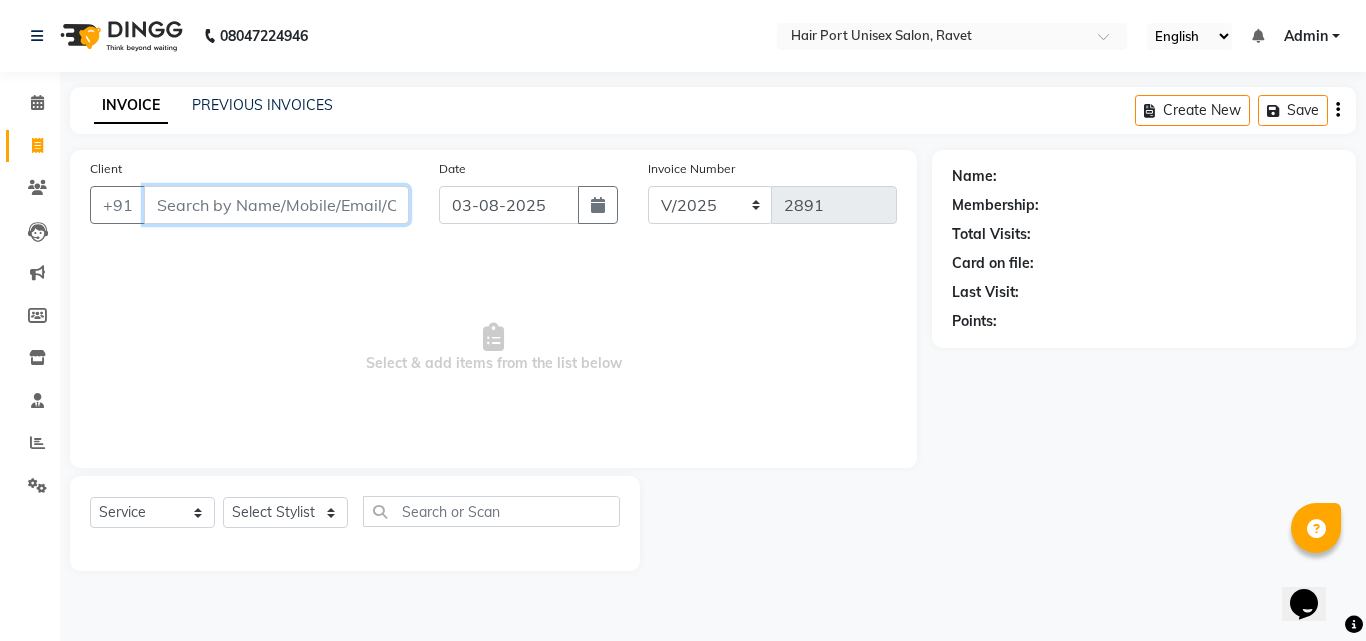 click on "Client" at bounding box center [276, 205] 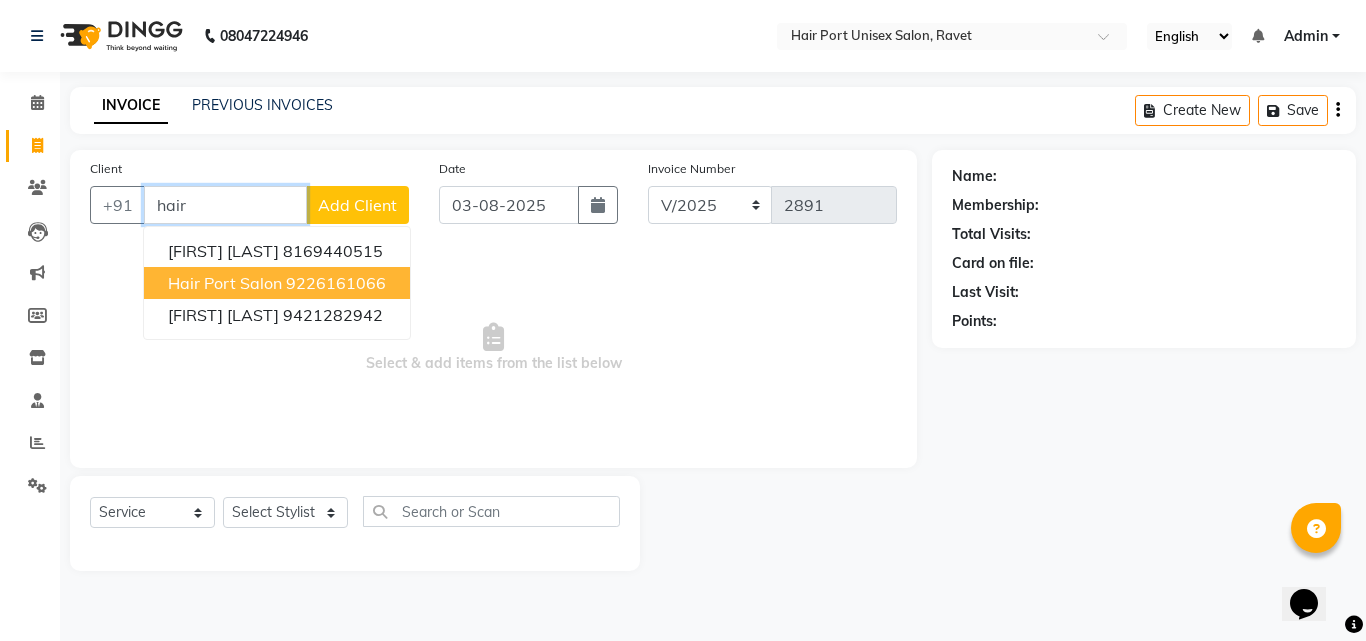 click on "9226161066" at bounding box center (336, 283) 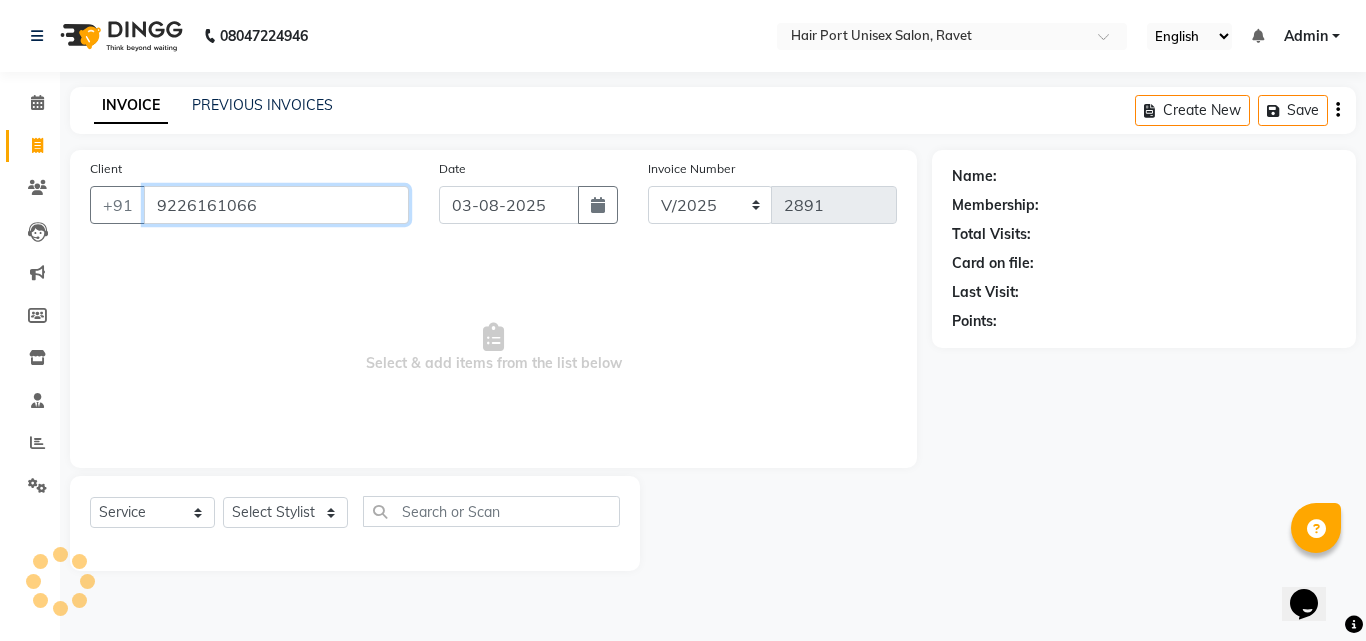 type on "9226161066" 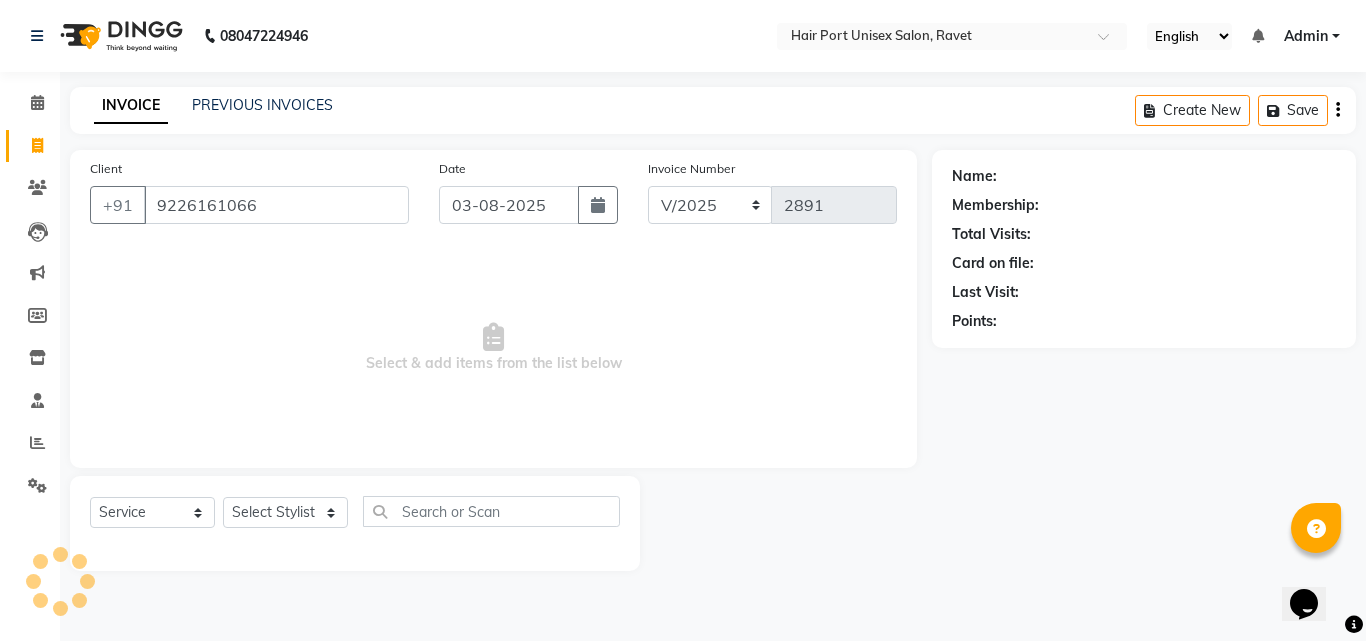 select on "1: Object" 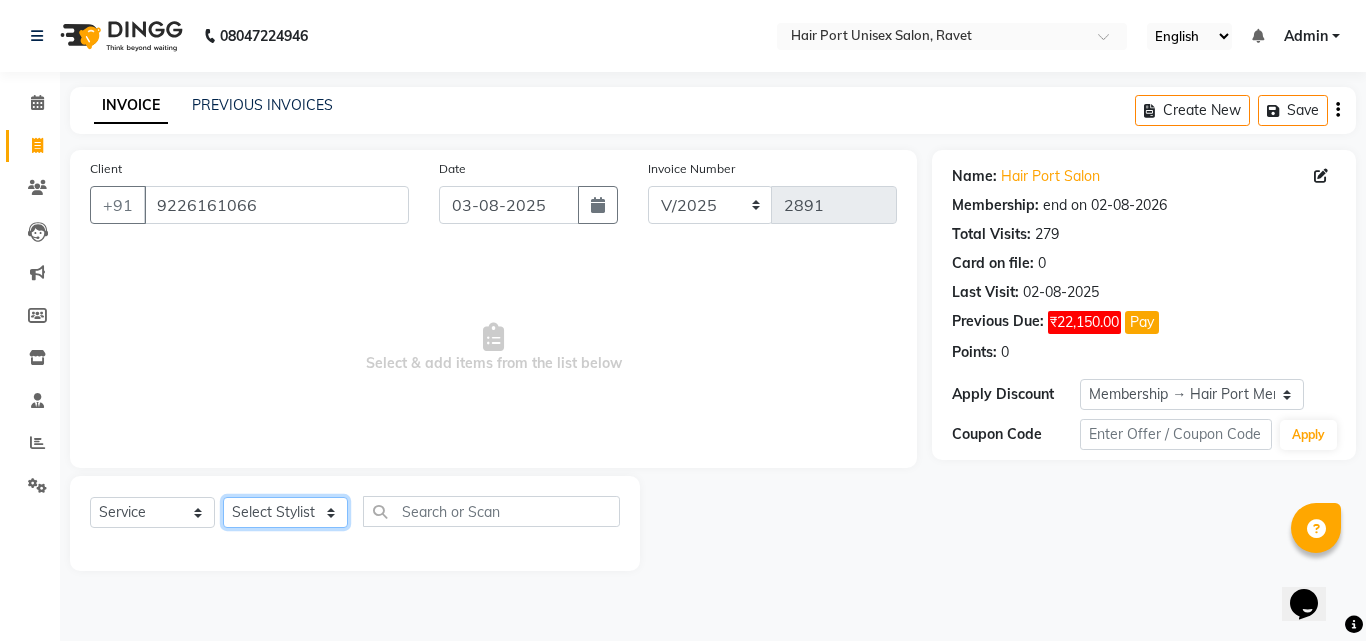 click on "Select Stylist Anushaka Parihar  Esmail Gufran Jyoti Disale Netaji Vishwanath Suryavanshi Rupali  Tanaji Vishwanath Suryavanshi Vinod Mane" 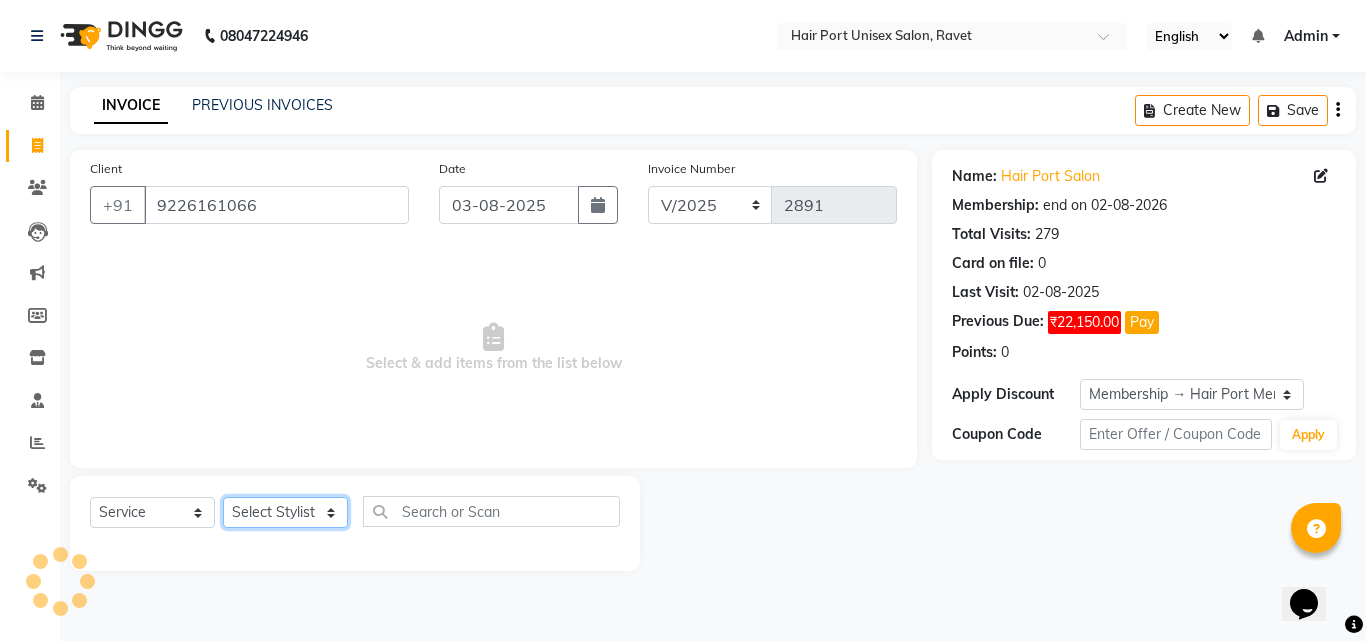 select on "58688" 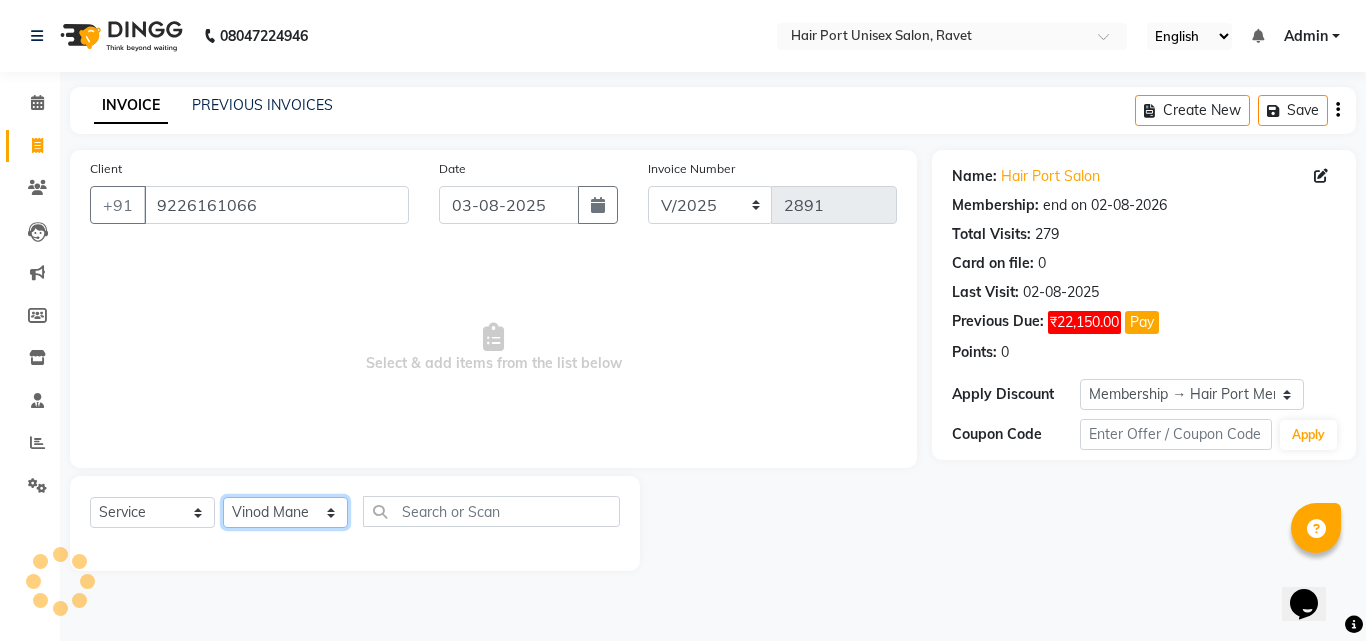 click on "Select Stylist Anushaka Parihar  Esmail Gufran Jyoti Disale Netaji Vishwanath Suryavanshi Rupali  Tanaji Vishwanath Suryavanshi Vinod Mane" 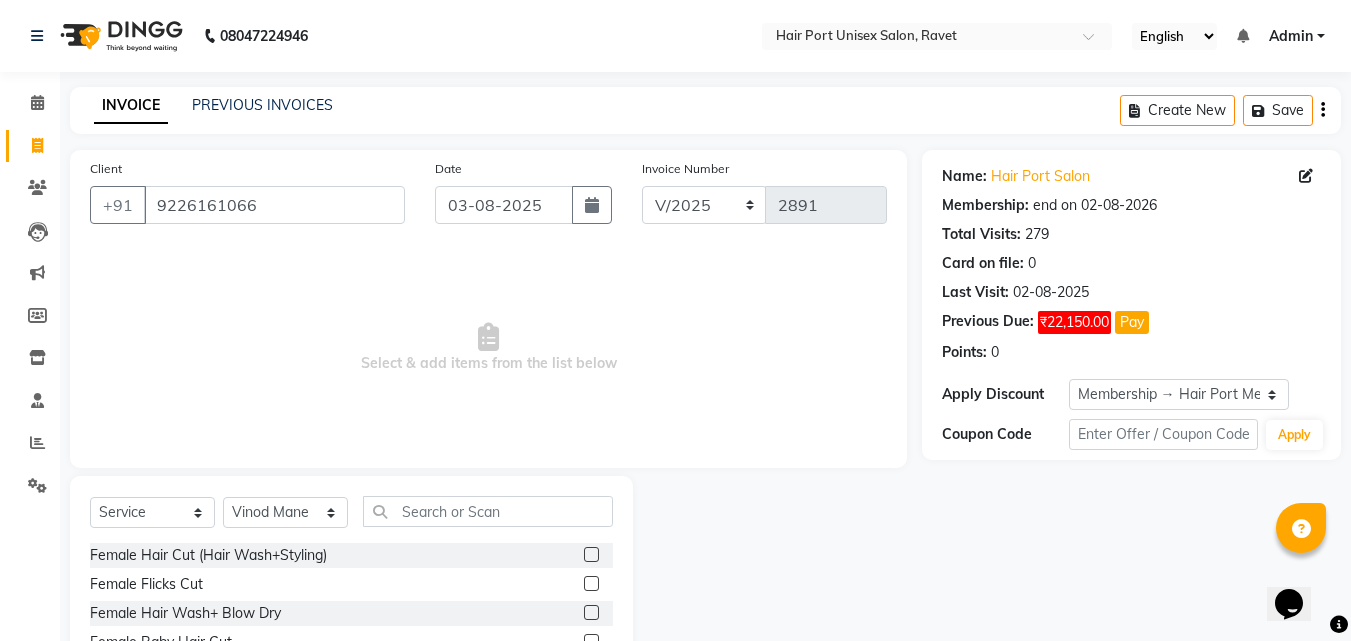 click on "Select  Service  Product  Membership  Package Voucher Prepaid Gift Card  Select Stylist Anushaka Parihar  Esmail Gufran Jyoti Disale Netaji Vishwanath Suryavanshi Rupali  Tanaji Vishwanath Suryavanshi Vinod Mane" 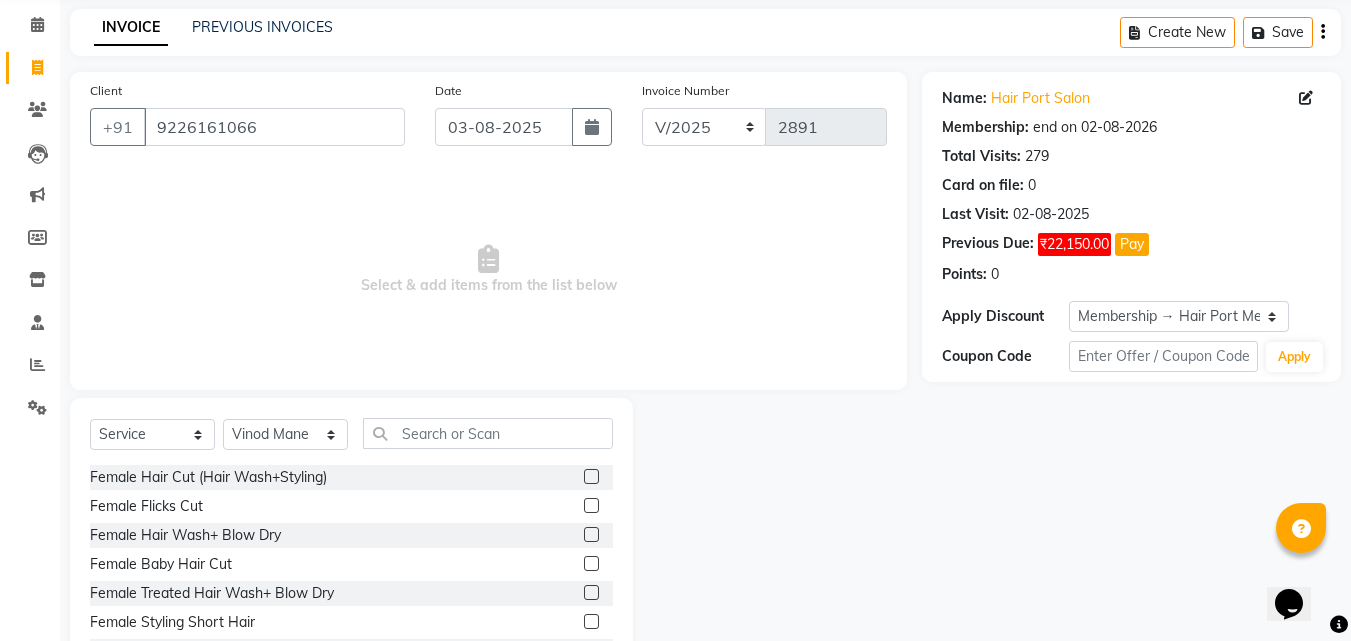 scroll, scrollTop: 80, scrollLeft: 0, axis: vertical 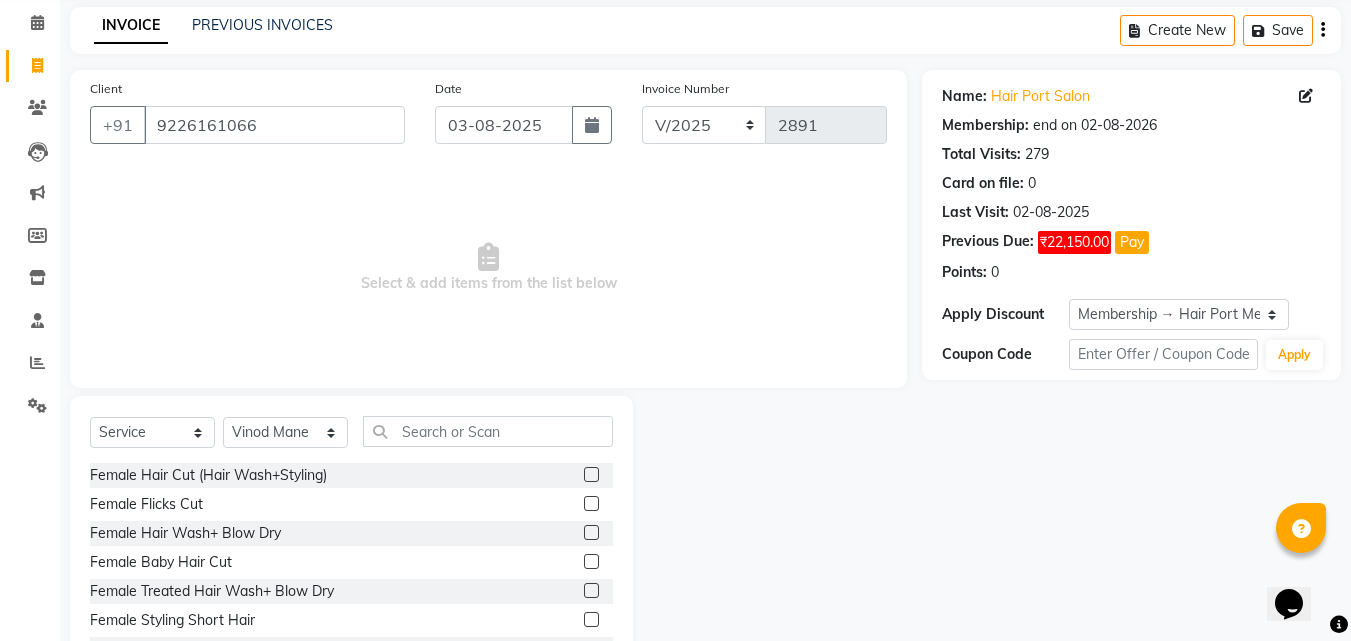click 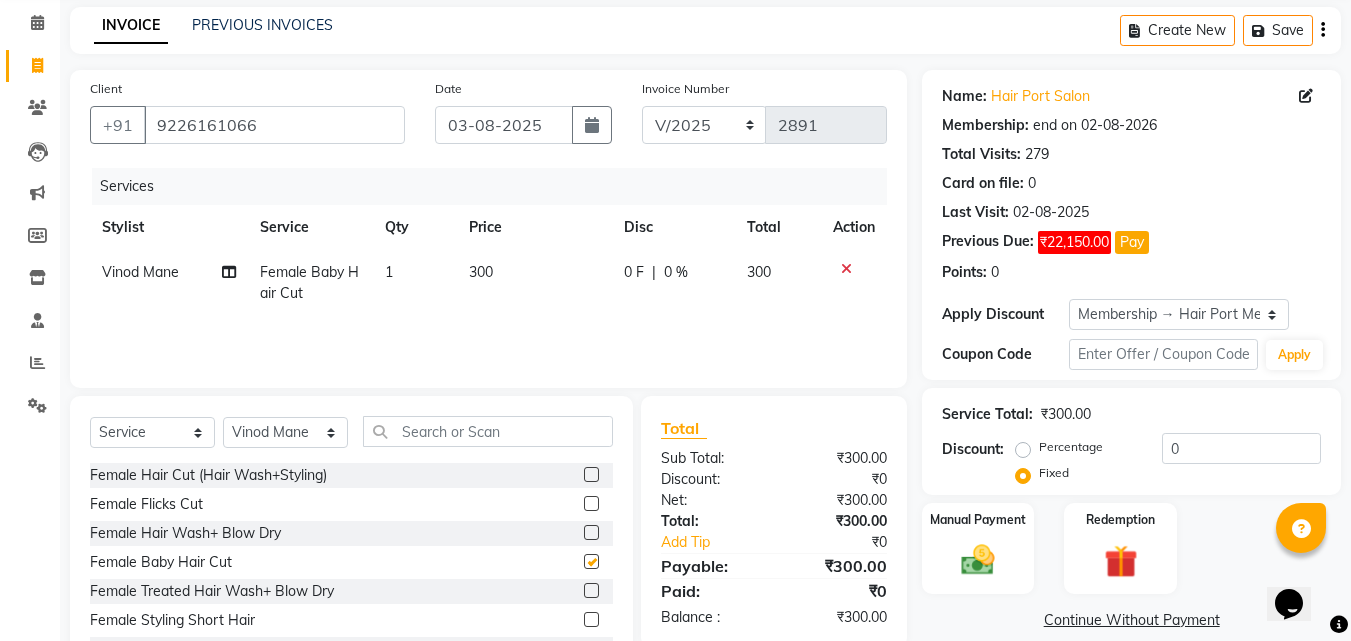checkbox on "false" 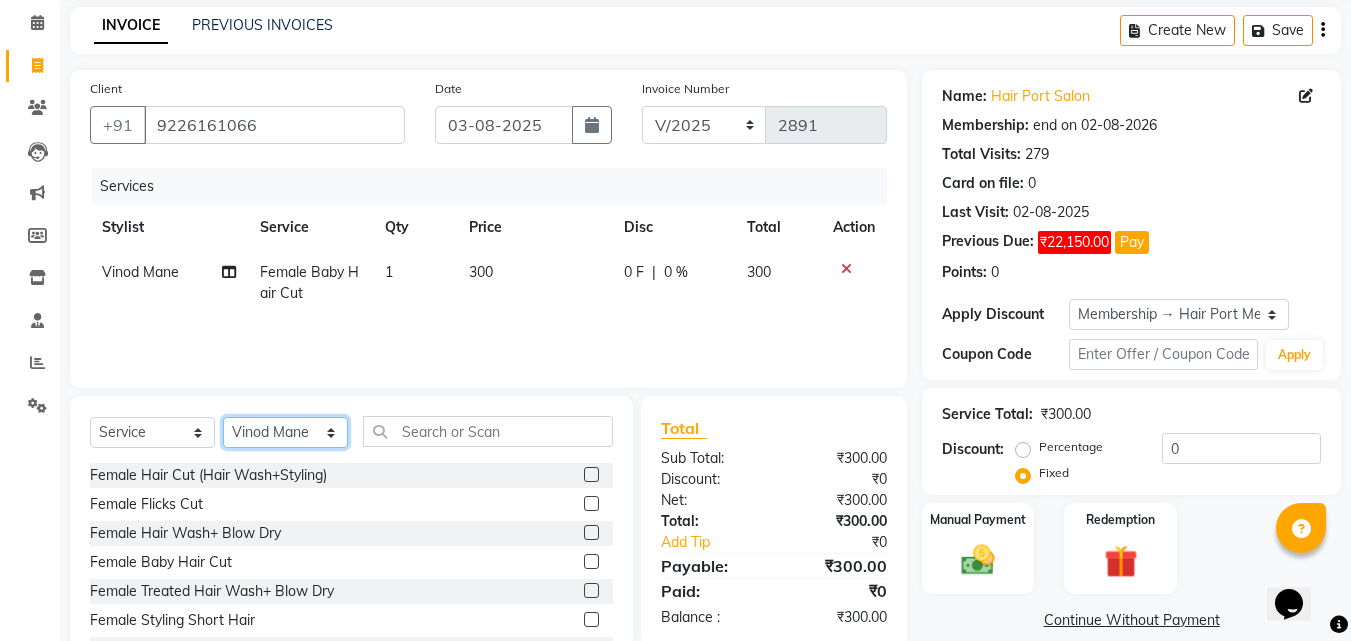 click on "Select Stylist Anushaka Parihar  Esmail Gufran Jyoti Disale Netaji Vishwanath Suryavanshi Rupali  Tanaji Vishwanath Suryavanshi Vinod Mane" 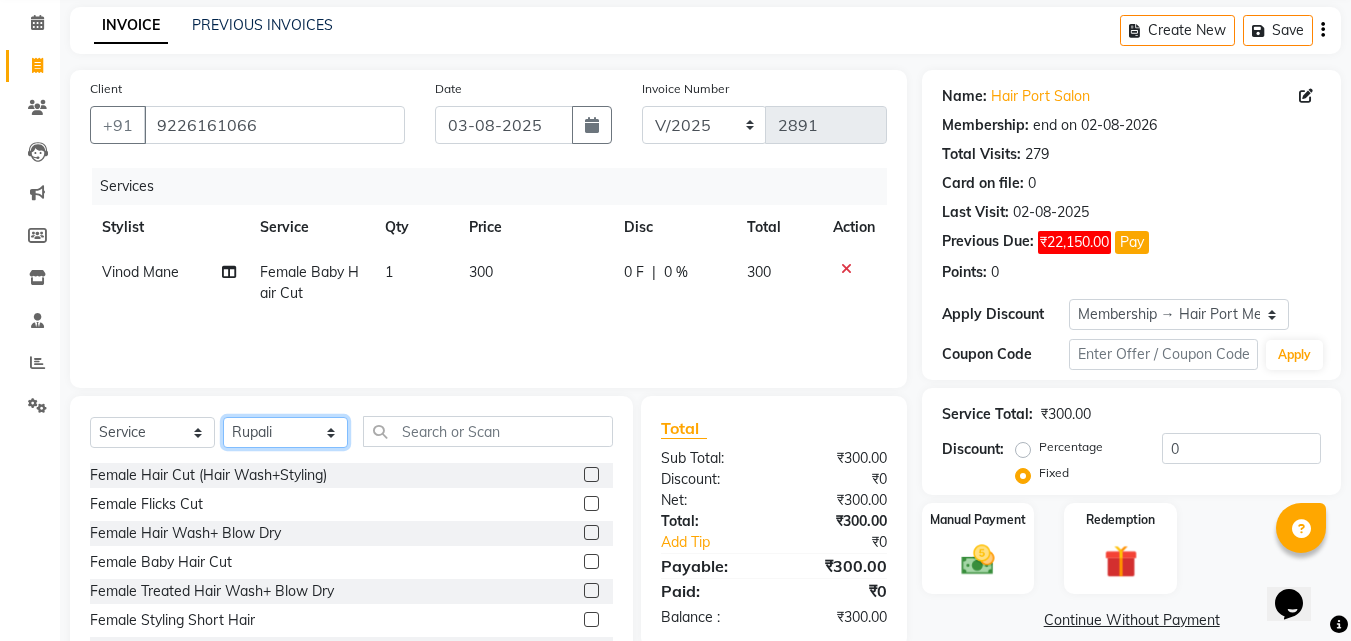 click on "Select Stylist Anushaka Parihar  Esmail Gufran Jyoti Disale Netaji Vishwanath Suryavanshi Rupali  Tanaji Vishwanath Suryavanshi Vinod Mane" 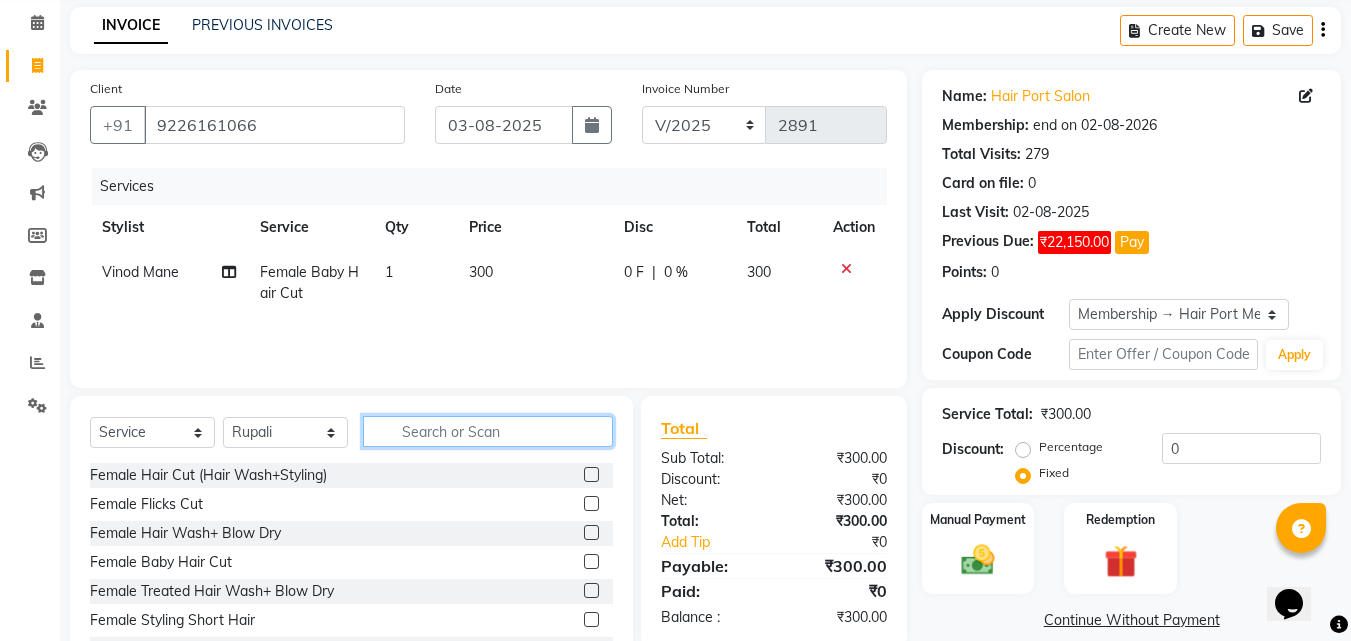 click 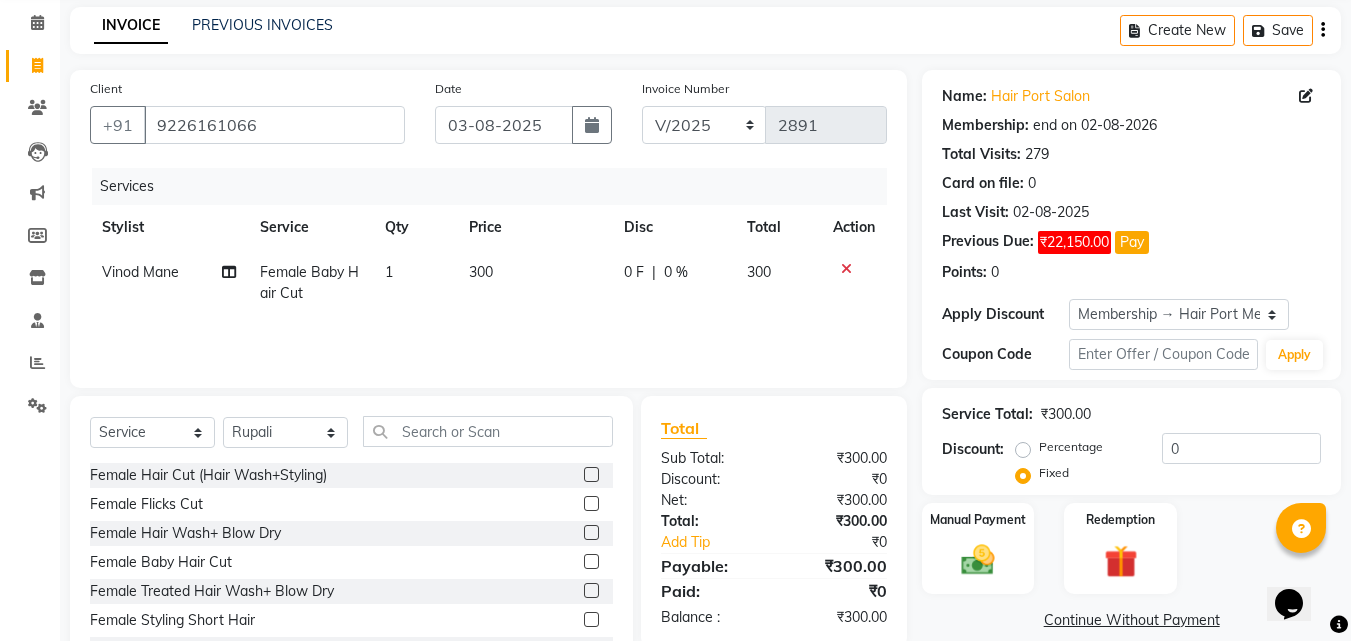 click 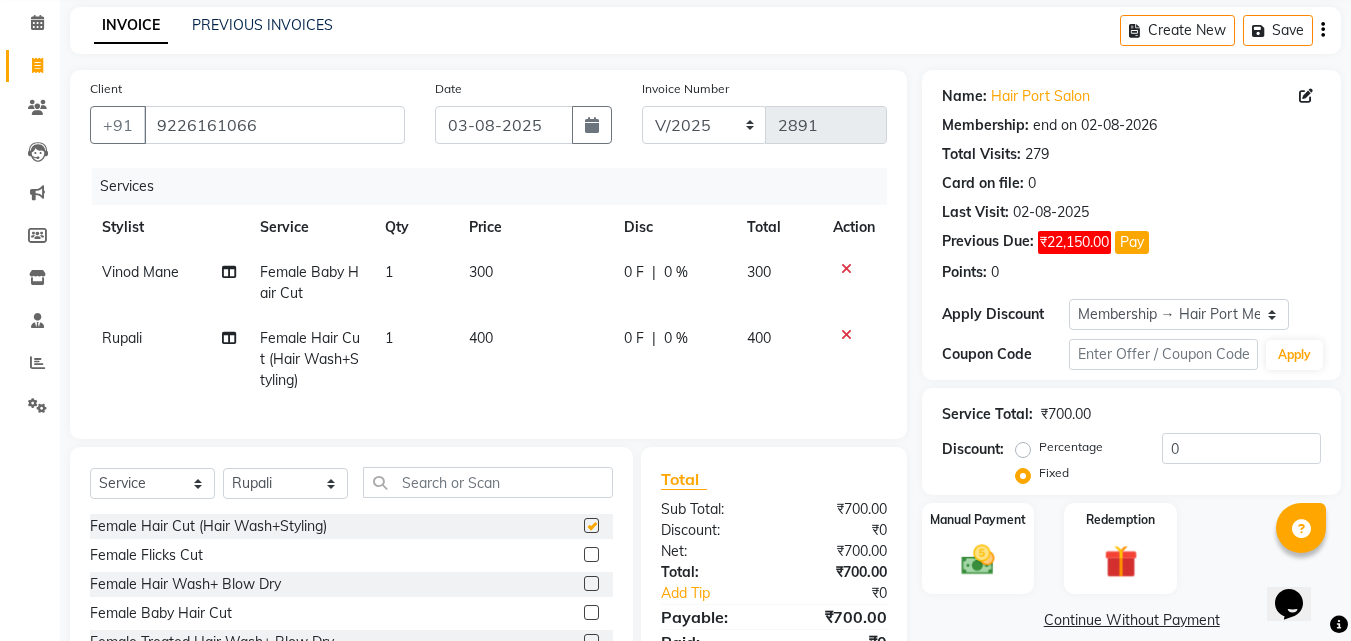checkbox on "false" 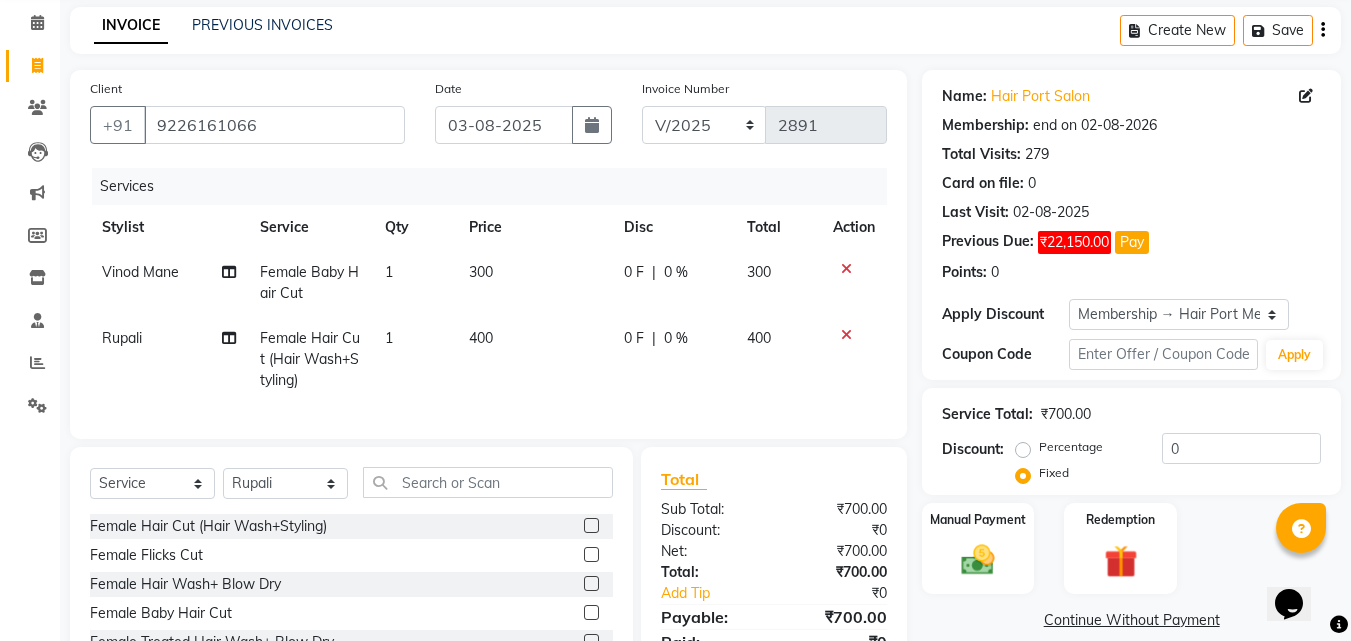 click on "Client +91 [PHONE] Date [DATE] Invoice Number V/2025 V/2025-26 2891 Services Stylist Service Qty Price Disc Total Action [FIRST] [LAST] Female Baby Hair Cut 1 300 0 F | 0 % 300 Rupali Female Hair Cut (Hair Wash+Styling) 1 400 0 F | 0 % 400" 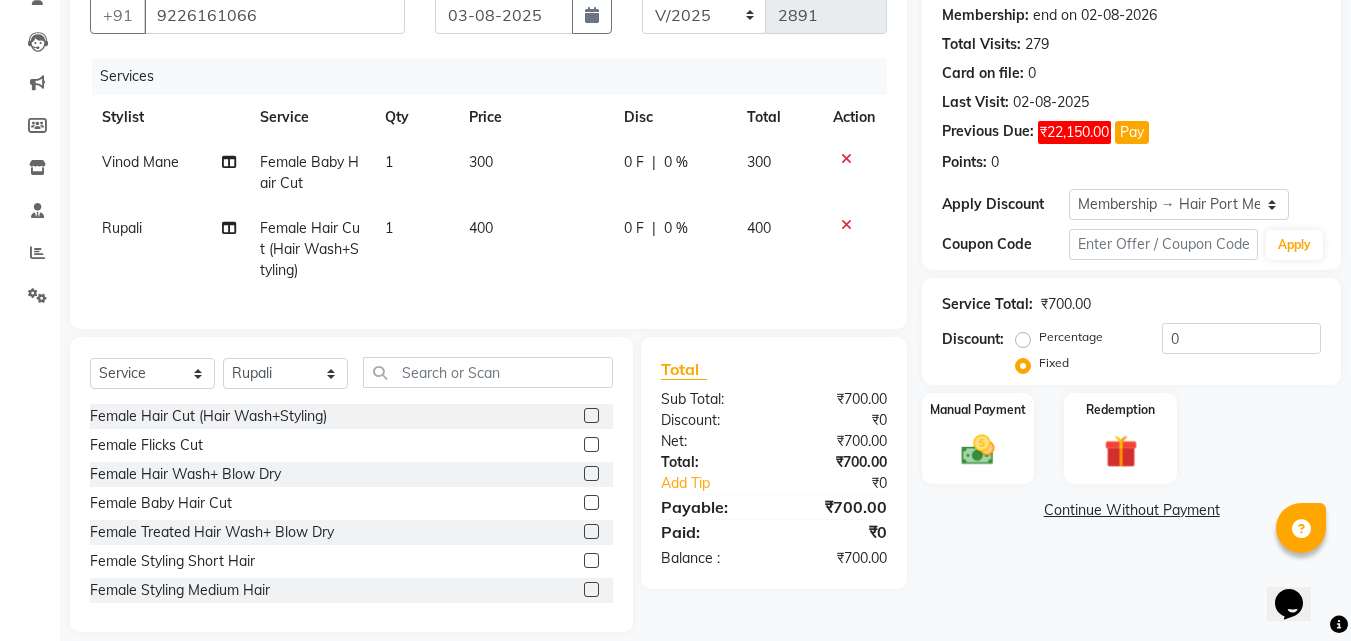 scroll, scrollTop: 226, scrollLeft: 0, axis: vertical 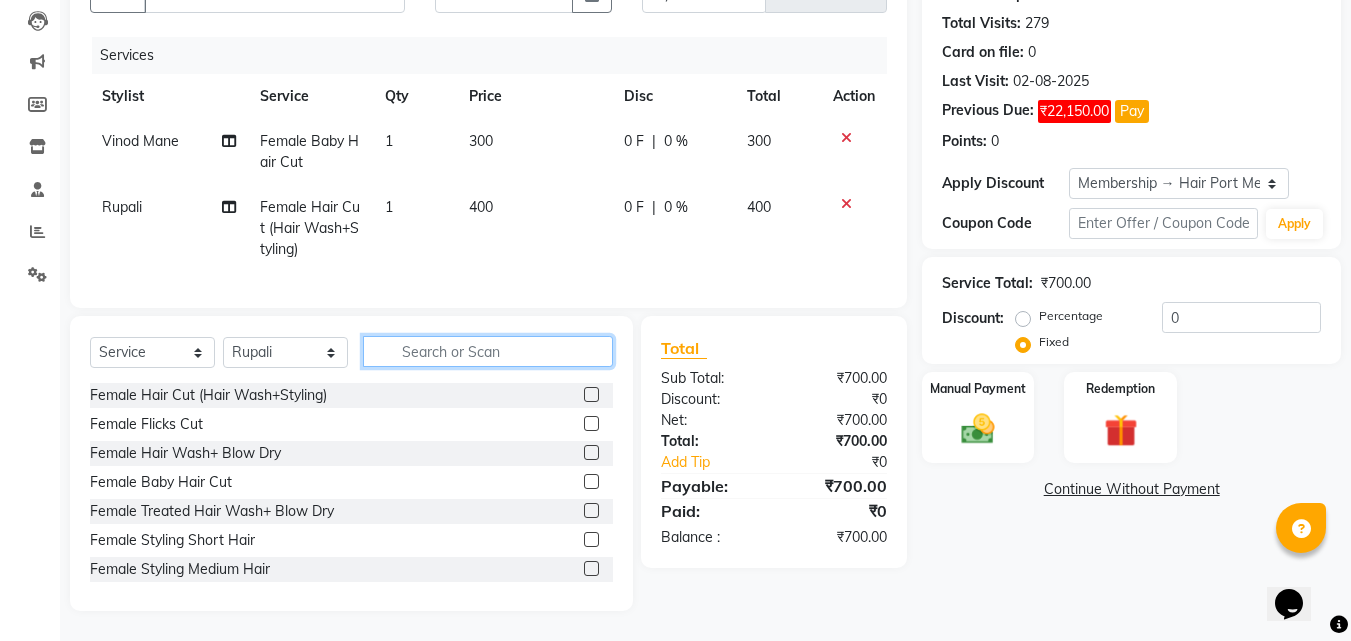 click 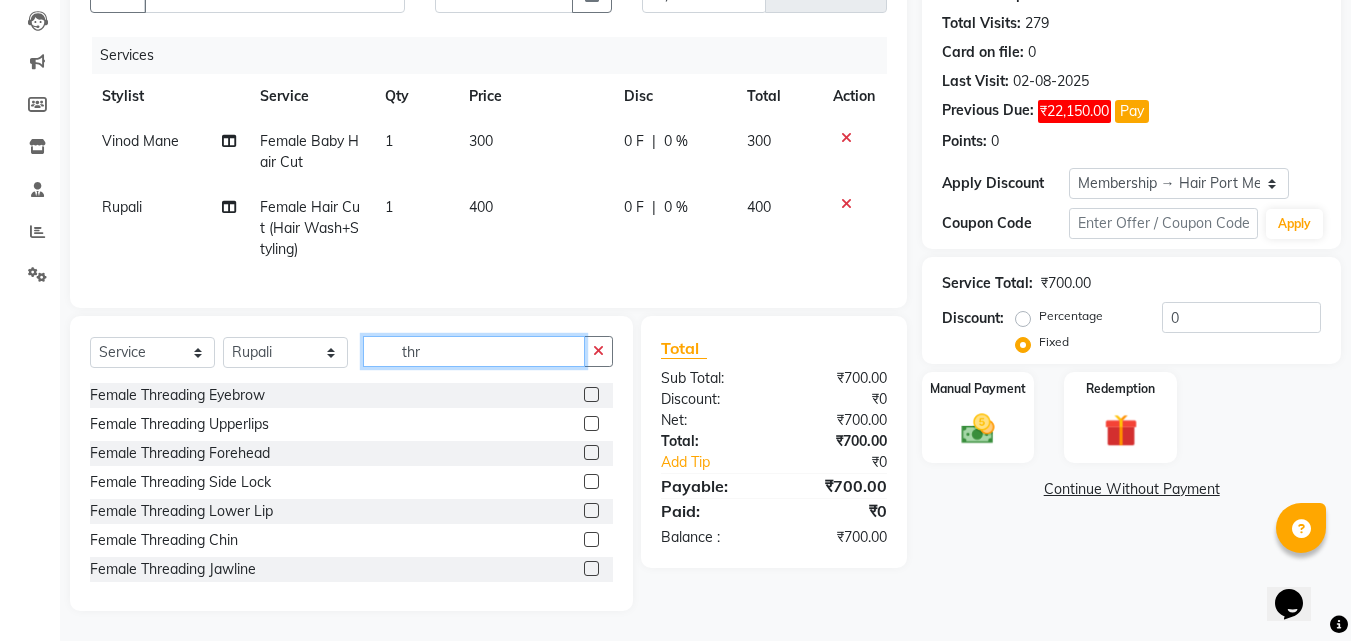type on "thr" 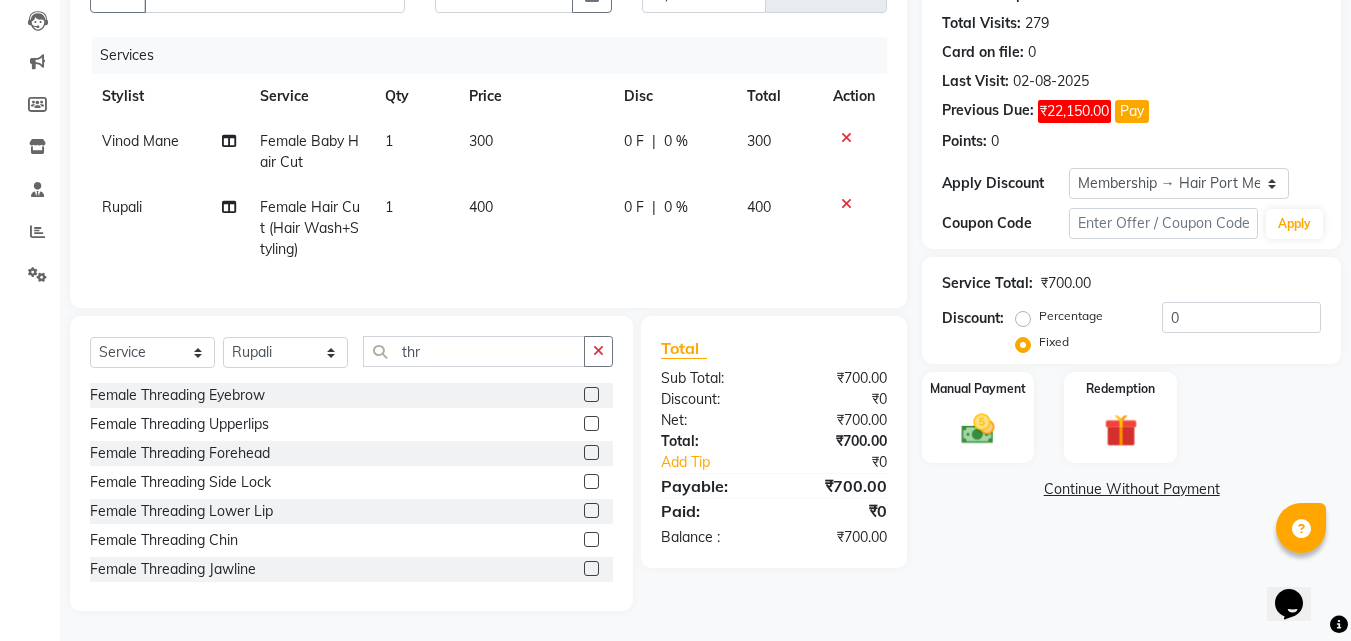 click 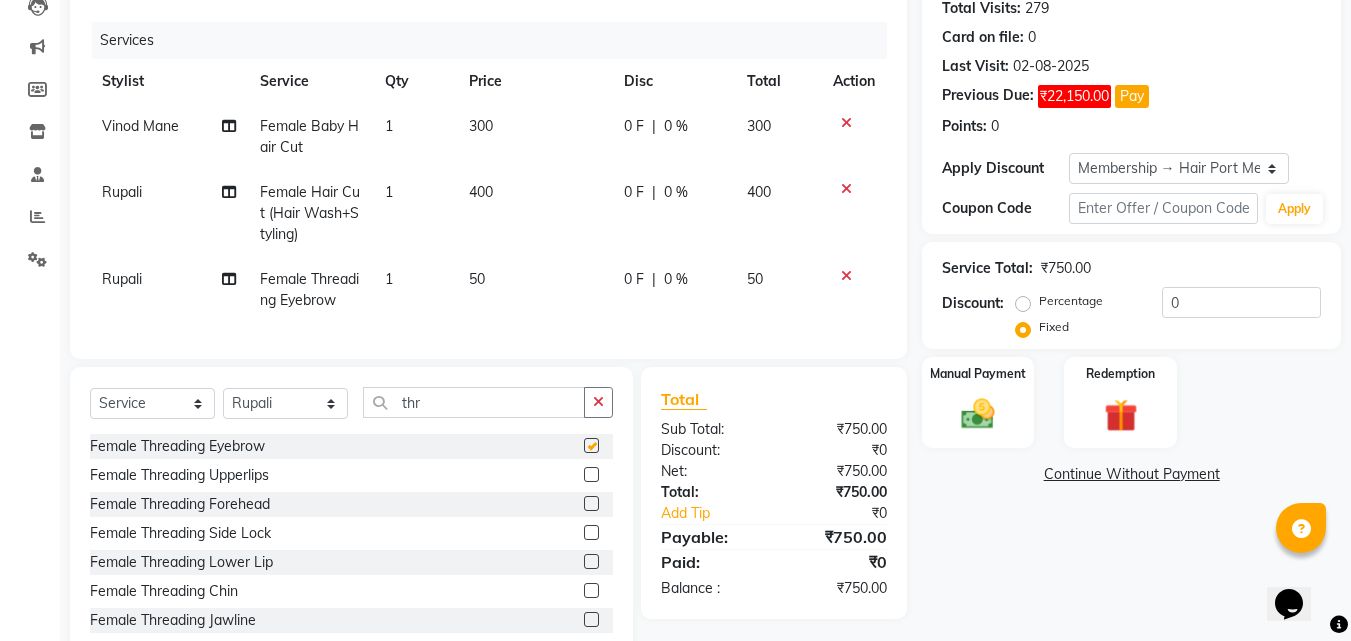 checkbox on "false" 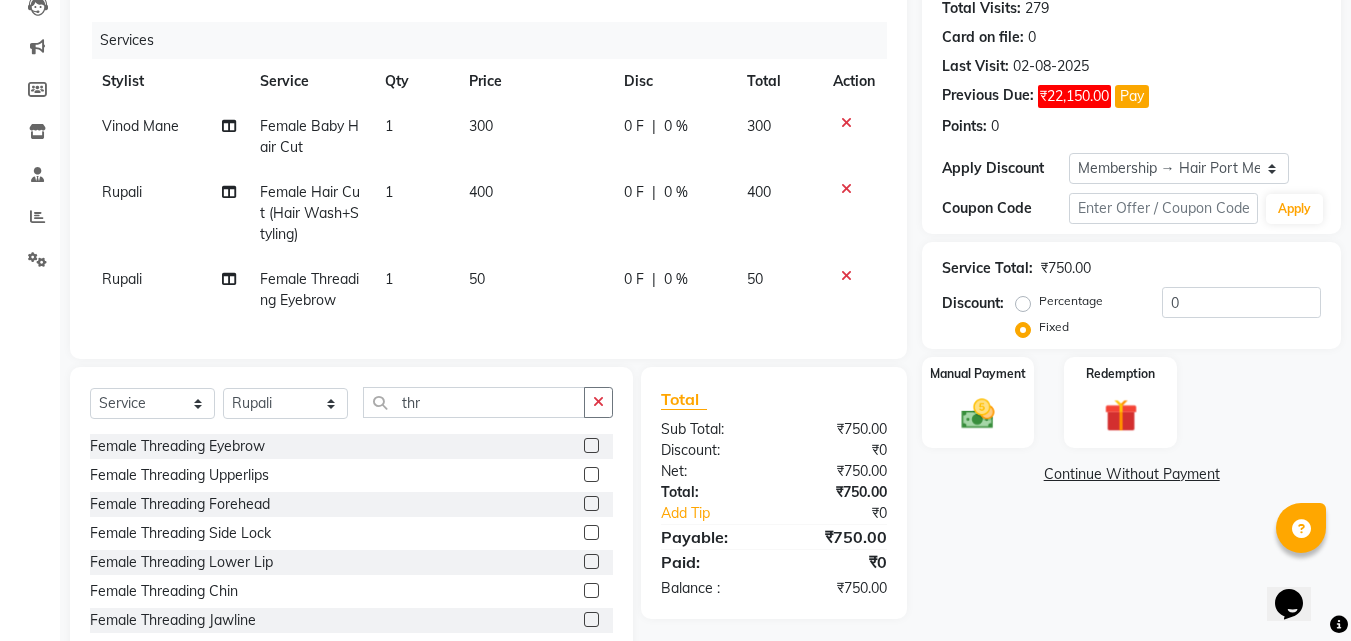 click 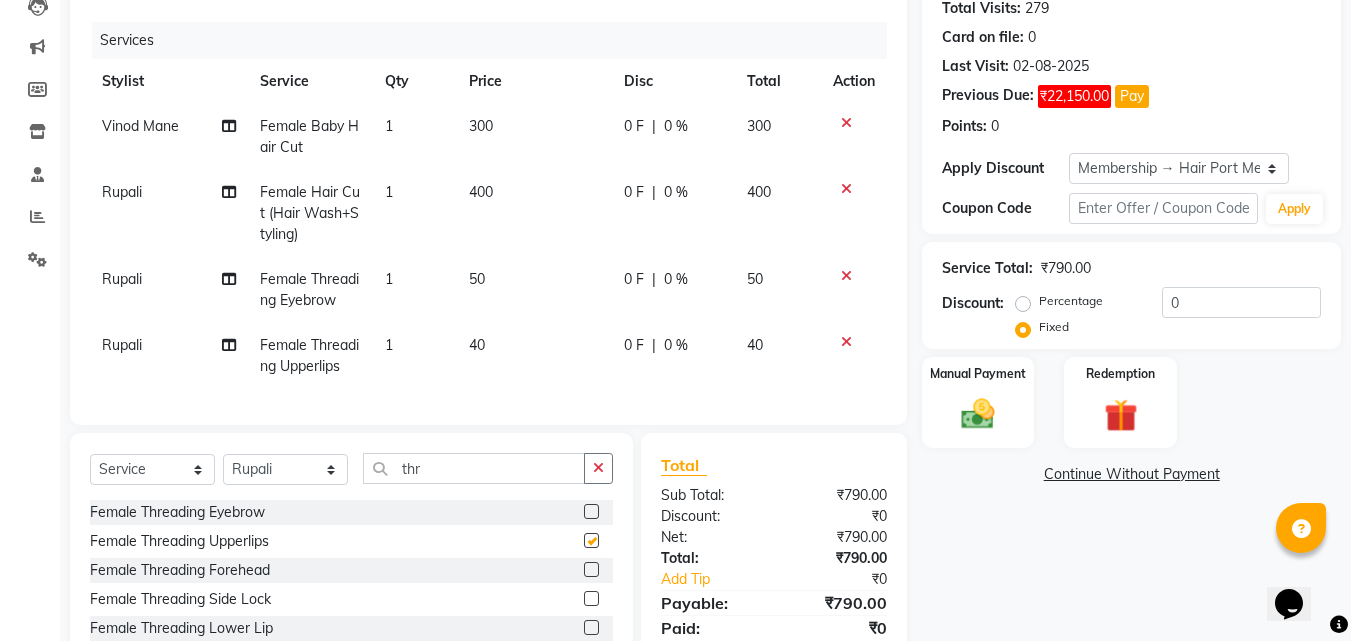 checkbox on "false" 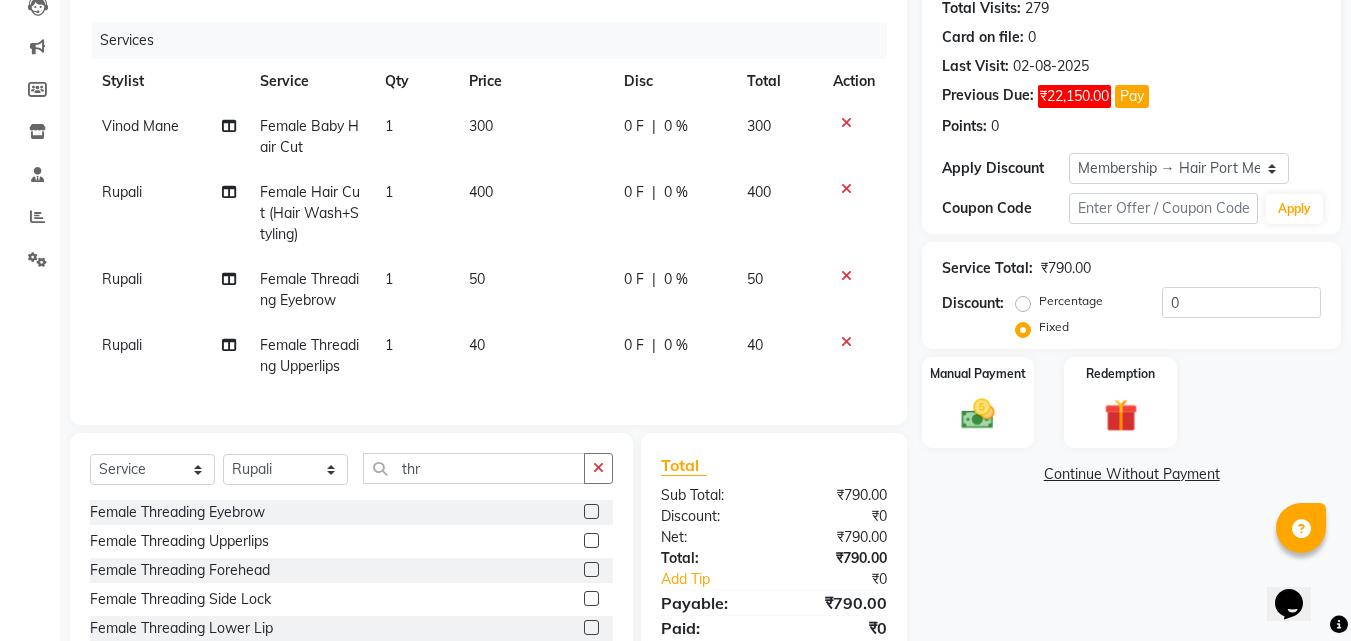 click on "Client +91 [PHONE] Date [DATE] Invoice Number V/2025 V/2025-26 2891 Services Stylist Service Qty Price Disc Total Action [FIRST] [LAST] Female Baby Hair Cut 1 300 0 F | 0 % 300 Rupali Female Hair Cut (Hair Wash+Styling) 1 400 0 F | 0 % 400 Rupali Female Threading Eyebrow 1 50 0 F | 0 % 50 Rupali Female Threading Upperlips 1 40 0 F | 0 % 40" 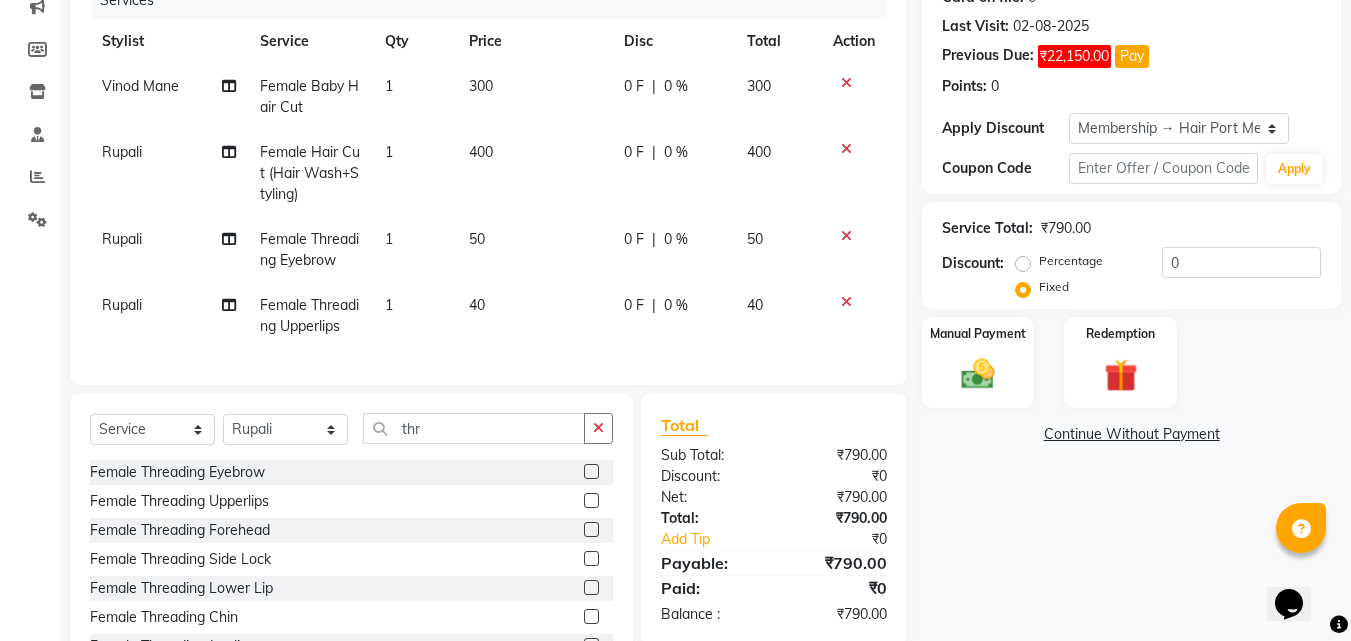 scroll, scrollTop: 358, scrollLeft: 0, axis: vertical 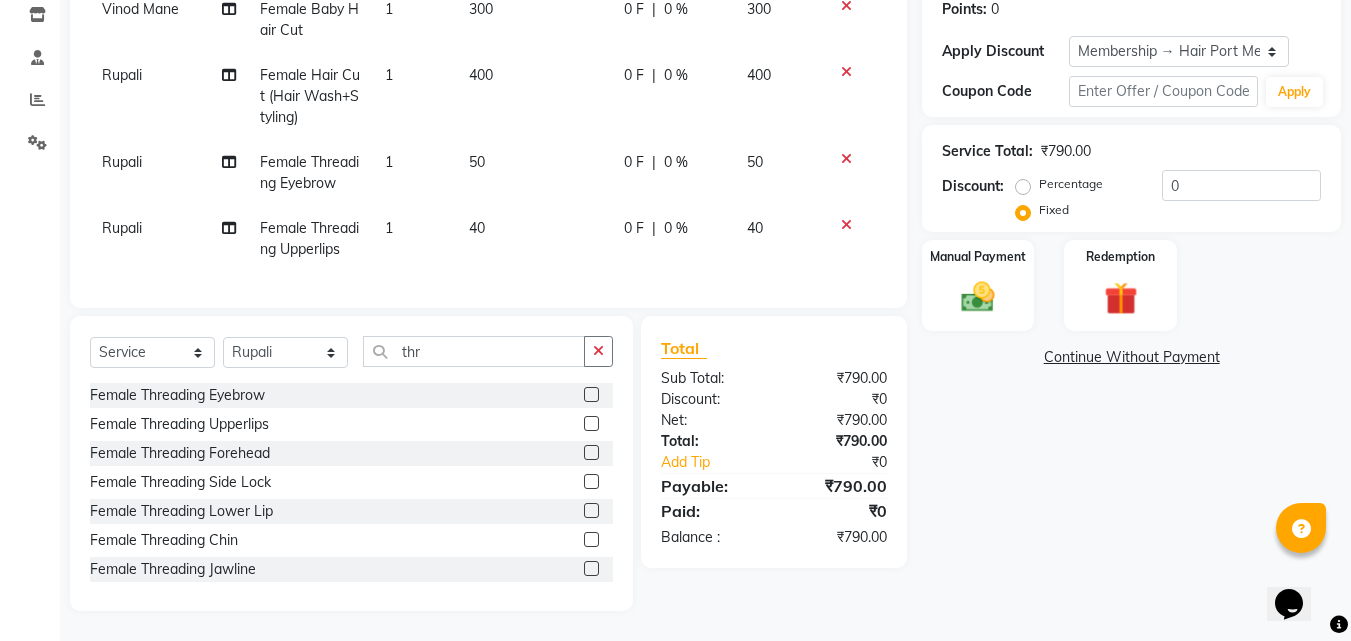 click 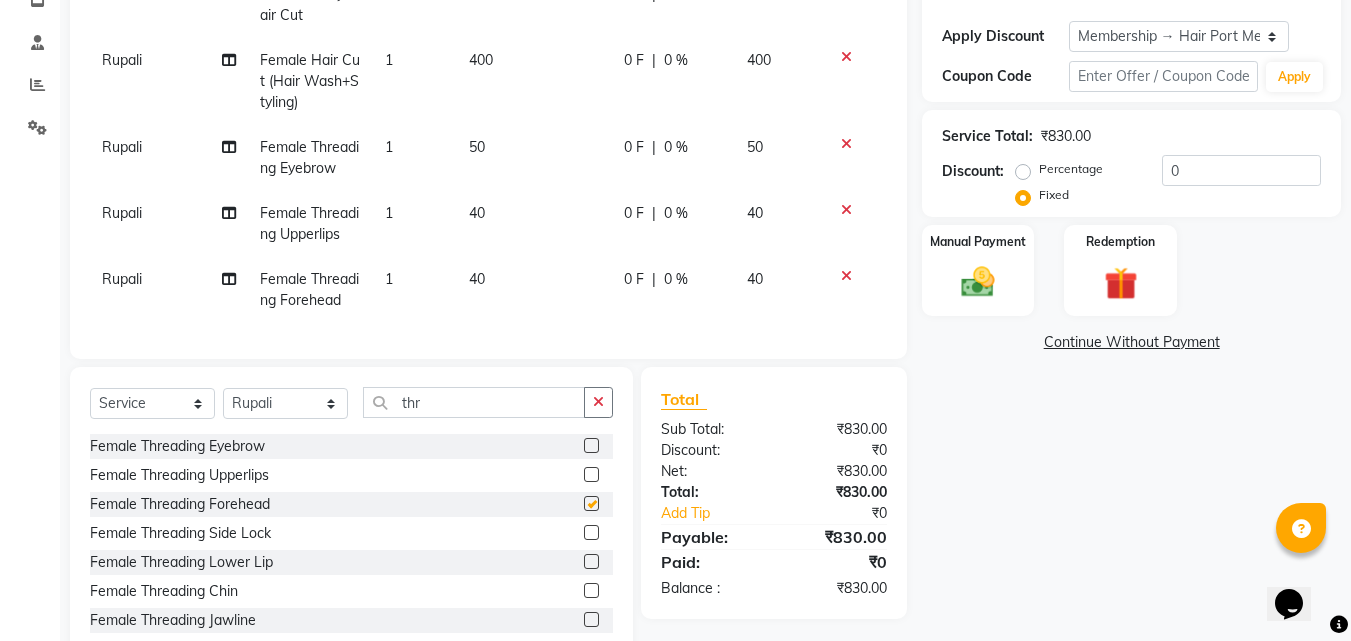 checkbox on "false" 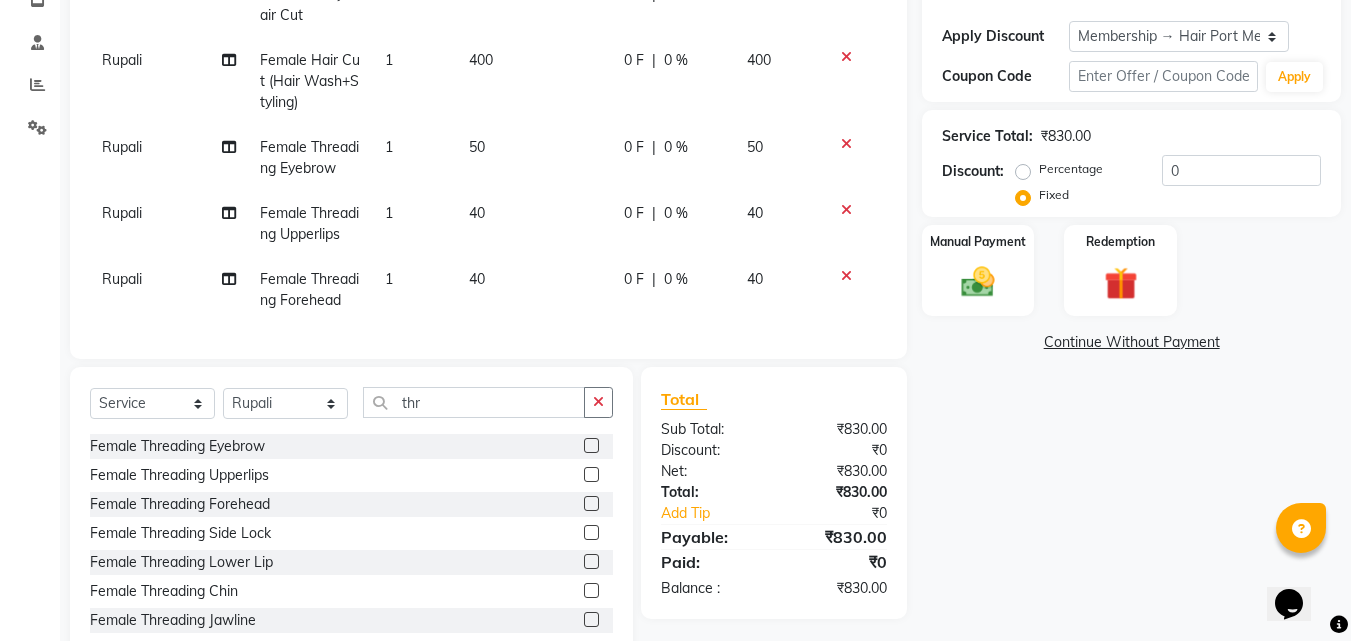click 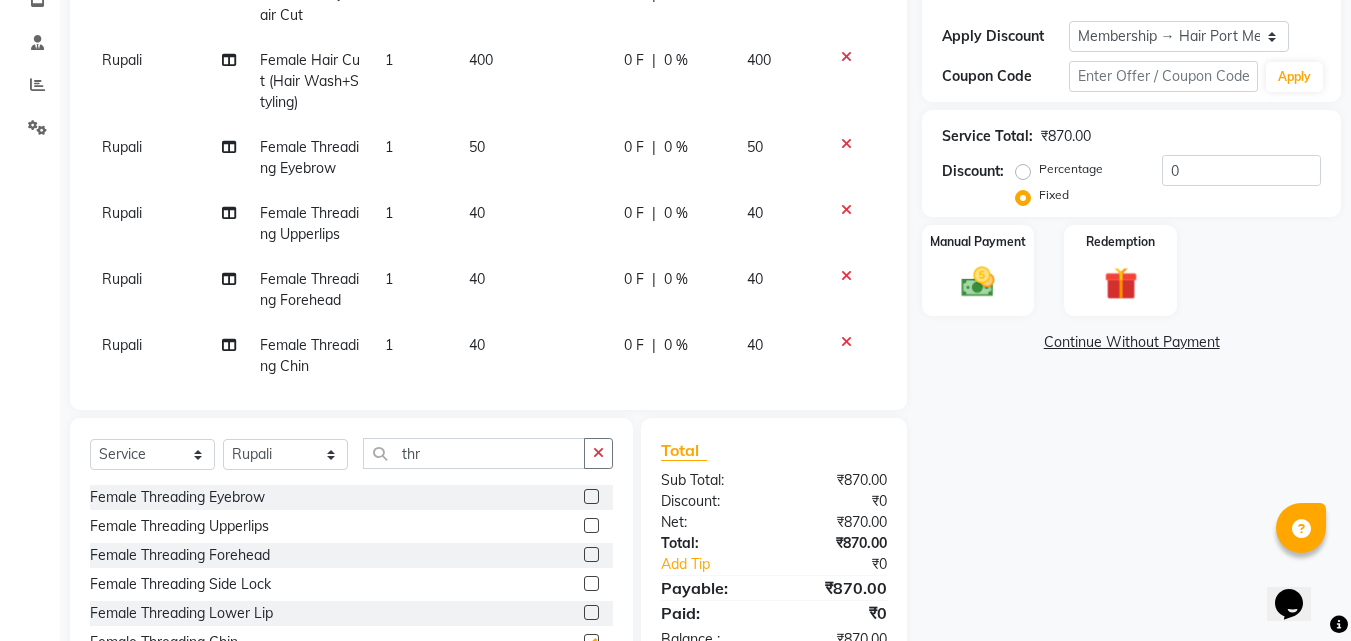 checkbox on "false" 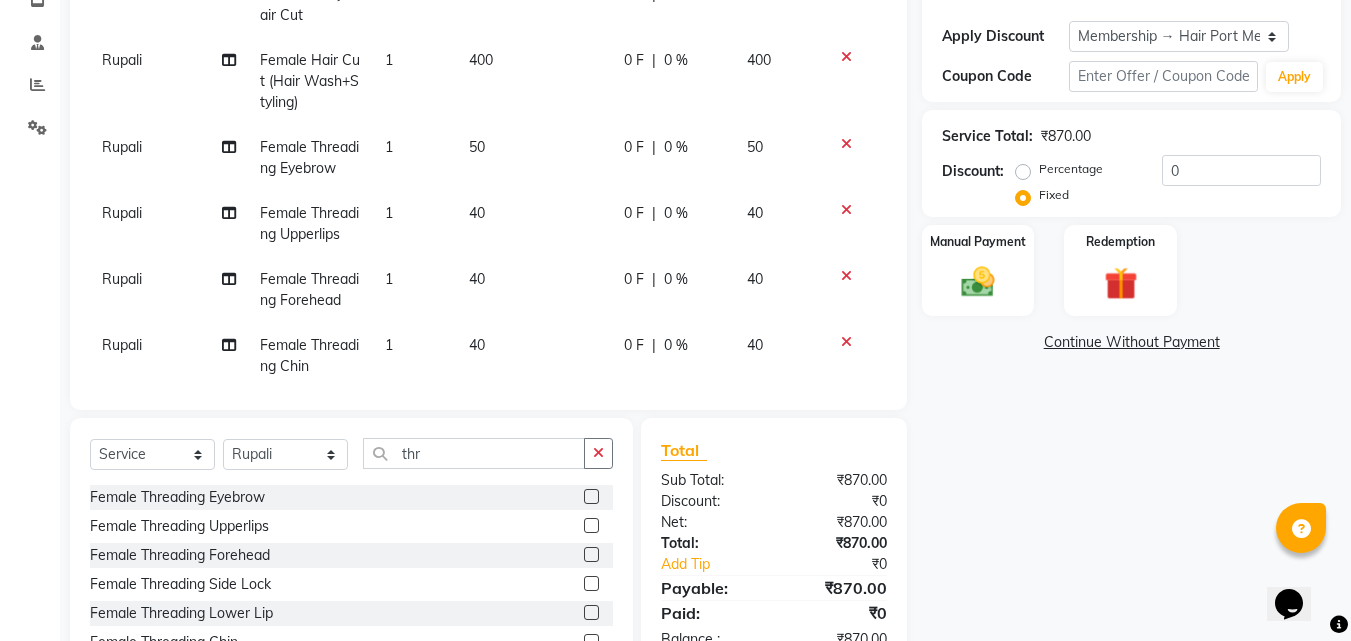 click on "Total" 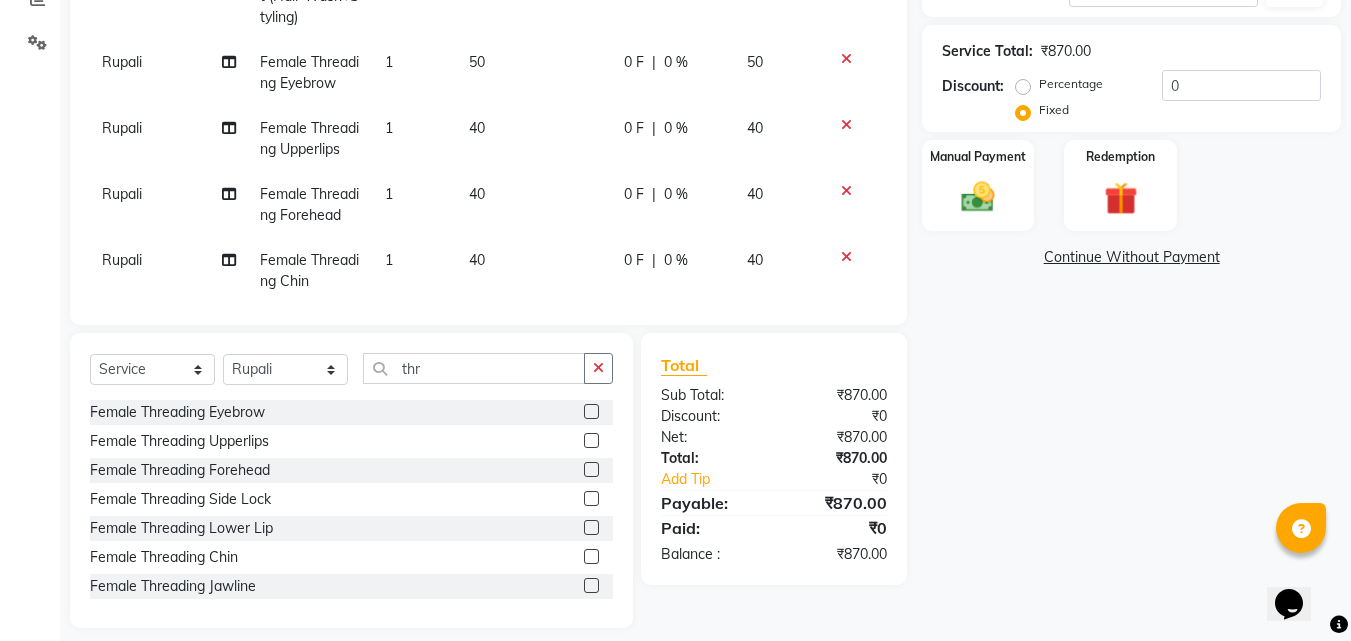 scroll, scrollTop: 460, scrollLeft: 0, axis: vertical 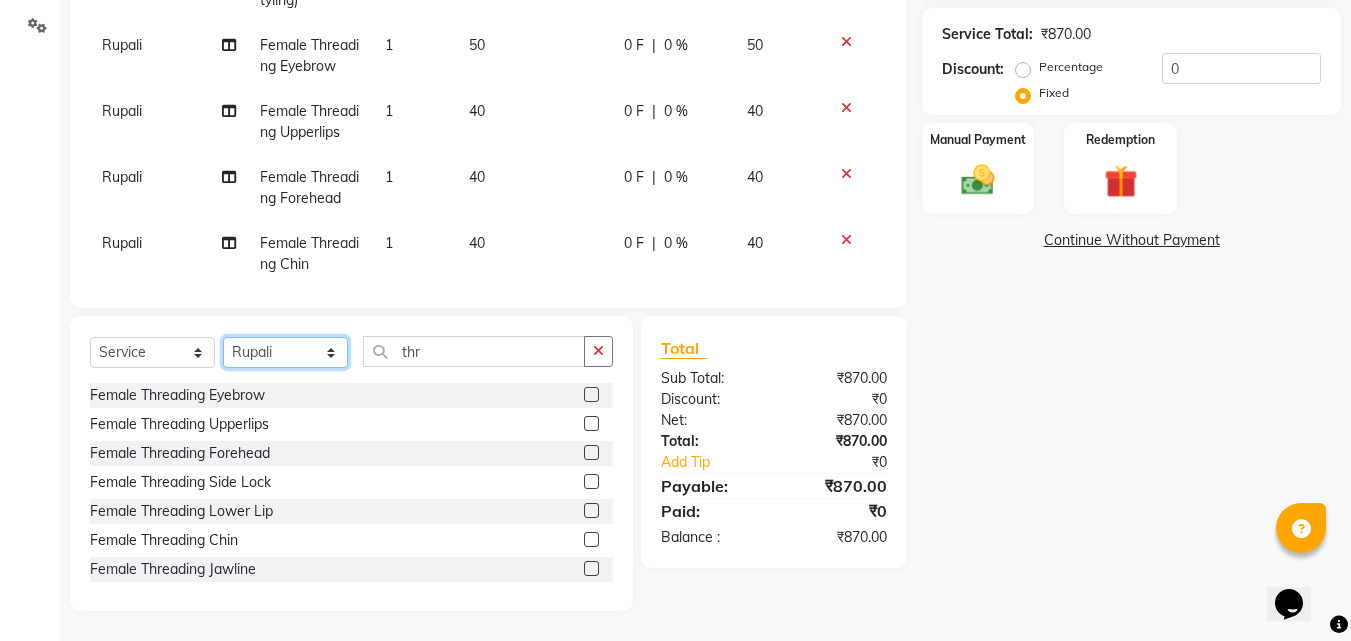 click on "Select Stylist Anushaka Parihar  Esmail Gufran Jyoti Disale Netaji Vishwanath Suryavanshi Rupali  Tanaji Vishwanath Suryavanshi Vinod Mane" 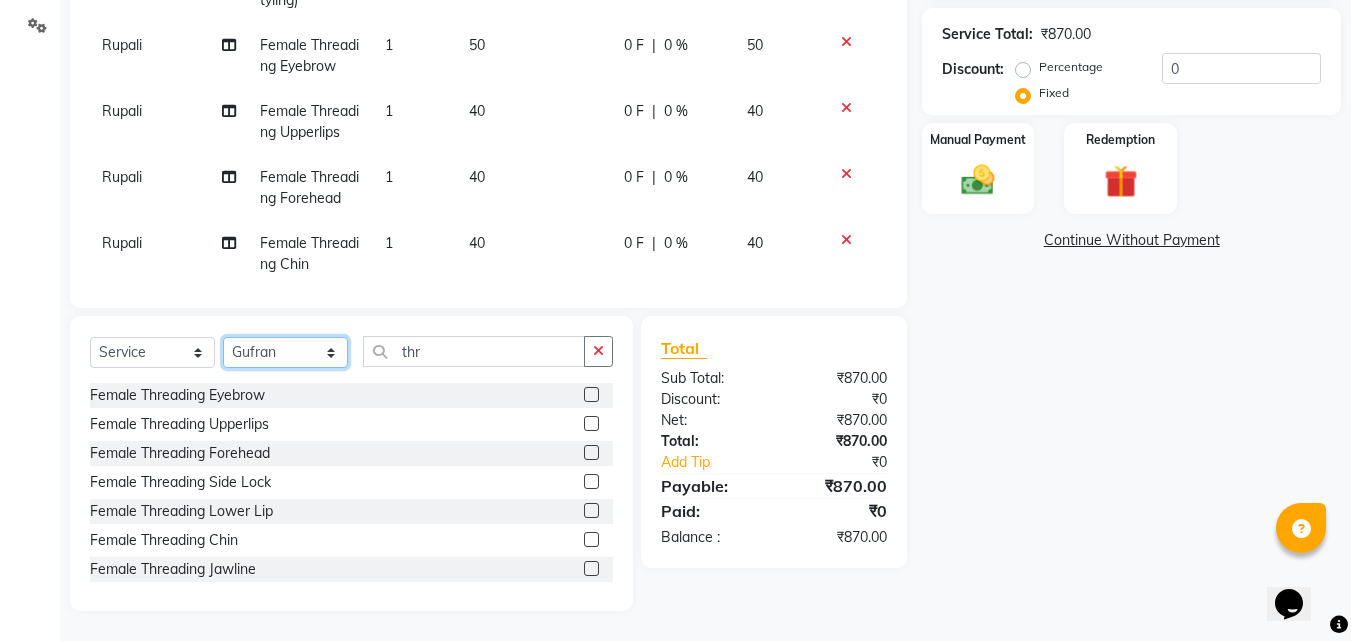 click on "Select Stylist Anushaka Parihar  Esmail Gufran Jyoti Disale Netaji Vishwanath Suryavanshi Rupali  Tanaji Vishwanath Suryavanshi Vinod Mane" 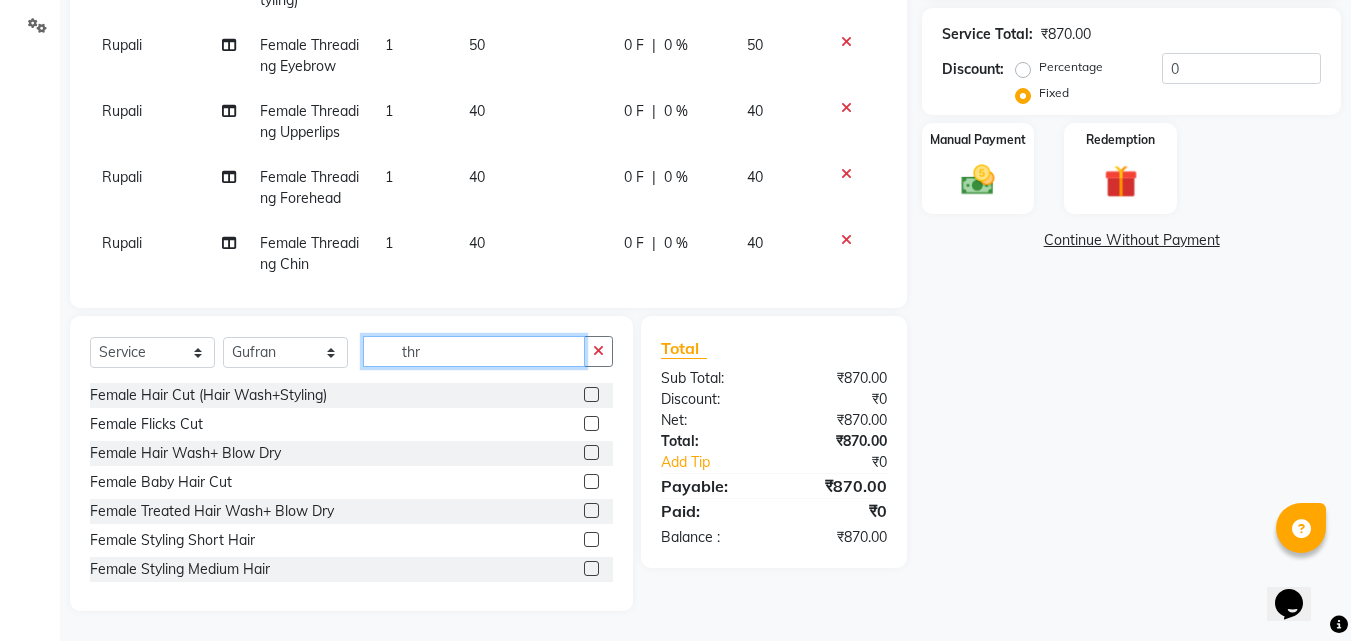 click on "thr" 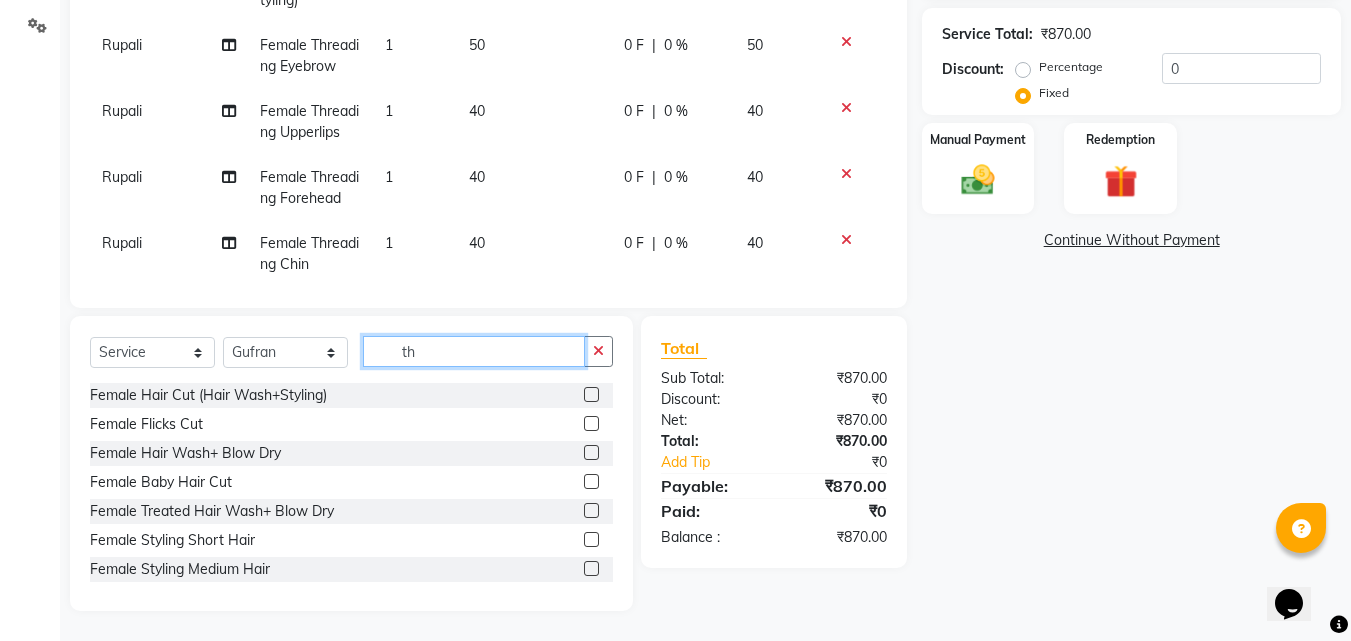 type on "t" 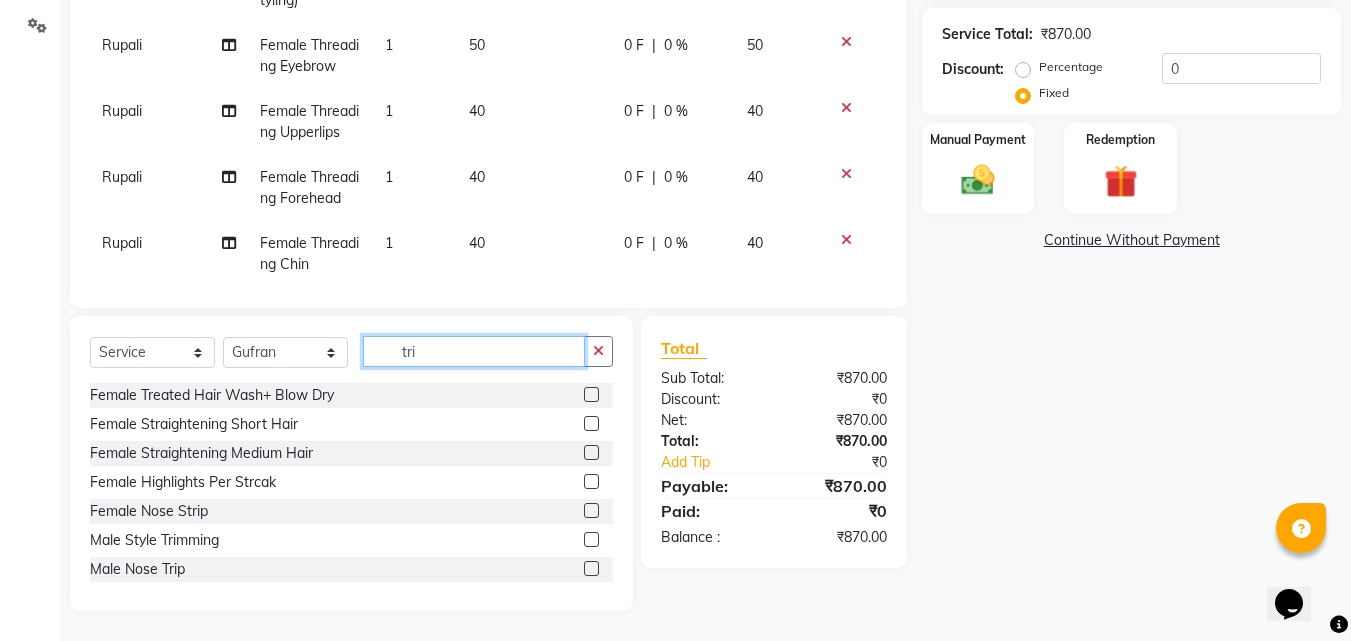 scroll, scrollTop: 417, scrollLeft: 0, axis: vertical 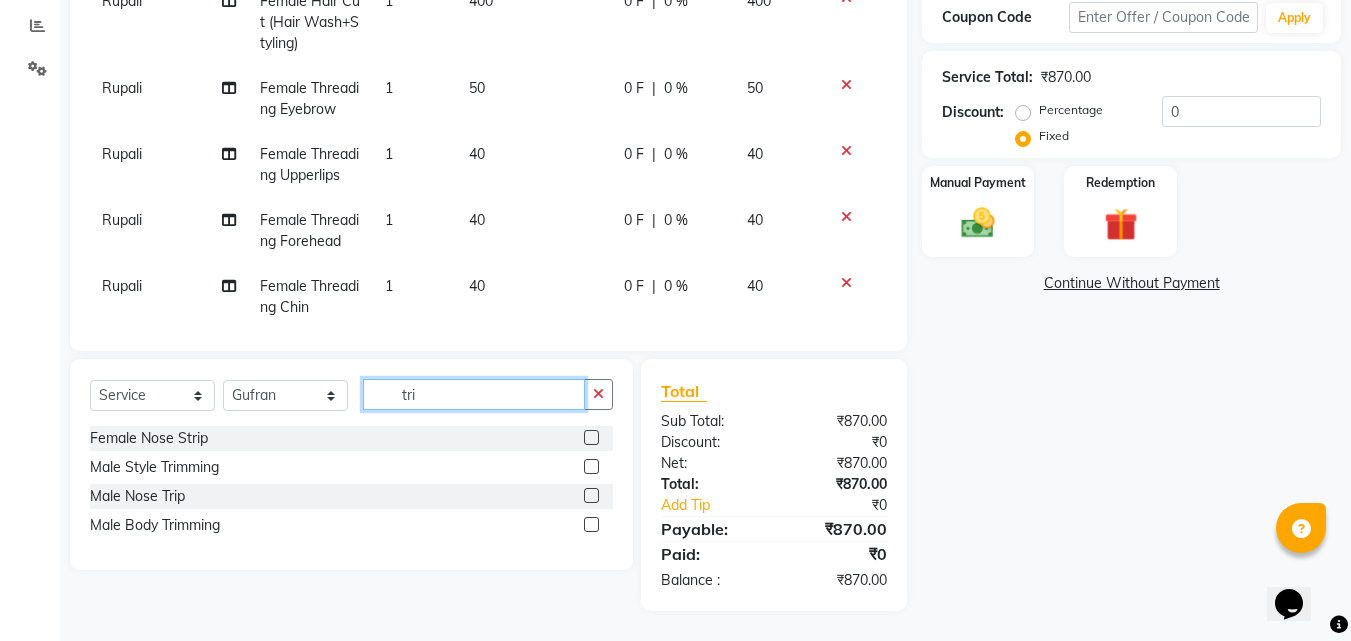 type on "tri" 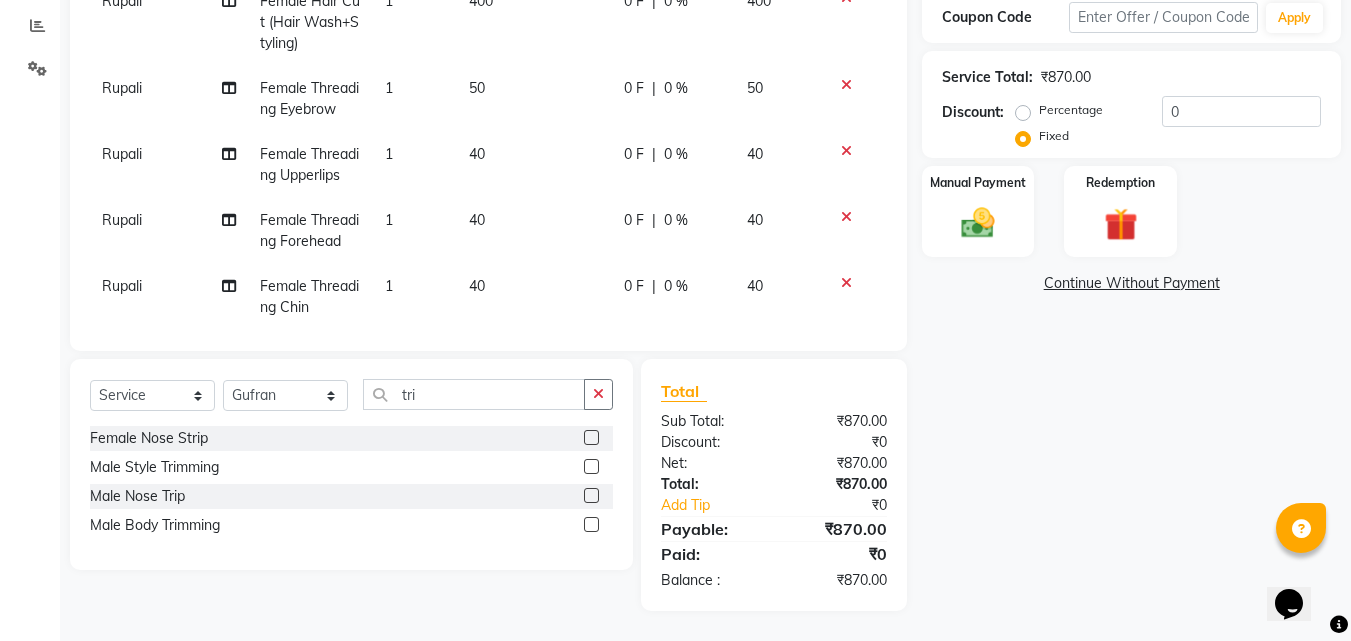 click 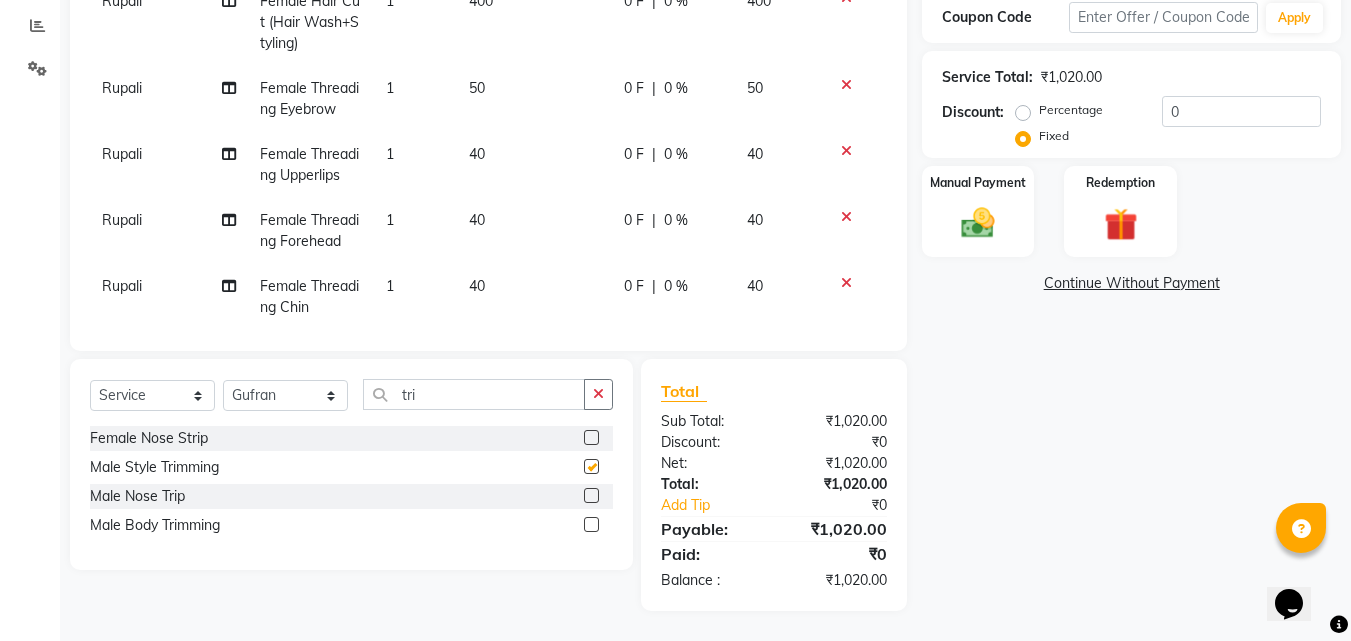 checkbox on "false" 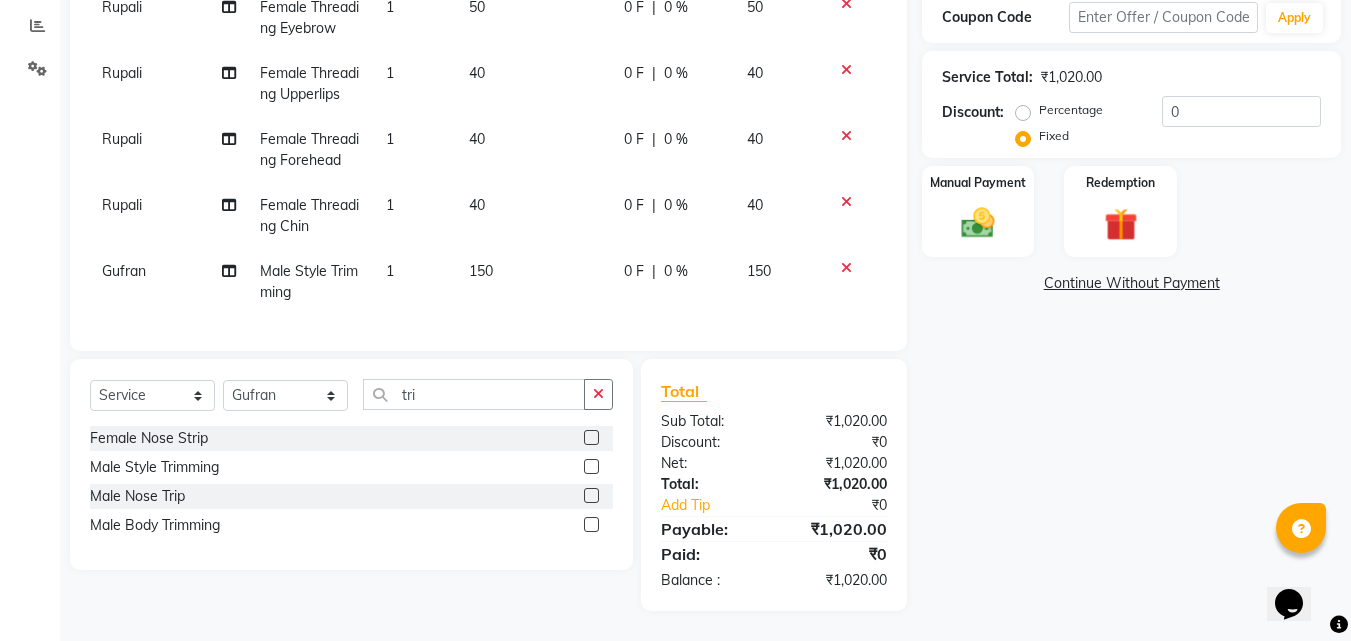 scroll, scrollTop: 96, scrollLeft: 0, axis: vertical 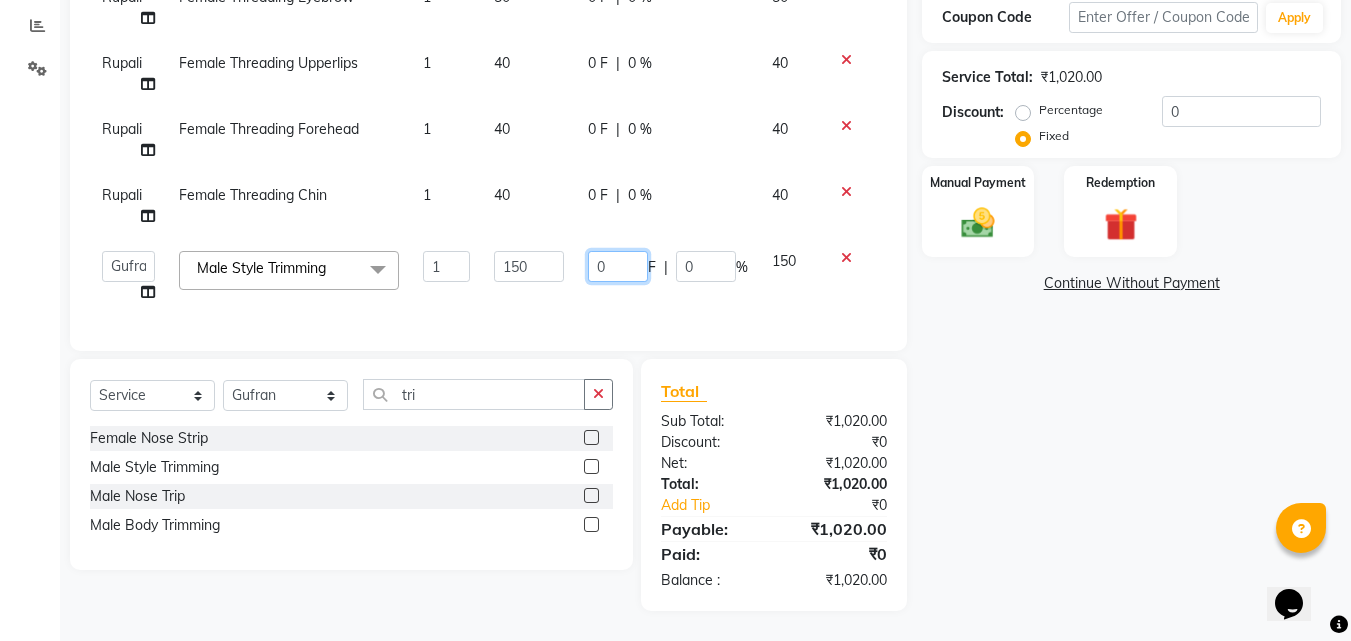 click on "0" 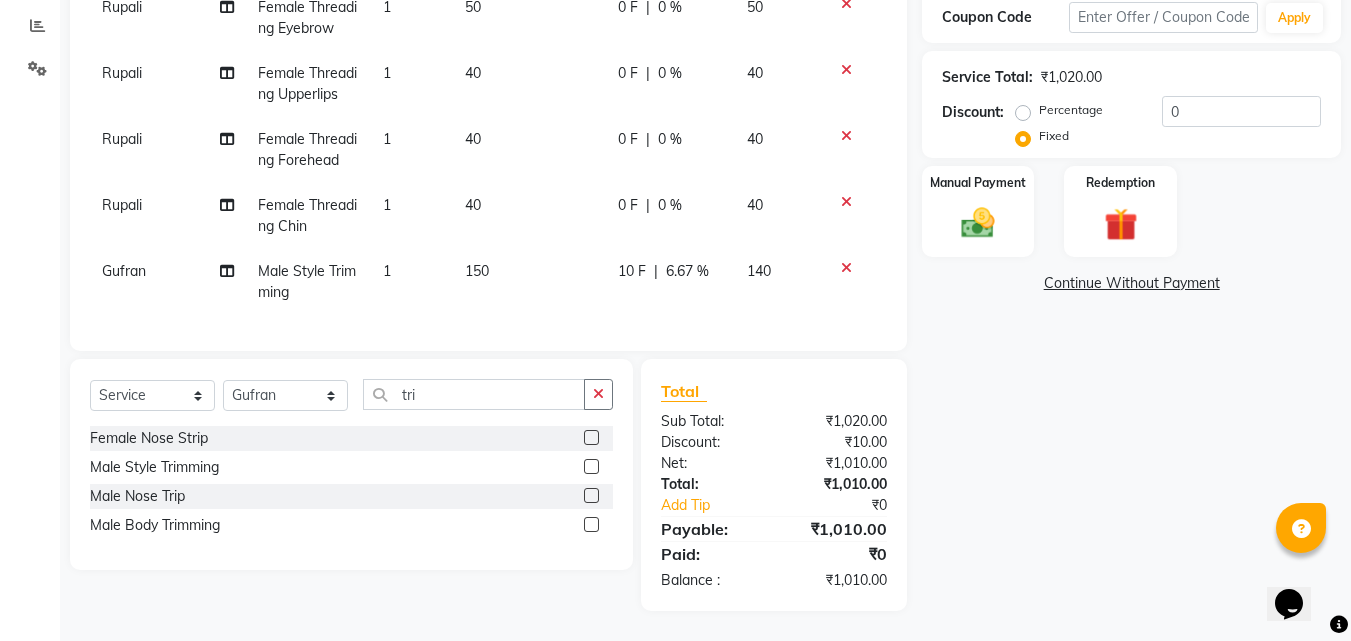 click on "10 F | 6.67 %" 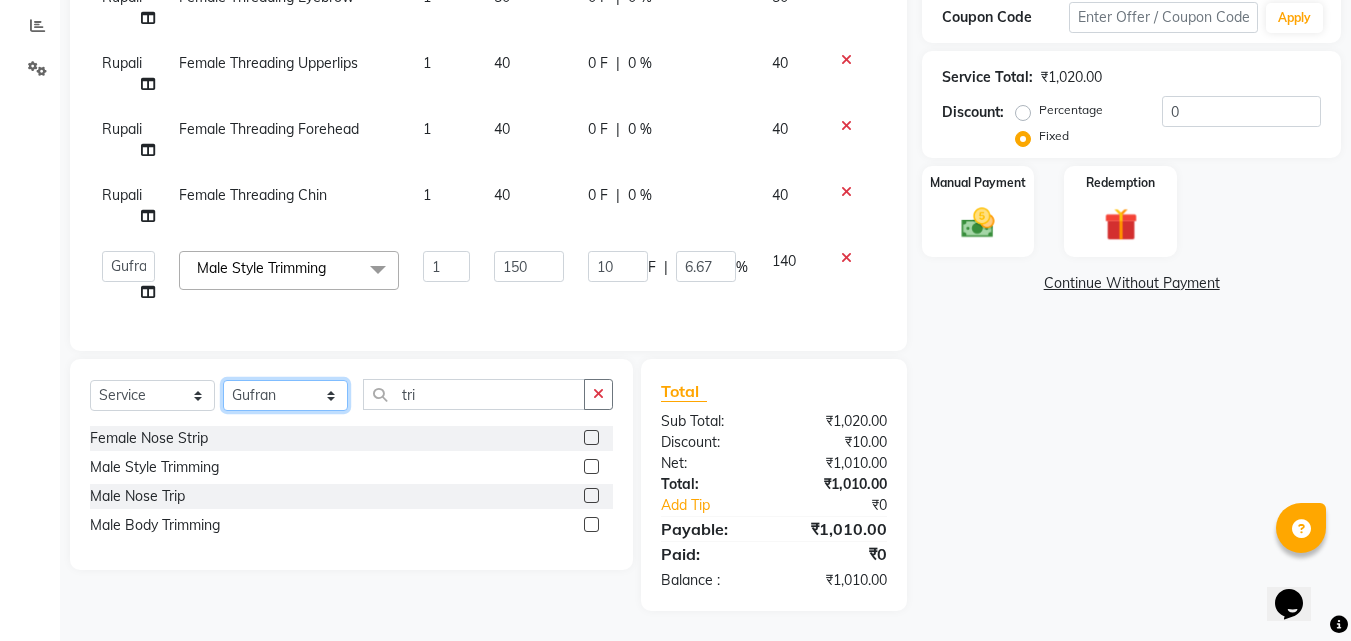 click on "Select Stylist Anushaka Parihar  Esmail Gufran Jyoti Disale Netaji Vishwanath Suryavanshi Rupali  Tanaji Vishwanath Suryavanshi Vinod Mane" 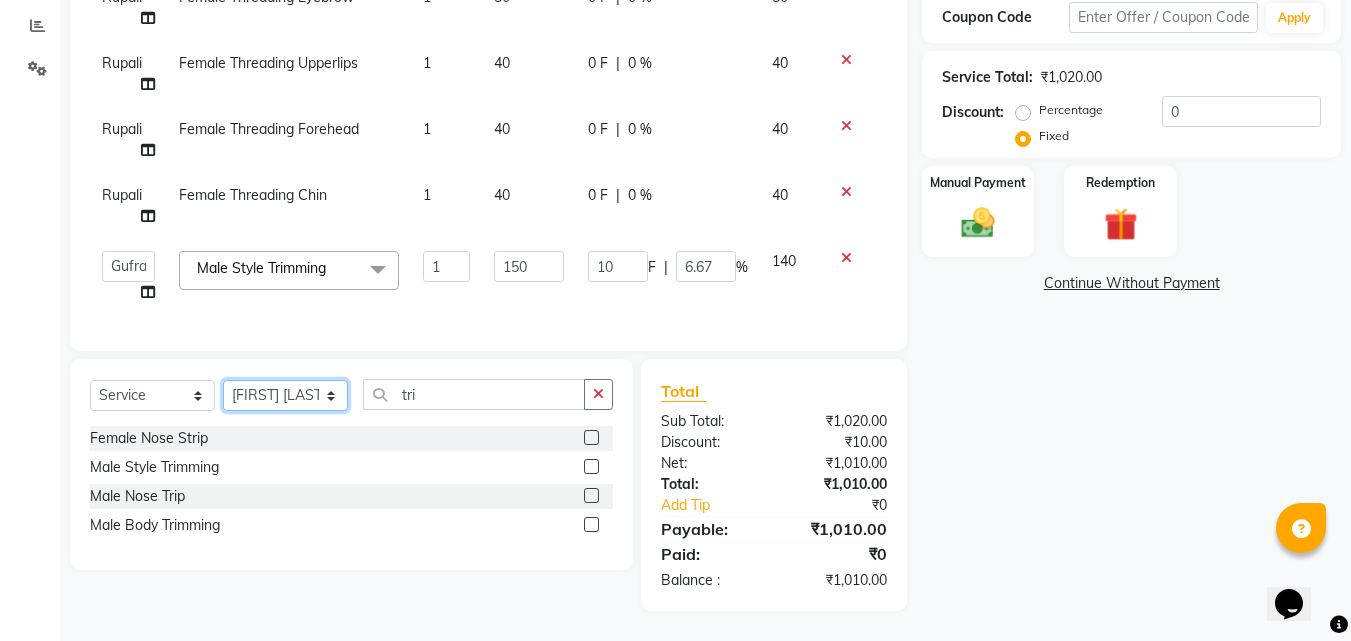 click on "Select Stylist Anushaka Parihar  Esmail Gufran Jyoti Disale Netaji Vishwanath Suryavanshi Rupali  Tanaji Vishwanath Suryavanshi Vinod Mane" 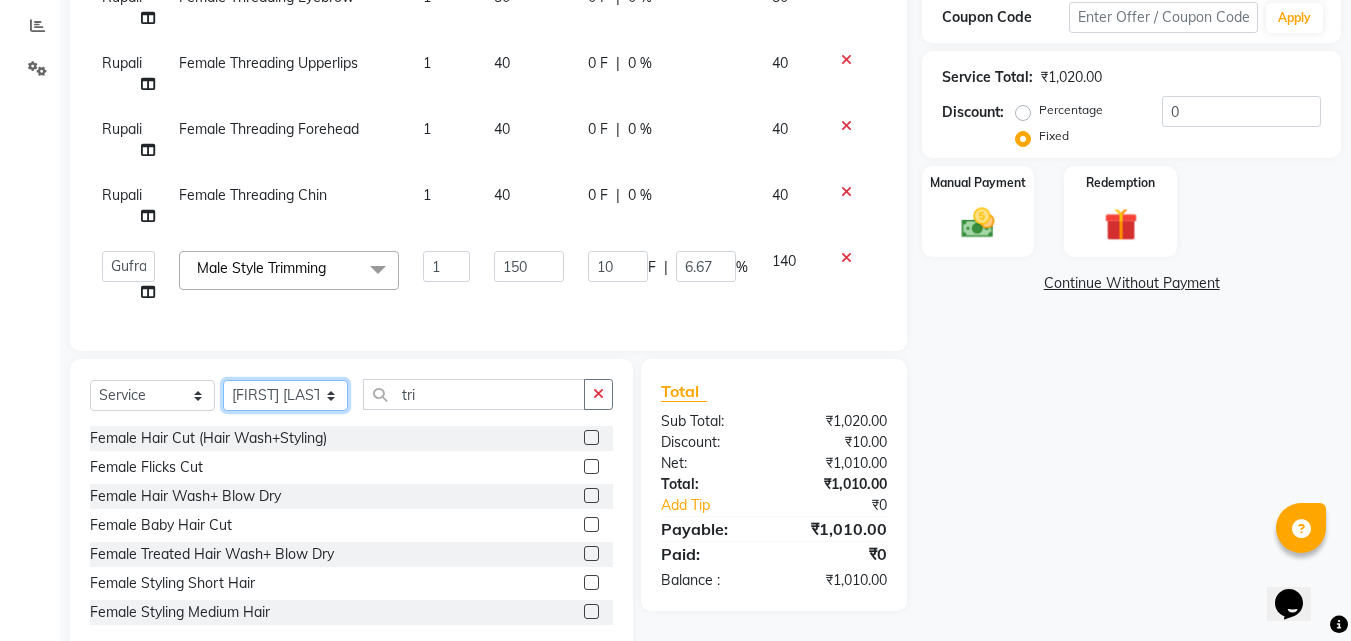 click on "Select Stylist Anushaka Parihar  Esmail Gufran Jyoti Disale Netaji Vishwanath Suryavanshi Rupali  Tanaji Vishwanath Suryavanshi Vinod Mane" 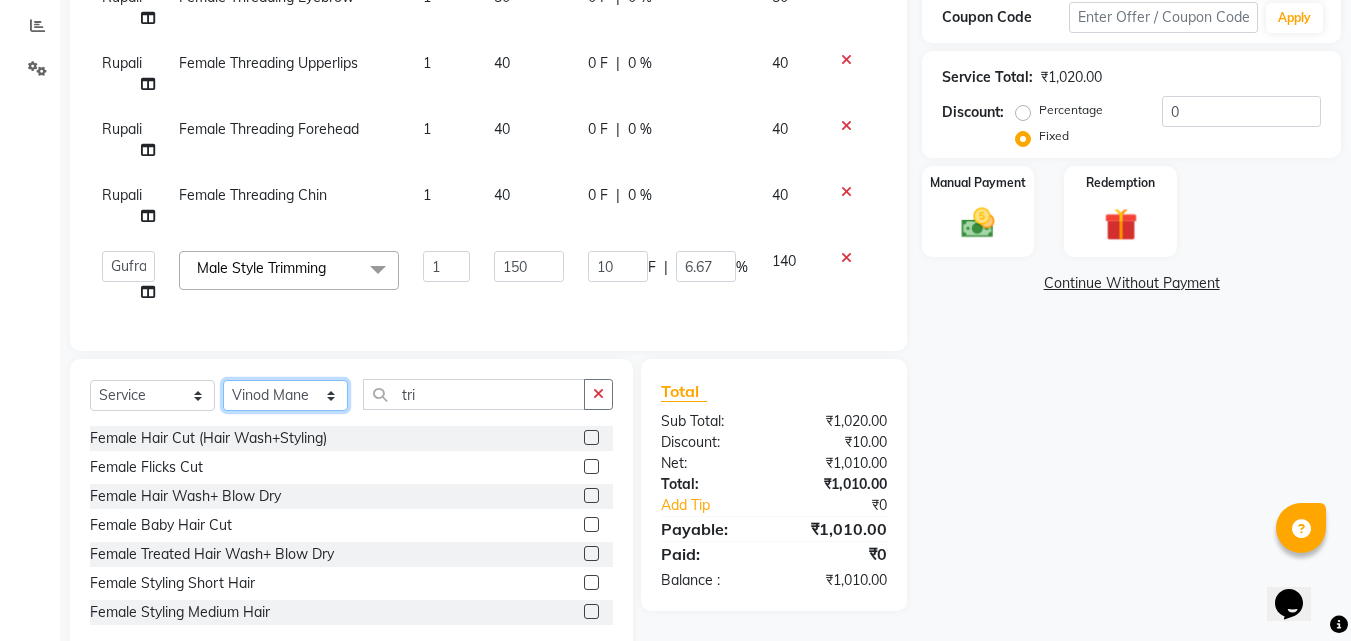click on "Select Stylist Anushaka Parihar  Esmail Gufran Jyoti Disale Netaji Vishwanath Suryavanshi Rupali  Tanaji Vishwanath Suryavanshi Vinod Mane" 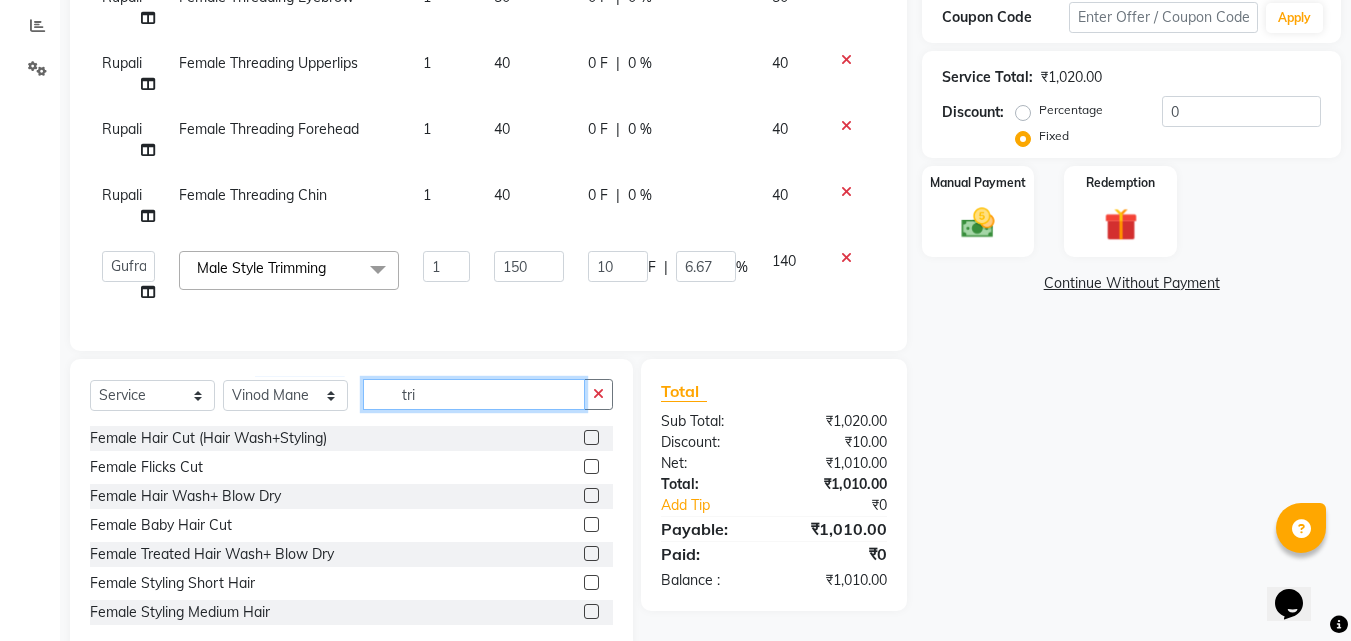 click on "tri" 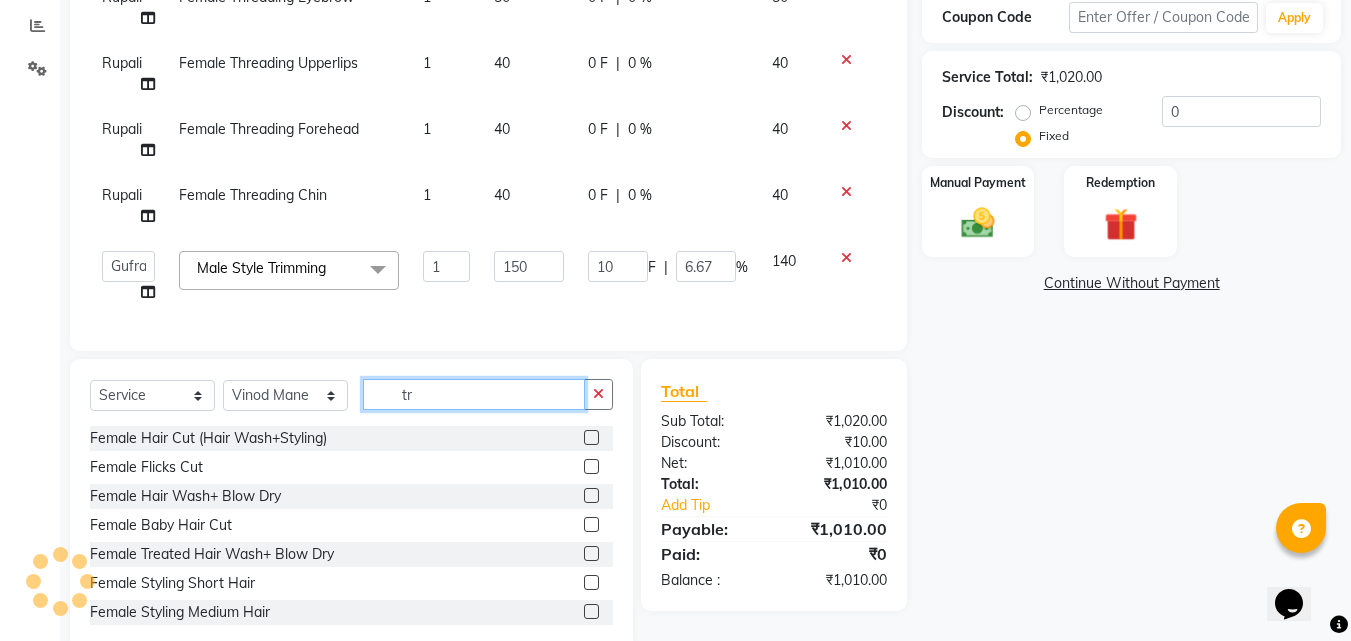 type on "t" 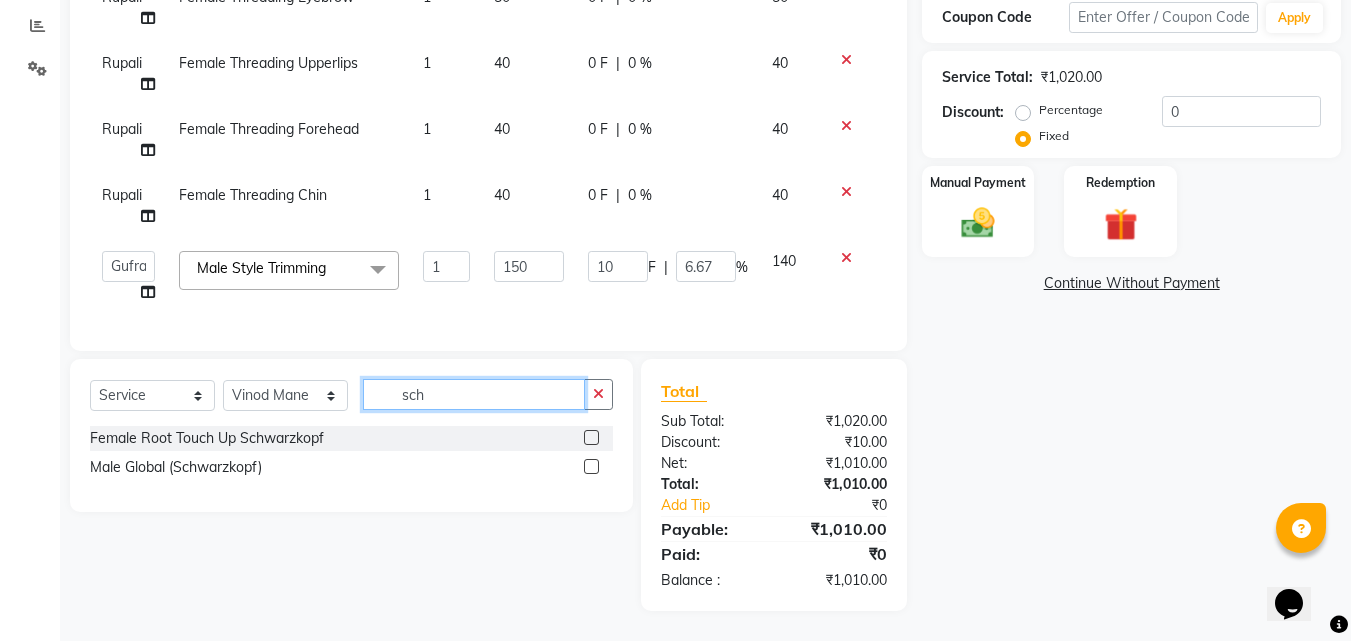 type on "sch" 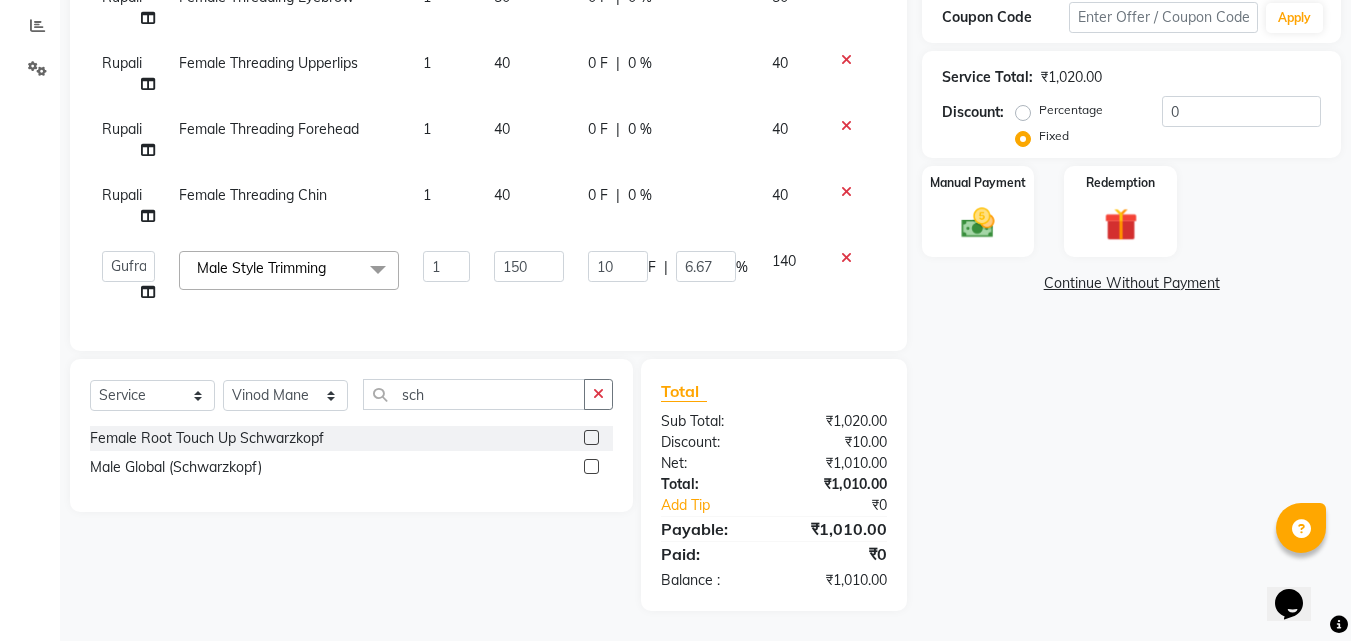click 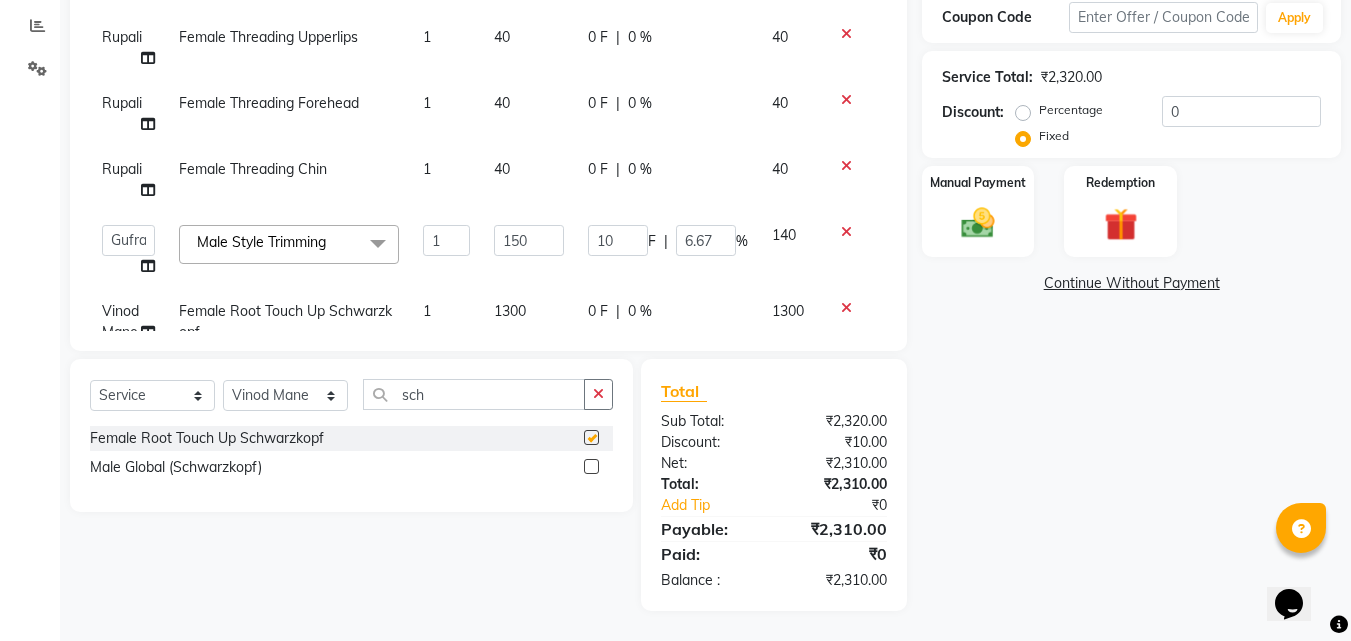 checkbox on "false" 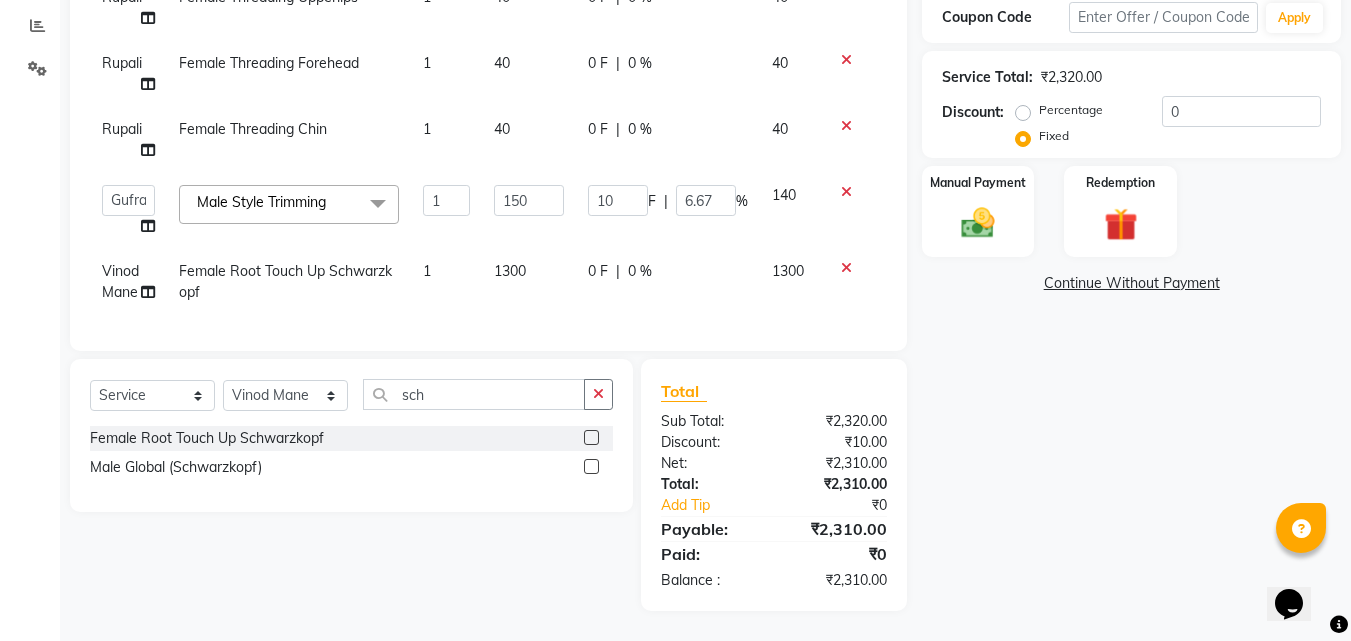 scroll, scrollTop: 193, scrollLeft: 0, axis: vertical 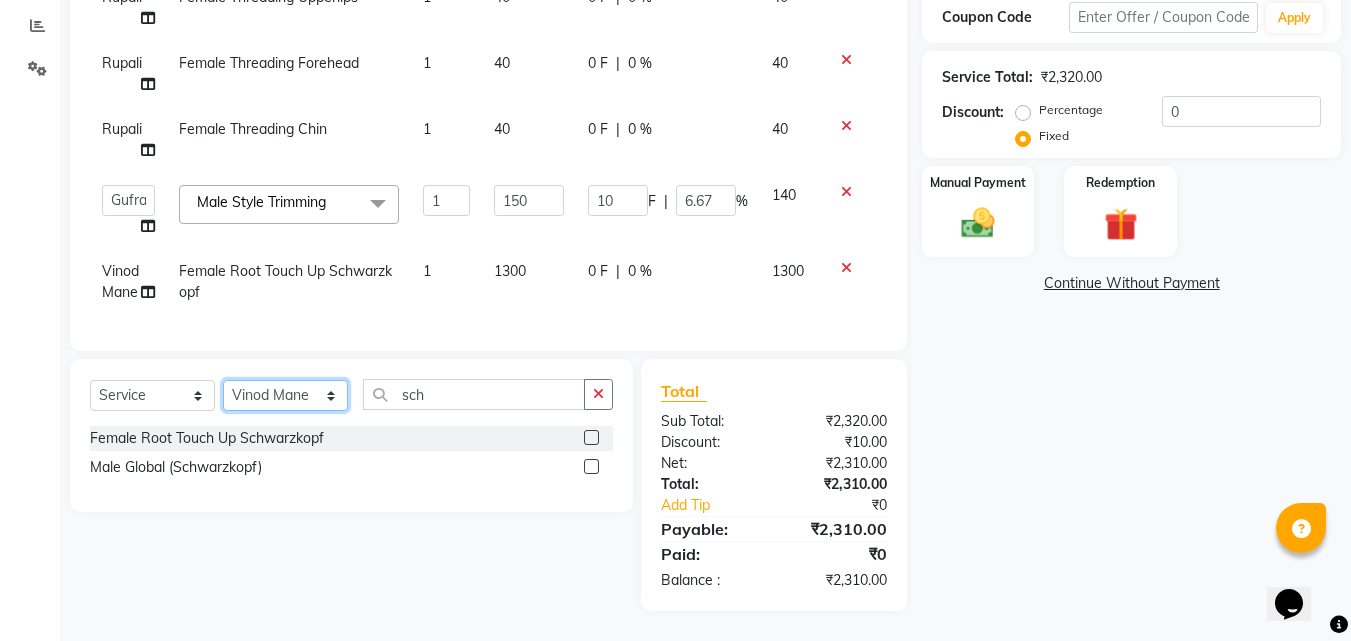 click on "Select Stylist Anushaka Parihar  Esmail Gufran Jyoti Disale Netaji Vishwanath Suryavanshi Rupali  Tanaji Vishwanath Suryavanshi Vinod Mane" 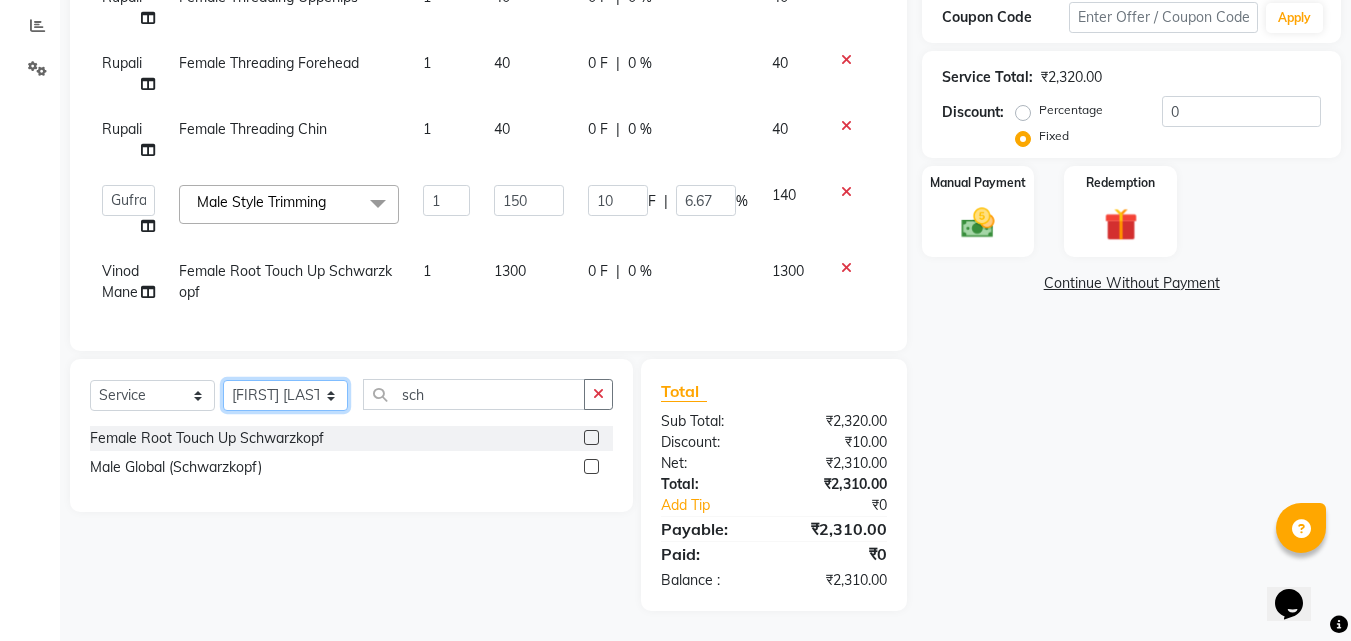 click on "Select Stylist Anushaka Parihar  Esmail Gufran Jyoti Disale Netaji Vishwanath Suryavanshi Rupali  Tanaji Vishwanath Suryavanshi Vinod Mane" 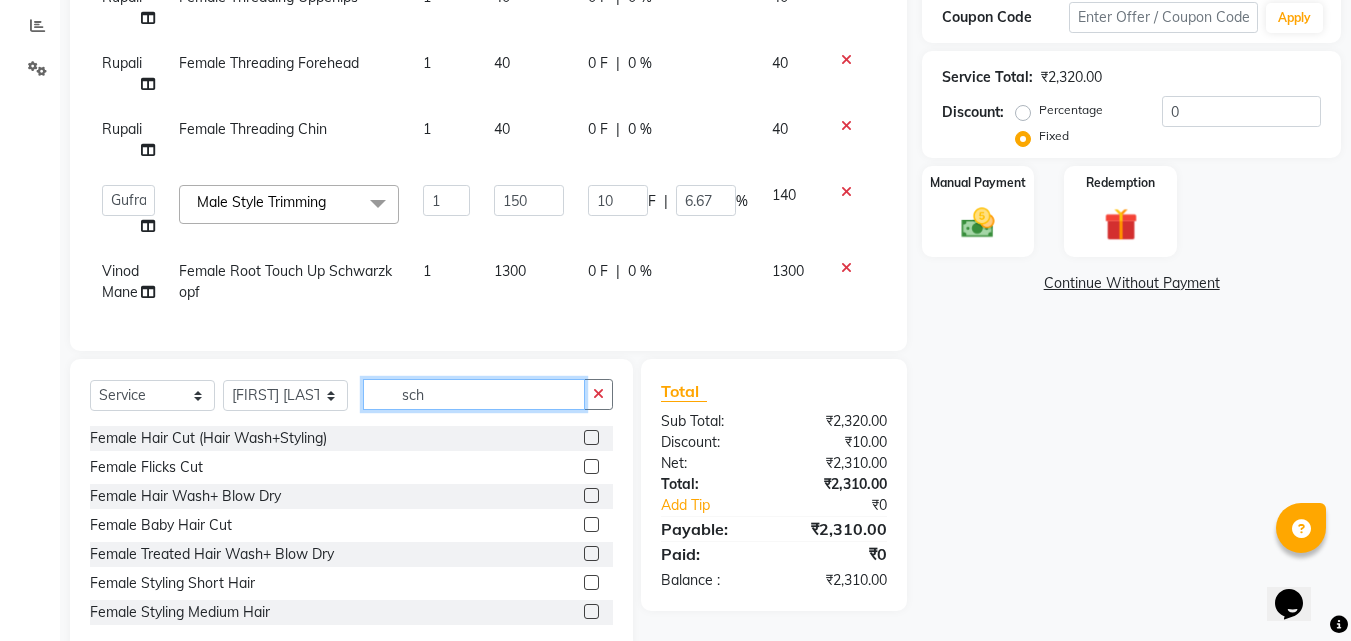 click on "sch" 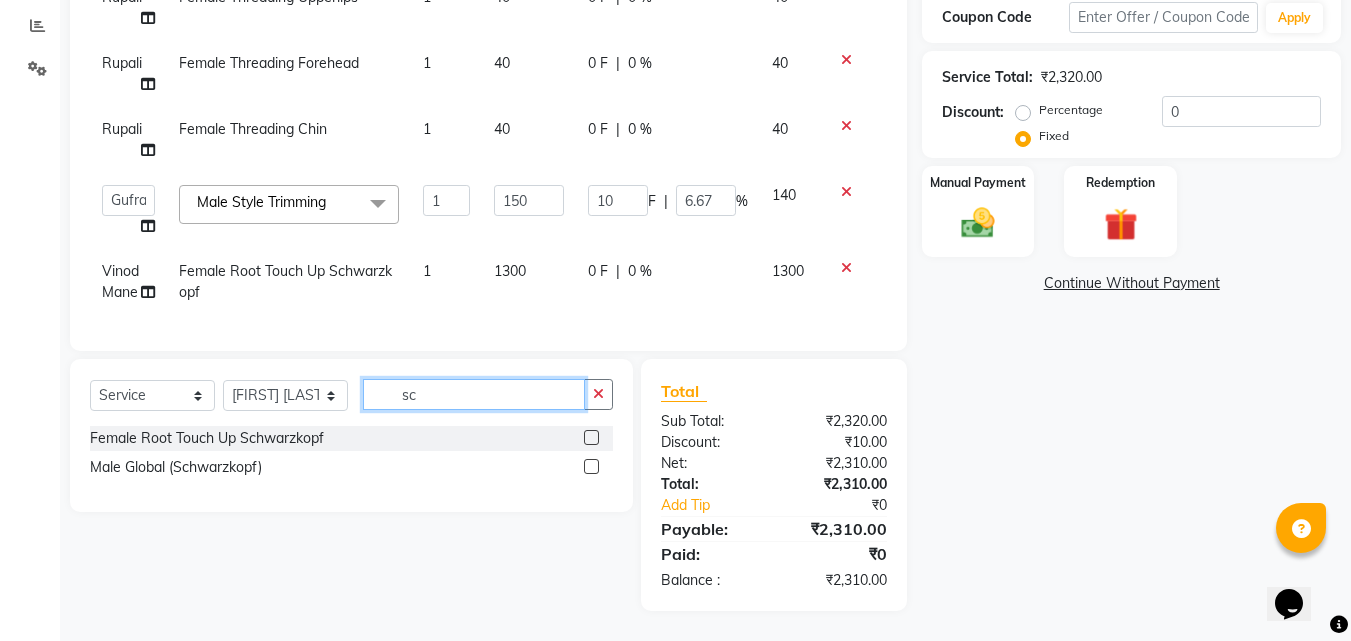 type on "s" 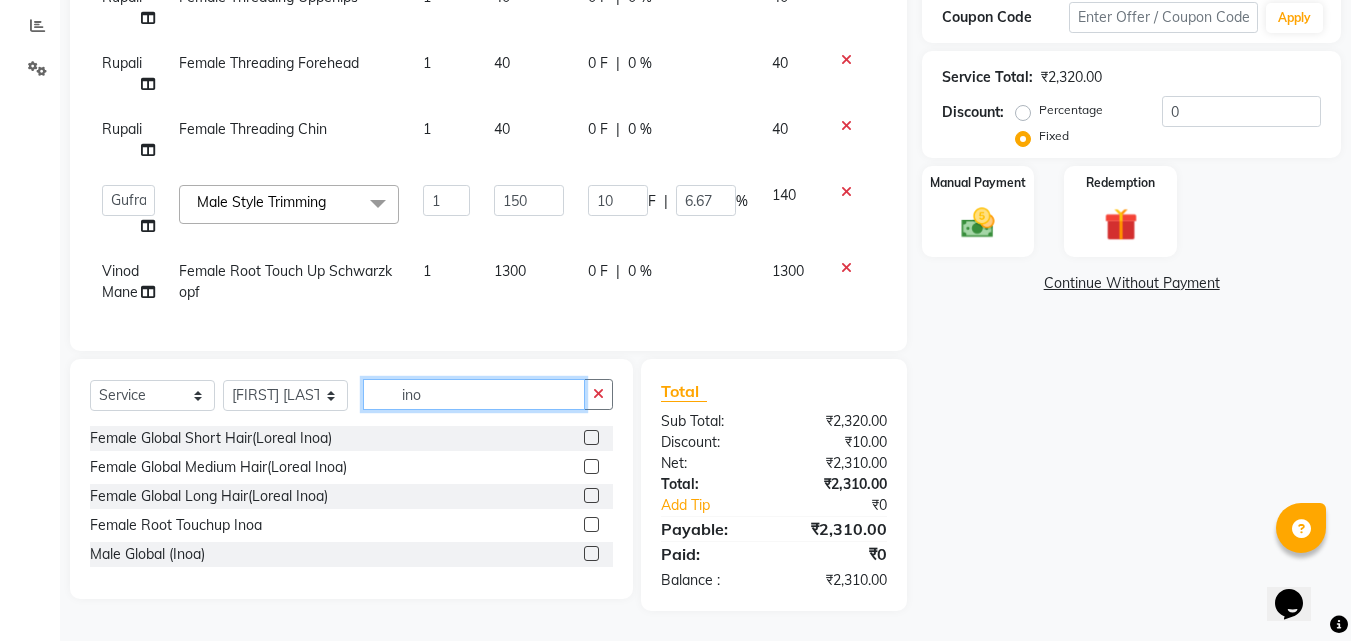 type on "ino" 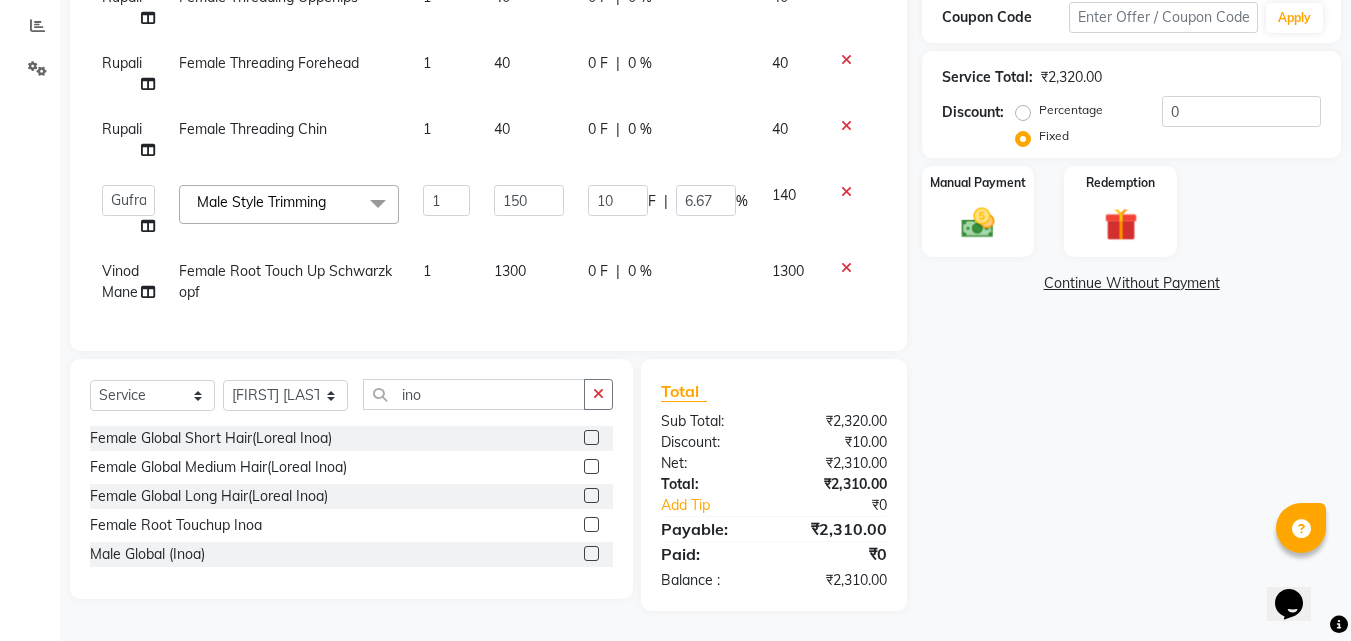 click 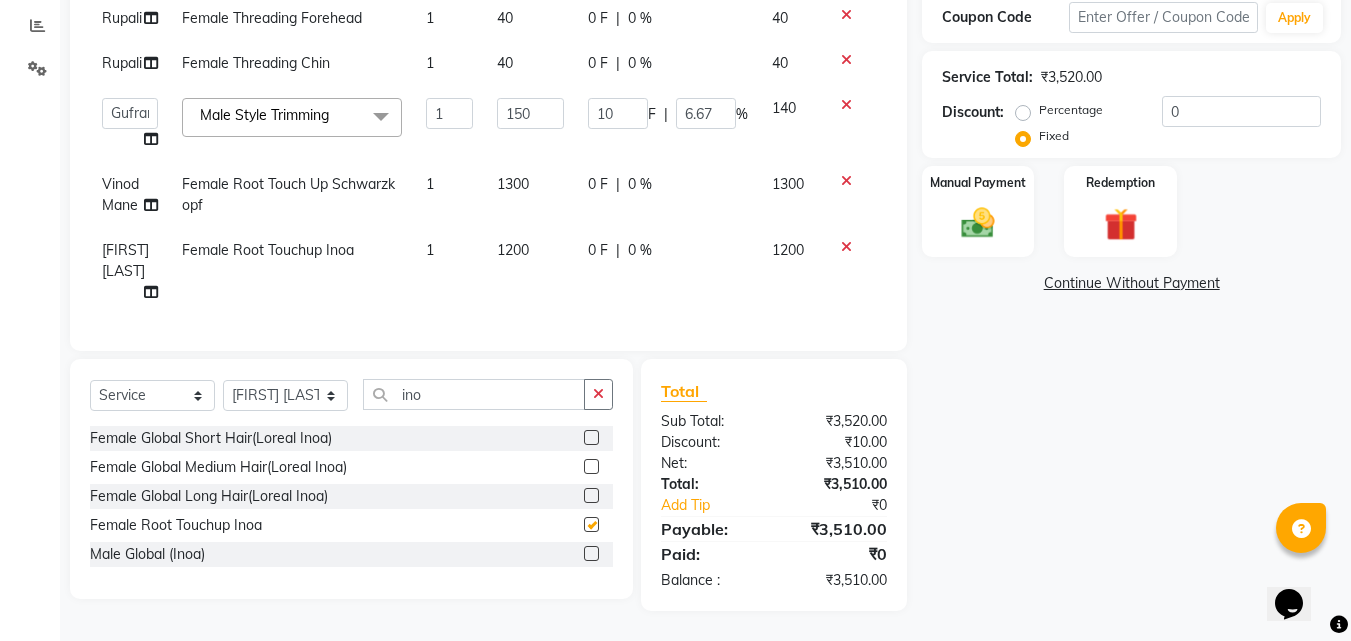 checkbox on "false" 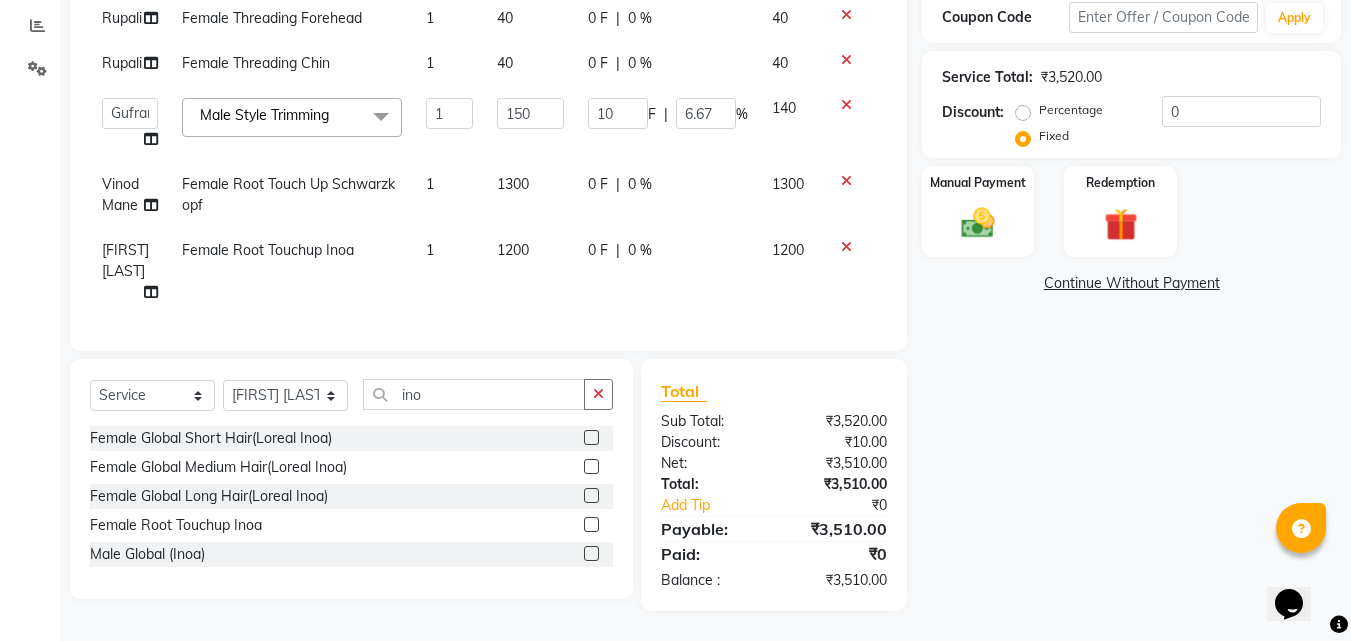 scroll, scrollTop: 280, scrollLeft: 0, axis: vertical 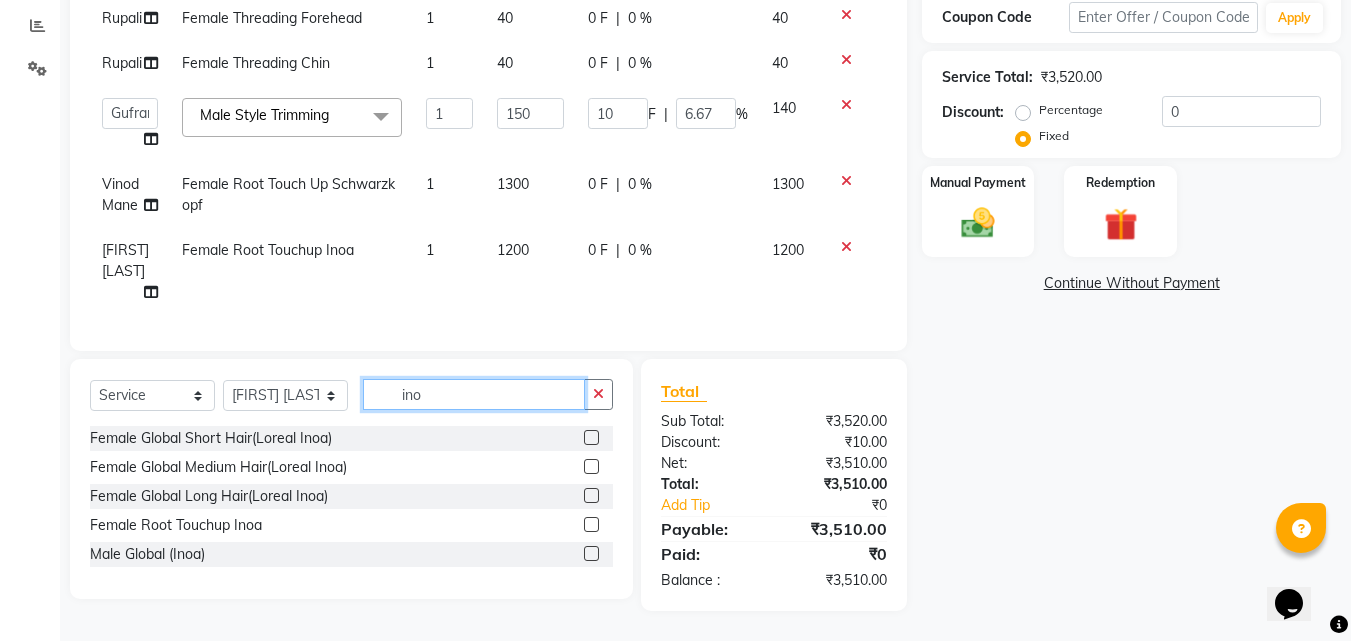 click on "ino" 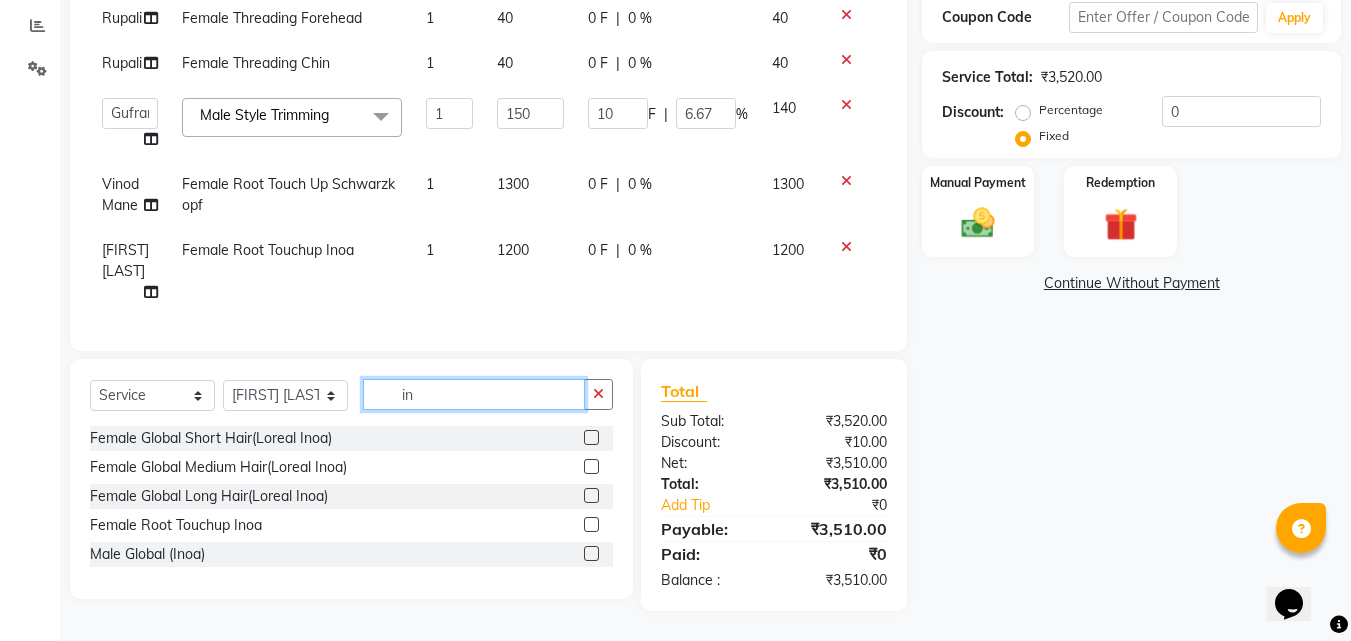 type on "i" 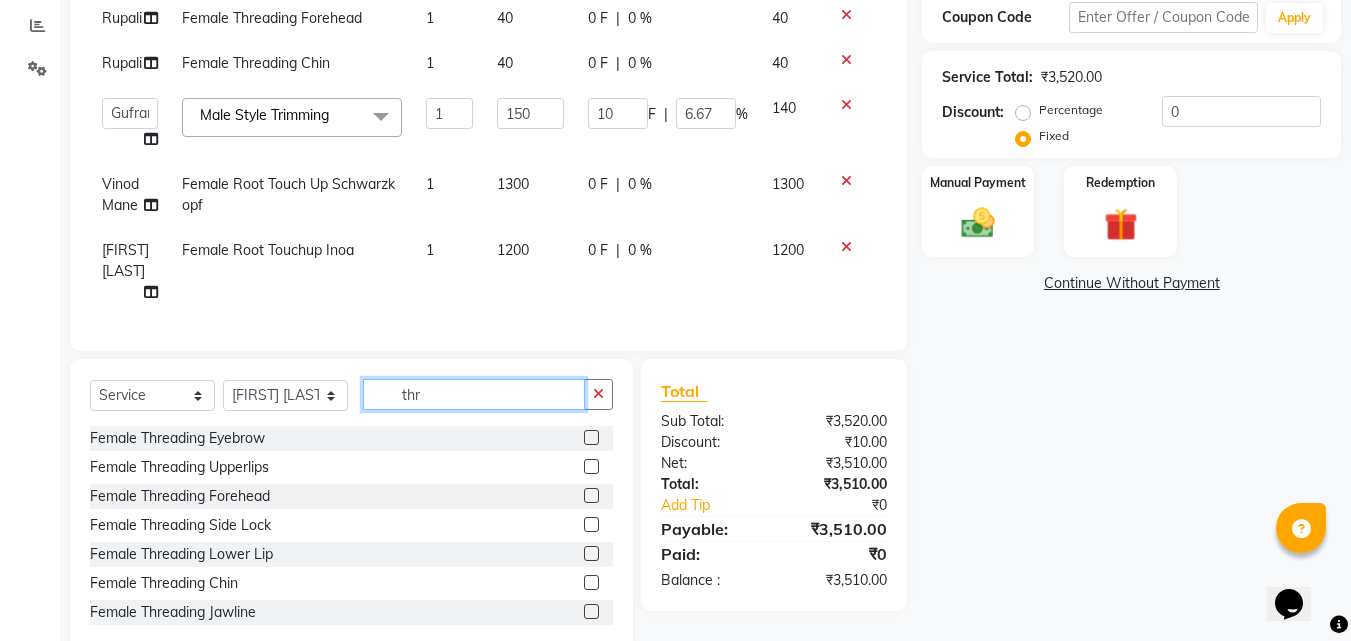 type on "thr" 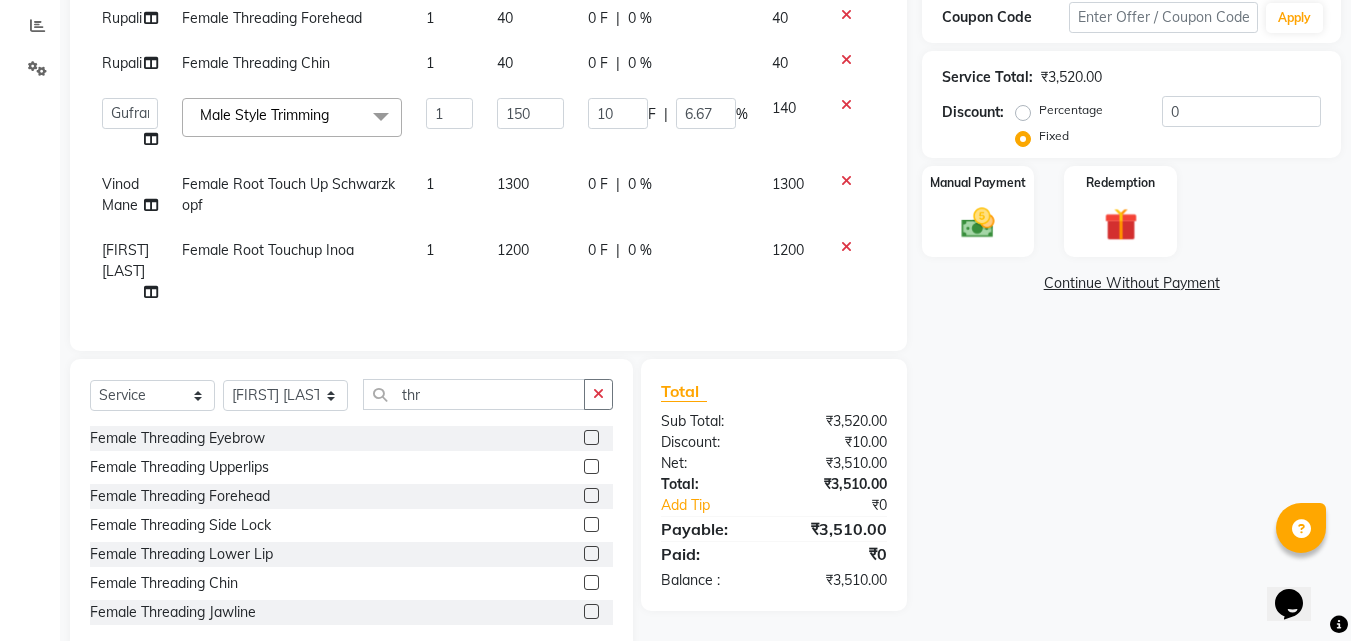 click 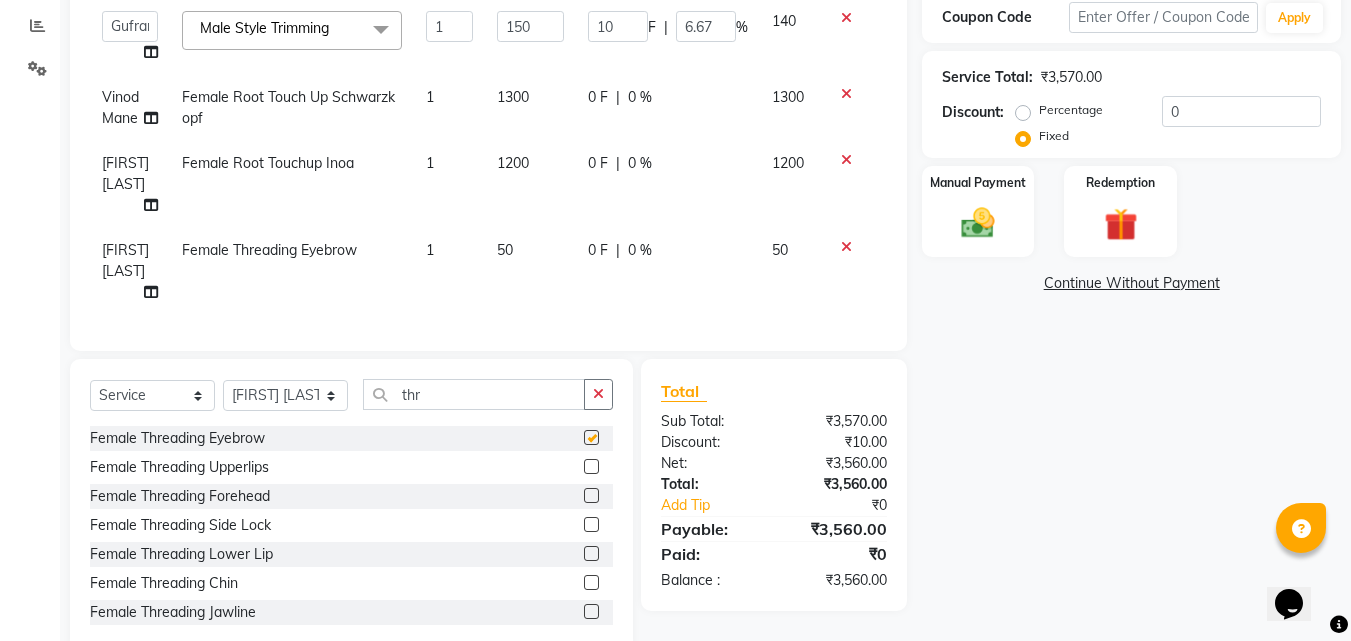 checkbox on "false" 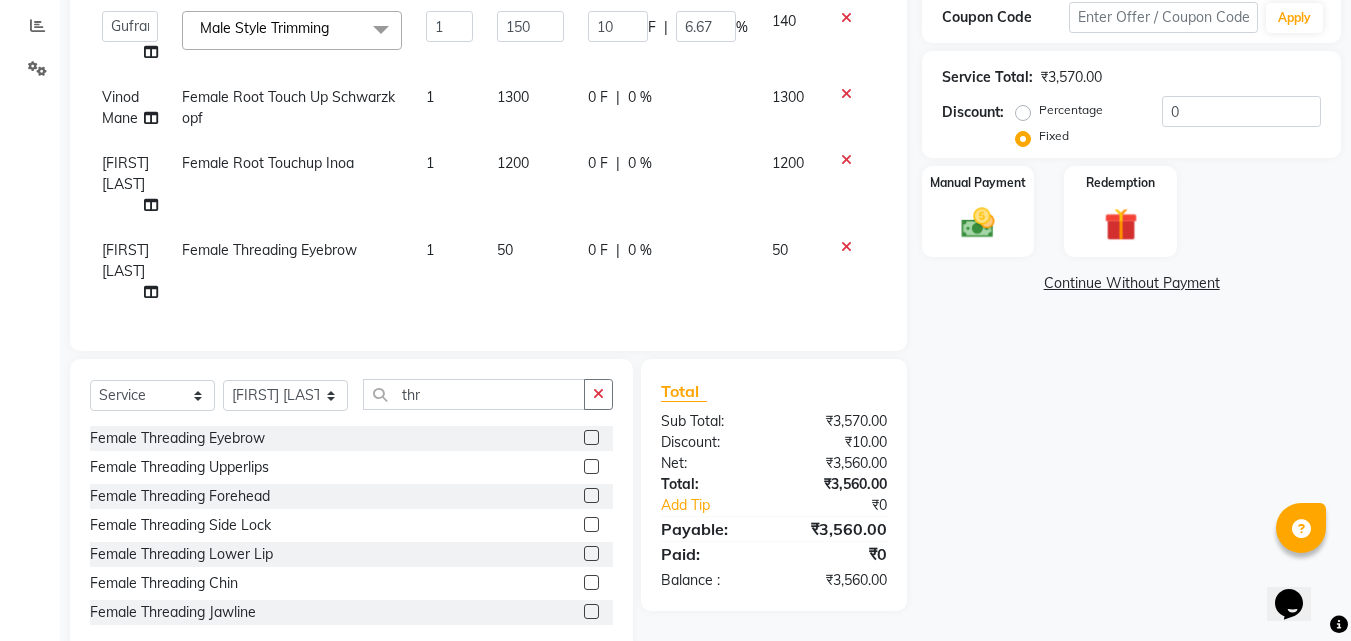 click on "Client +91 [PHONE] Date [DATE] Invoice Number V/2025 V/2025-26 2891 Services Stylist Service Qty Price Disc Total Action [FIRST] [LAST] Female Baby Hair Cut 1 300 0 F | 0 % 300 Rupali Female Hair Cut (Hair Wash+Styling) 1 400 0 F | 0 % 400 Rupali Female Threading Eyebrow 1 50 0 F | 0 % 50 Rupali Female Threading Upperlips 1 40 0 F | 0 % 40 Rupali Female Threading Forehead 1 40 0 F | 0 % 40 Rupali Female Threading Chin 1 40 0 F | 0 % 40 [FIRST] [LAST] Esmail Gufran [FIRST] [LAST] [FIRST] [LAST] Rupali [FIRST] [LAST] [FIRST] [LAST] Male Style Trimming x Female Hair Cut (Hair Wash+Styling) Female Flicks Cut Female Hair Wash+ Blow Dry Female Baby Hair Cut Female Treated Hair Wash+ Blow Dry Female Styling Short Hair Female Styling Medium Hair Female Styling Long Hair Female Styling Iron/Tong Short Hair Female Styling Iron/Tong Medium Hair Female Styling Iron/Tong Long Hair Female Straightening Short Hair Female Straightening Medium Hair Female Head Massage 1" 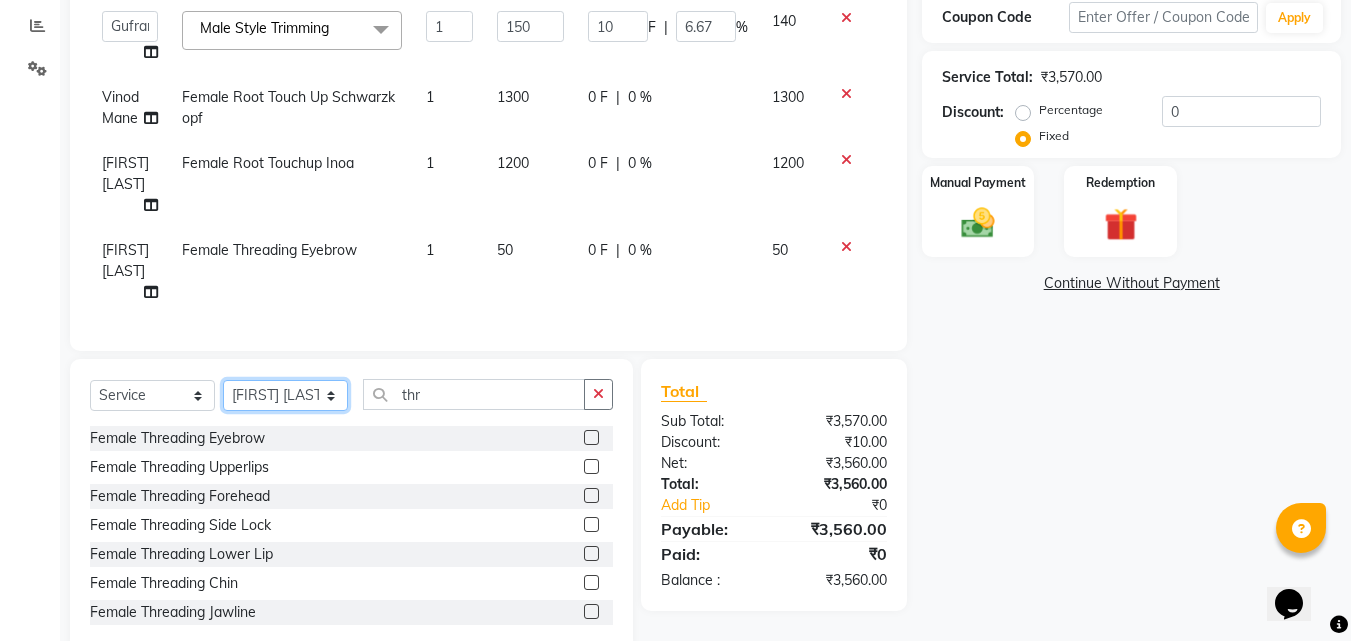 click on "Select Stylist Anushaka Parihar  Esmail Gufran Jyoti Disale Netaji Vishwanath Suryavanshi Rupali  Tanaji Vishwanath Suryavanshi Vinod Mane" 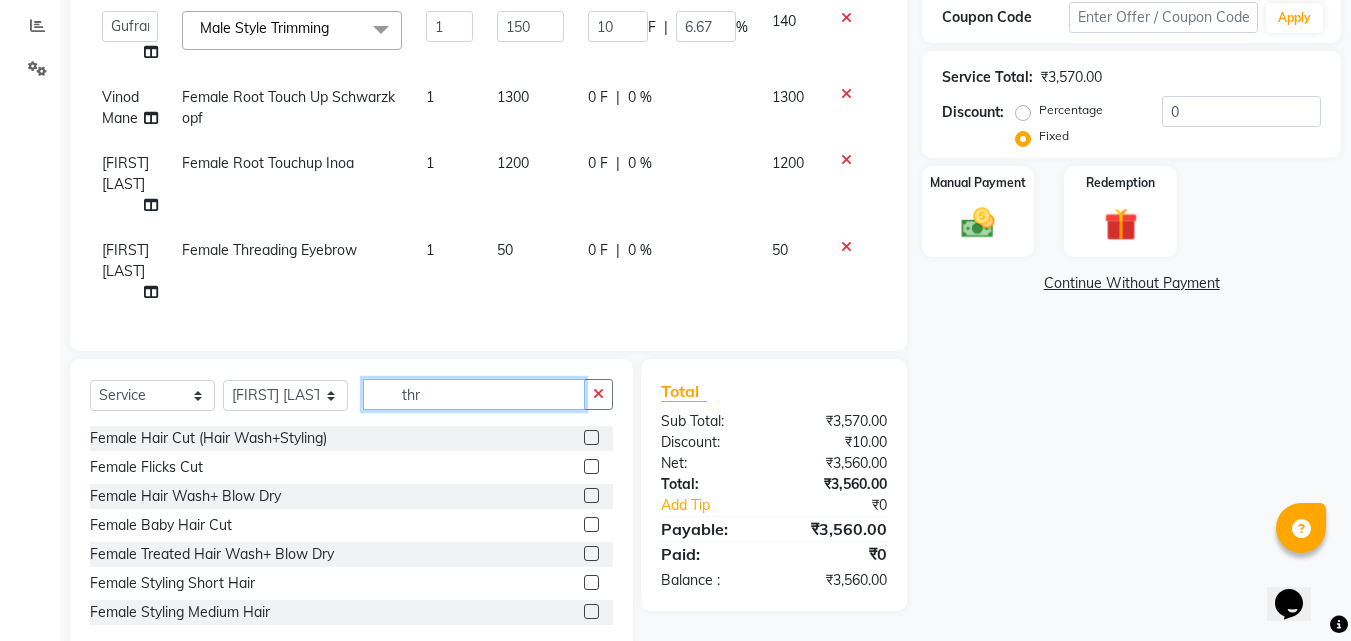click on "thr" 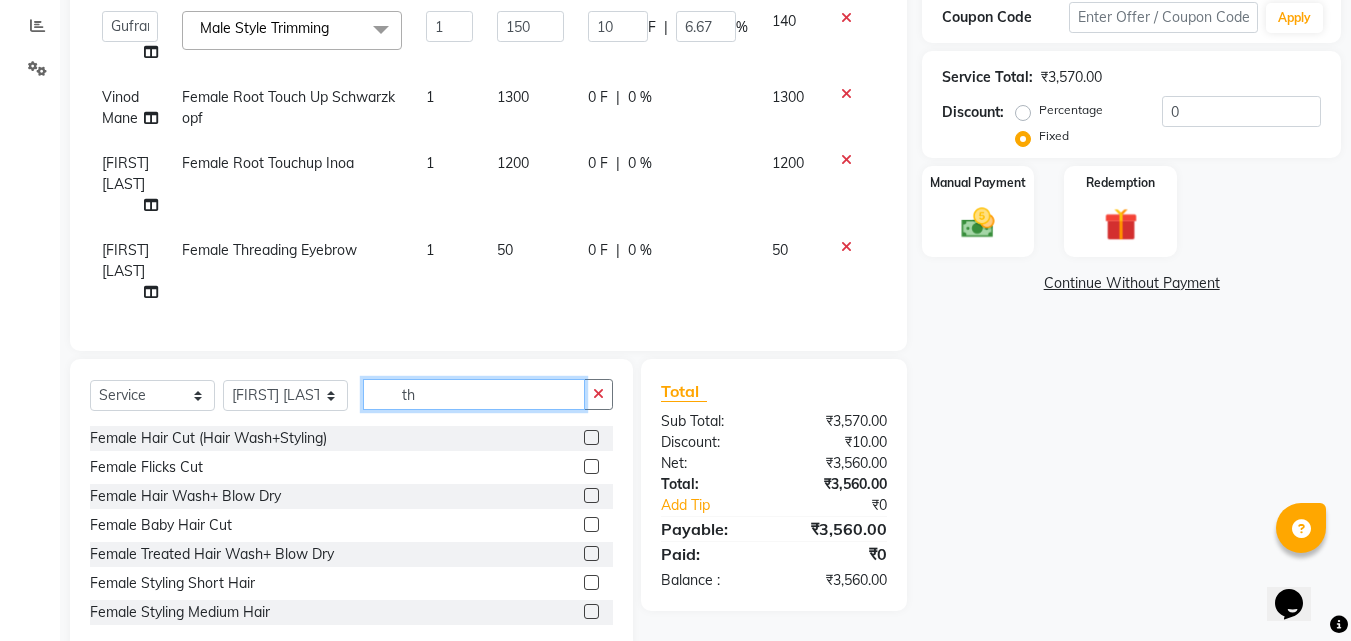 type on "t" 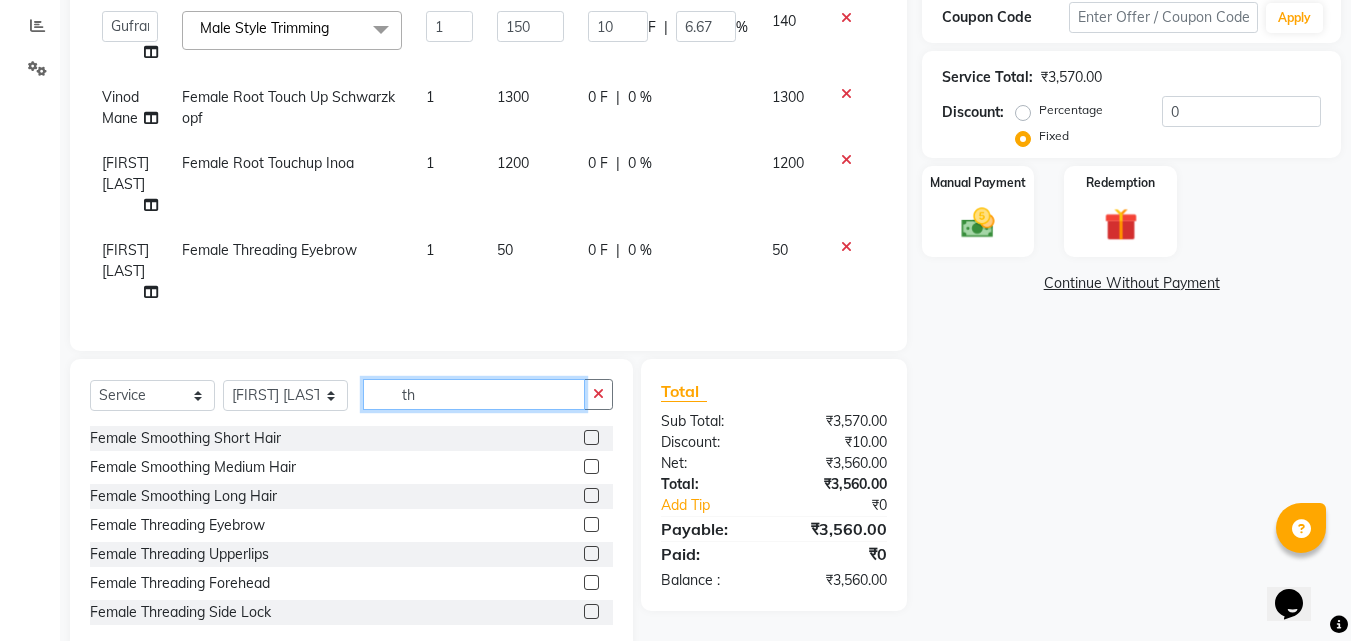 type on "thr" 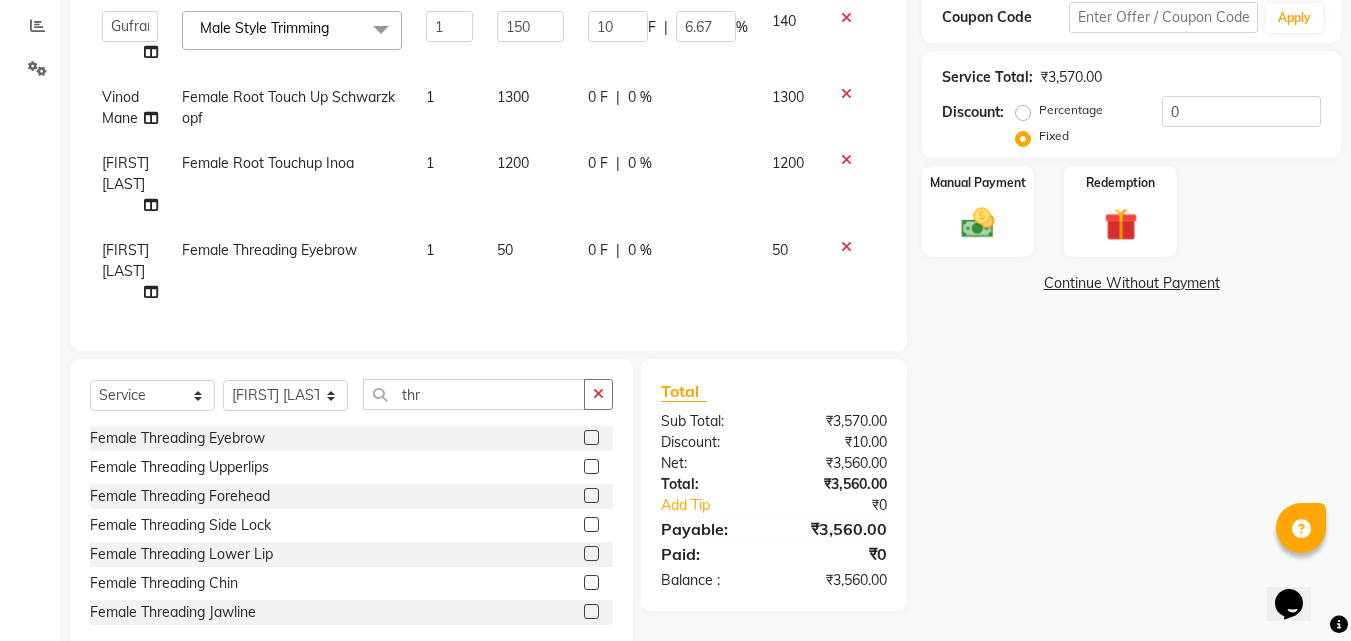 click 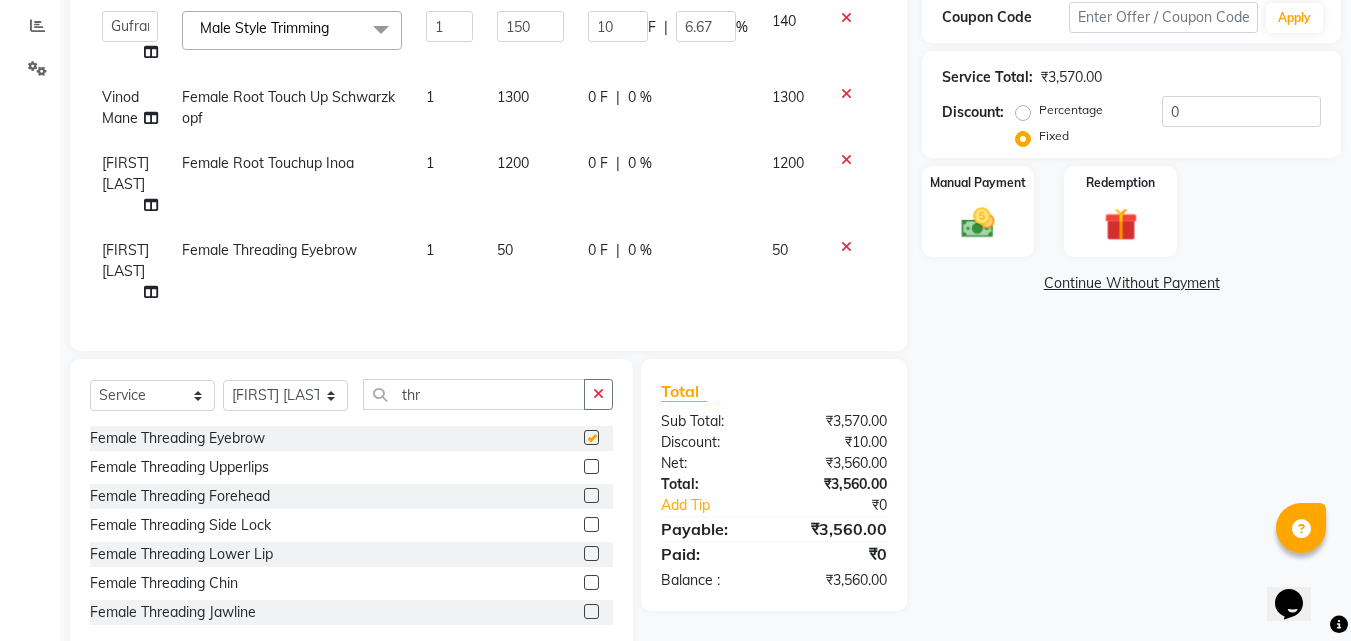 scroll, scrollTop: 265, scrollLeft: 0, axis: vertical 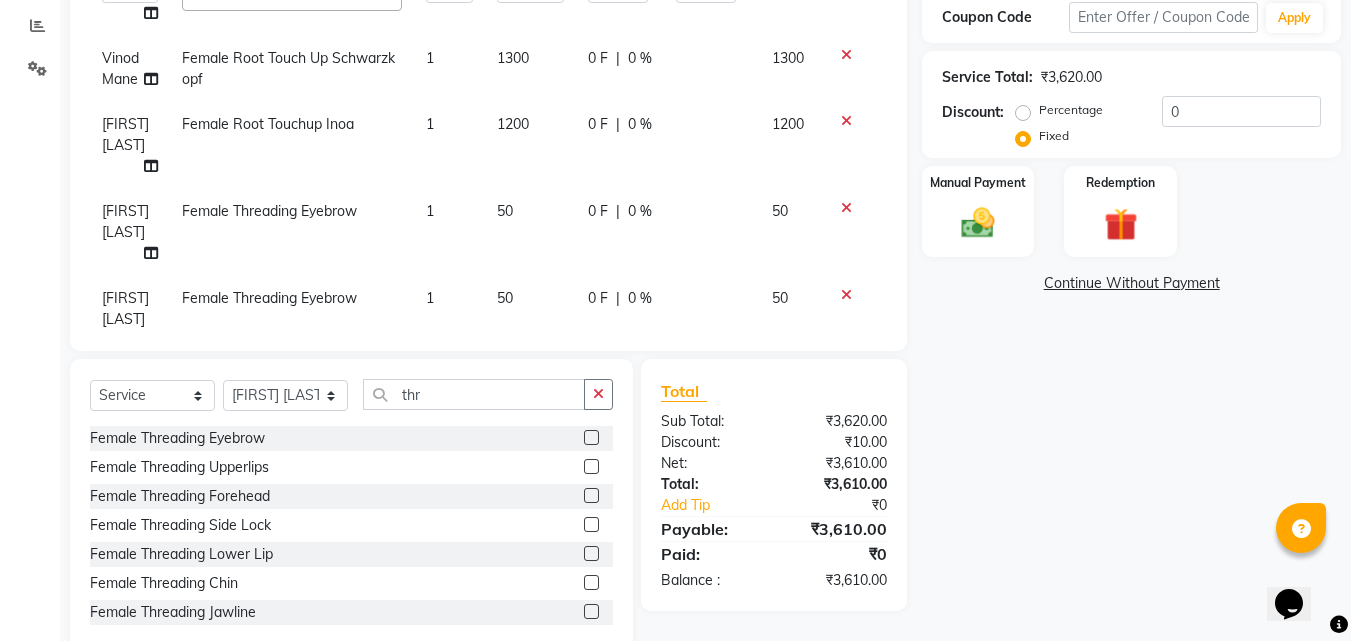 checkbox on "false" 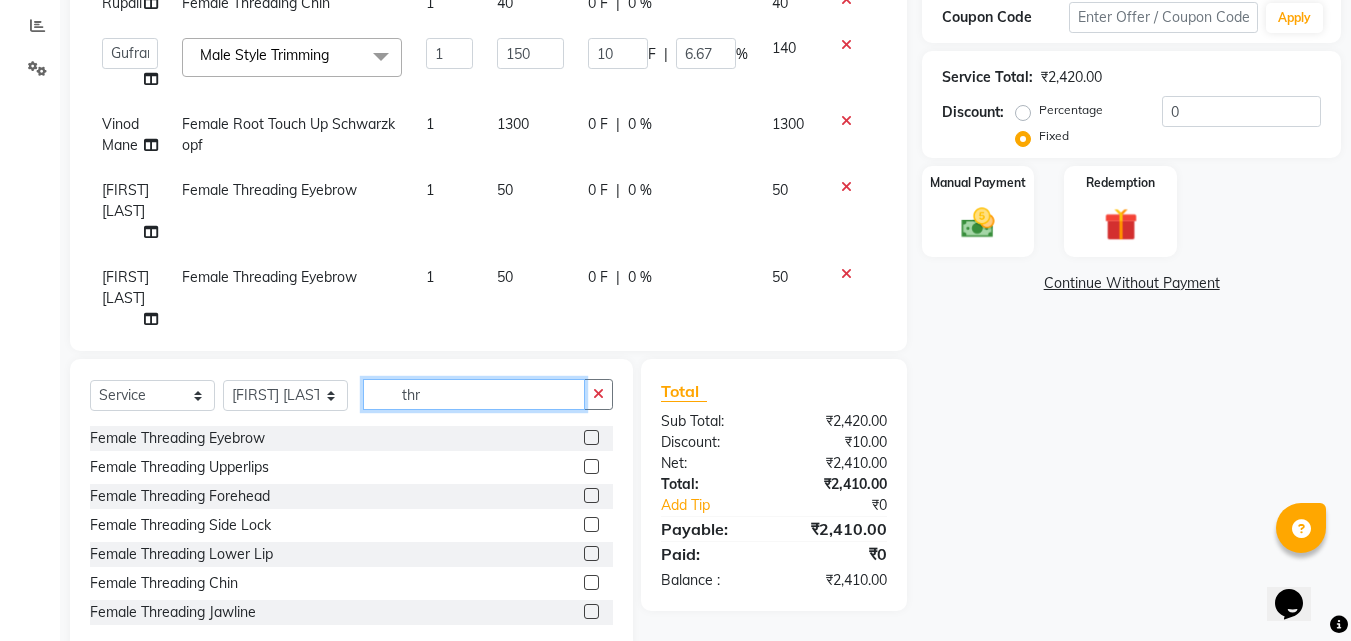 click on "thr" 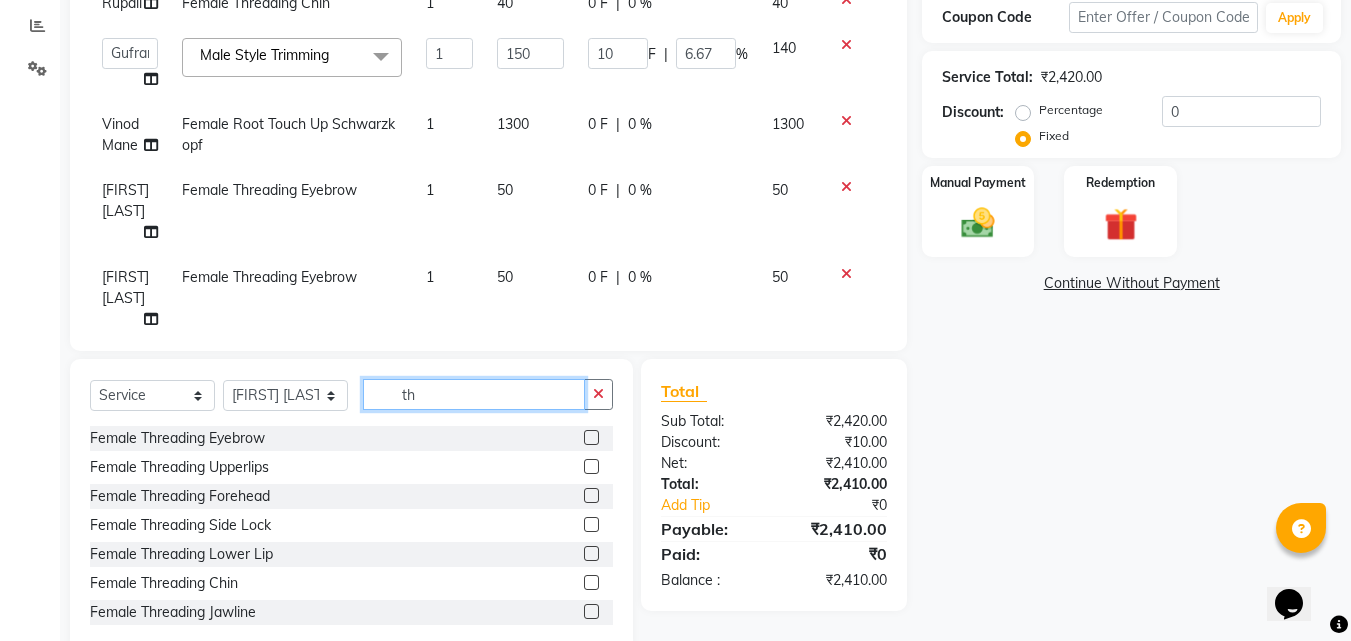 type on "t" 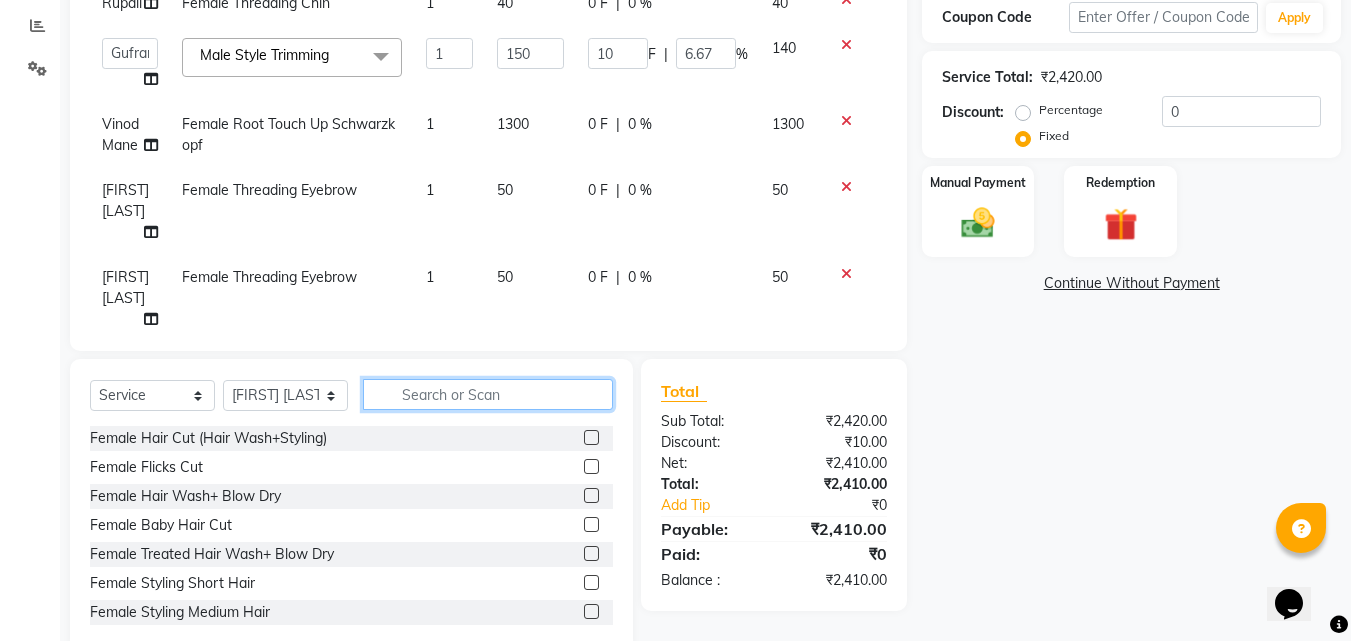 type 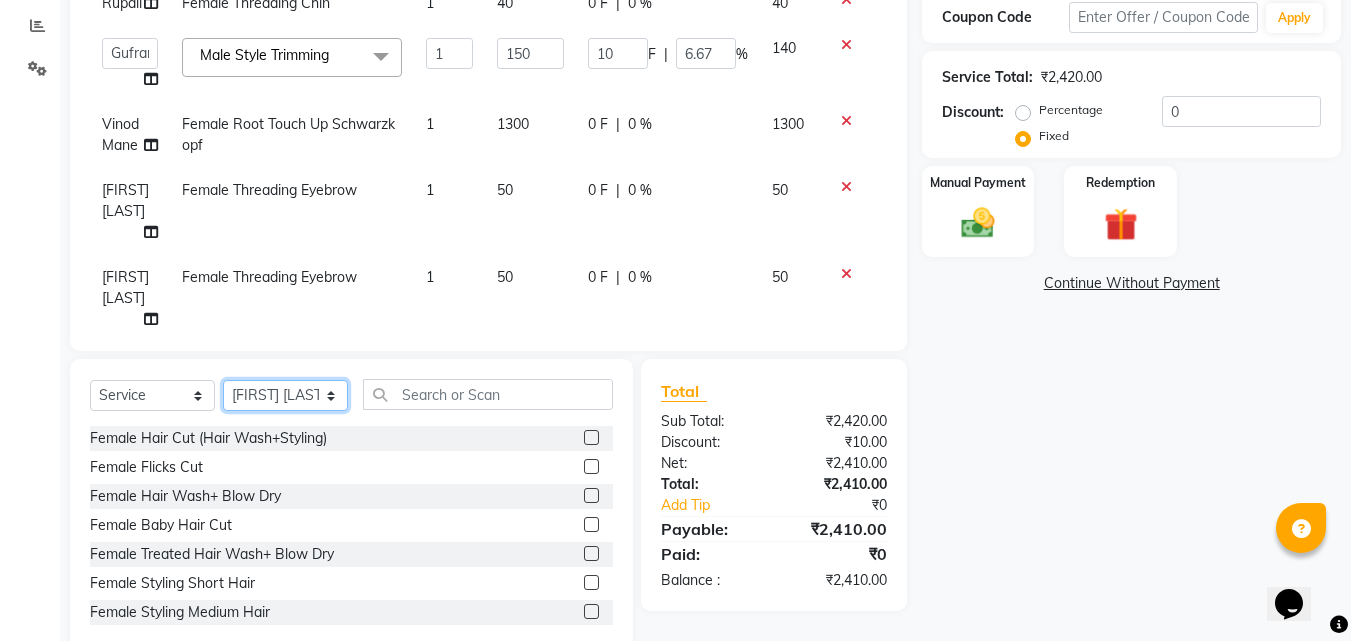 click on "Select Stylist Anushaka Parihar  Esmail Gufran Jyoti Disale Netaji Vishwanath Suryavanshi Rupali  Tanaji Vishwanath Suryavanshi Vinod Mane" 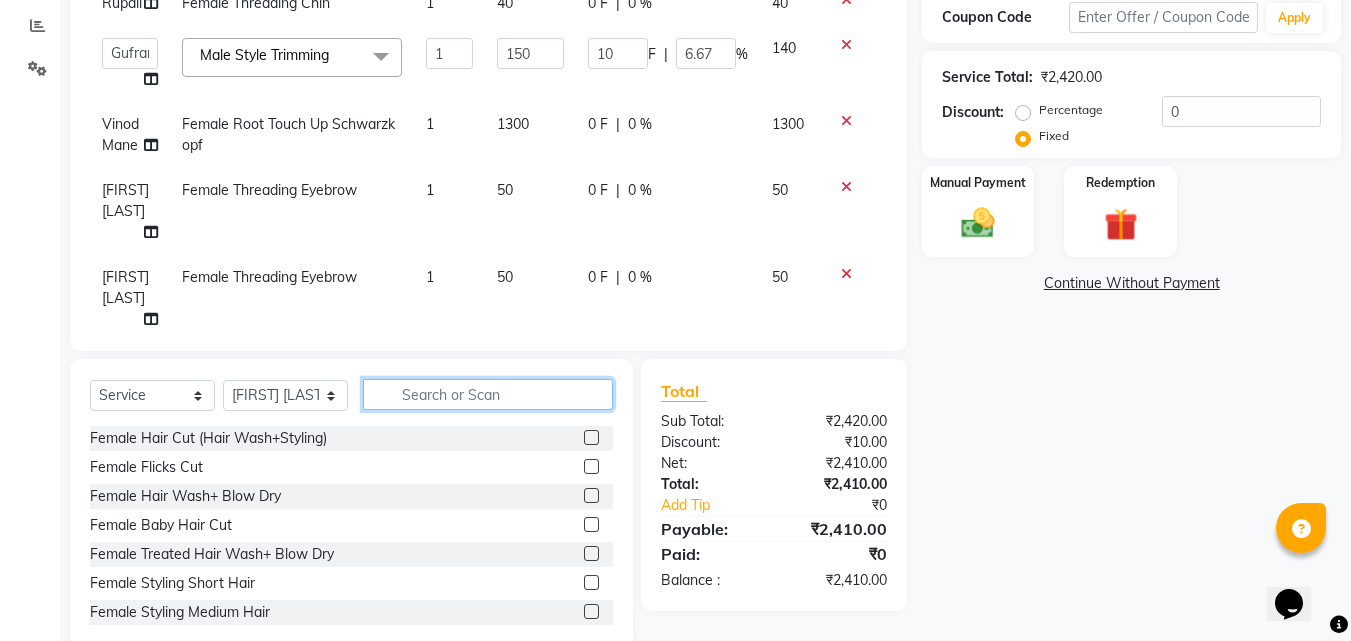 click 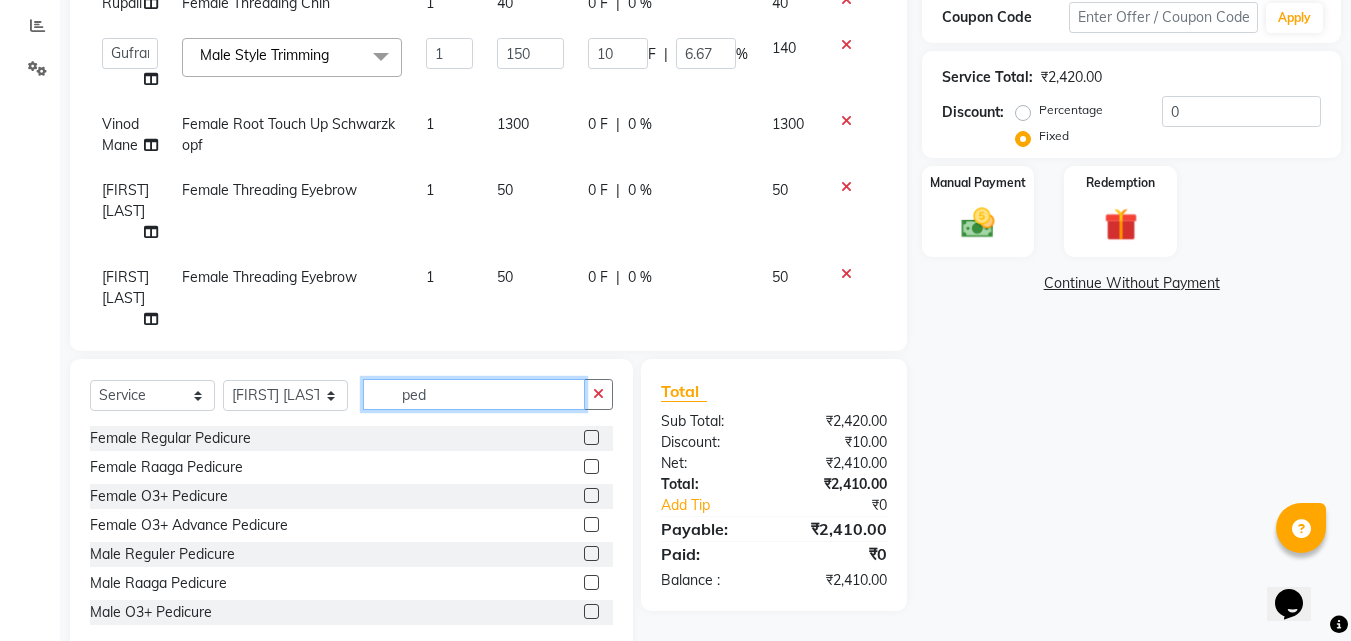type on "ped" 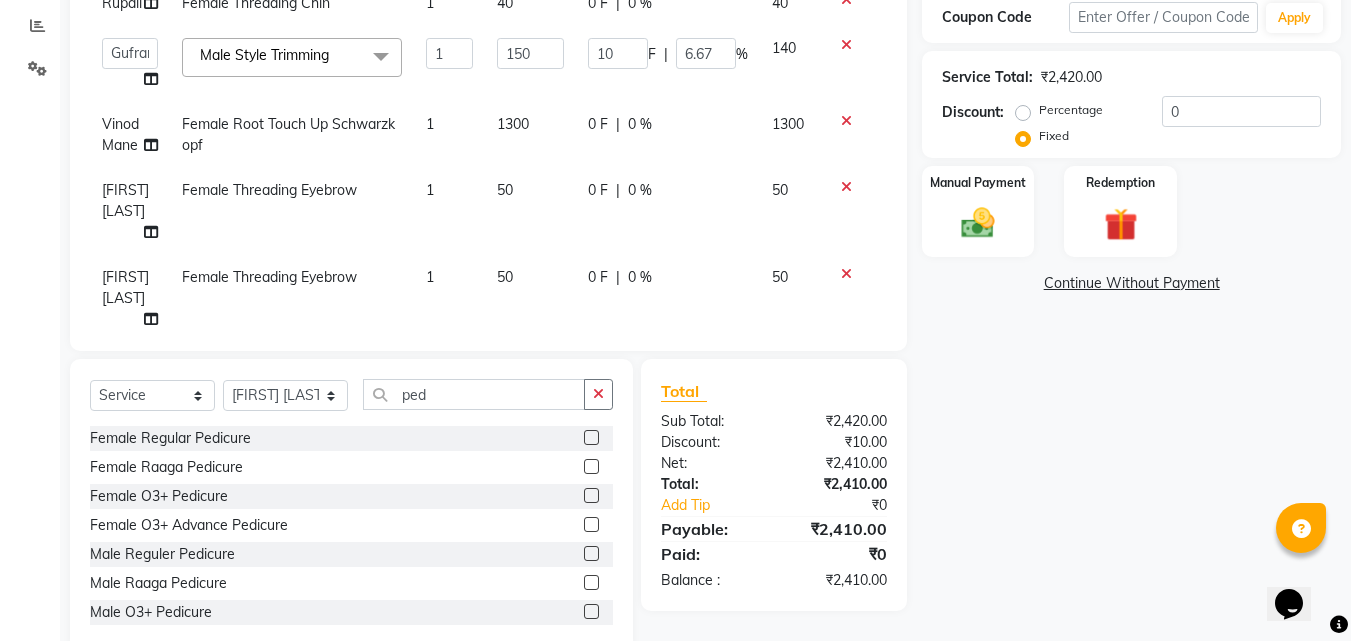 click 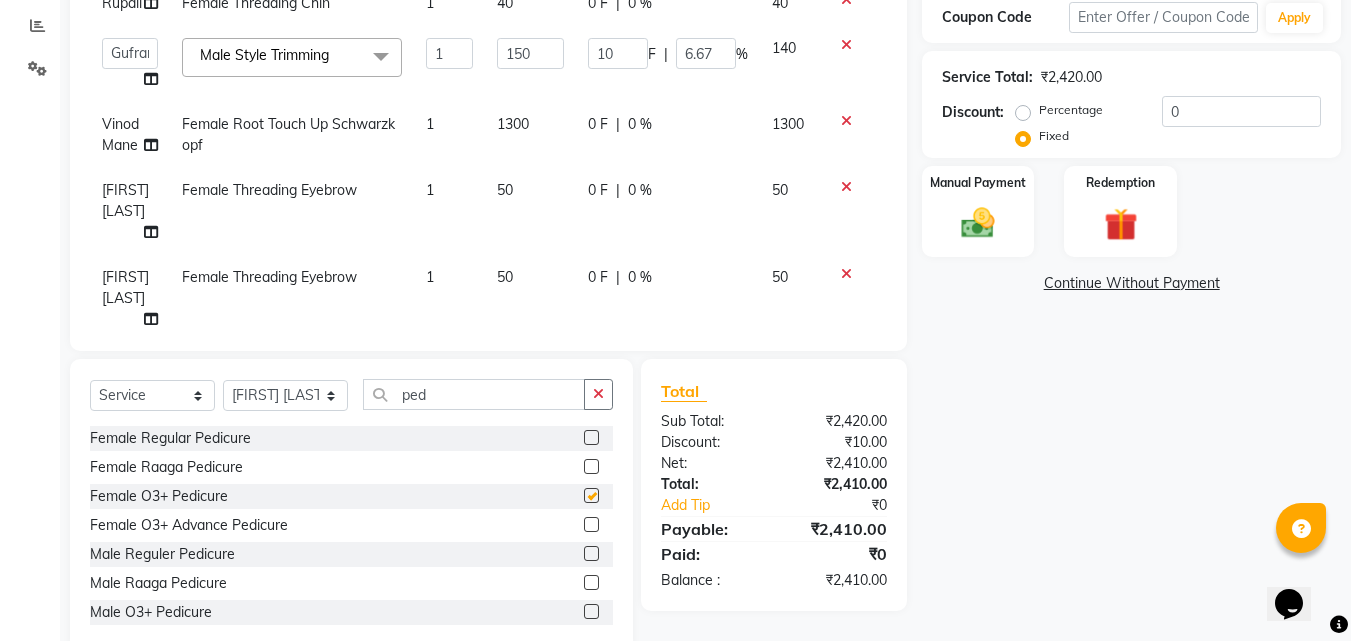 scroll, scrollTop: 265, scrollLeft: 0, axis: vertical 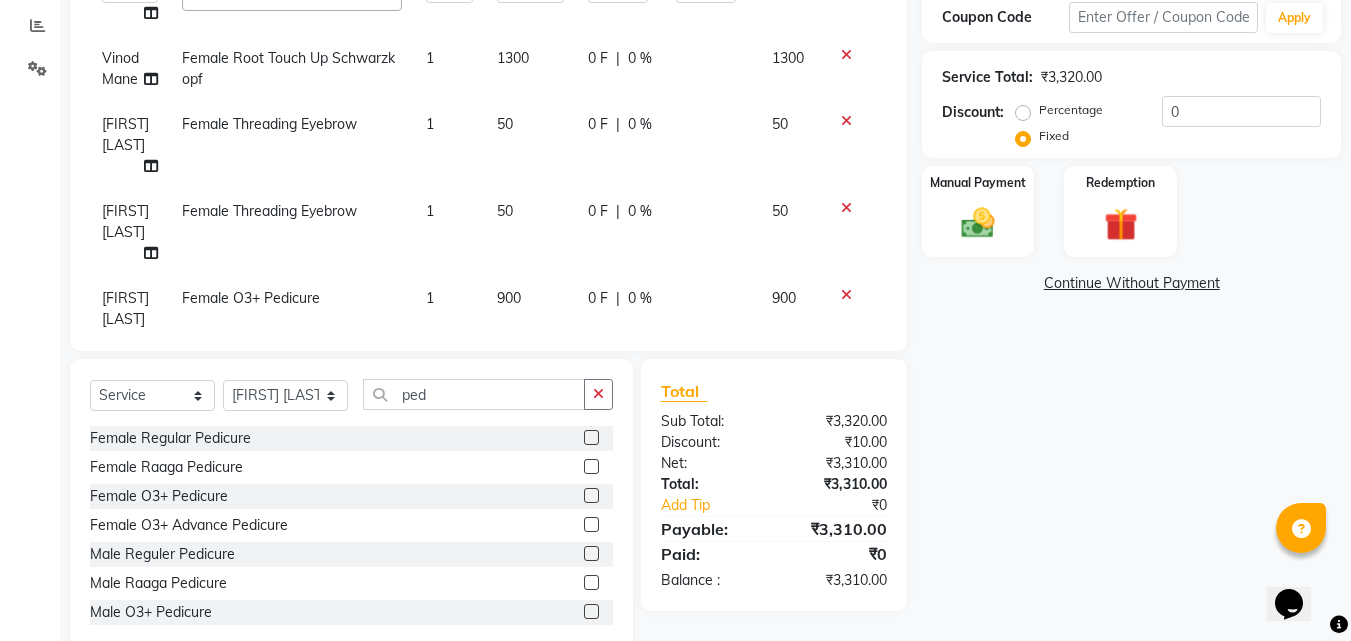 checkbox on "false" 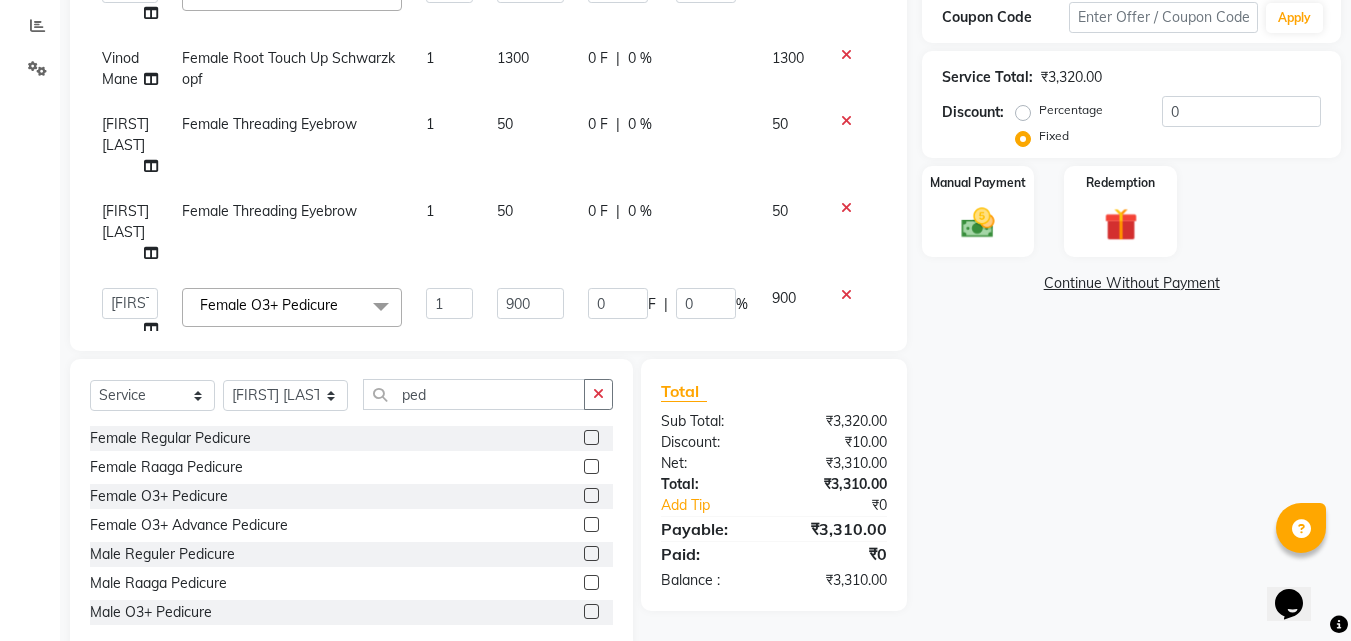 scroll, scrollTop: 275, scrollLeft: 0, axis: vertical 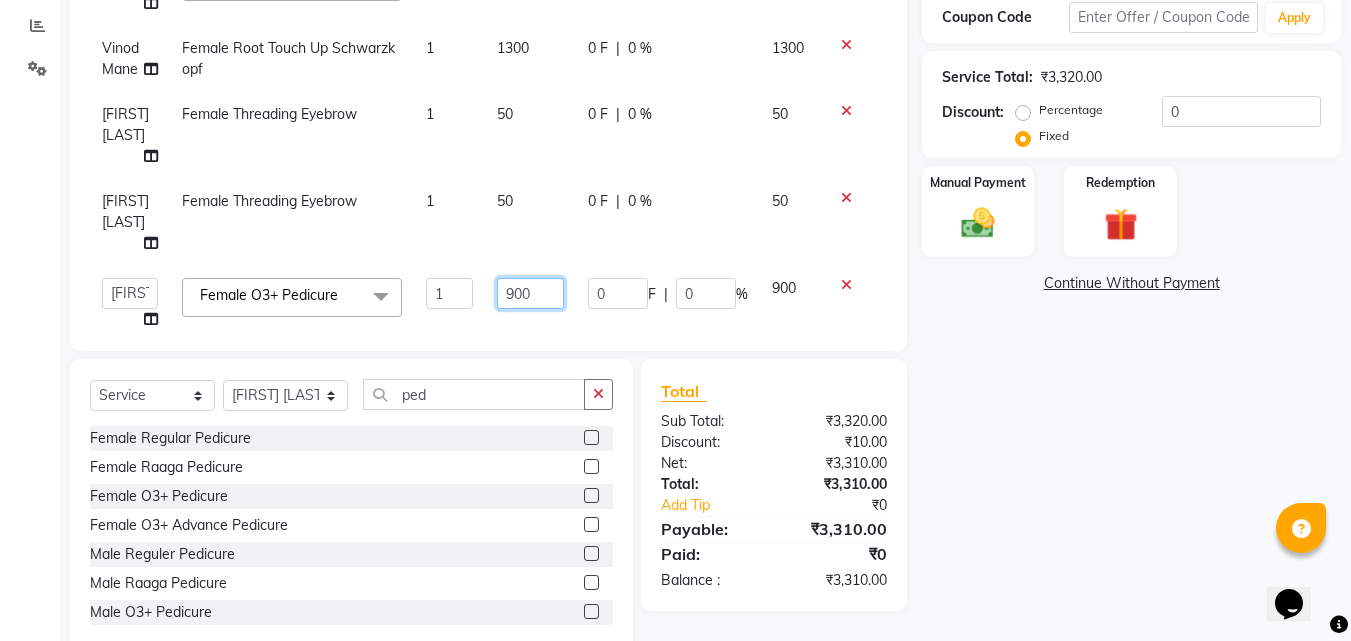 click on "900" 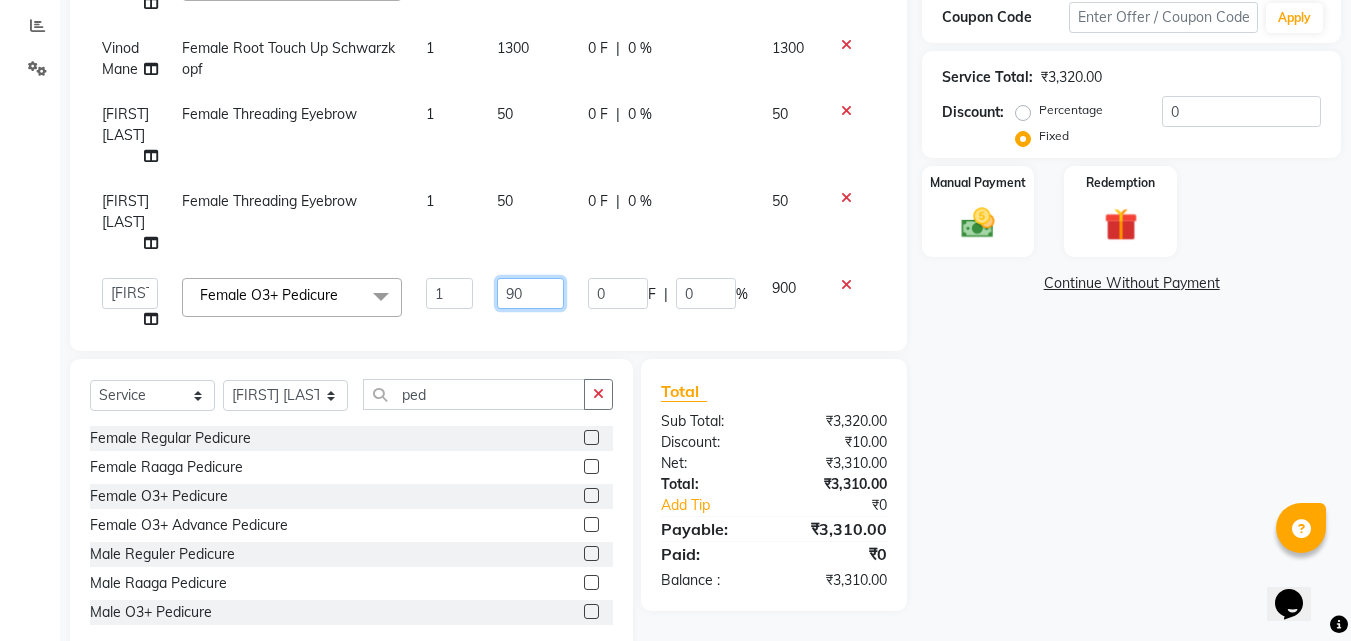 type on "9" 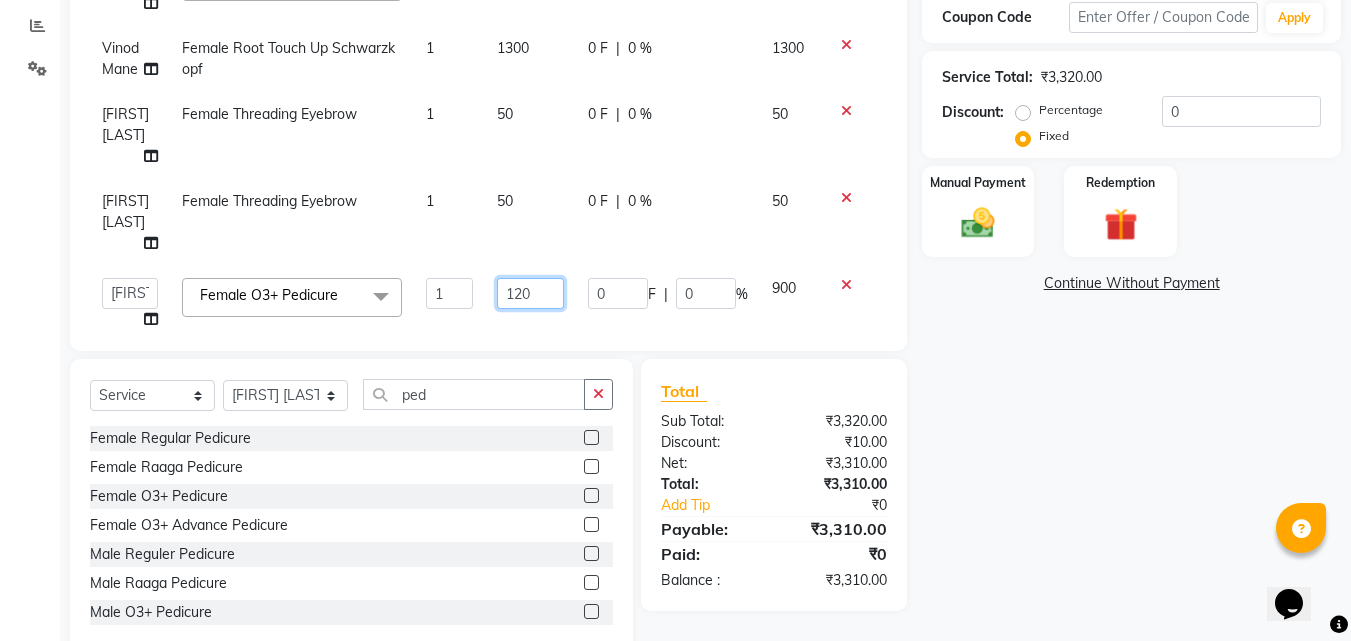 type on "1200" 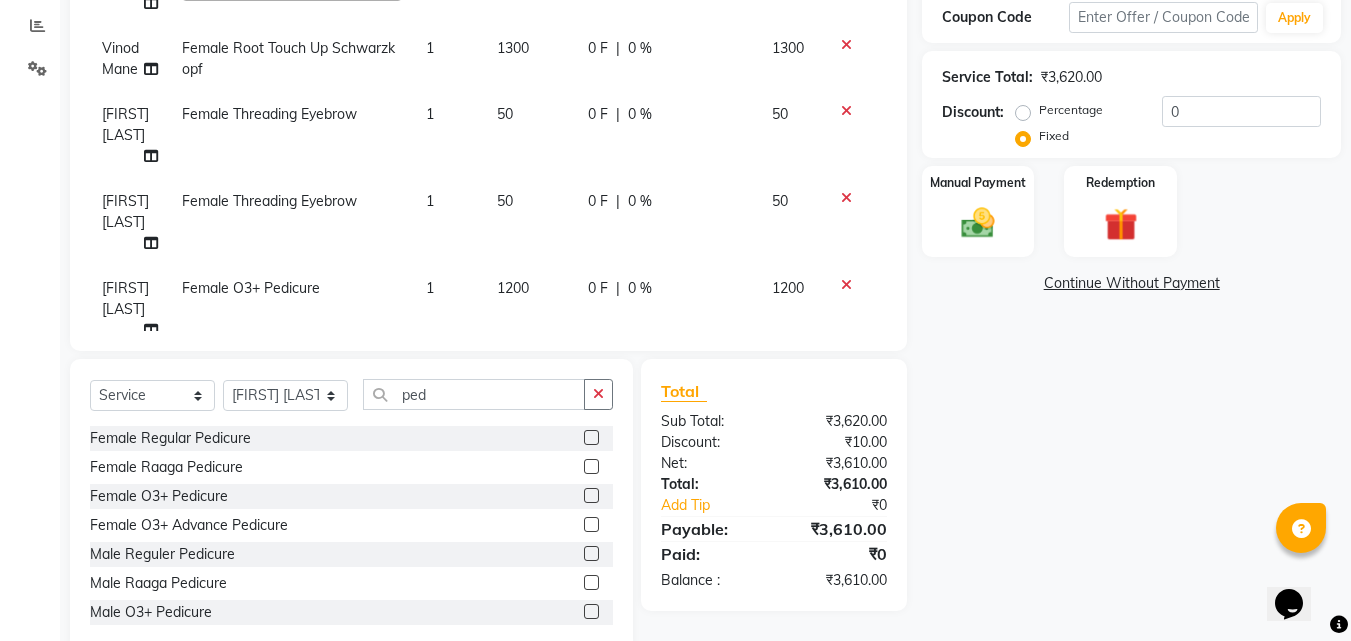 scroll, scrollTop: 265, scrollLeft: 0, axis: vertical 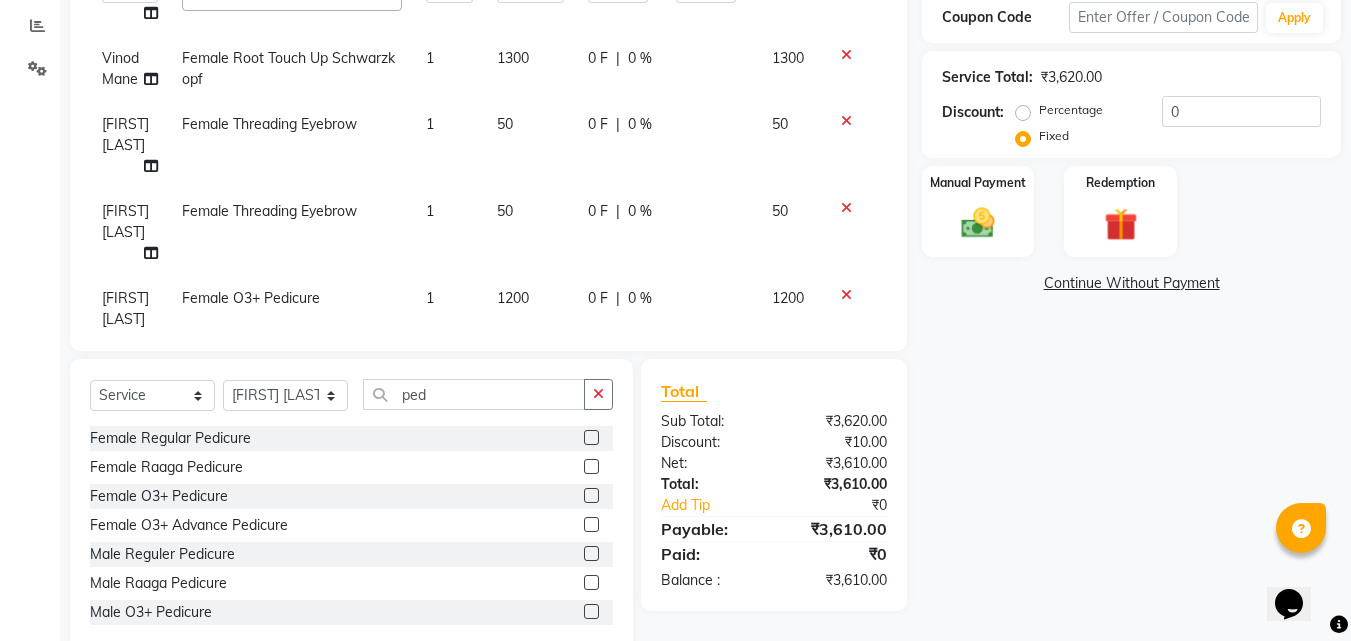 click on "Services Stylist Service Qty Price Disc Total Action [FIRST] [LAST] Female Baby Hair Cut 1 300 0 F | 0 % 300 [FIRST] Female Hair Cut (Hair Wash+Styling) 1 400 0 F | 0 % 400 [FIRST] Female Threading Eyebrow 1 50 0 F | 0 % 50 [FIRST] Female Threading Upperlips 1 40 0 F | 0 % 40 [FIRST] Female Threading Forehead 1 40 0 F | 0 % 40 [FIRST] Female Threading Chin 1 40 0 F | 0 % 40 [FIRST] [LAST] Esmail Gufran Jyoti Disale Netaji Vishwanath Suryavanshi [FIRST] Tanaji Vishwanath Suryavanshi [FIRST] [LAST] Male Style Trimming x Female Hair Cut (Hair Wash+Styling) Female Flicks Cut Female Hair Wash+ Blow Dry Female Baby Hair Cut Female Treated Hair Wash+ Blow Dry Female Styling Short Hair Female Styling Medium Hair Female Styling Long Hair Female Styling Iron/Tong Short Hair Female Styling Iron/Tong Medium Hair Female Styling Iron/Tong Long Hair Female Straightening Short Hair Female Straightening Medium Hair Female Staightening Long Hair Female Smoothing Short Hair Female Smoothing Medium Hair 1 150 10 F" 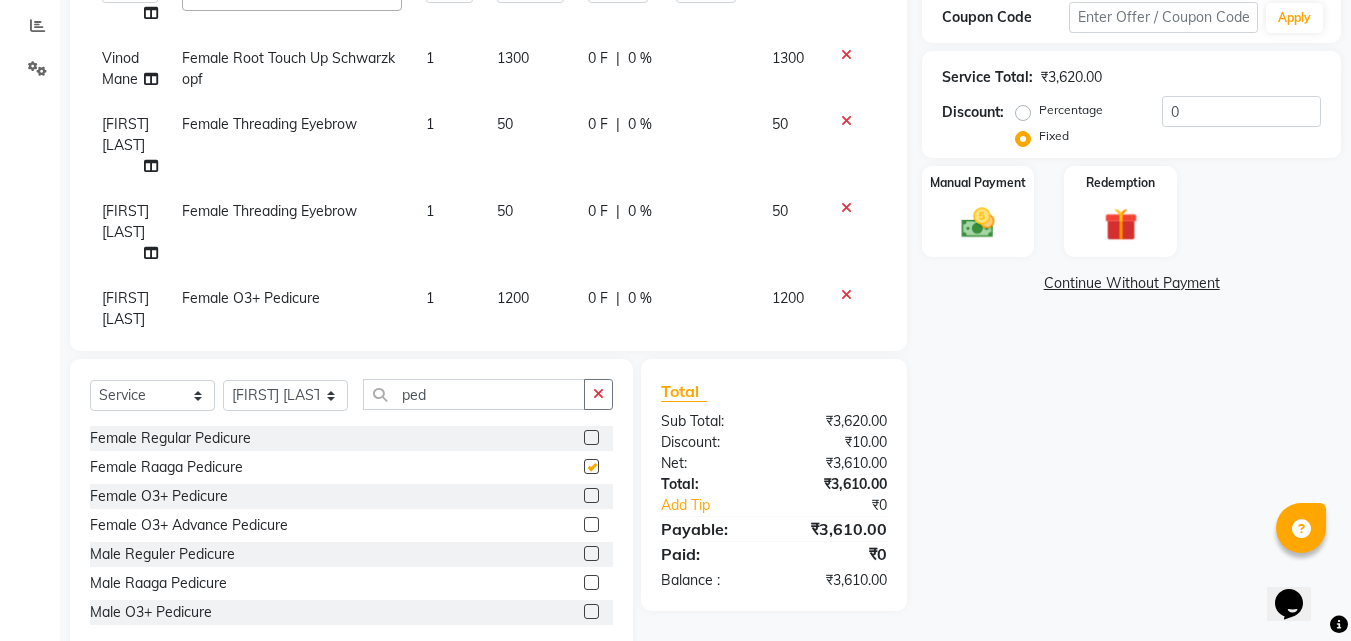scroll, scrollTop: 275, scrollLeft: 0, axis: vertical 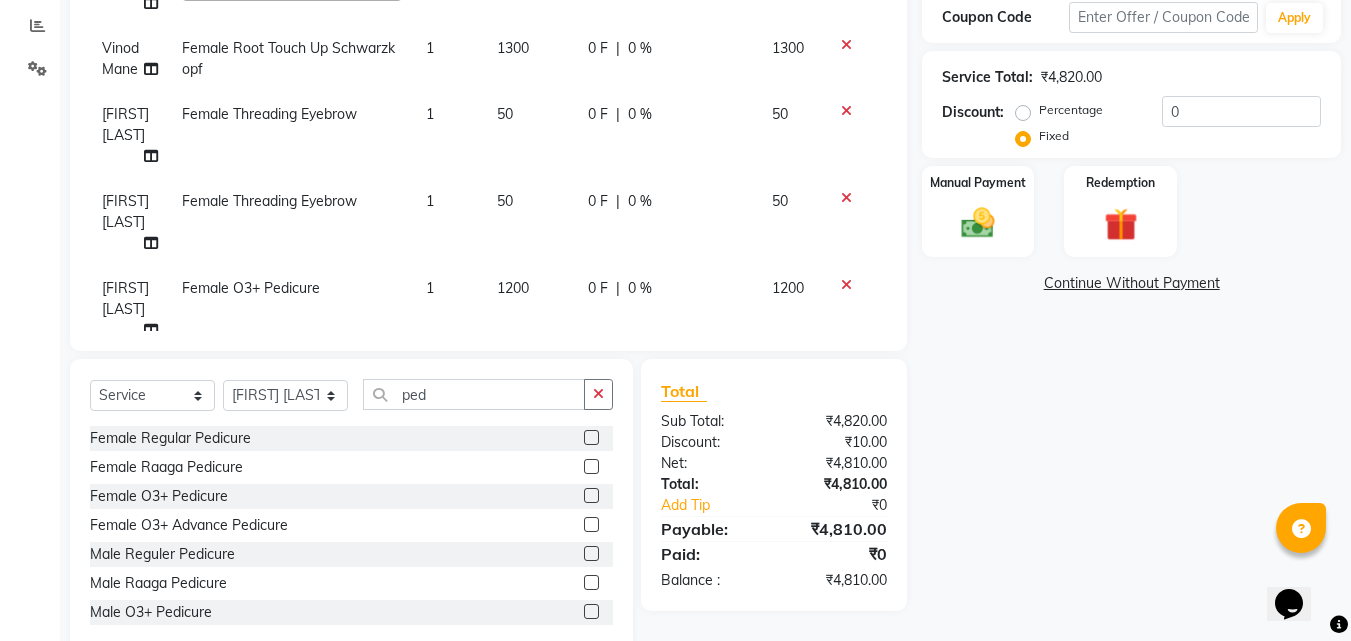 checkbox on "false" 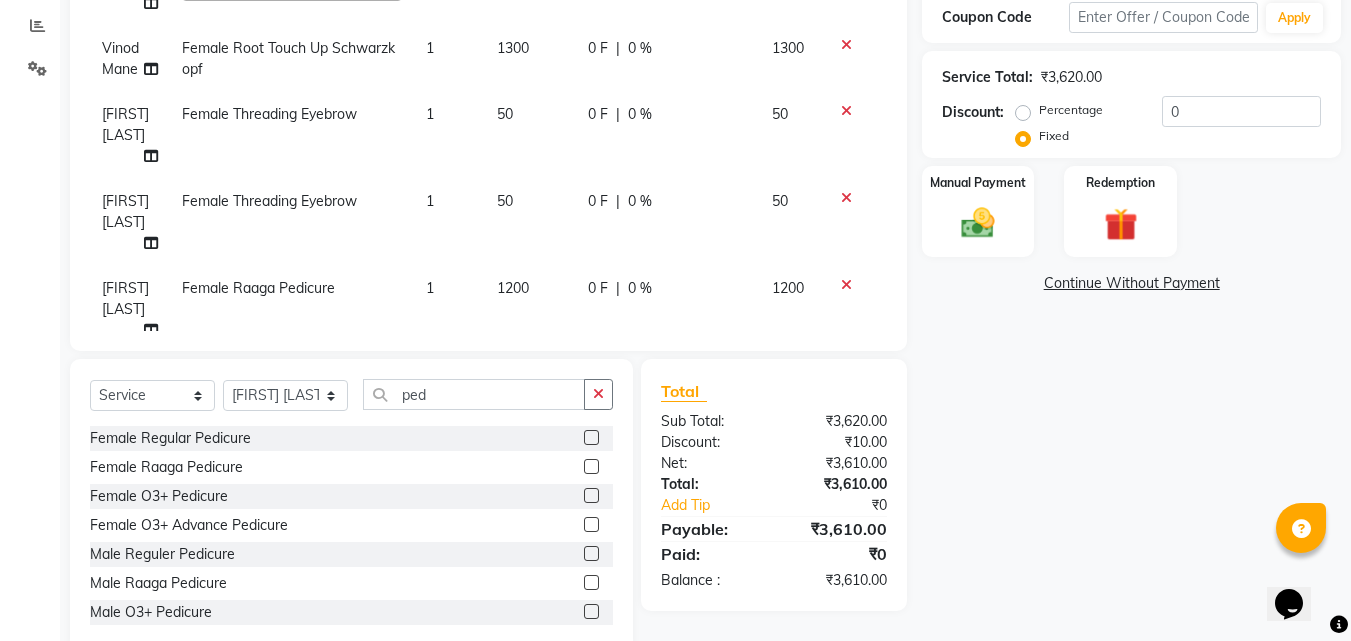 scroll, scrollTop: 265, scrollLeft: 0, axis: vertical 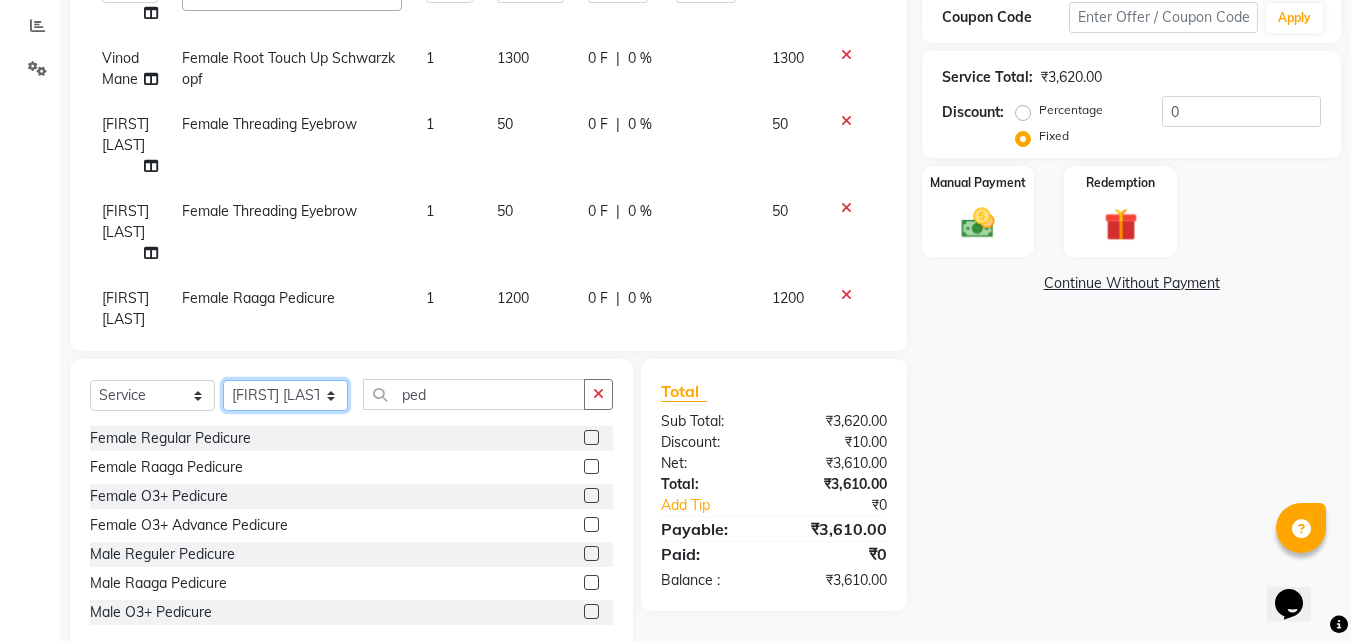 click on "Select Stylist Anushaka Parihar  Esmail Gufran Jyoti Disale Netaji Vishwanath Suryavanshi Rupali  Tanaji Vishwanath Suryavanshi Vinod Mane" 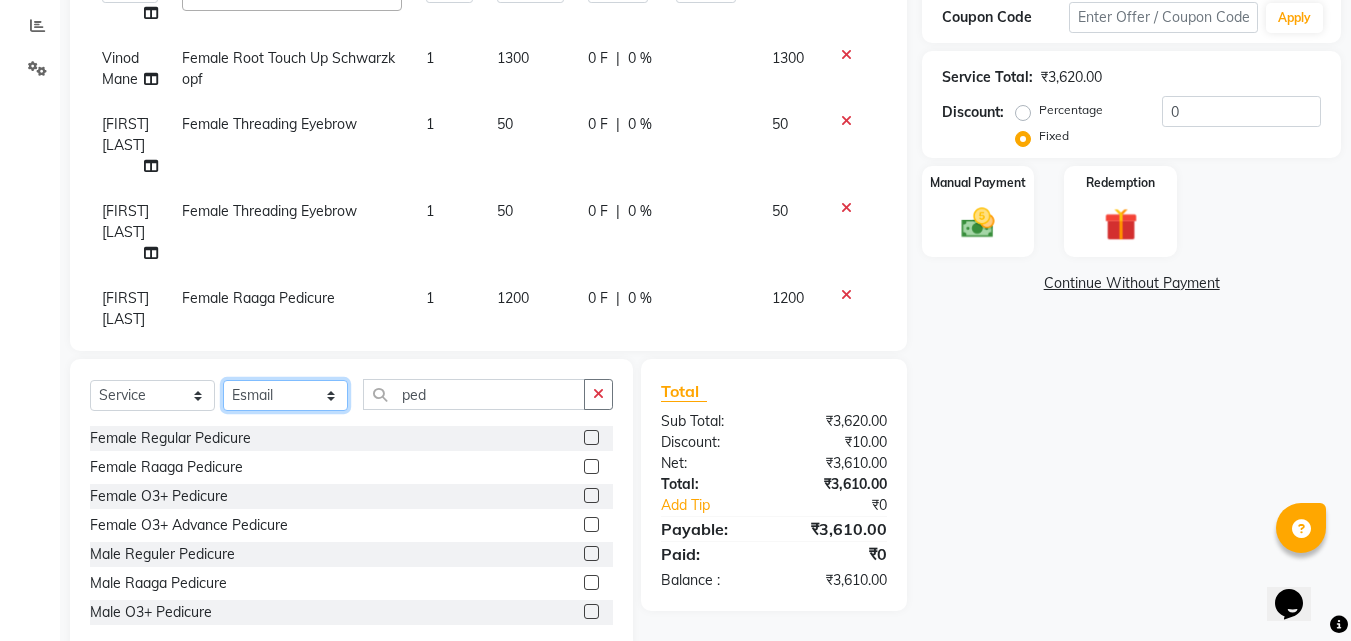 click on "Select Stylist Anushaka Parihar  Esmail Gufran Jyoti Disale Netaji Vishwanath Suryavanshi Rupali  Tanaji Vishwanath Suryavanshi Vinod Mane" 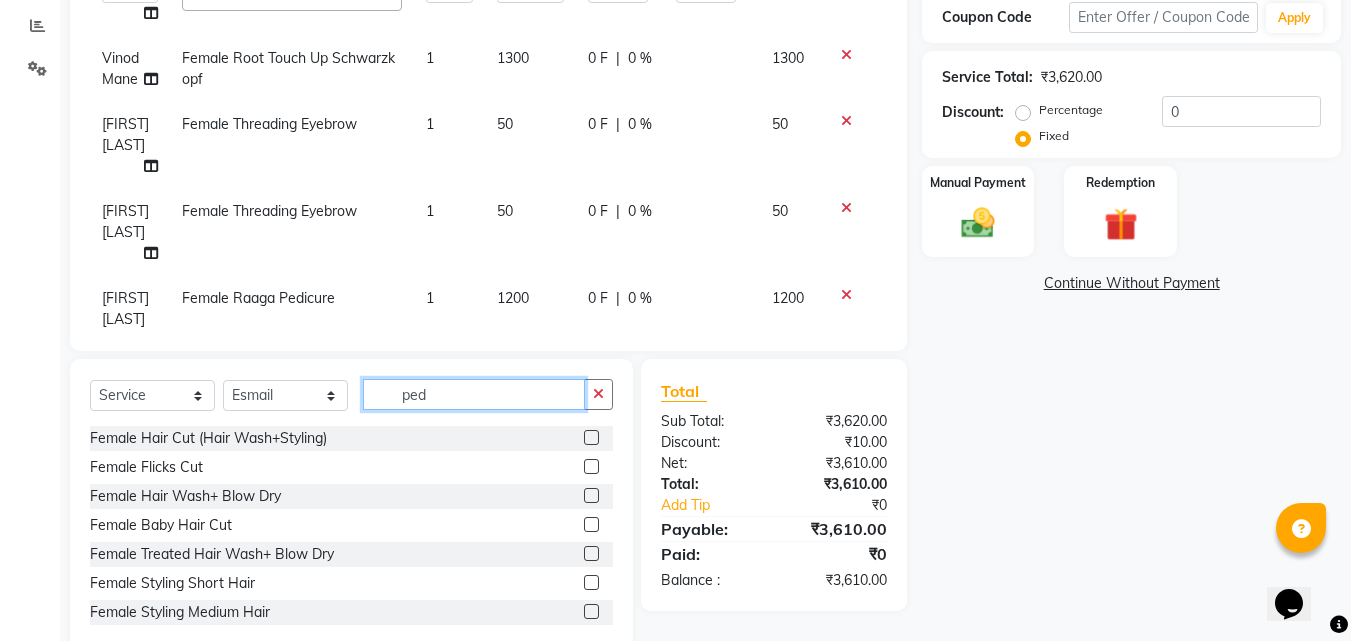 click on "ped" 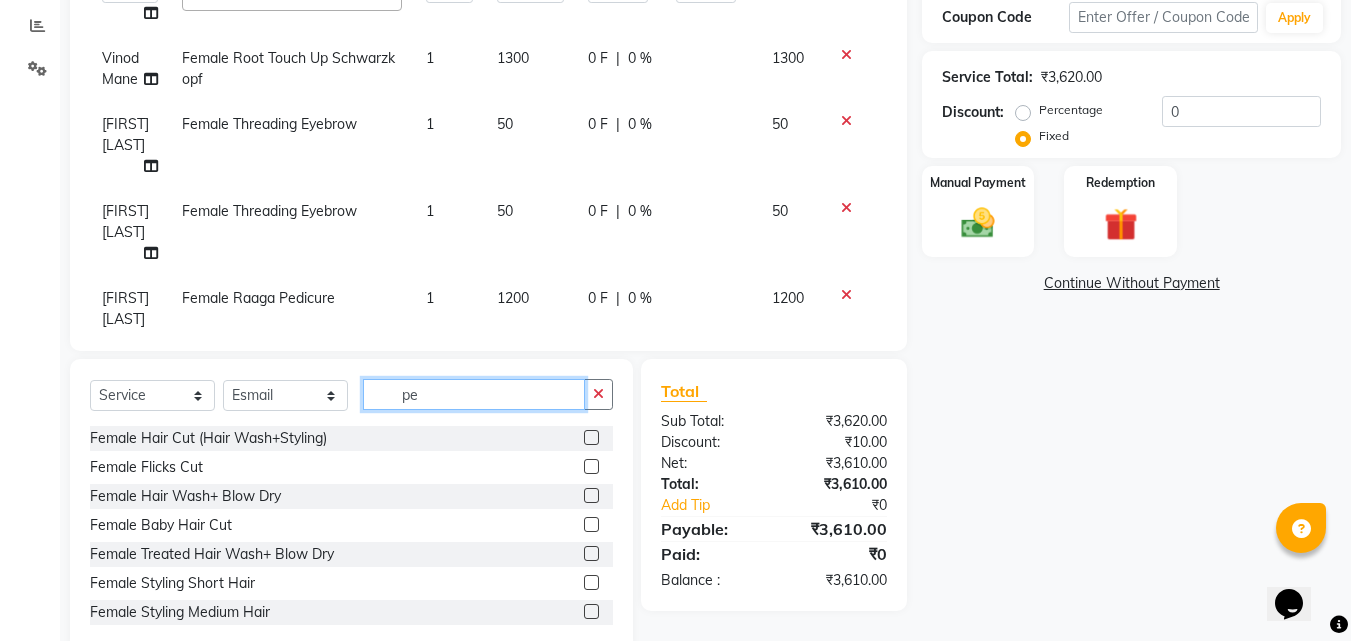 type on "p" 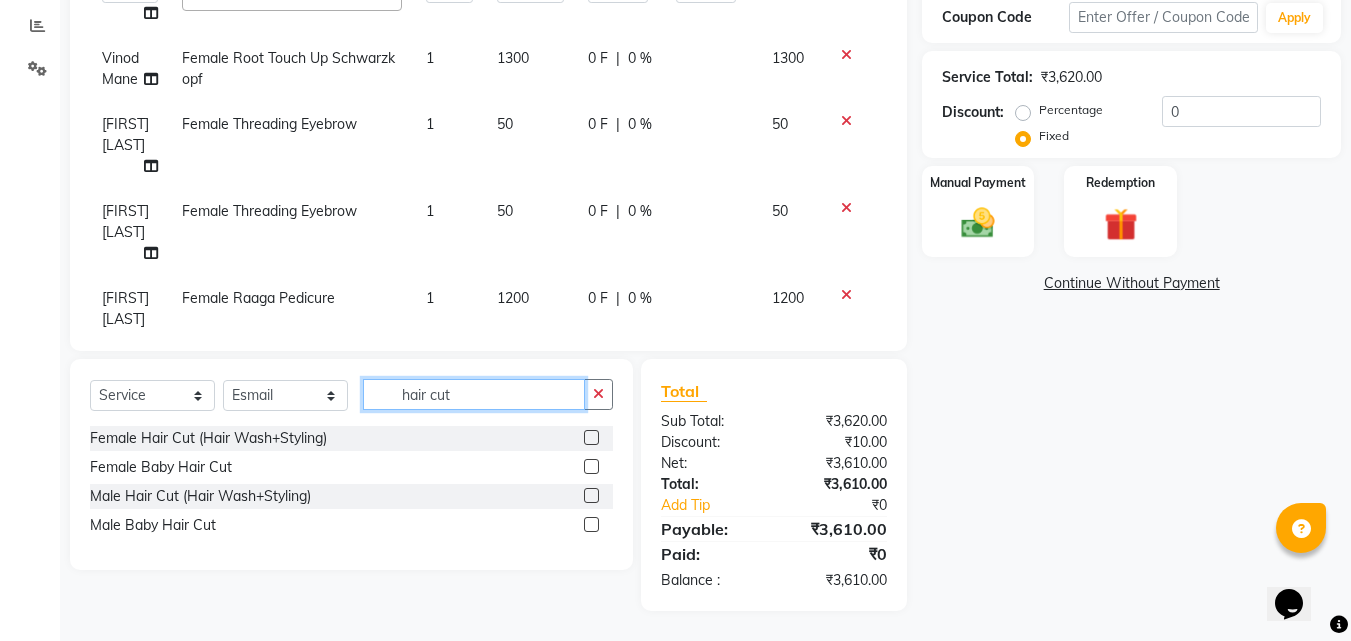 type on "hair cut" 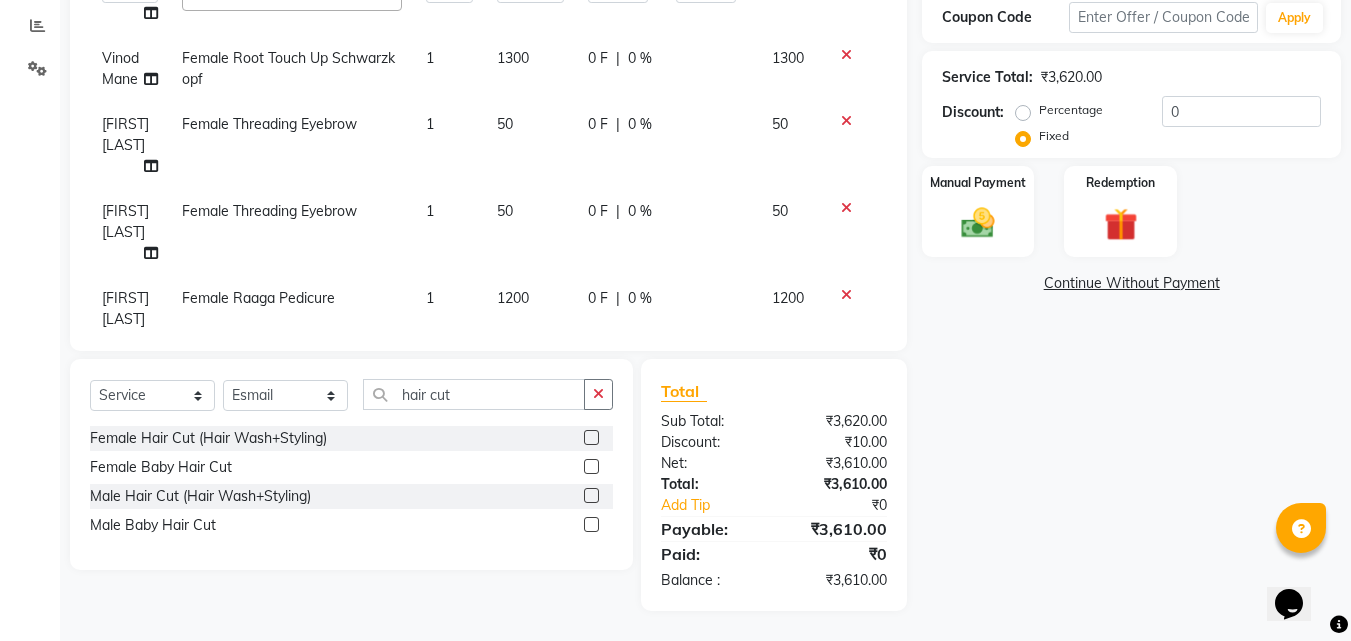 click 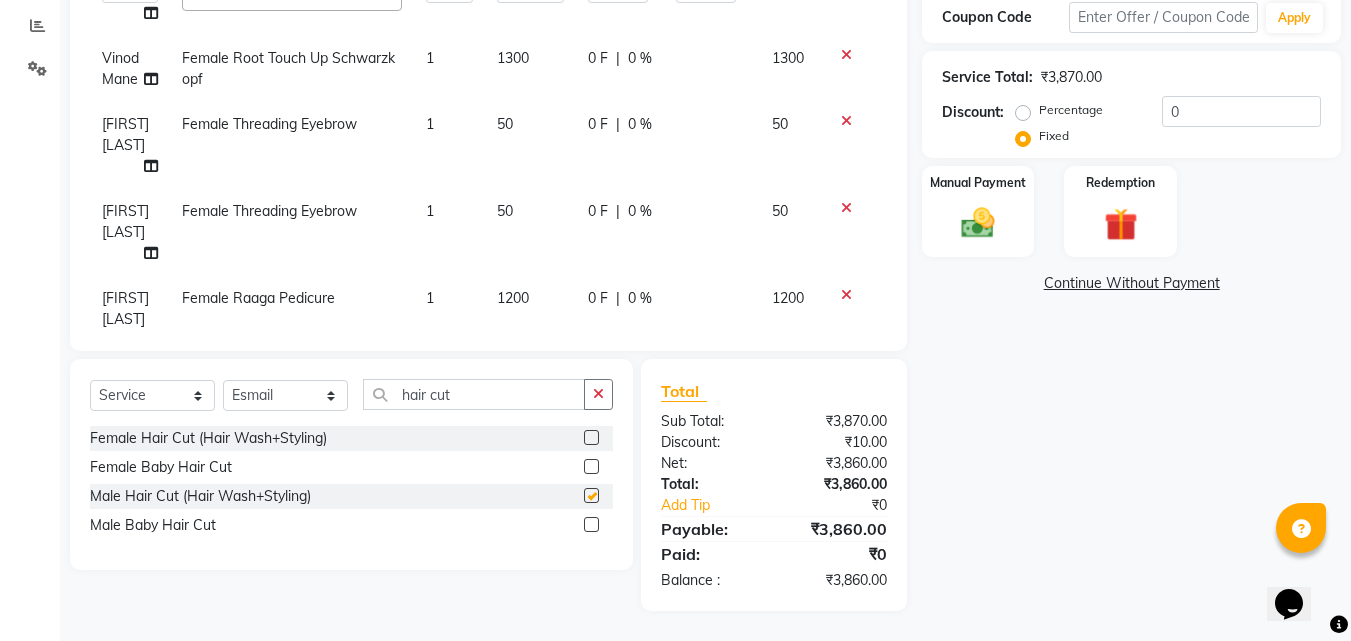 scroll, scrollTop: 275, scrollLeft: 0, axis: vertical 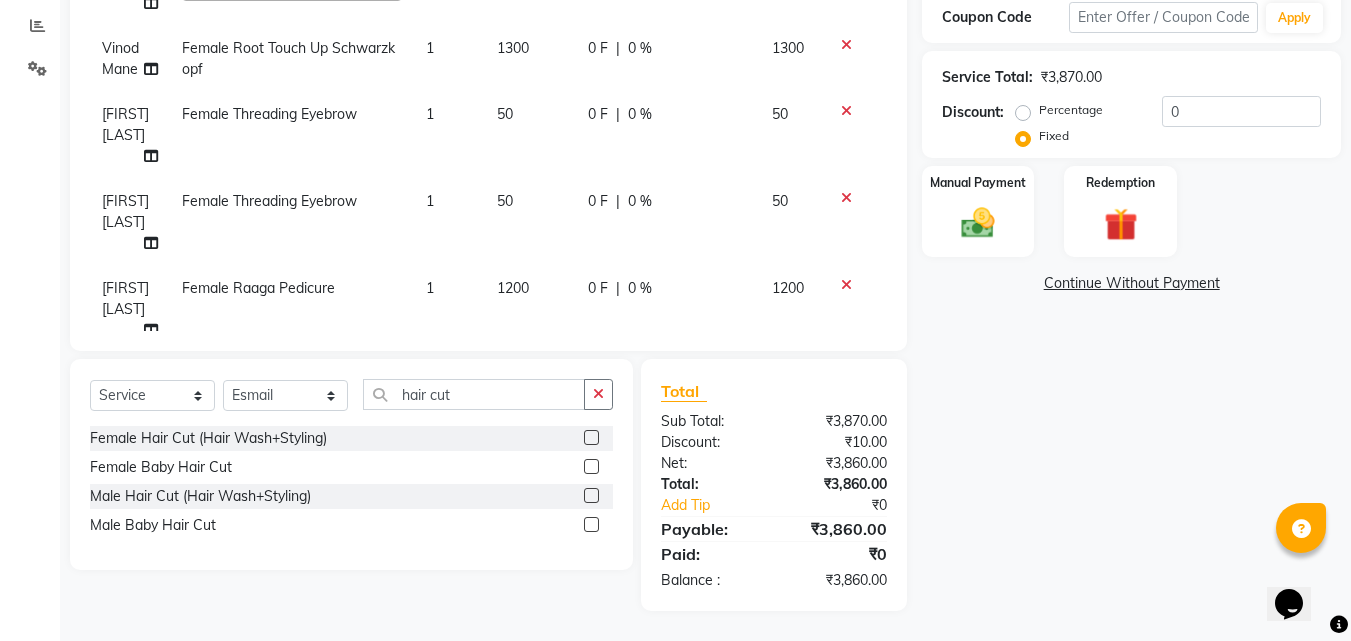 checkbox on "false" 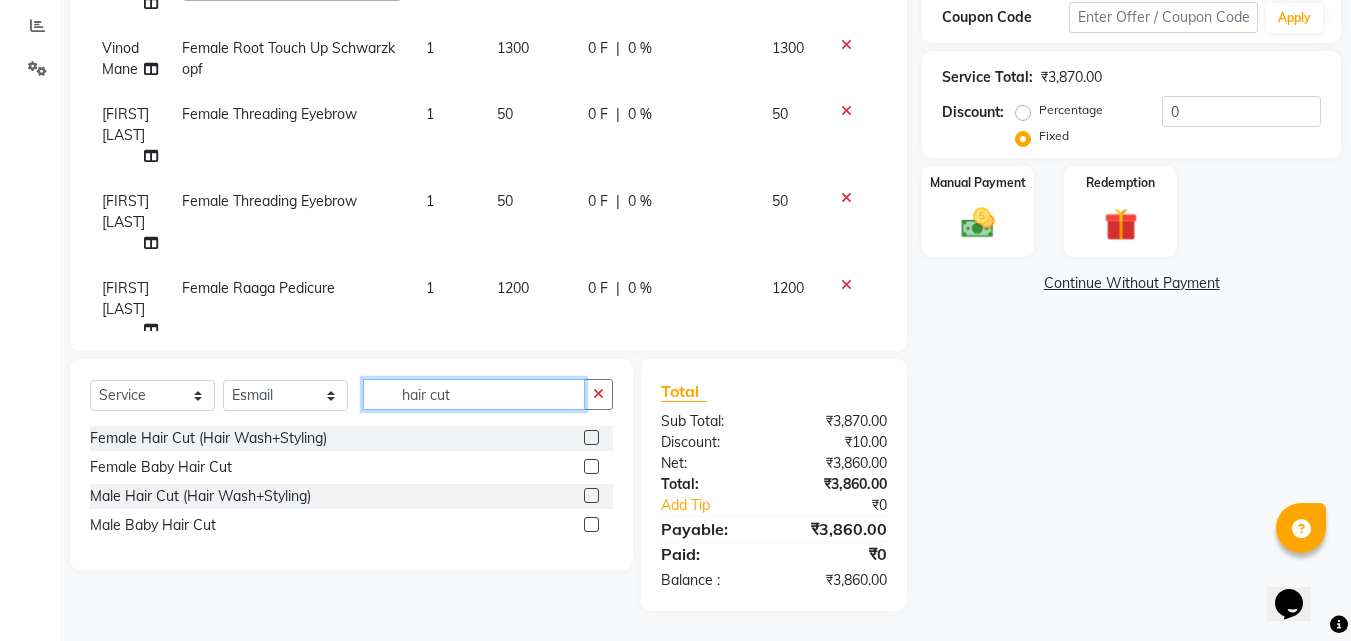 click on "hair cut" 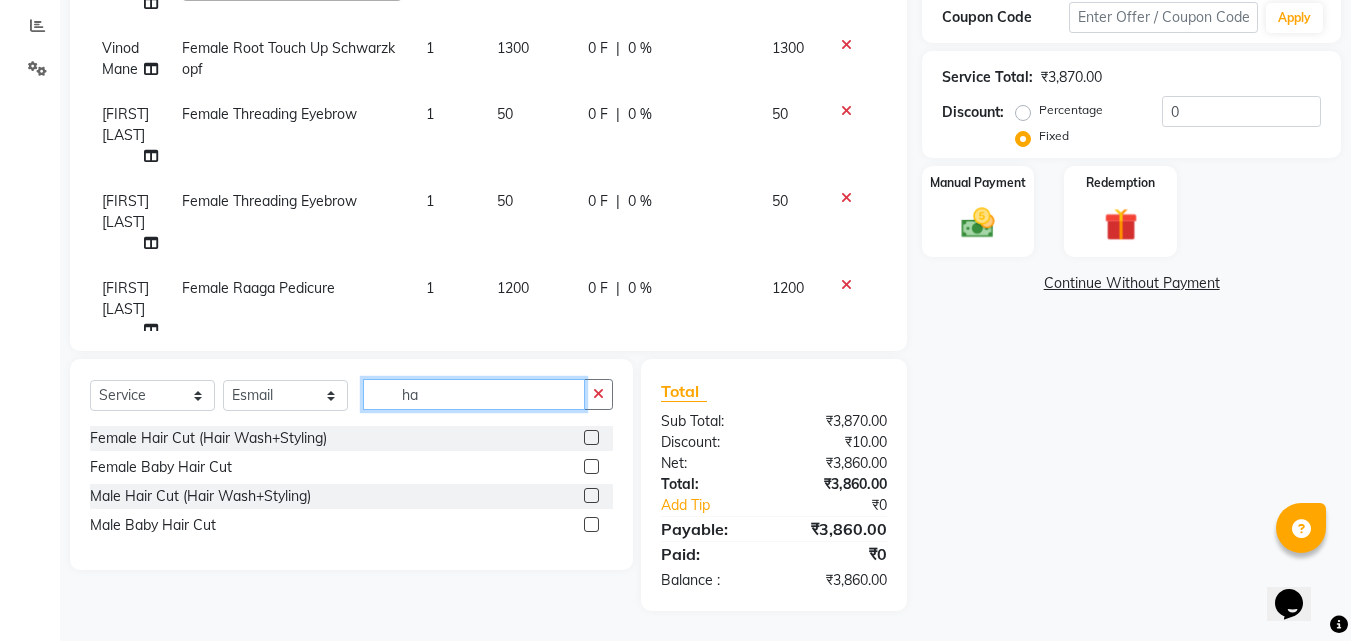 type on "h" 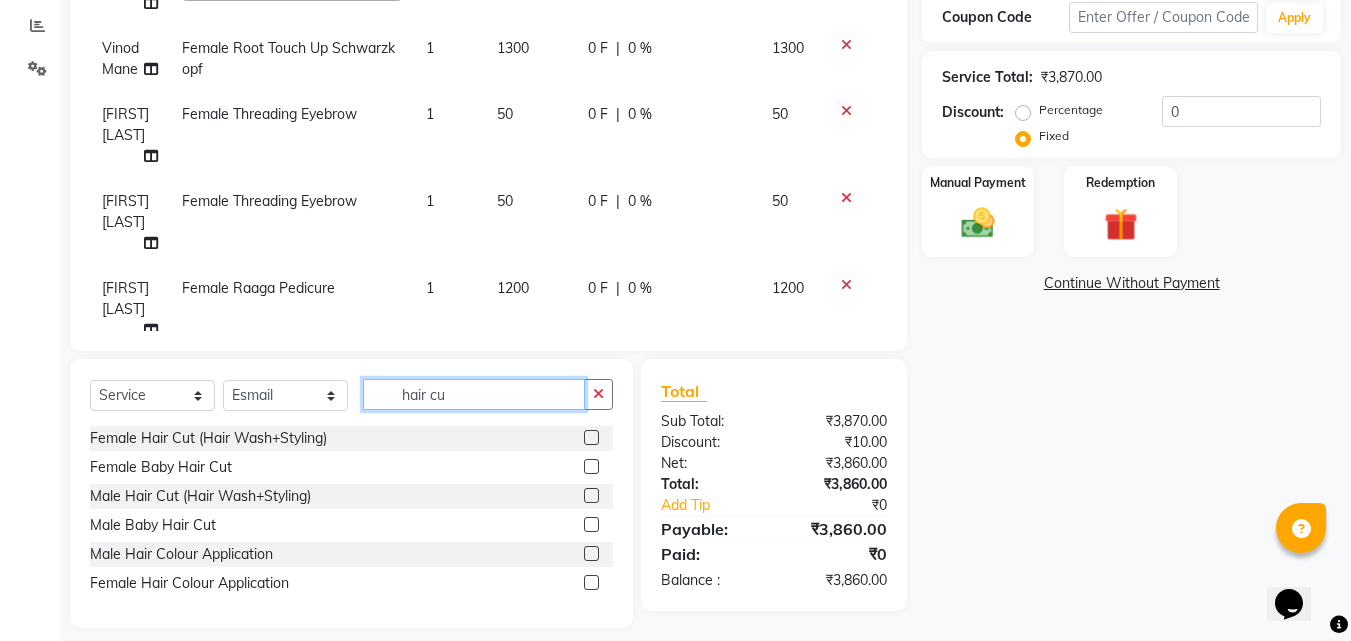type on "hair cut" 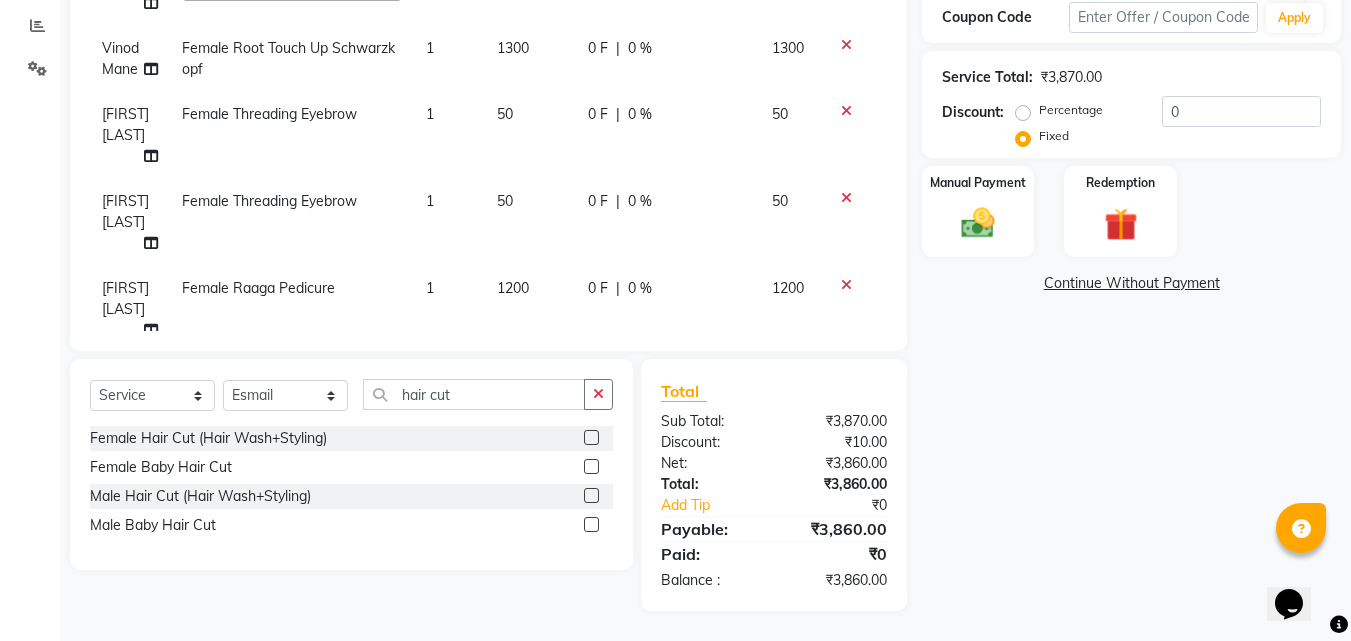 click 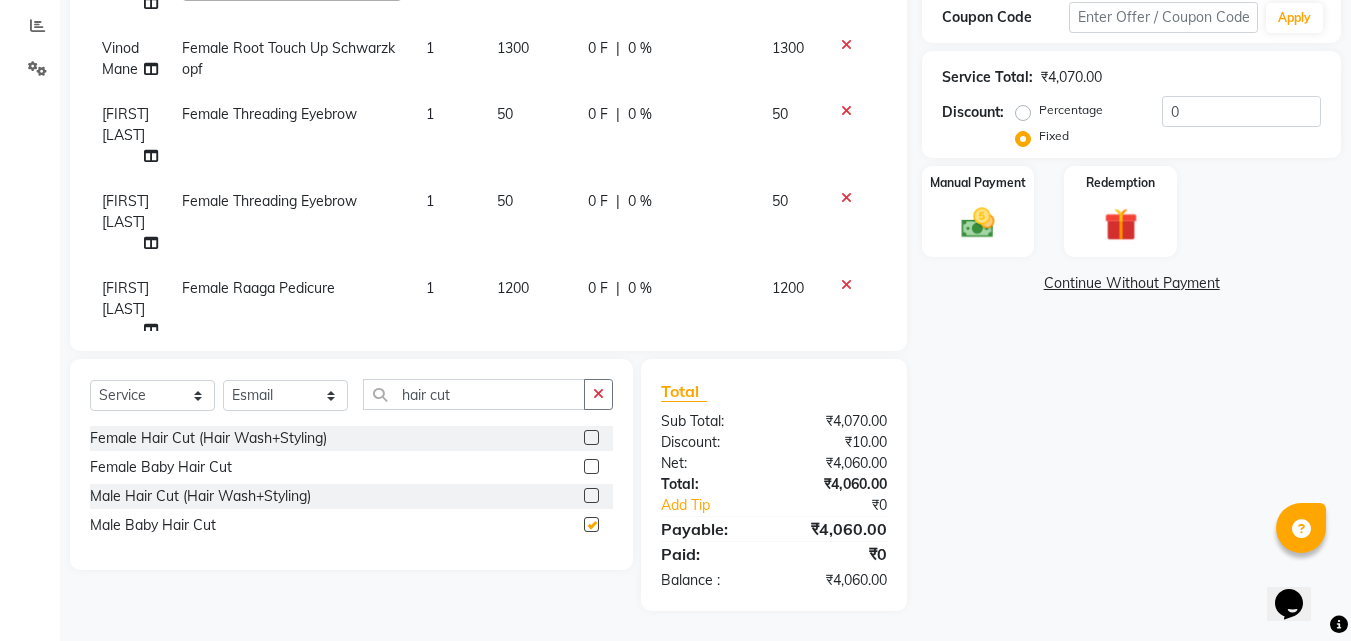checkbox on "false" 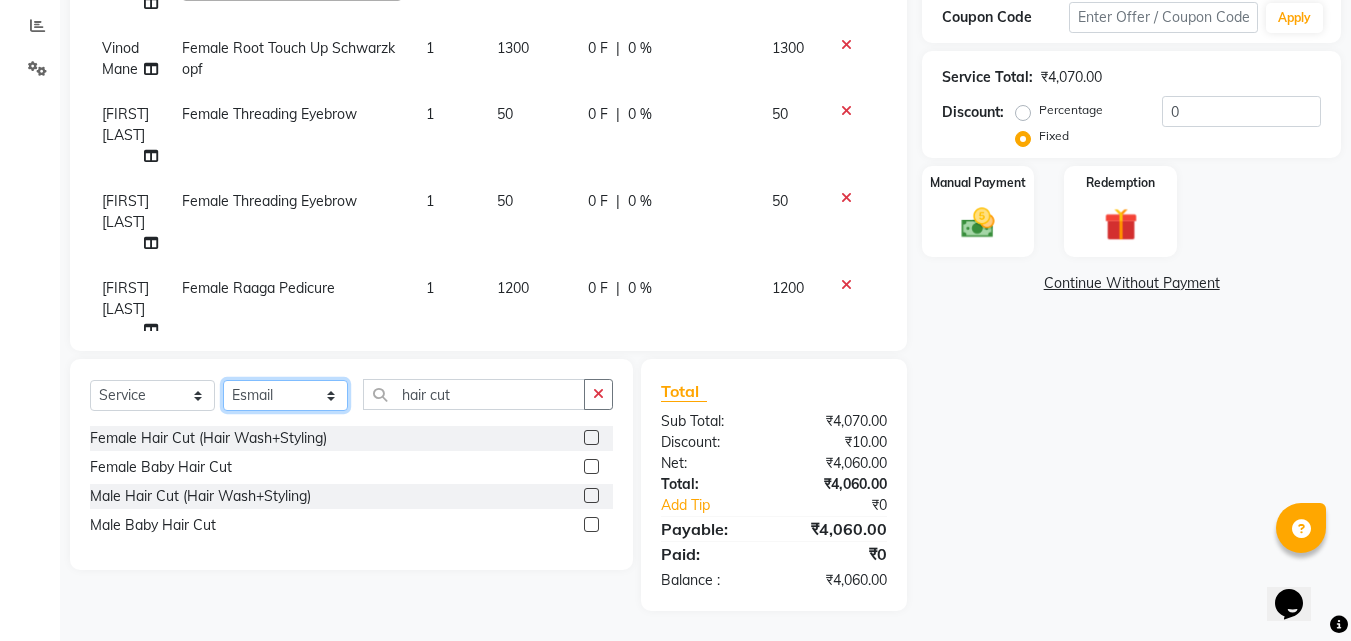 click on "Select Stylist Anushaka Parihar  Esmail Gufran Jyoti Disale Netaji Vishwanath Suryavanshi Rupali  Tanaji Vishwanath Suryavanshi Vinod Mane" 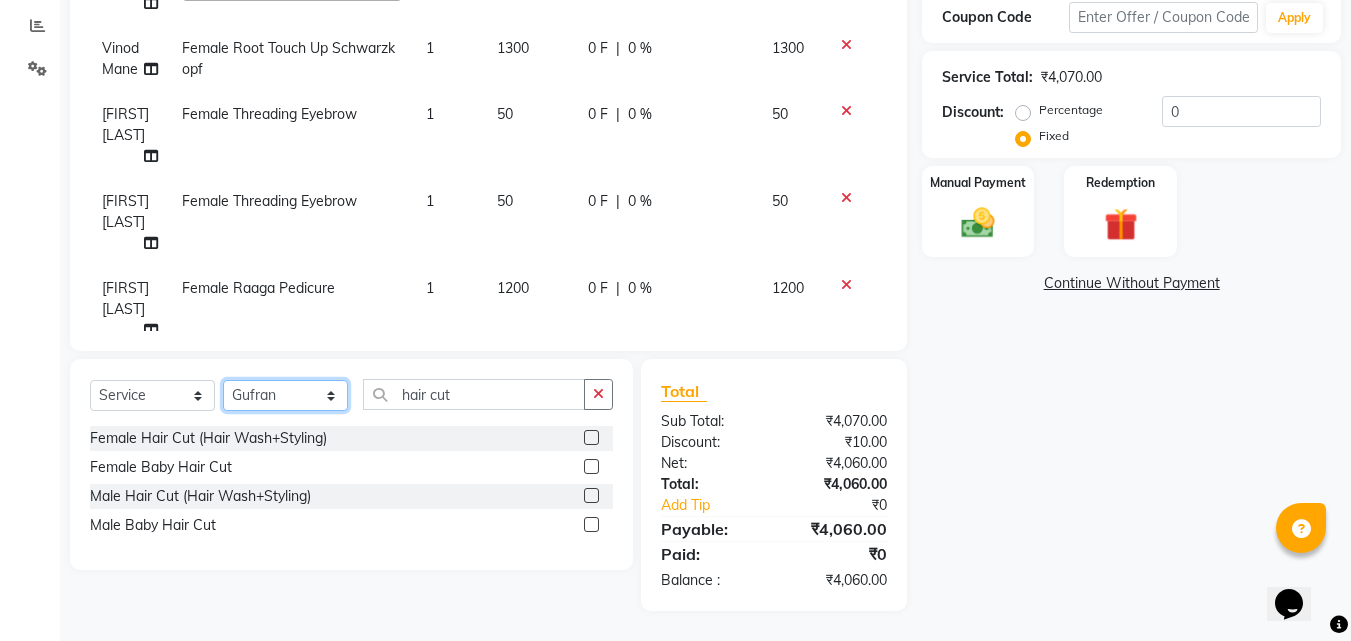 click on "Select Stylist Anushaka Parihar  Esmail Gufran Jyoti Disale Netaji Vishwanath Suryavanshi Rupali  Tanaji Vishwanath Suryavanshi Vinod Mane" 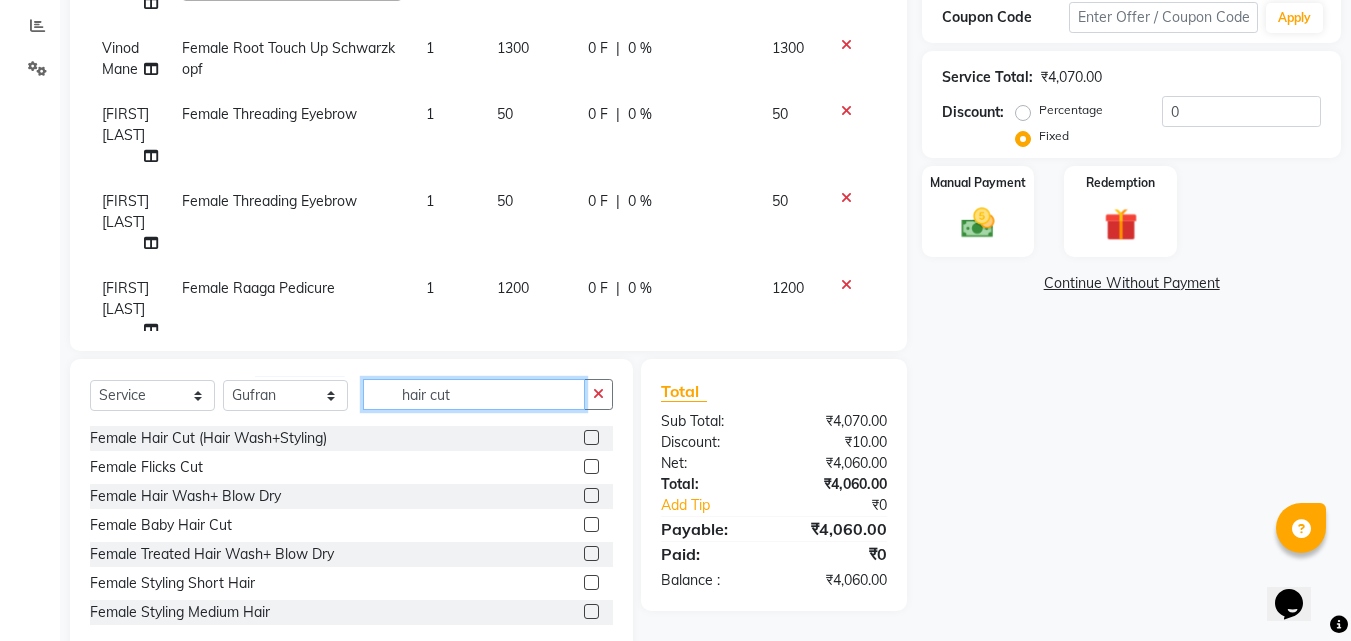 click on "hair cut" 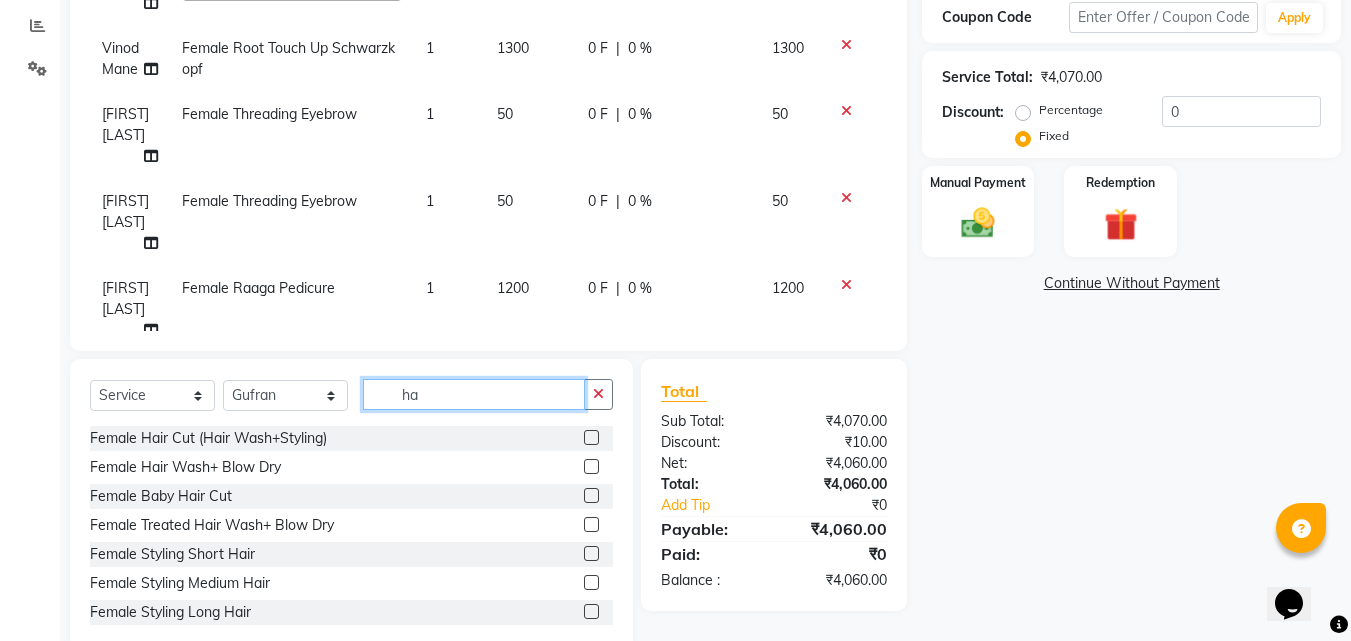 type on "h" 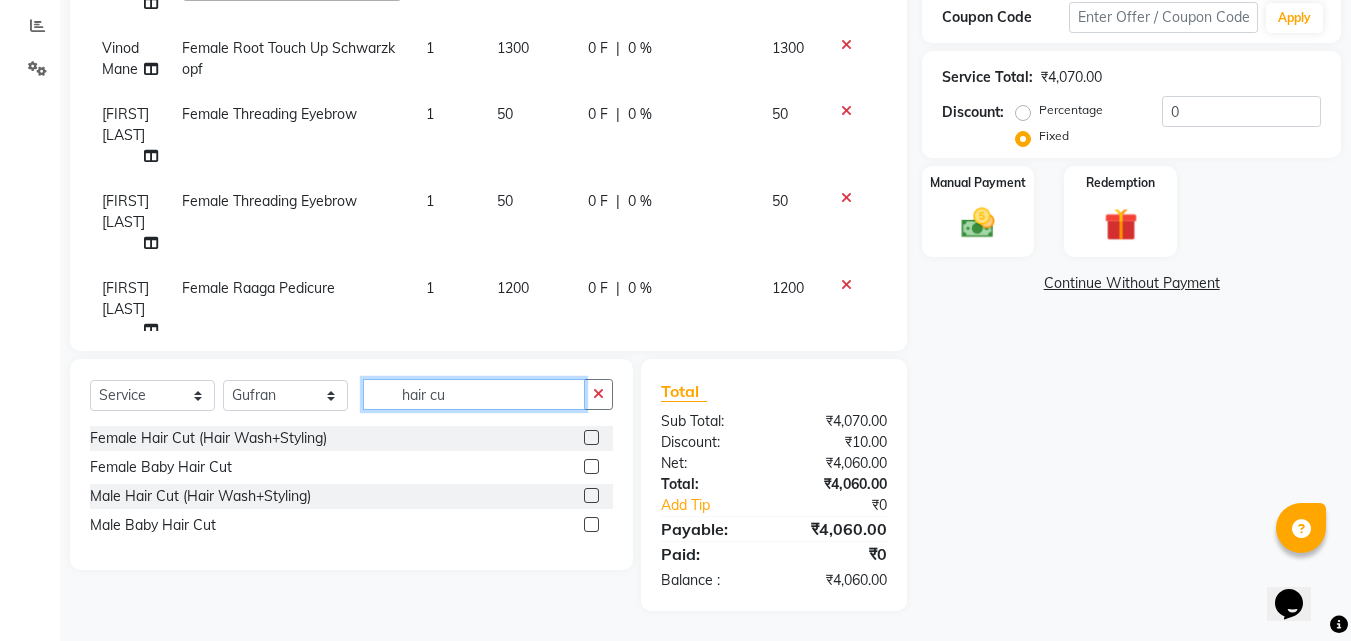 type on "hair cut" 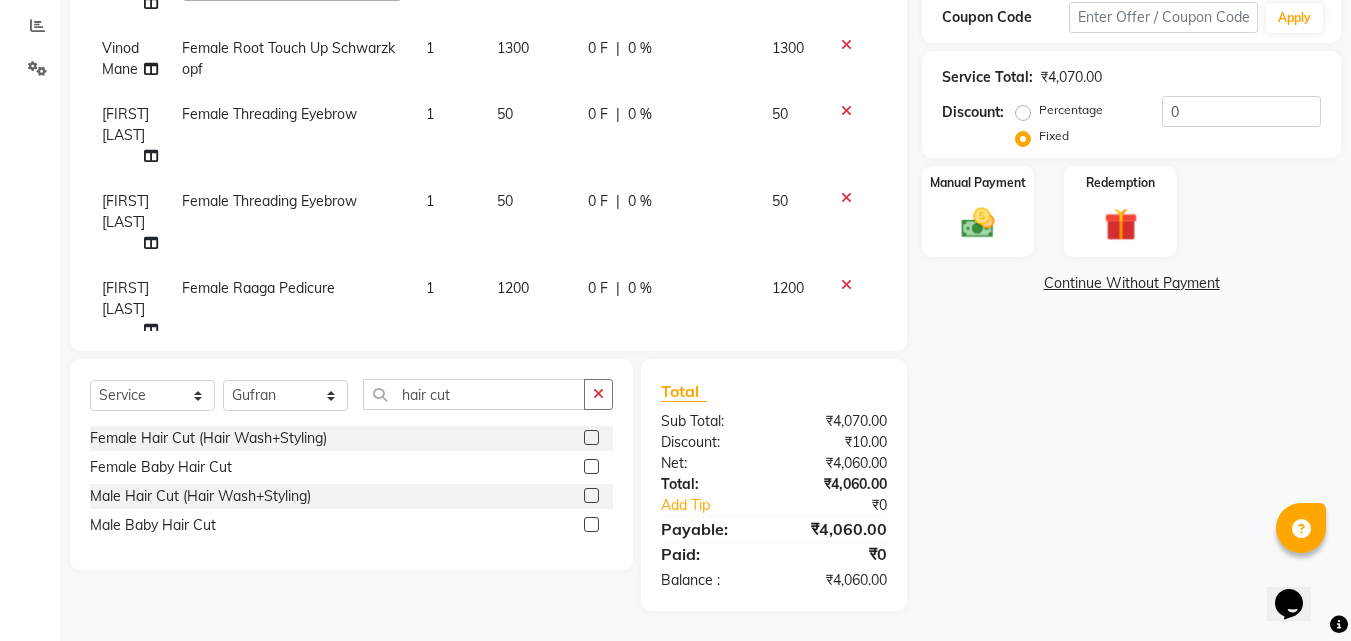 click 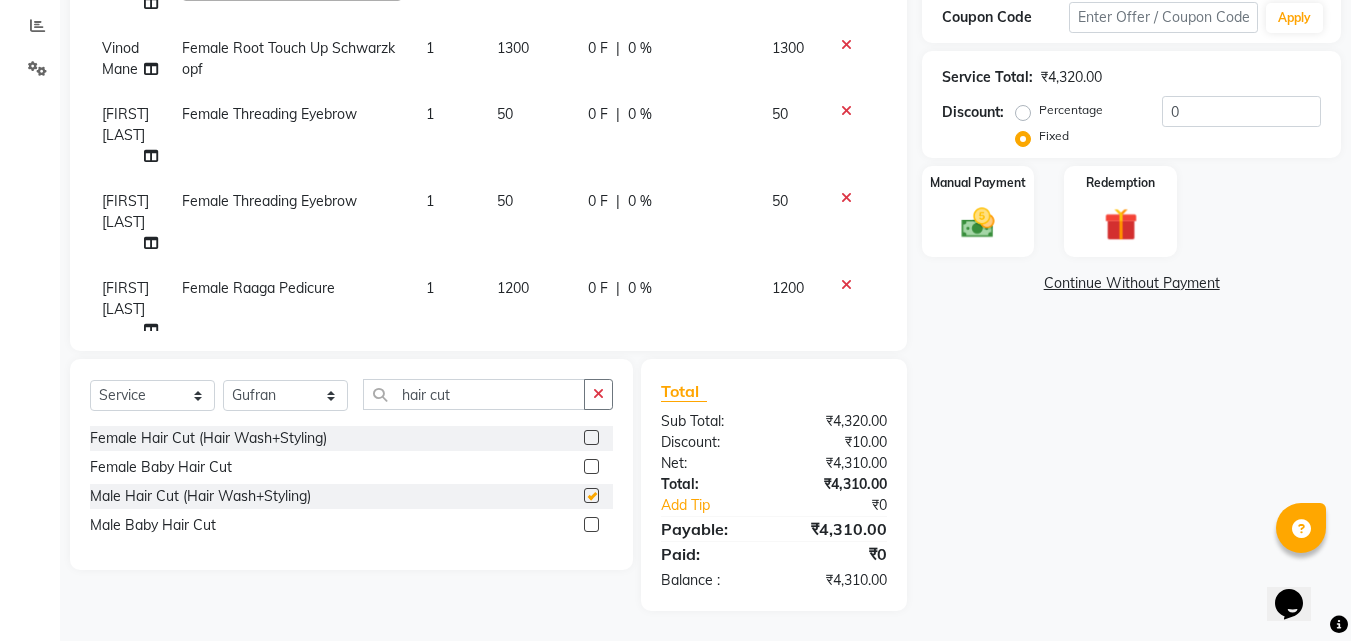 checkbox on "false" 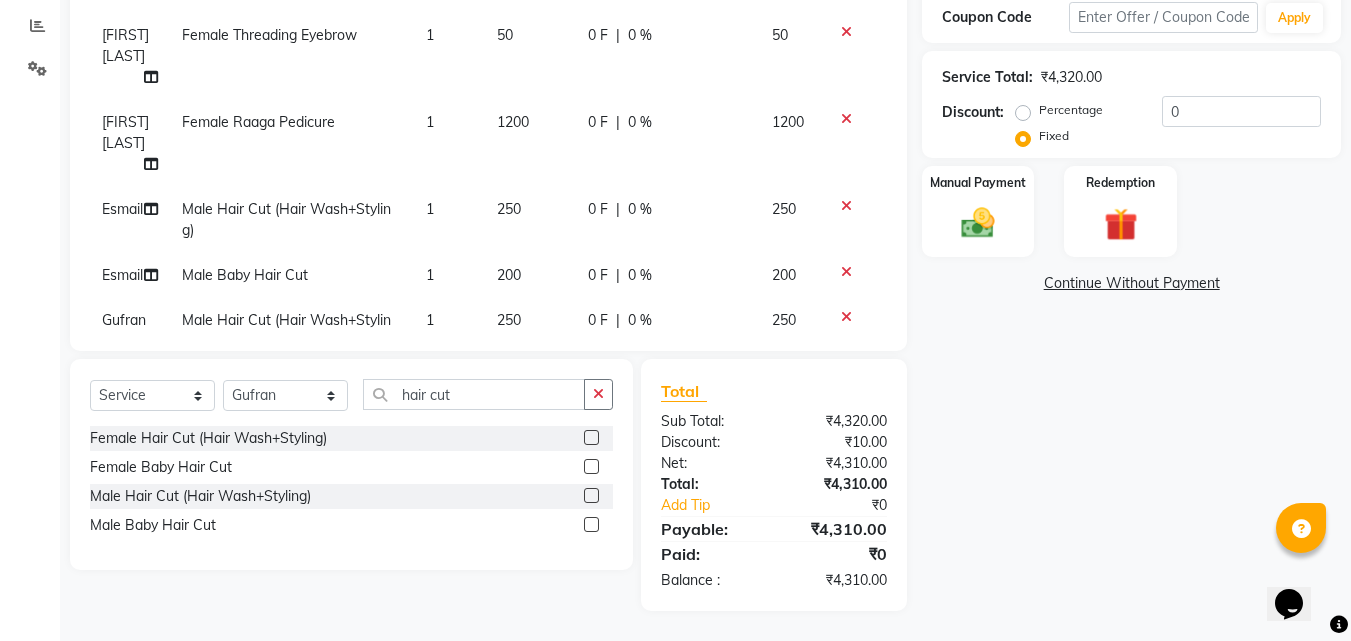 scroll, scrollTop: 442, scrollLeft: 0, axis: vertical 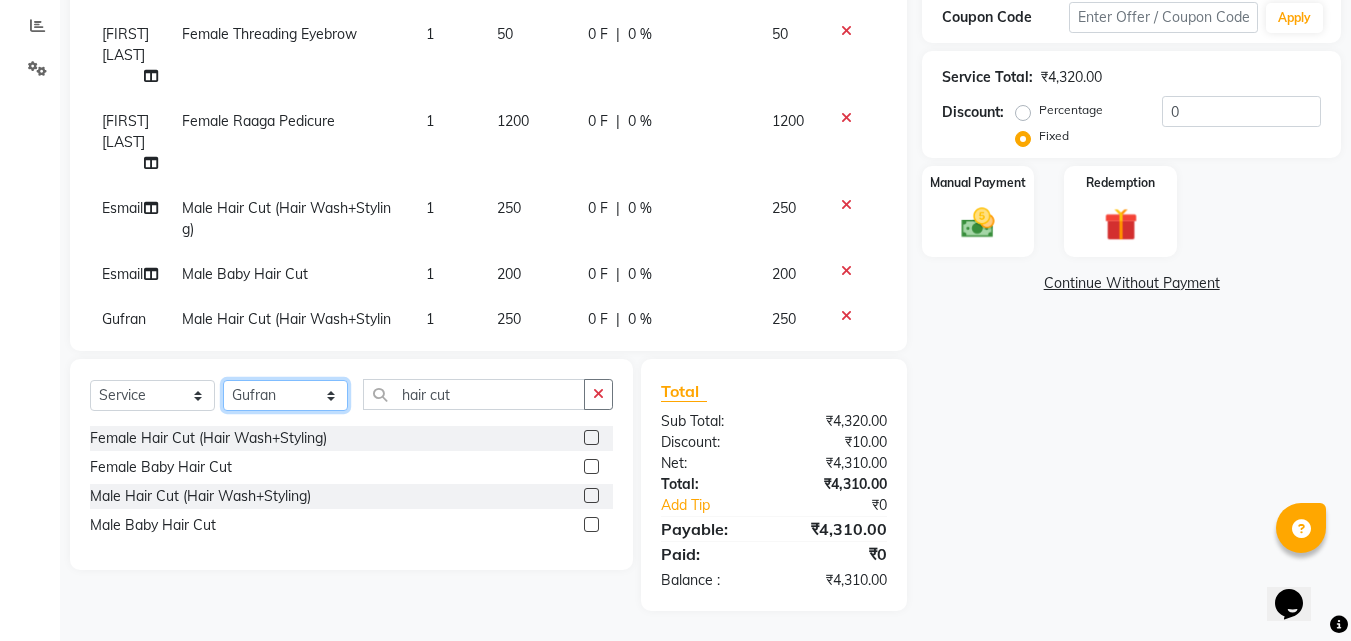click on "Select Stylist Anushaka Parihar  Esmail Gufran Jyoti Disale Netaji Vishwanath Suryavanshi Rupali  Tanaji Vishwanath Suryavanshi Vinod Mane" 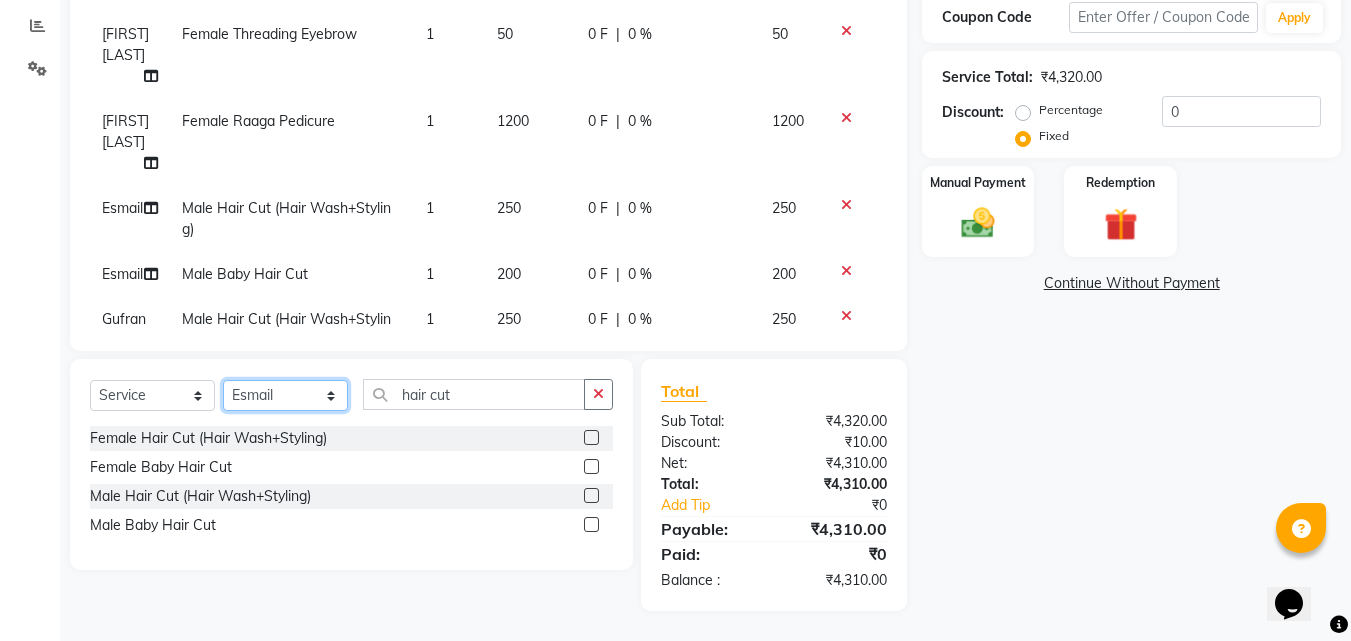 click on "Select Stylist Anushaka Parihar  Esmail Gufran Jyoti Disale Netaji Vishwanath Suryavanshi Rupali  Tanaji Vishwanath Suryavanshi Vinod Mane" 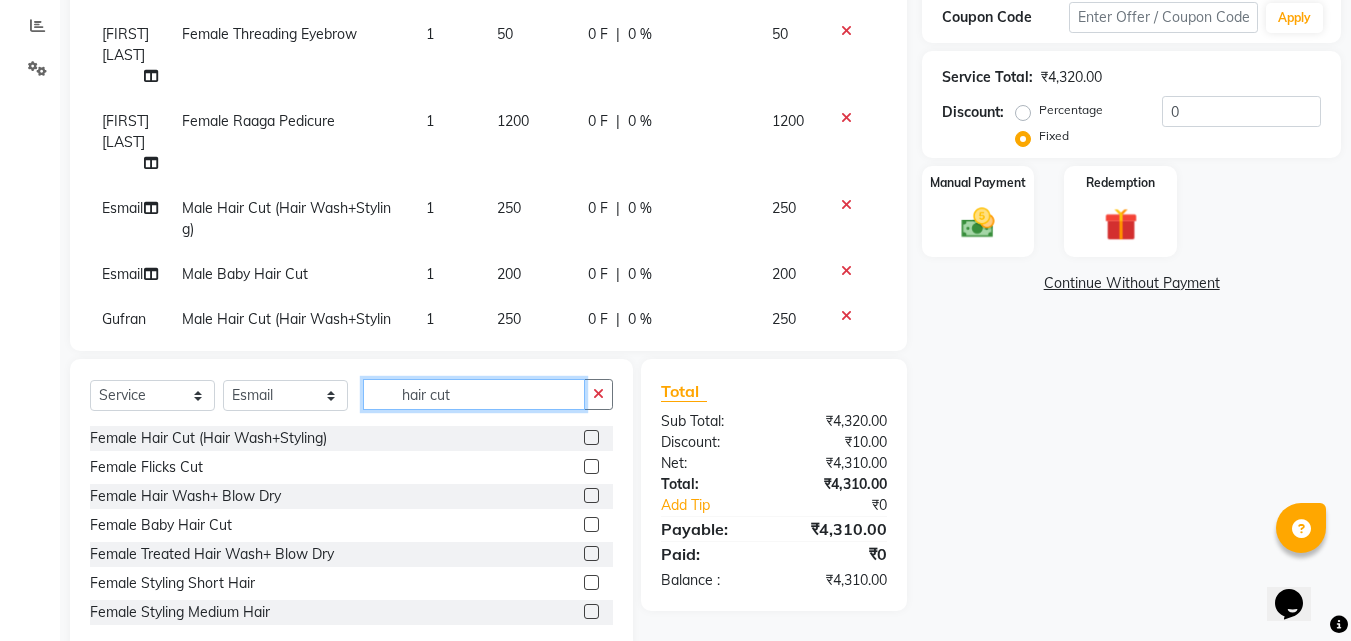 click on "hair cut" 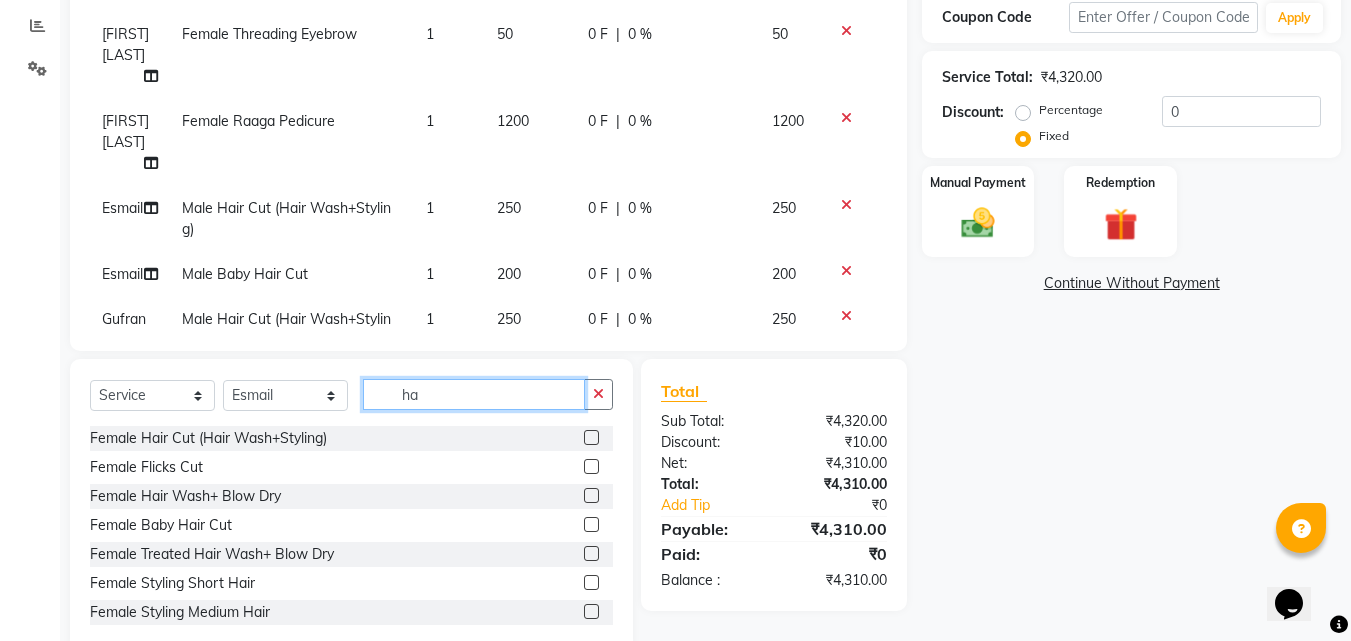 type on "h" 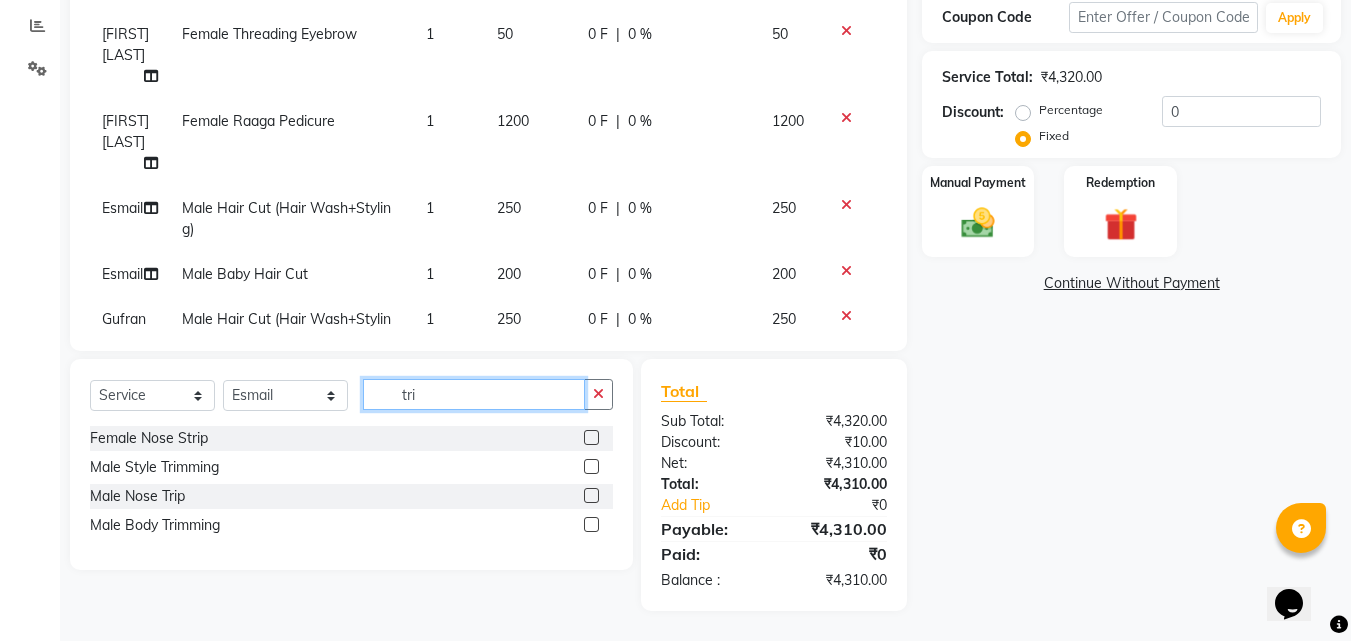 type on "tri" 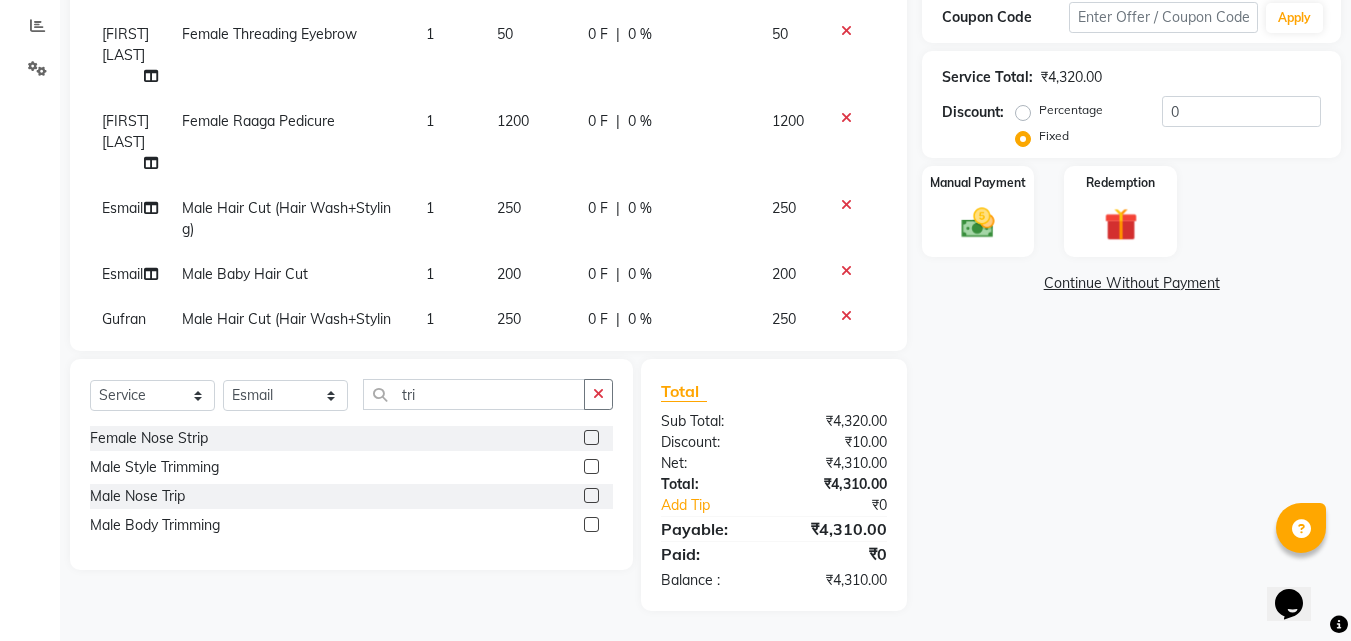click 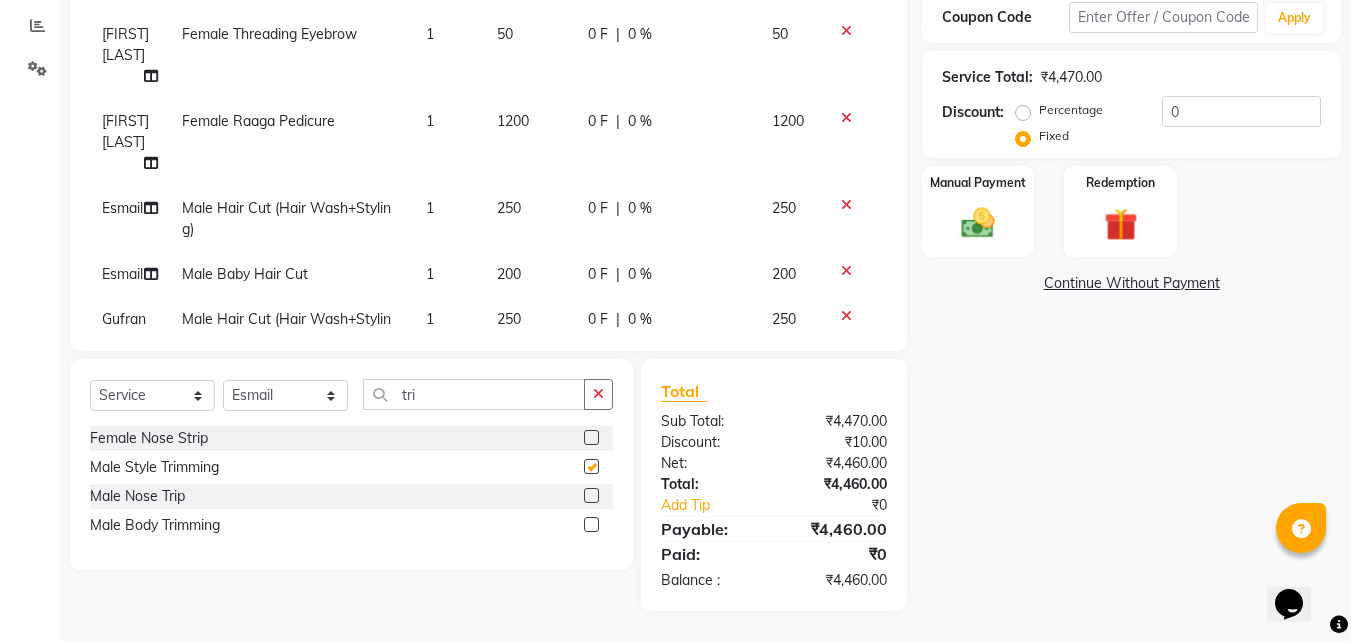 checkbox on "false" 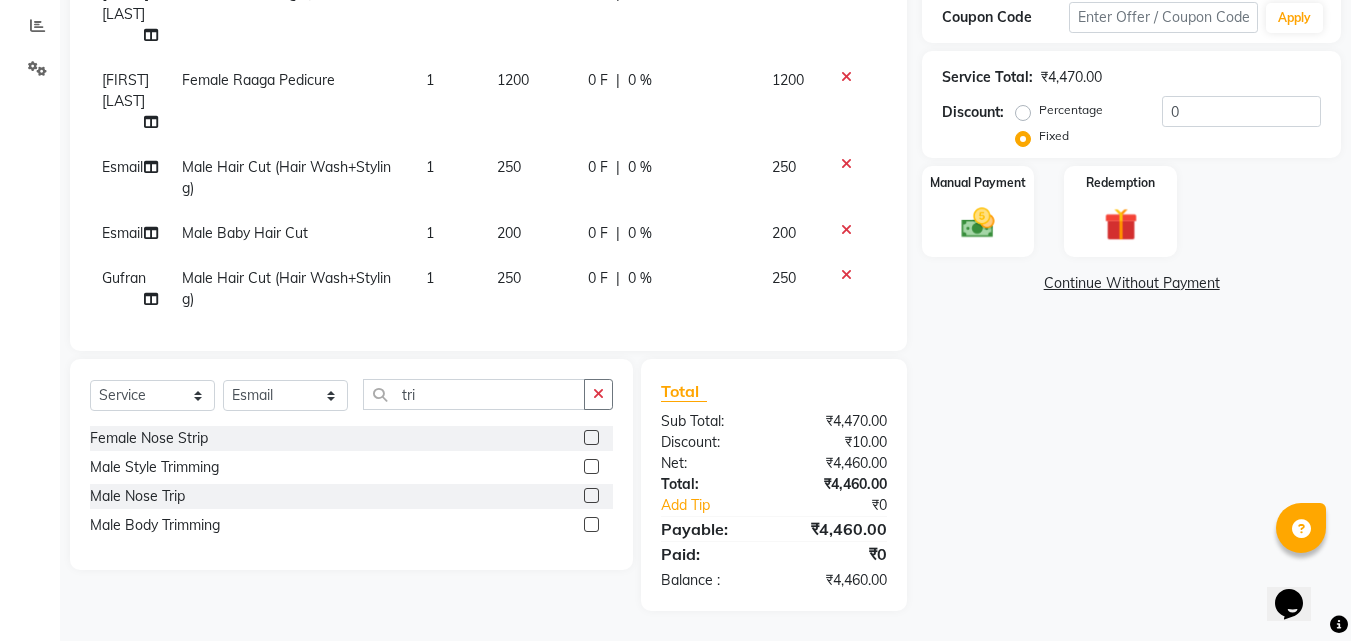 scroll, scrollTop: 487, scrollLeft: 0, axis: vertical 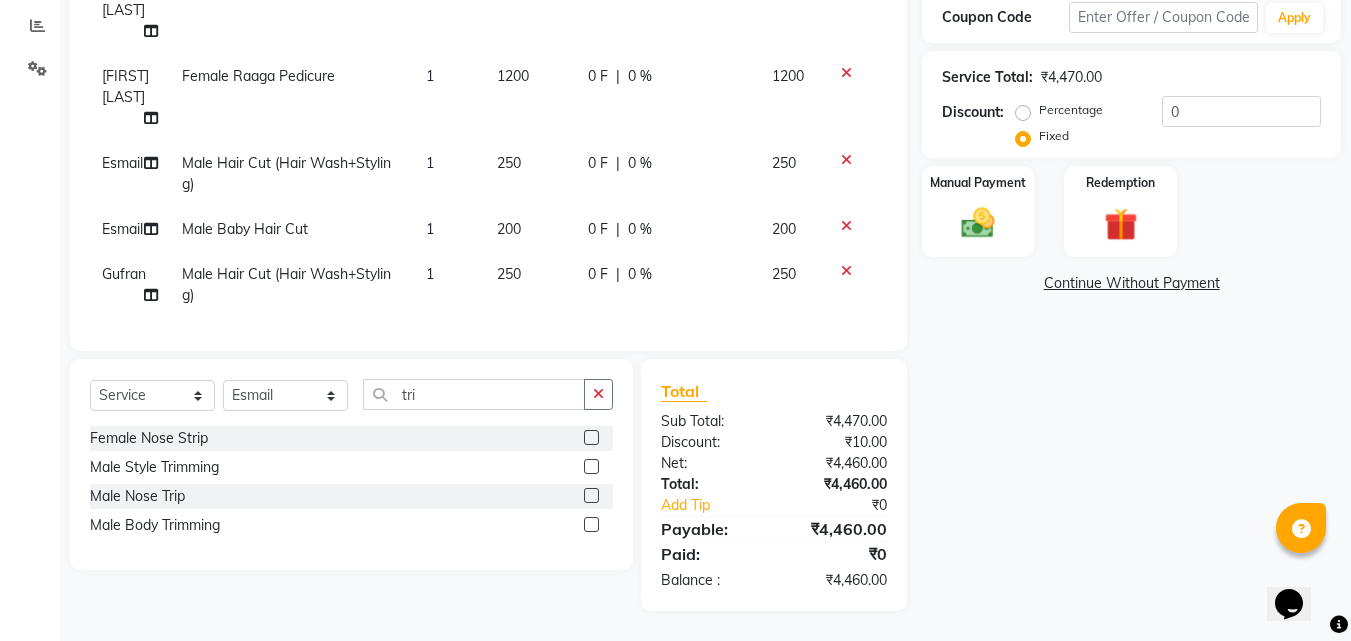 click on "0 F | 0 %" 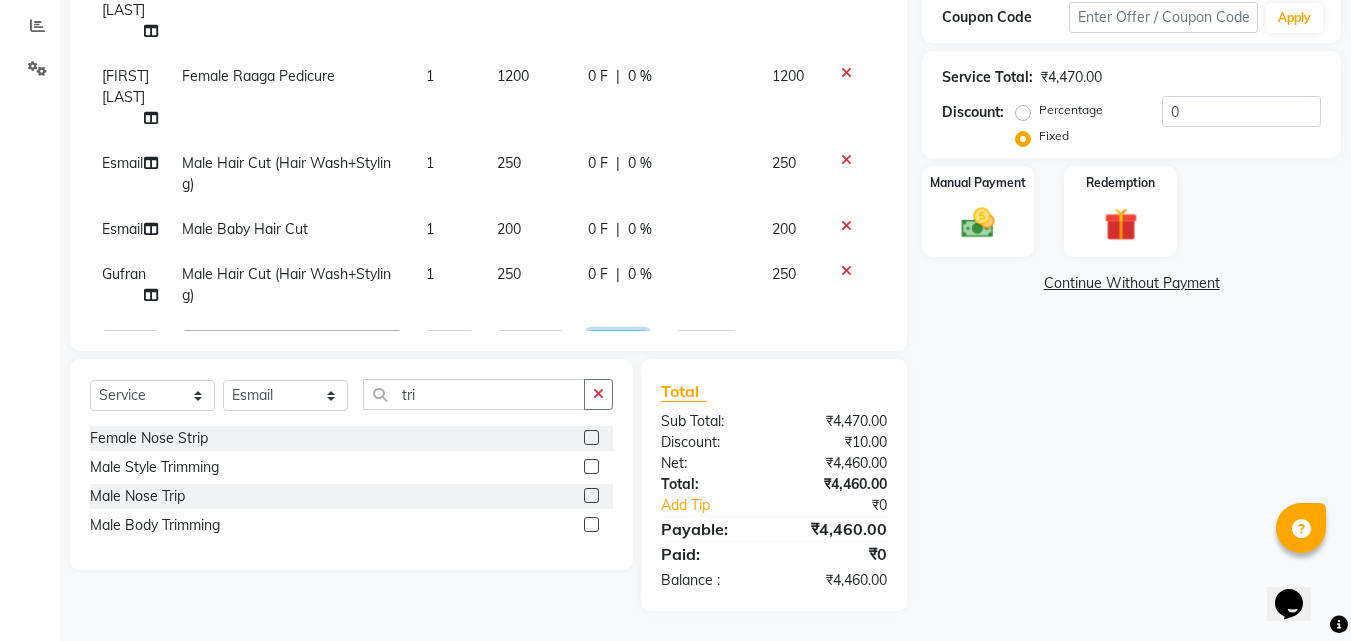 click on "0" 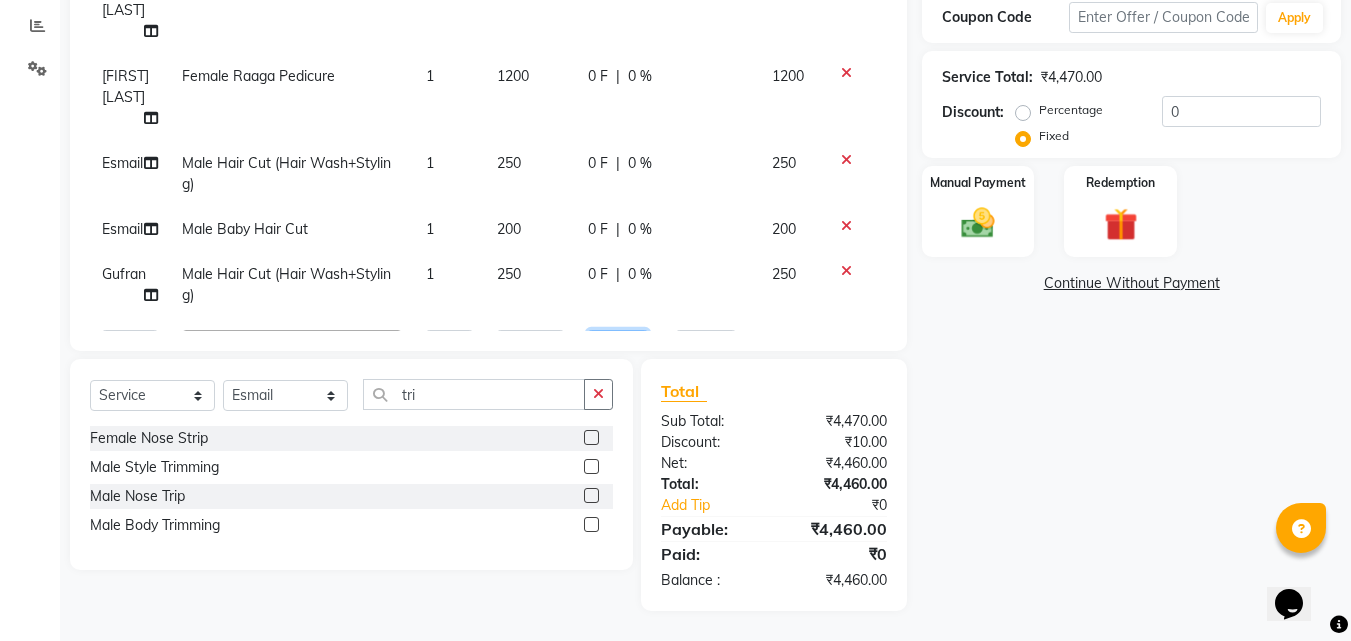 click on "10" 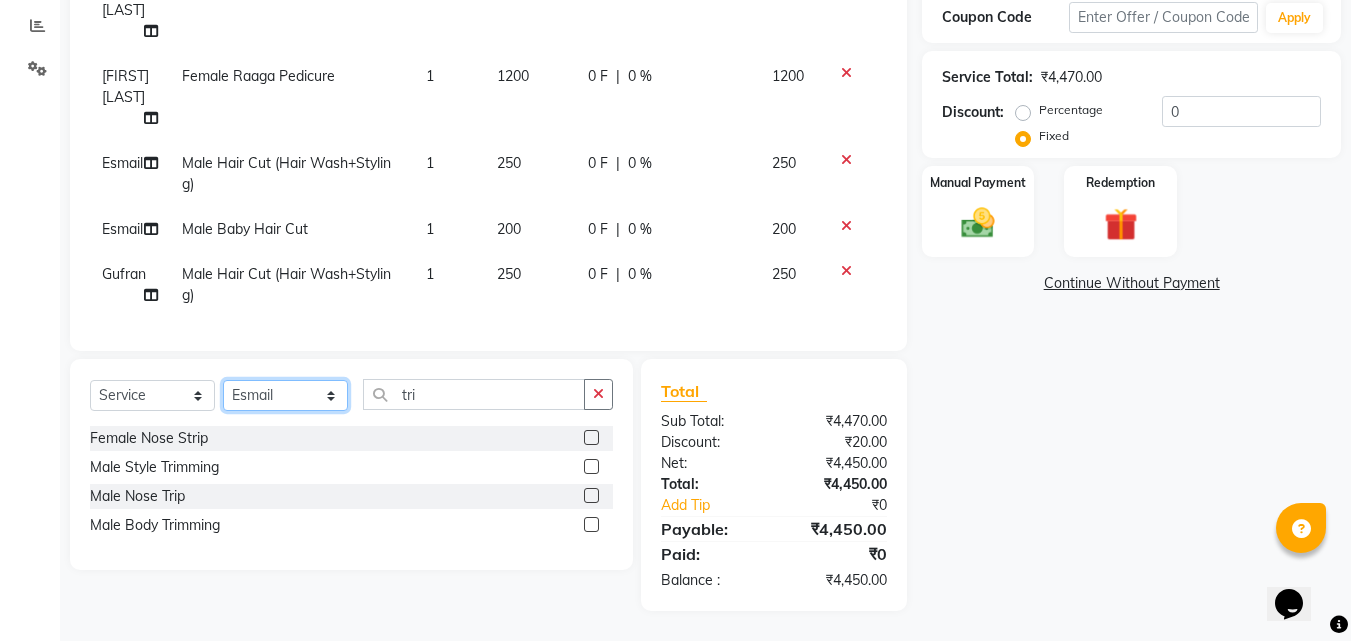 click on "Select Stylist Anushaka Parihar  Esmail Gufran Jyoti Disale Netaji Vishwanath Suryavanshi Rupali  Tanaji Vishwanath Suryavanshi Vinod Mane" 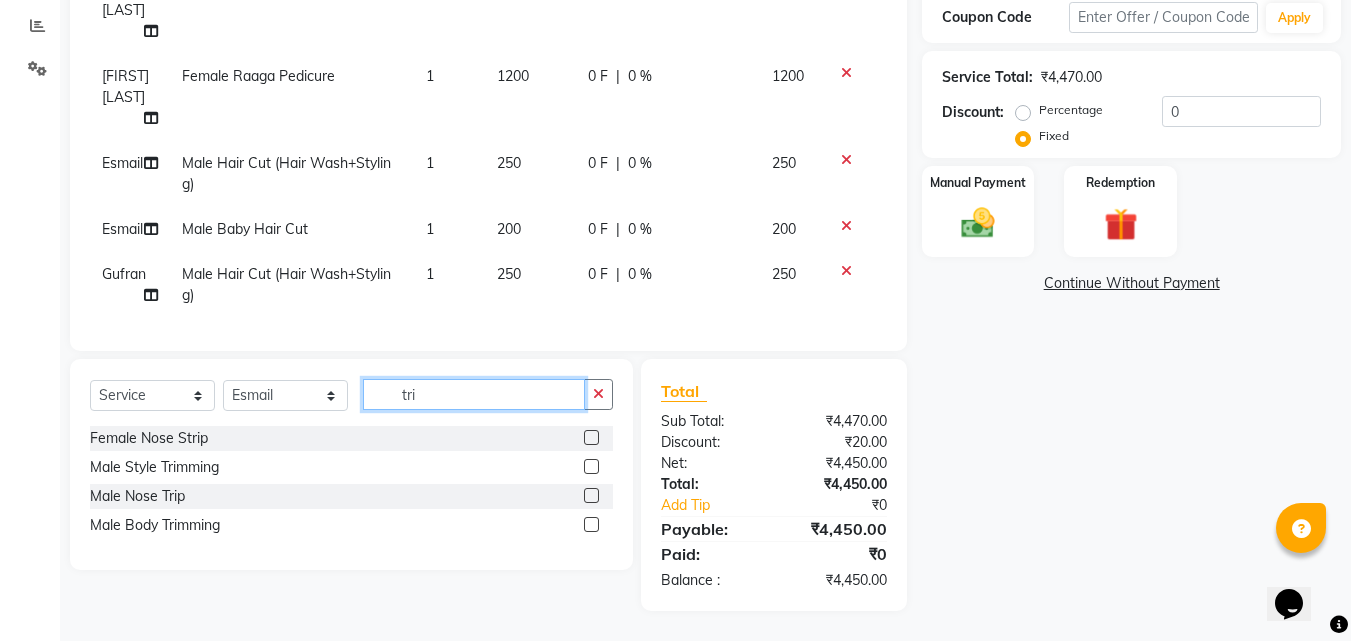 click on "tri" 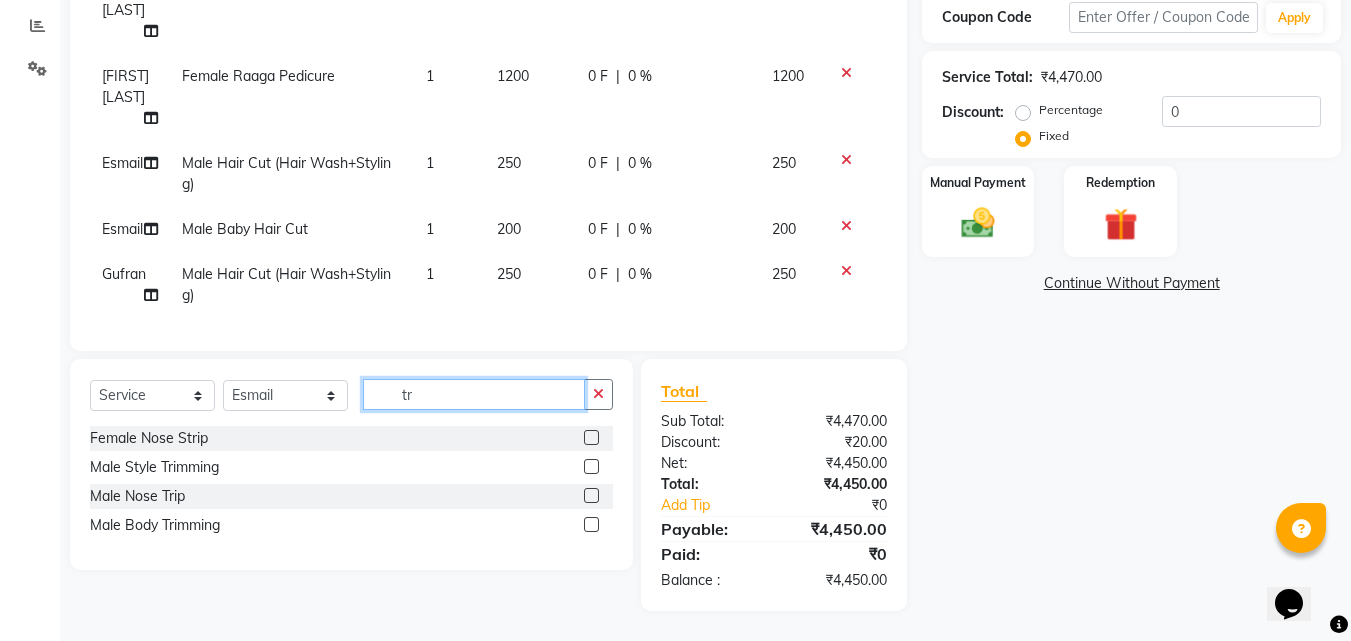 type on "t" 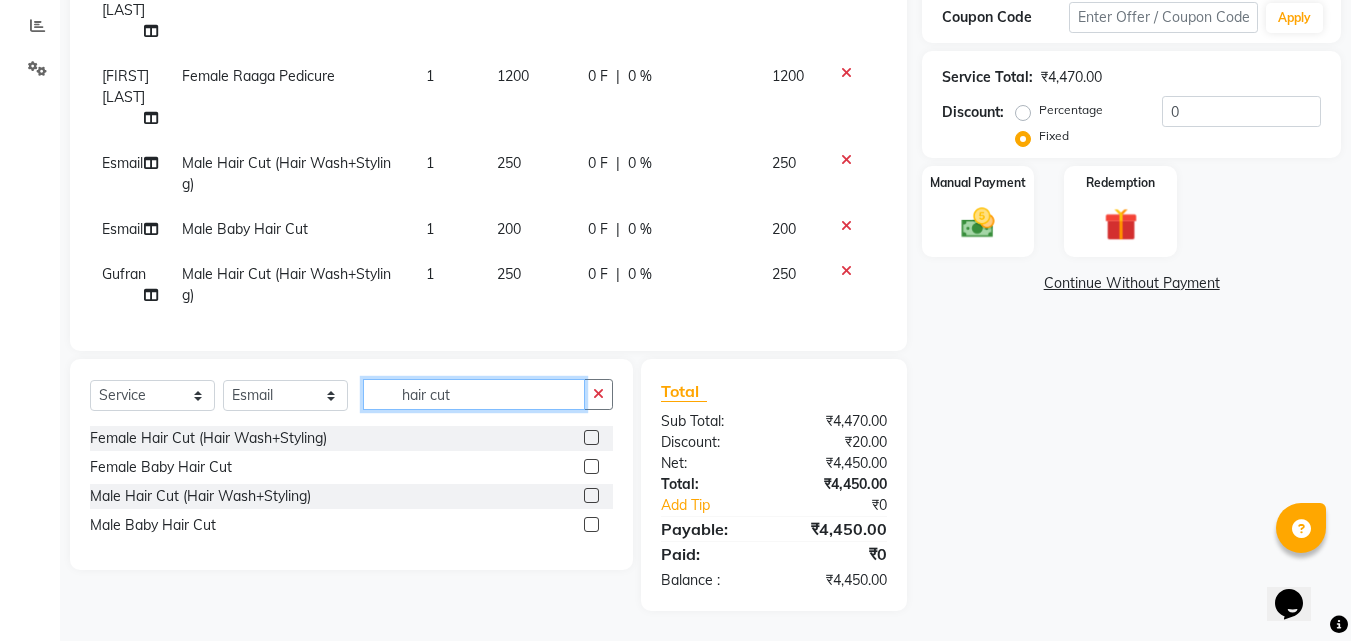 type on "hair cut" 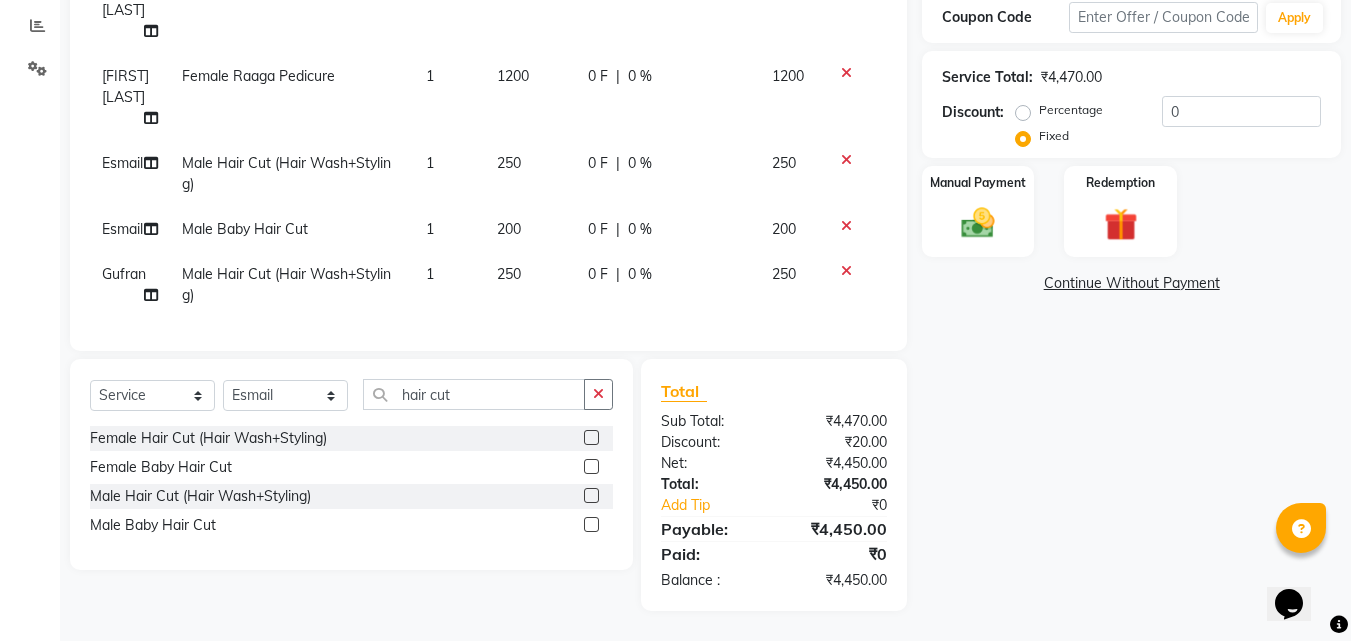 click 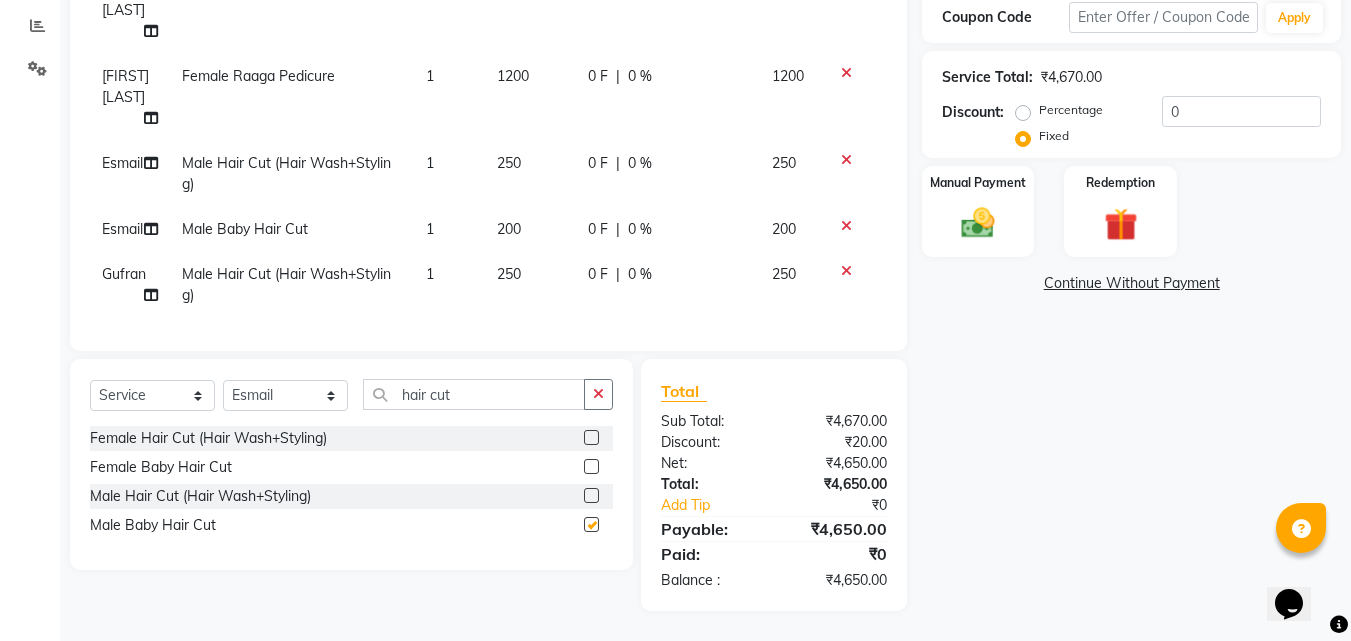 checkbox on "false" 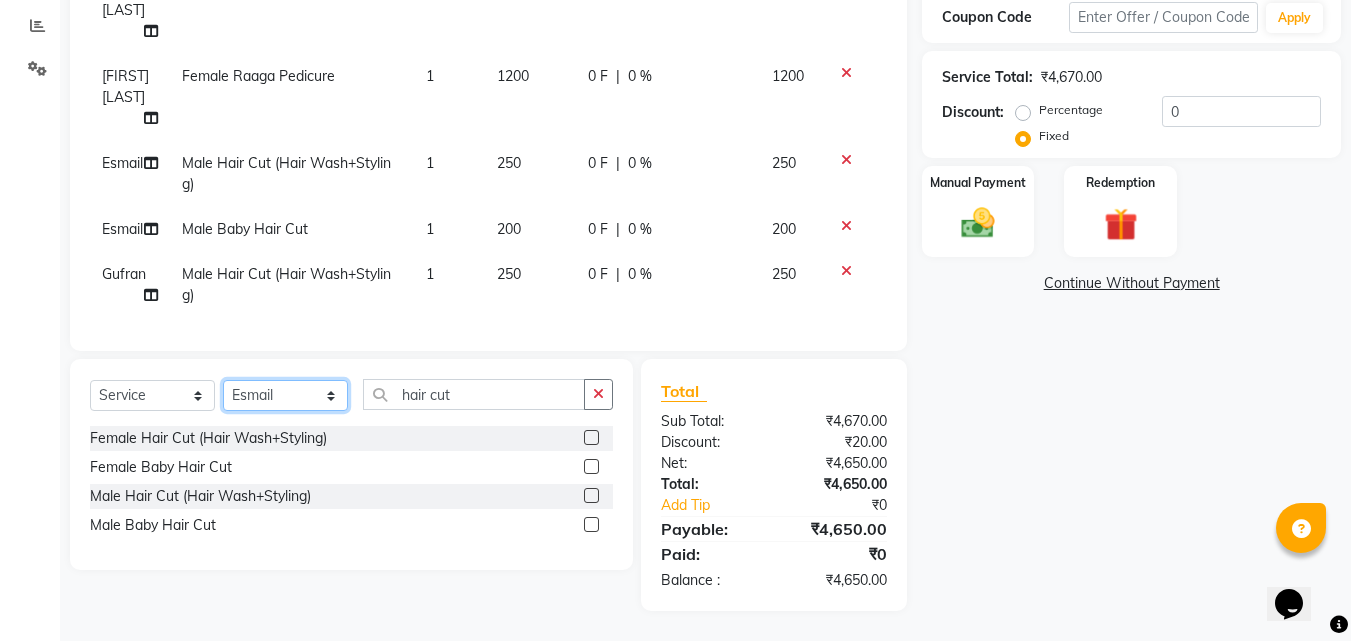 click on "Select Stylist Anushaka Parihar  Esmail Gufran Jyoti Disale Netaji Vishwanath Suryavanshi Rupali  Tanaji Vishwanath Suryavanshi Vinod Mane" 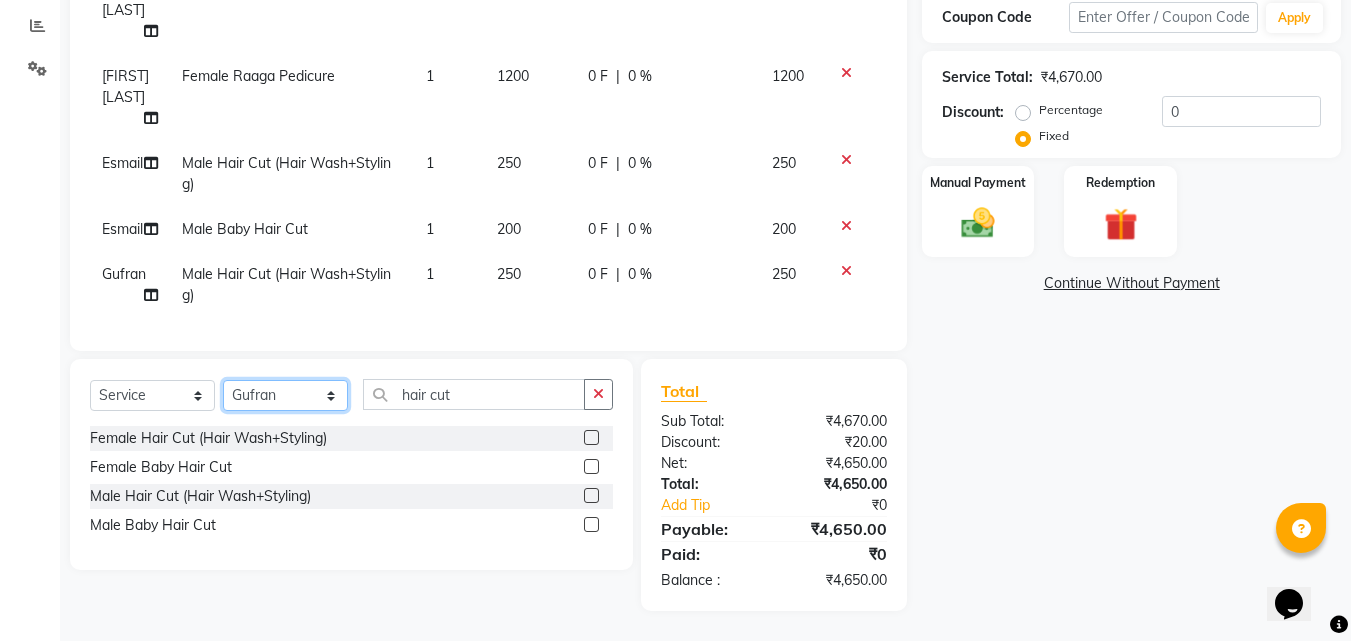 click on "Select Stylist Anushaka Parihar  Esmail Gufran Jyoti Disale Netaji Vishwanath Suryavanshi Rupali  Tanaji Vishwanath Suryavanshi Vinod Mane" 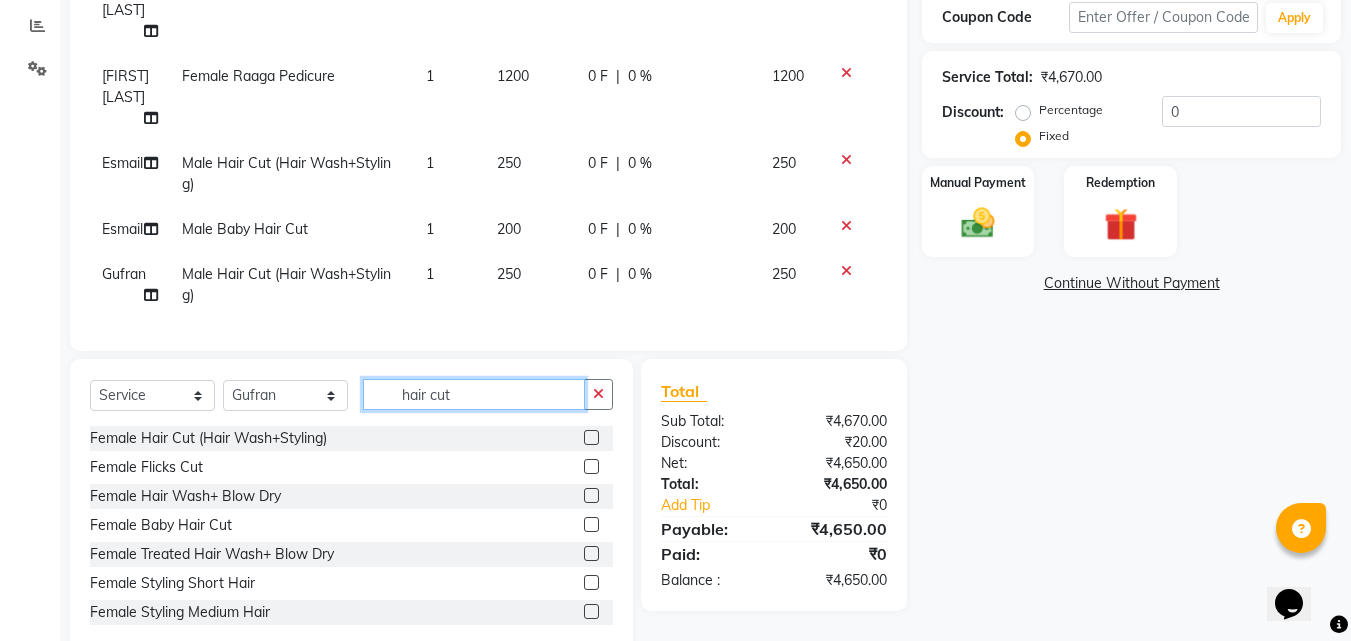 click on "hair cut" 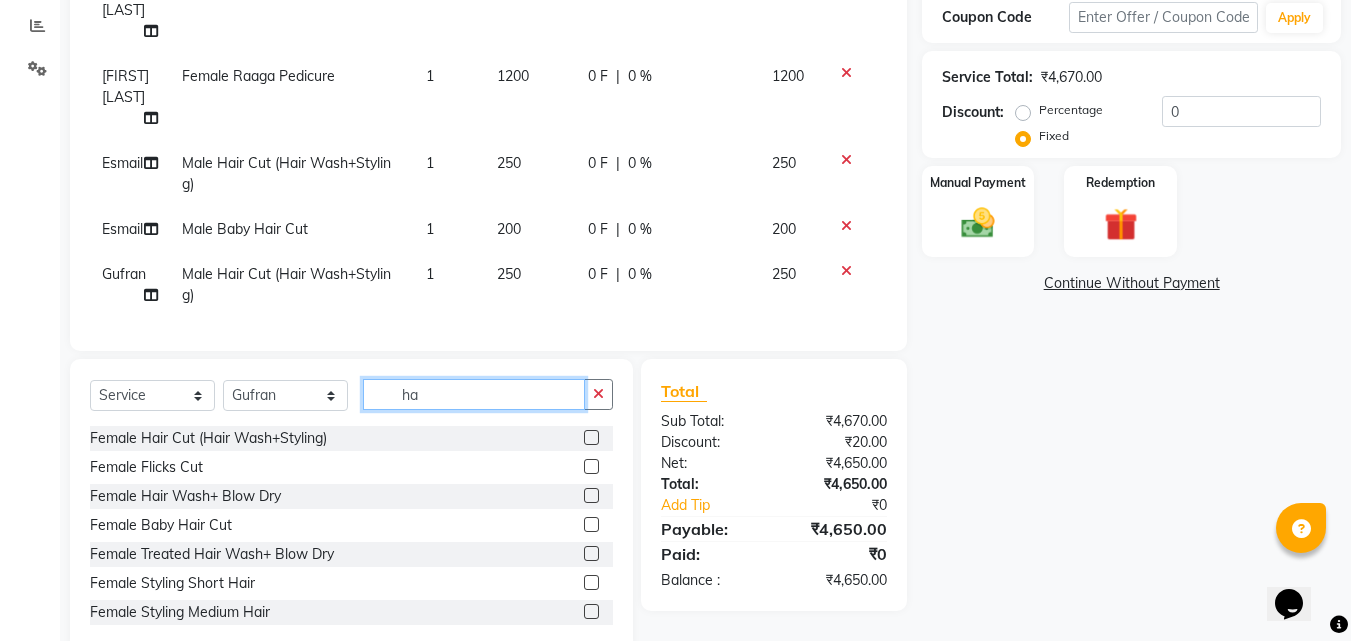 type on "h" 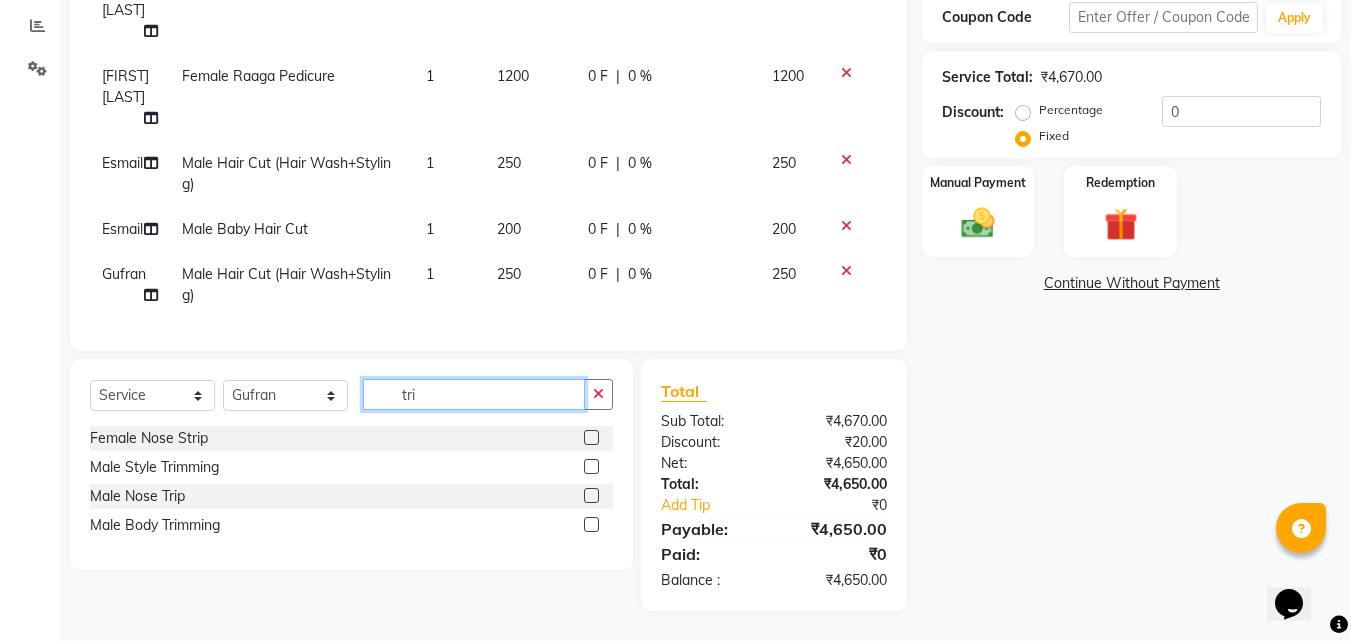 type on "tri" 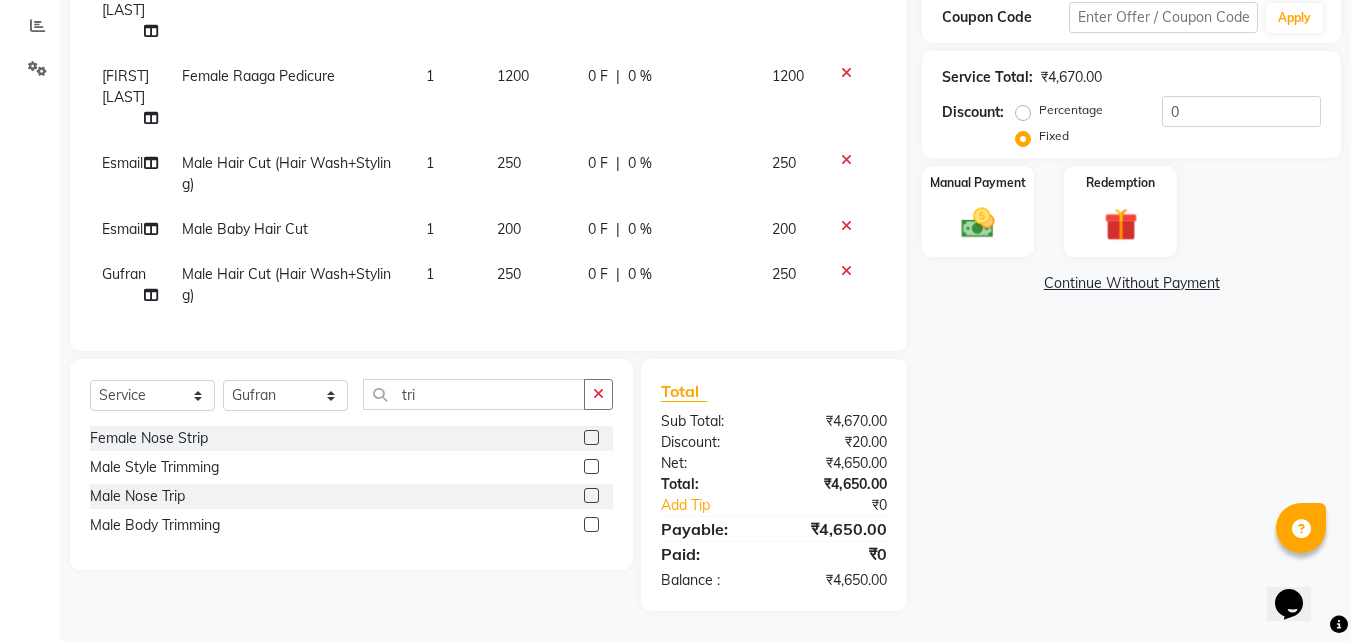 click 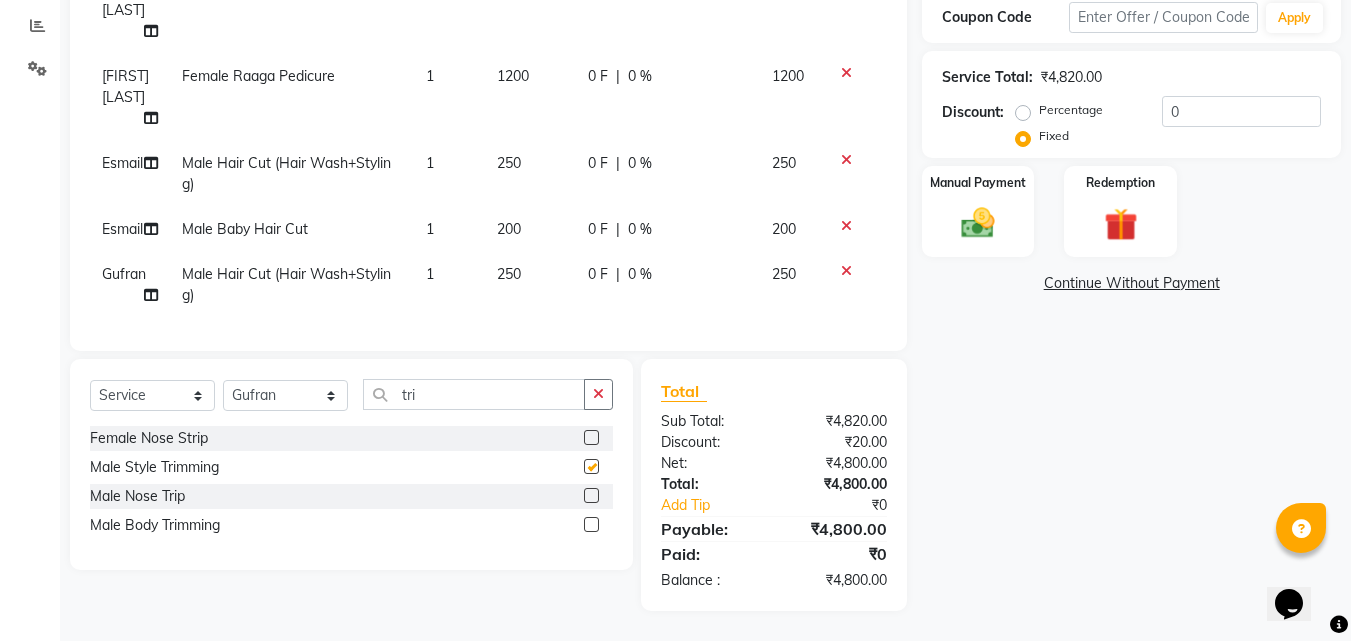 checkbox on "false" 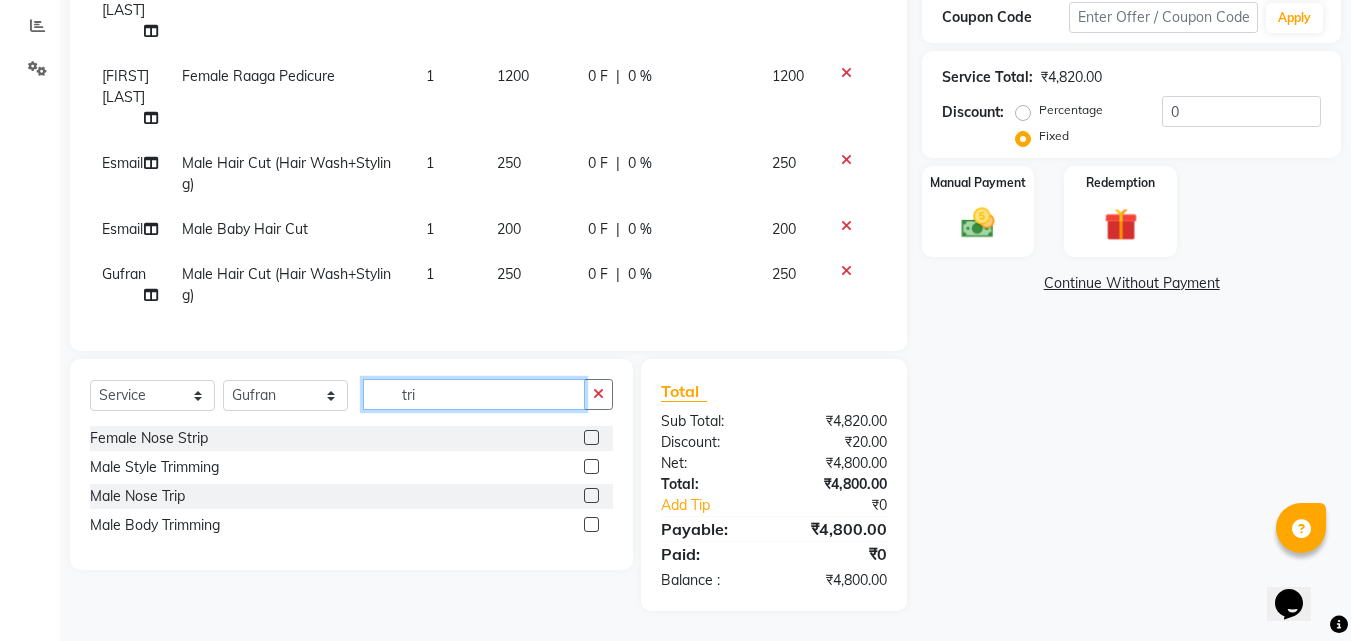click on "tri" 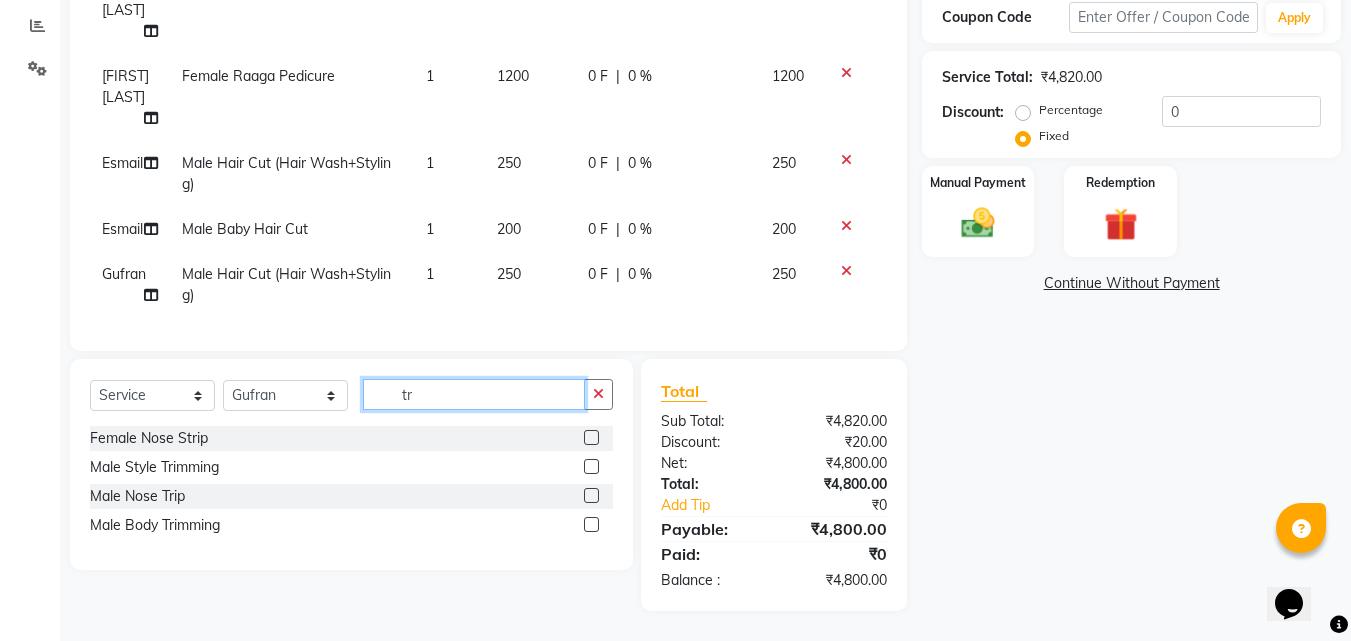 type on "t" 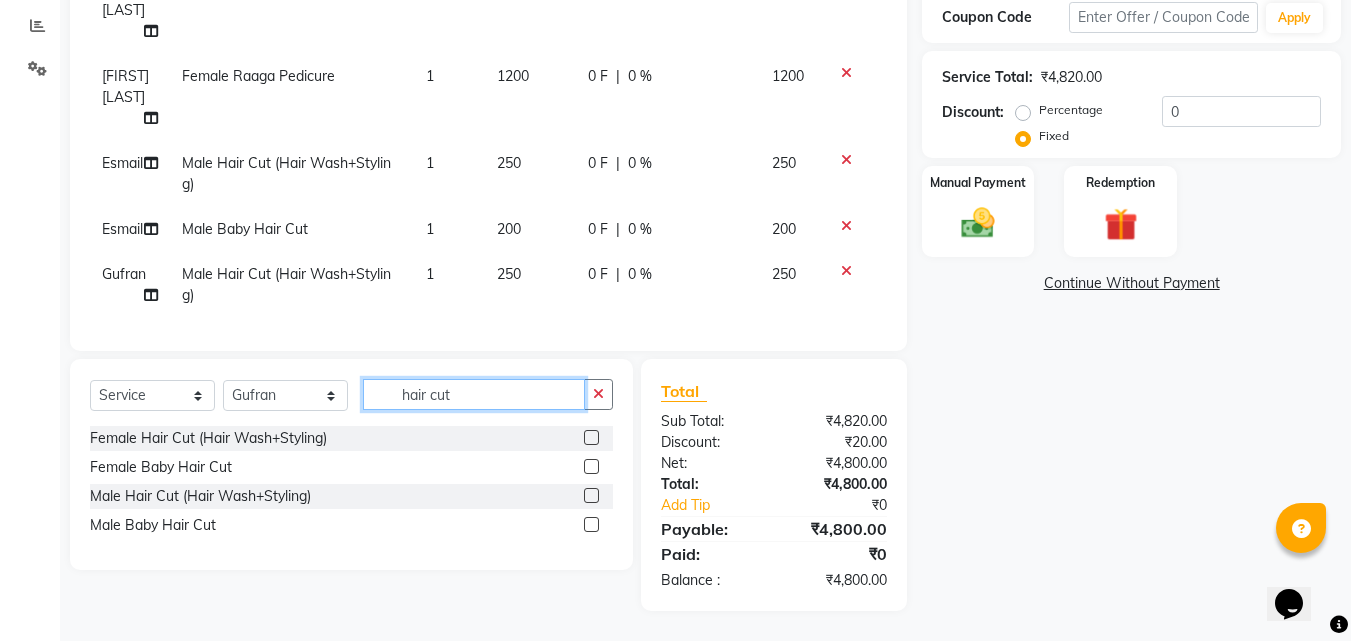 type on "hair cut" 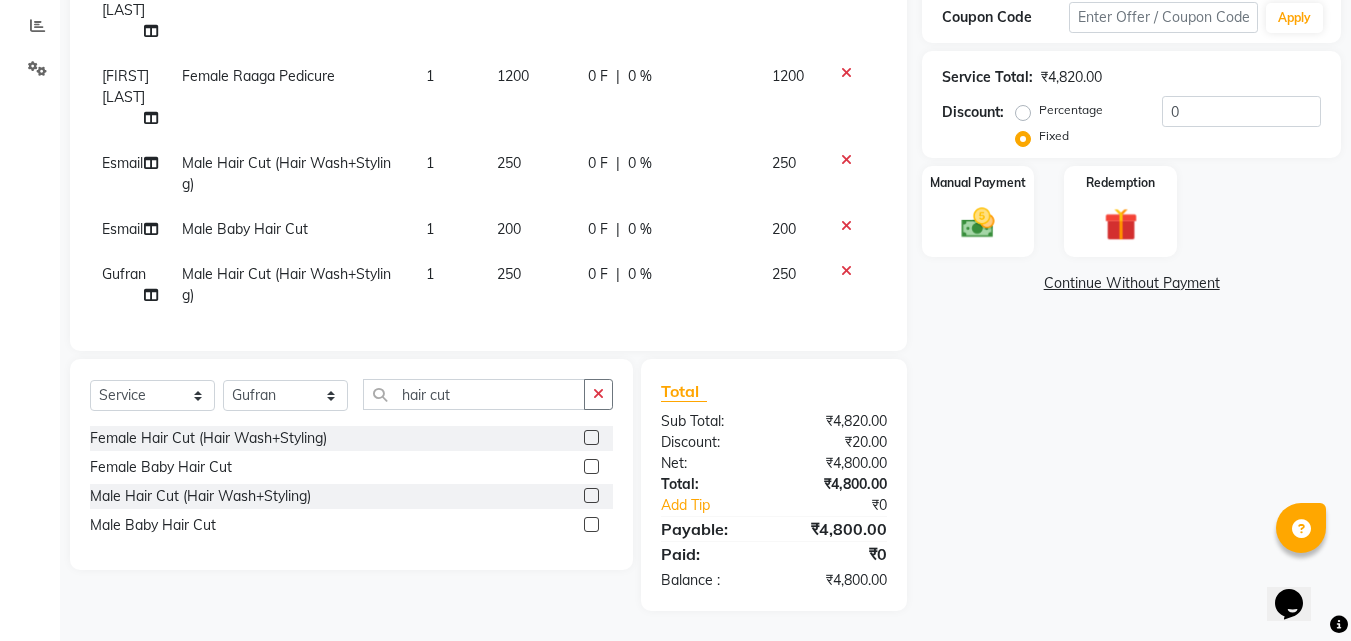 click 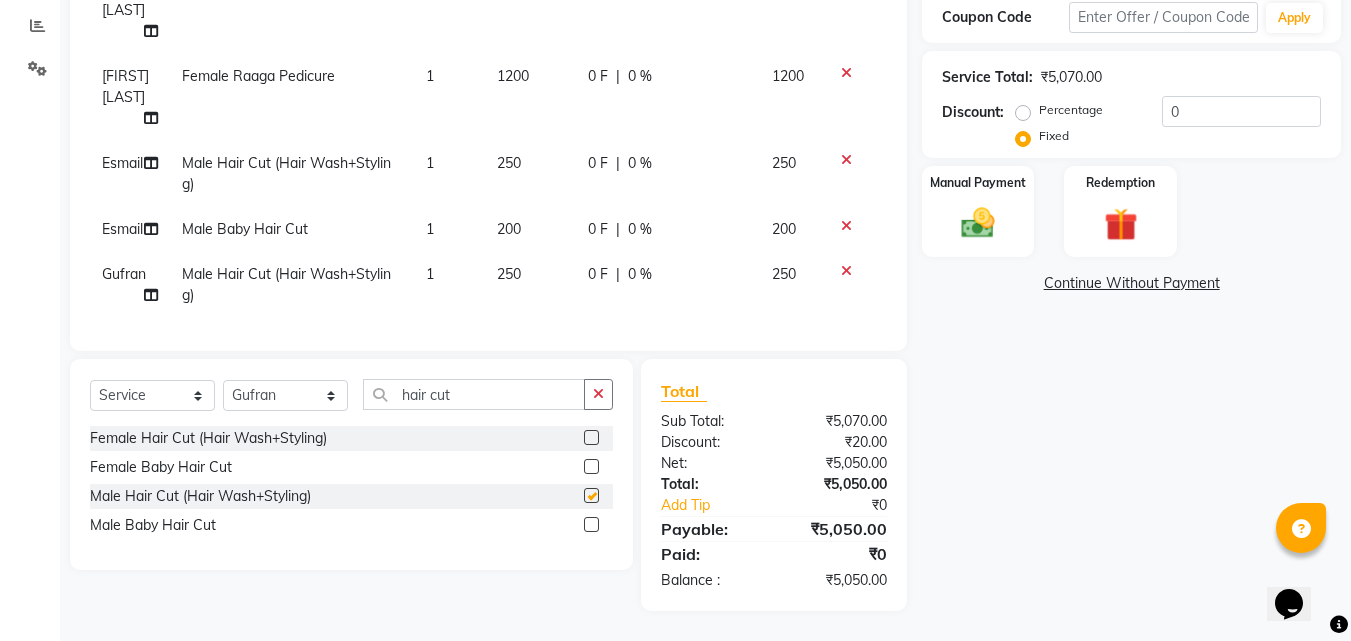 checkbox on "false" 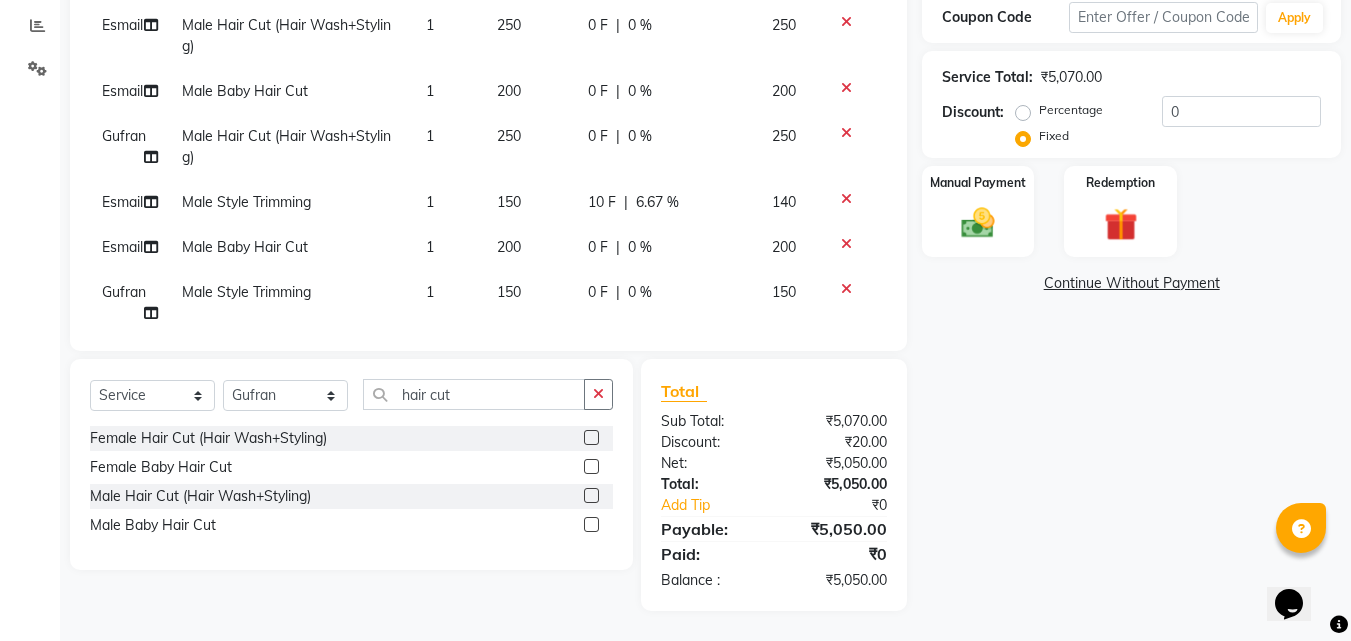 scroll, scrollTop: 643, scrollLeft: 0, axis: vertical 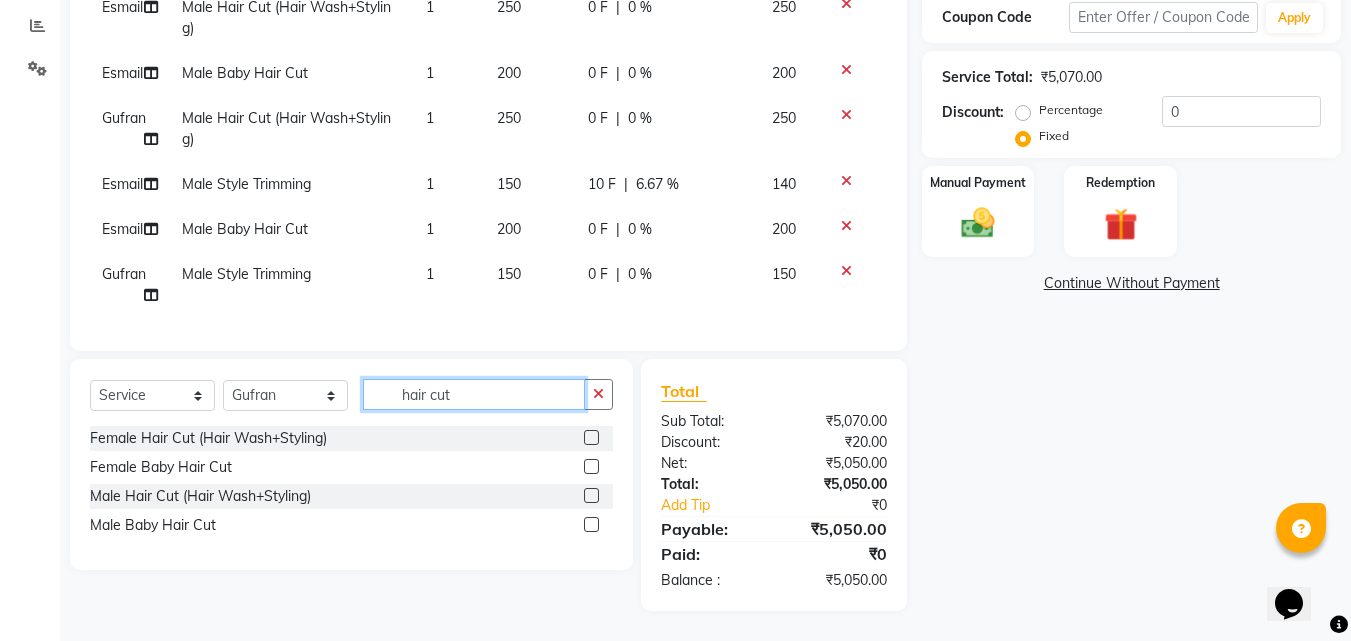 click on "hair cut" 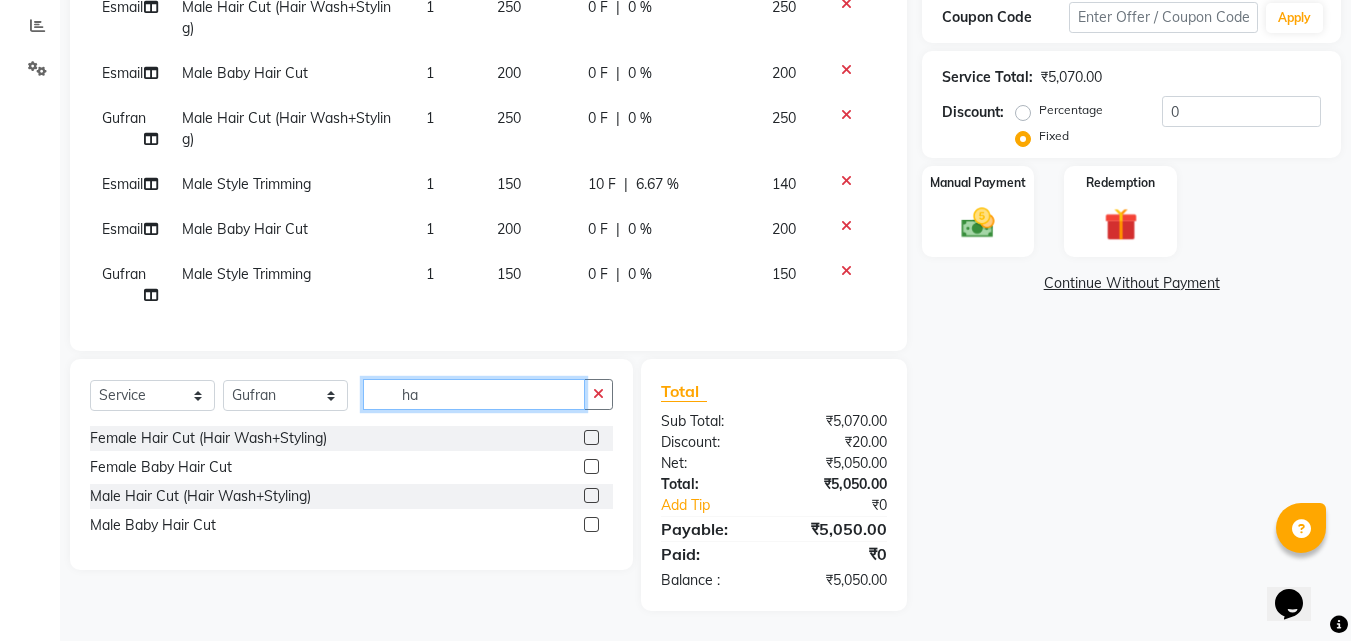 type on "h" 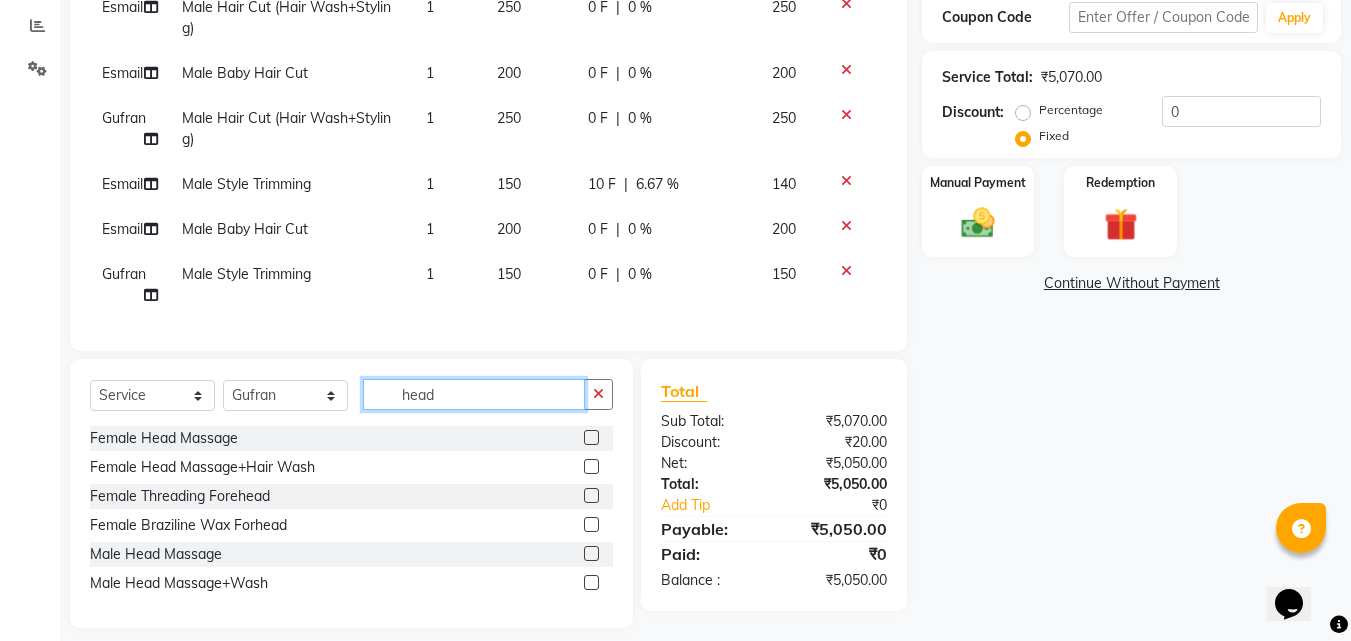 type on "head" 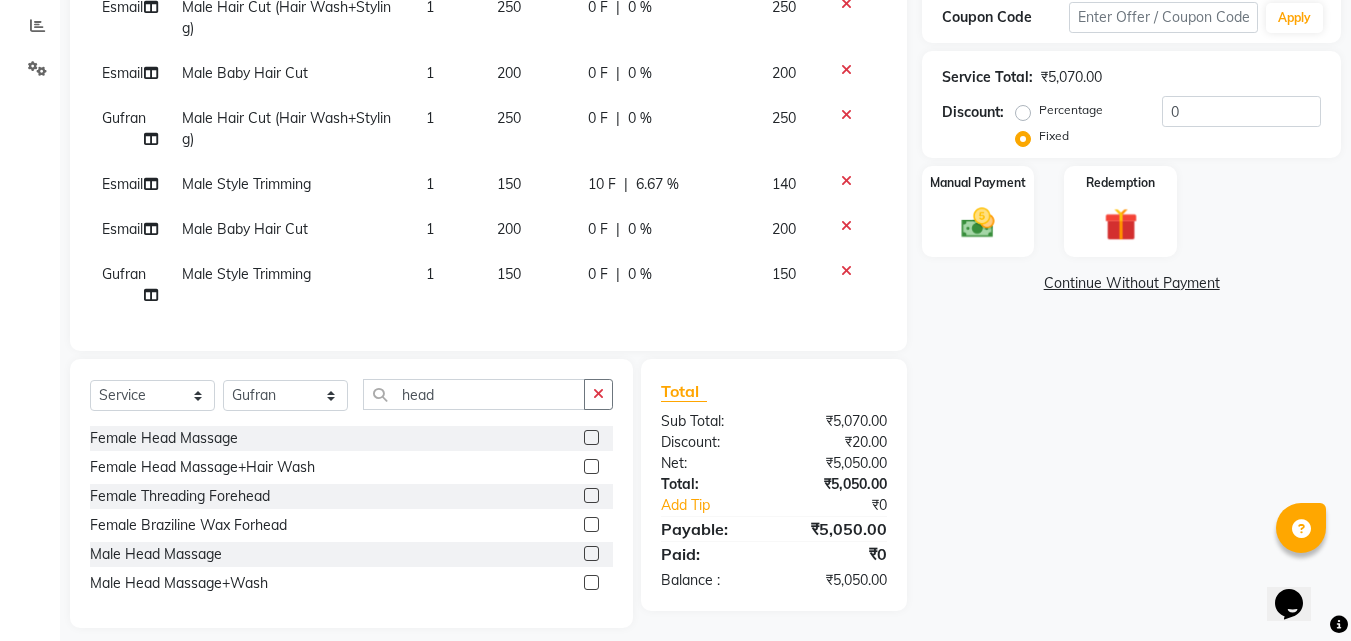 click 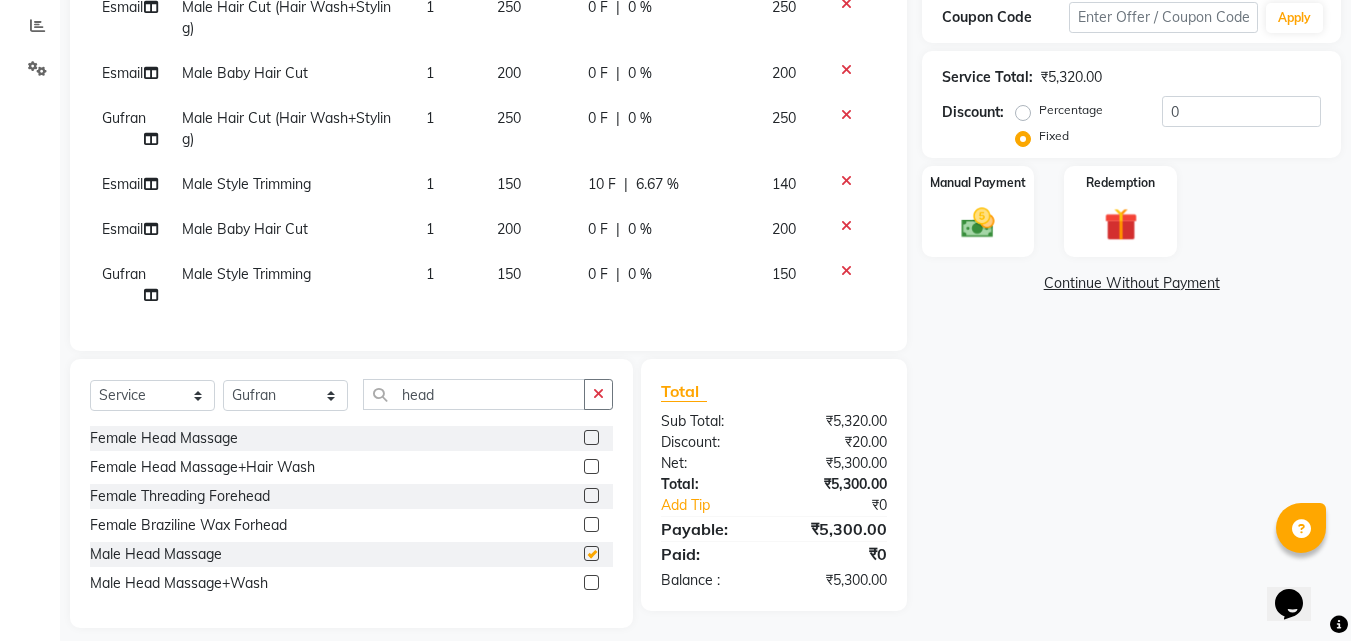 checkbox on "false" 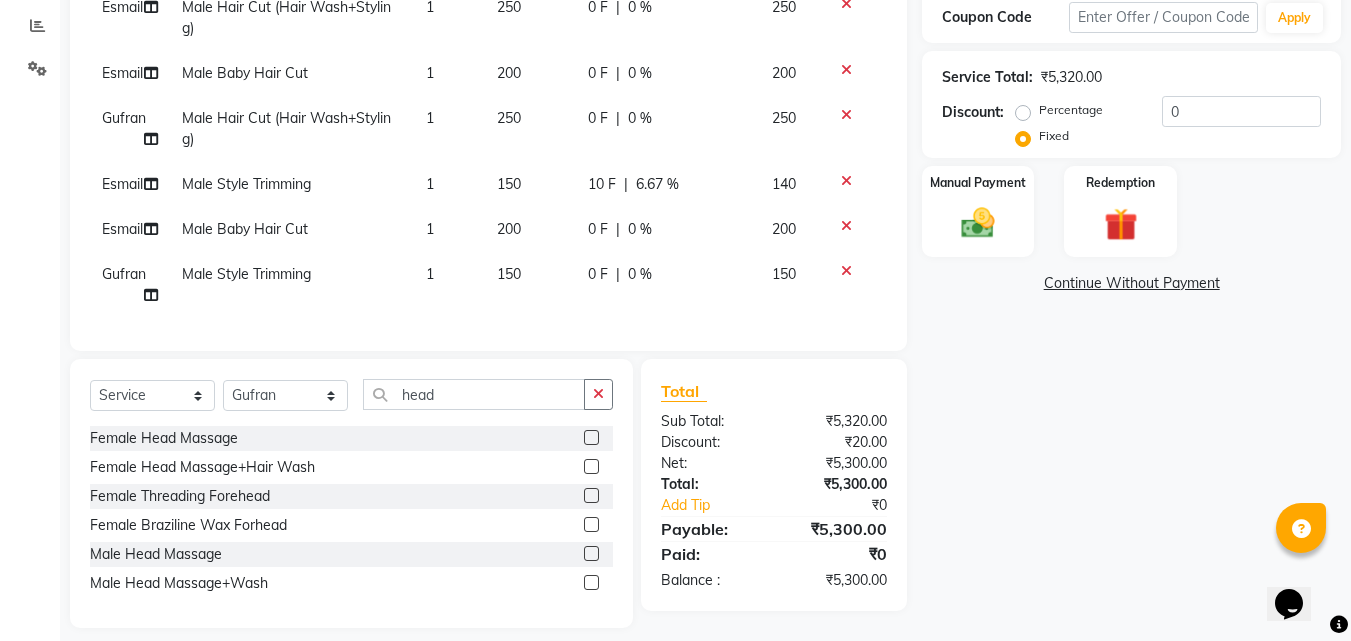 click on "Services Stylist Service Qty Price Disc Total Action [FIRST] [LAST] Female Baby Hair Cut 1 300 0 F | 0 % 300 [FIRST] Female Hair Cut (Hair Wash+Styling) 1 400 0 F | 0 % 400 [FIRST] Female Threading Eyebrow 1 50 0 F | 0 % 50 [FIRST] Female Threading Upperlips 1 40 0 F | 0 % 40 [FIRST] Female Threading Forehead 1 40 0 F | 0 % 40 [FIRST] Female Threading Chin 1 40 0 F | 0 % 40 [FIRST] [LAST] Esmail Gufran Jyoti Disale Netaji Vishwanath Suryavanshi [FIRST] Tanaji Vishwanath Suryavanshi [FIRST] [LAST] Male Style Trimming x Female Hair Cut (Hair Wash+Styling) Female Flicks Cut Female Hair Wash+ Blow Dry Female Baby Hair Cut Female Treated Hair Wash+ Blow Dry Female Styling Short Hair Female Styling Medium Hair Female Styling Long Hair Female Styling Iron/Tong Short Hair Female Styling Iron/Tong Medium Hair Female Styling Iron/Tong Long Hair Female Straightening Short Hair Female Straightening Medium Hair Female Staightening Long Hair Female Smoothing Short Hair Female Smoothing Medium Hair 1 150 10 F" 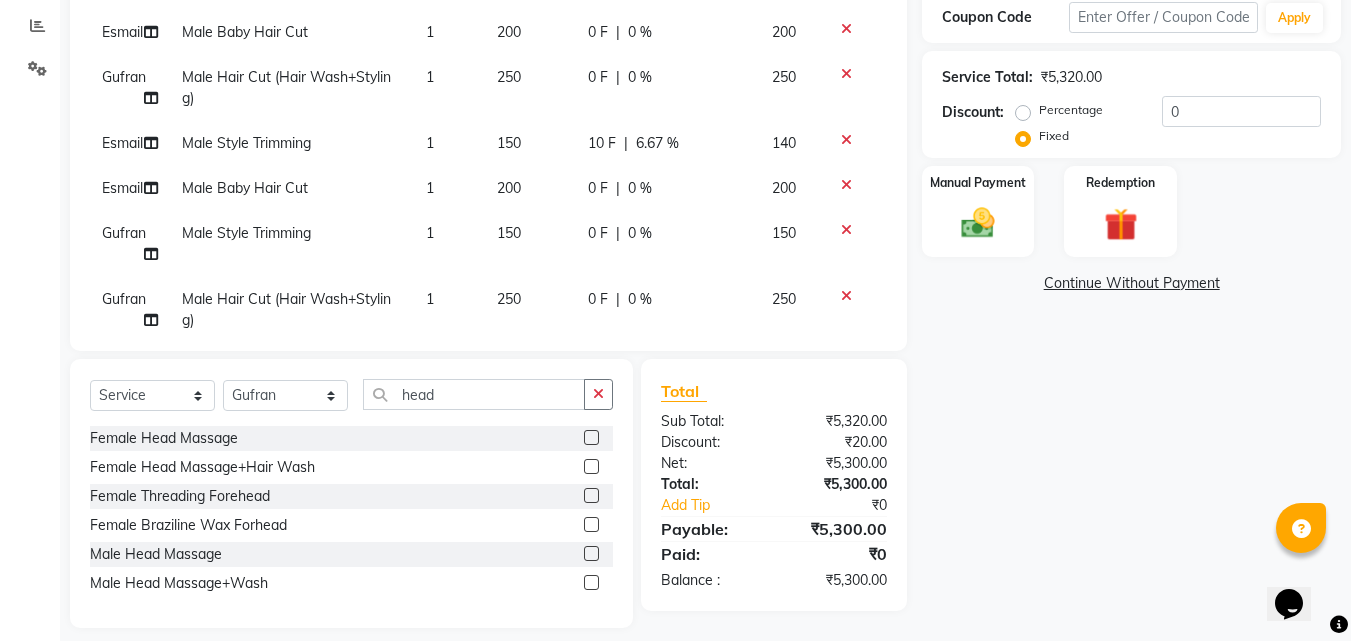scroll, scrollTop: 688, scrollLeft: 0, axis: vertical 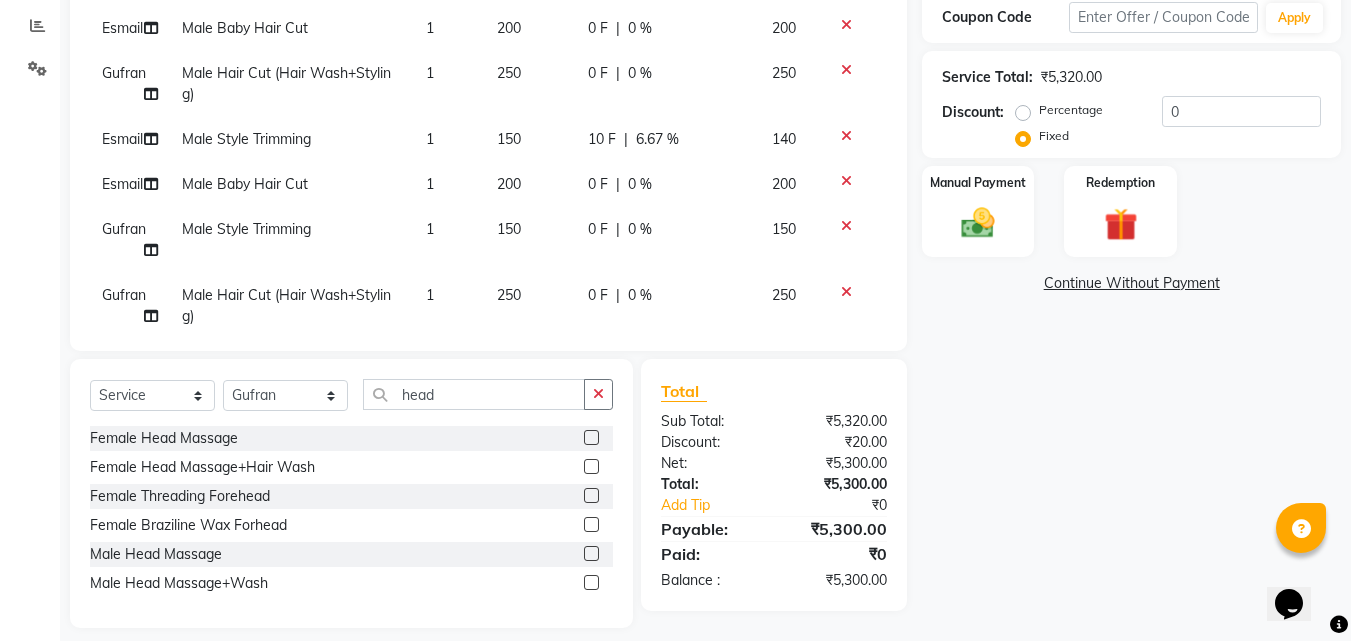 click on "Name: [BRAND] Salon Membership: end on [DATE] Total Visits:  279 Card on file:  0 Last Visit:   [DATE] Previous Due:  ₹22,150.00 Pay Points:   0  Apply Discount Select Membership → Hair Port Membership Coupon Code Apply Service Total:  ₹5,320.00  Discount:  Percentage   Fixed  0 Manual Payment Redemption  Continue Without Payment" 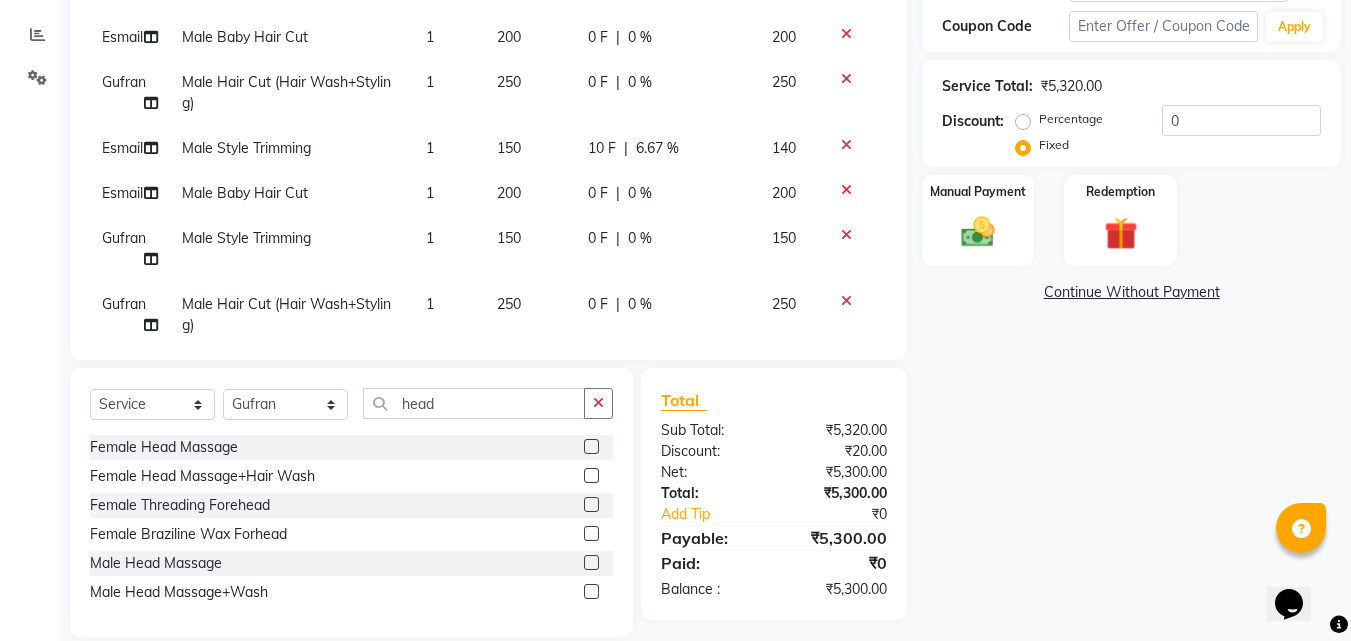 scroll, scrollTop: 434, scrollLeft: 0, axis: vertical 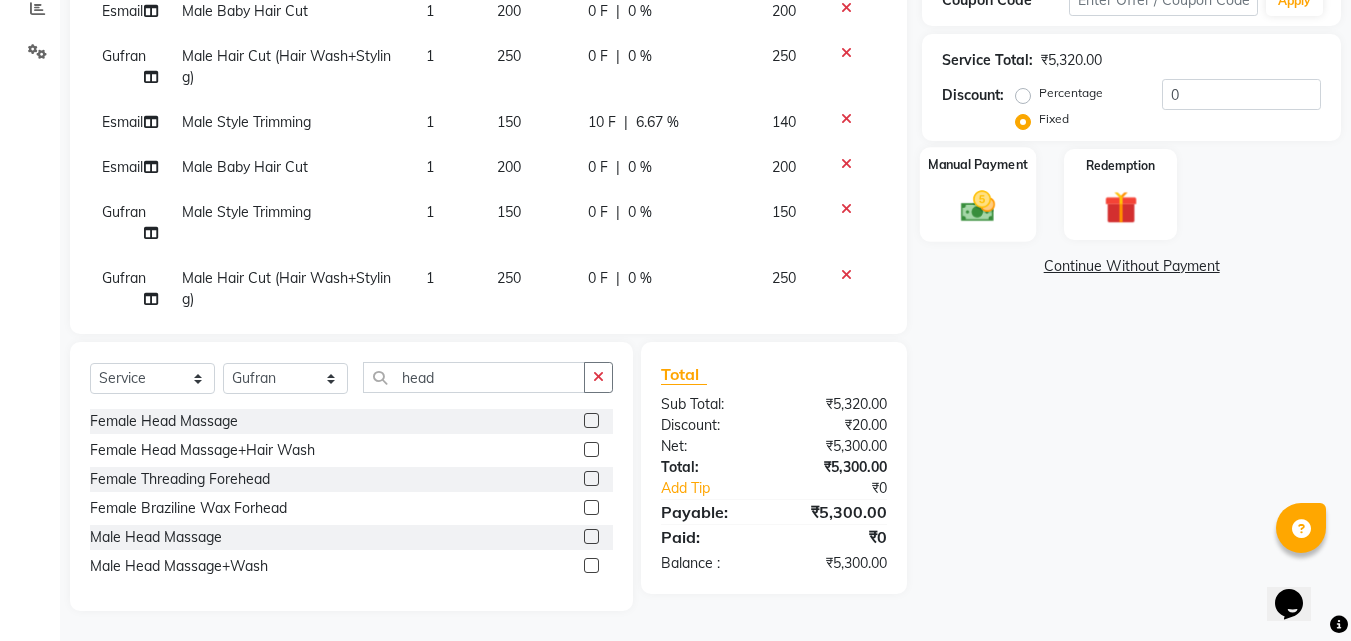 click 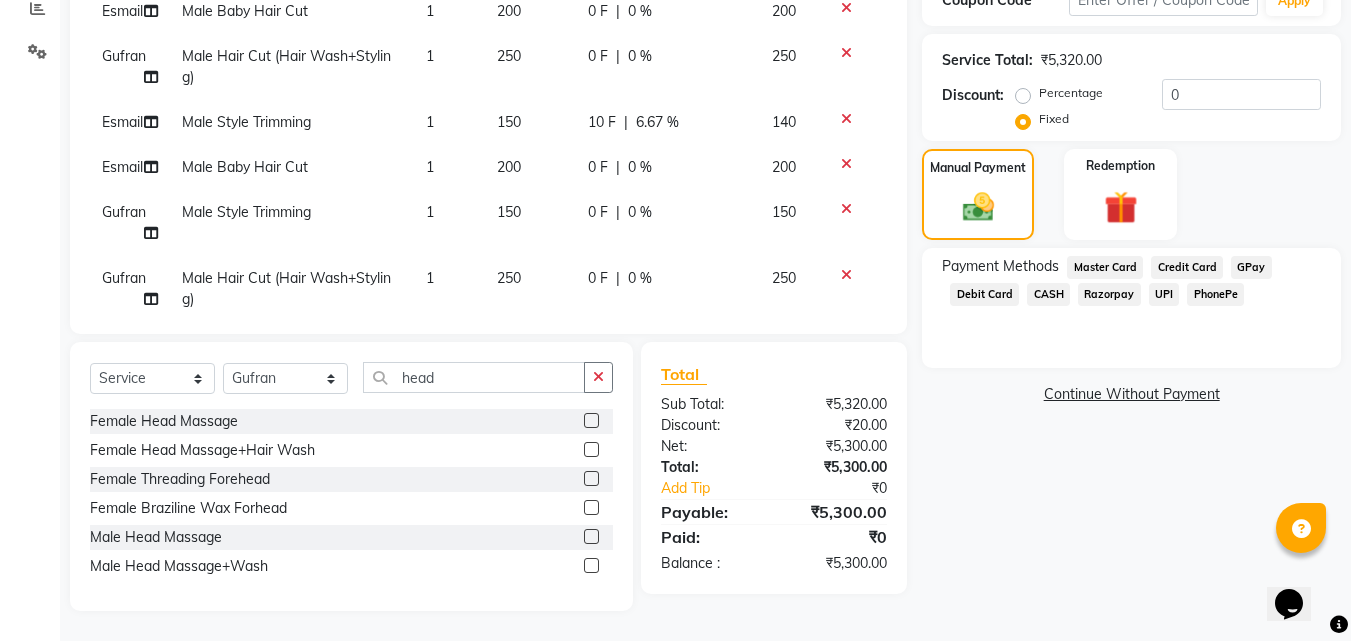 click on "UPI" 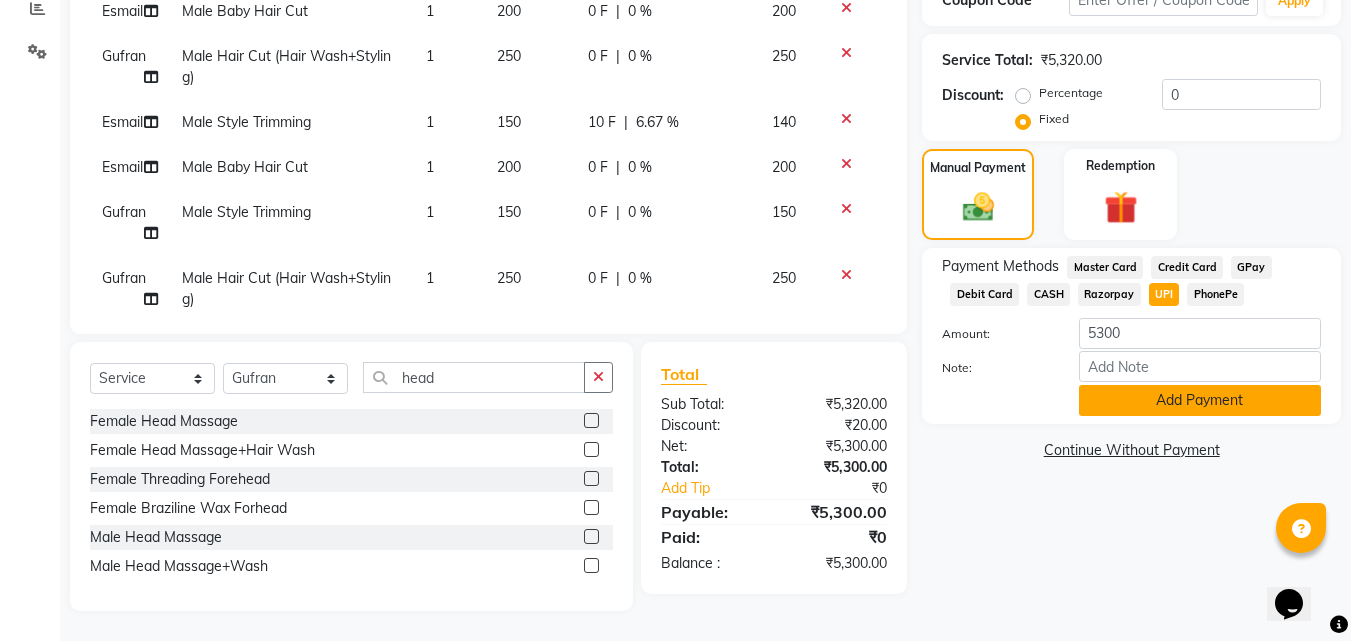 click on "Add Payment" 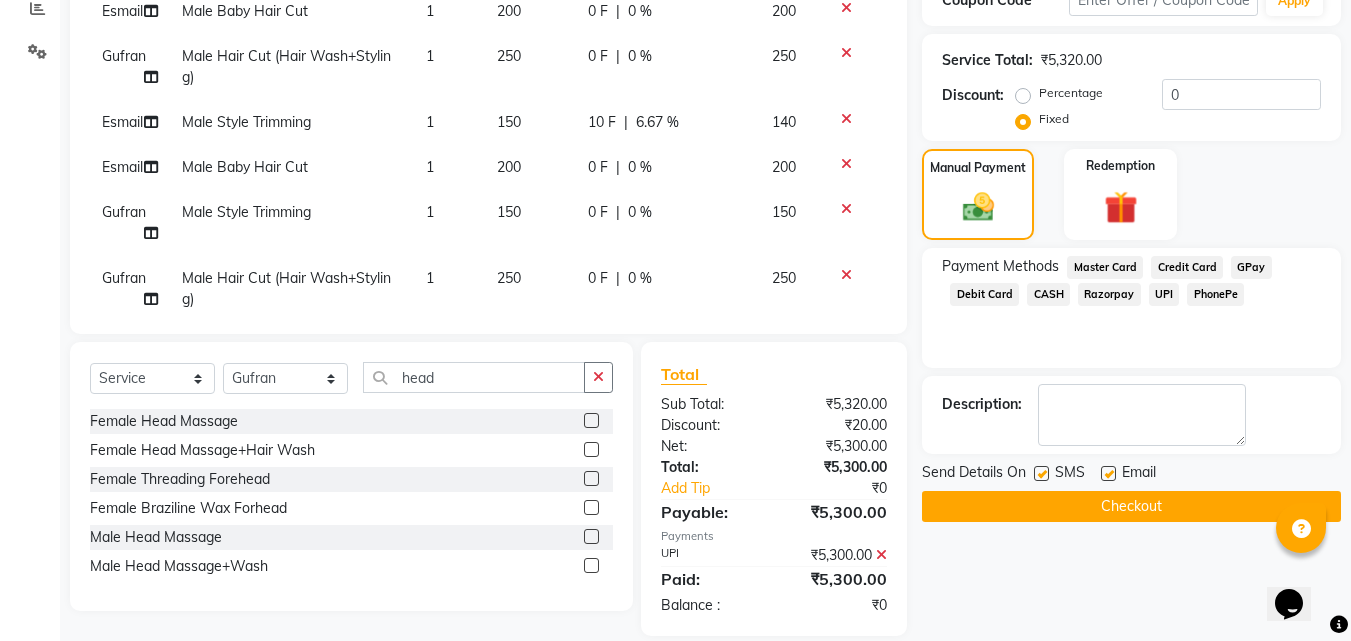 click on "Checkout" 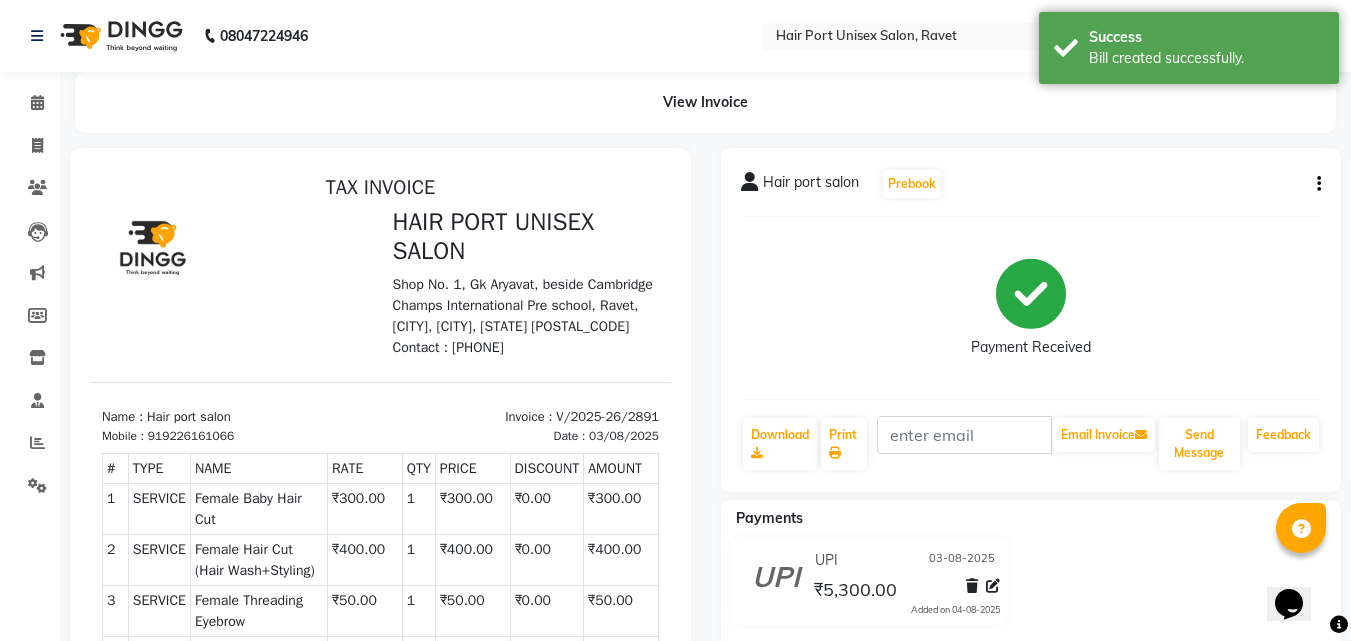 scroll, scrollTop: 0, scrollLeft: 0, axis: both 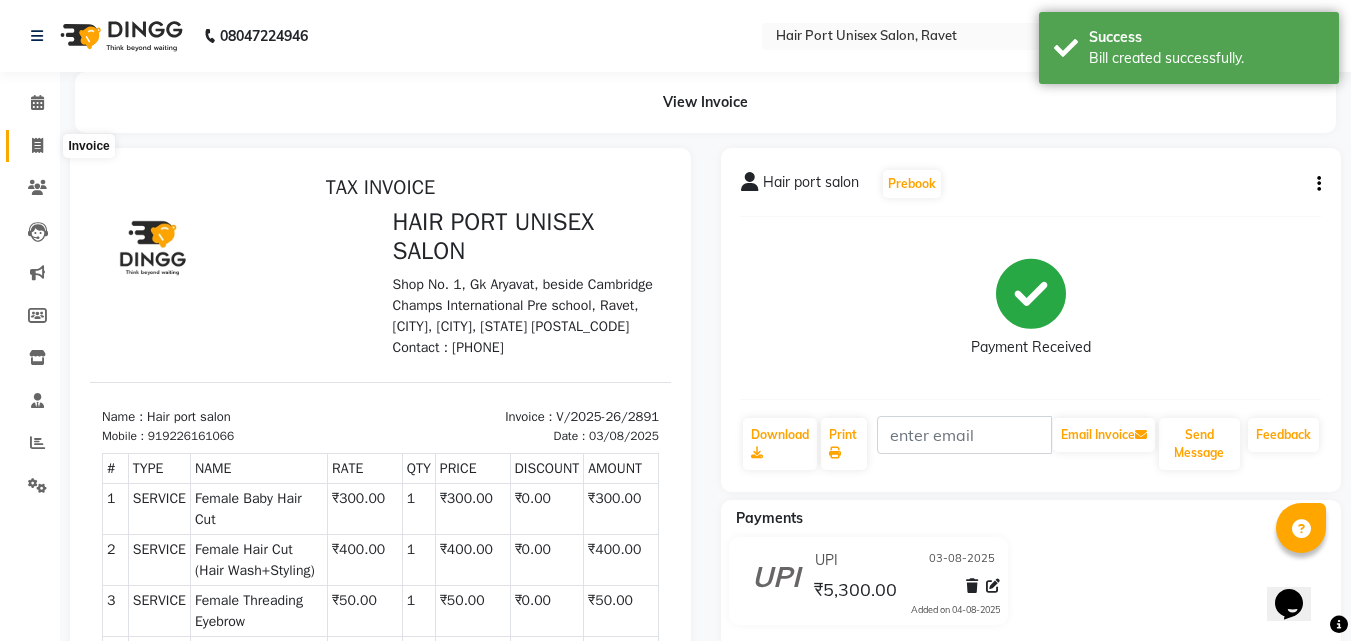 click 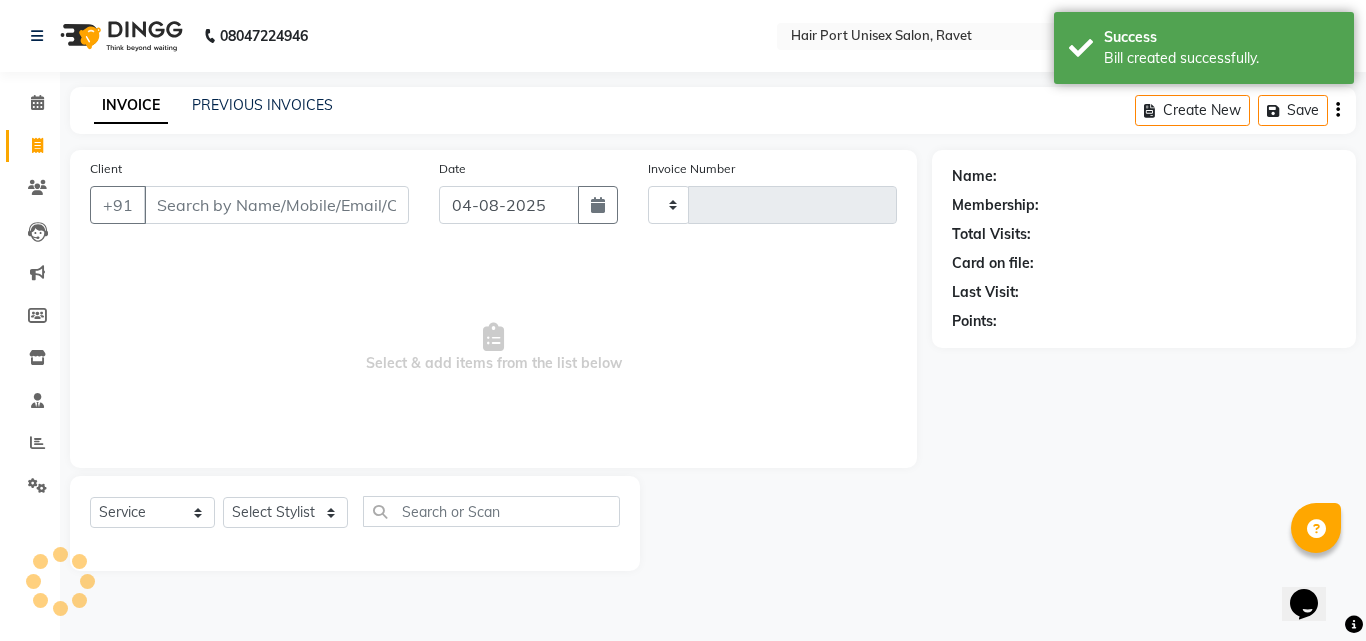 type on "2892" 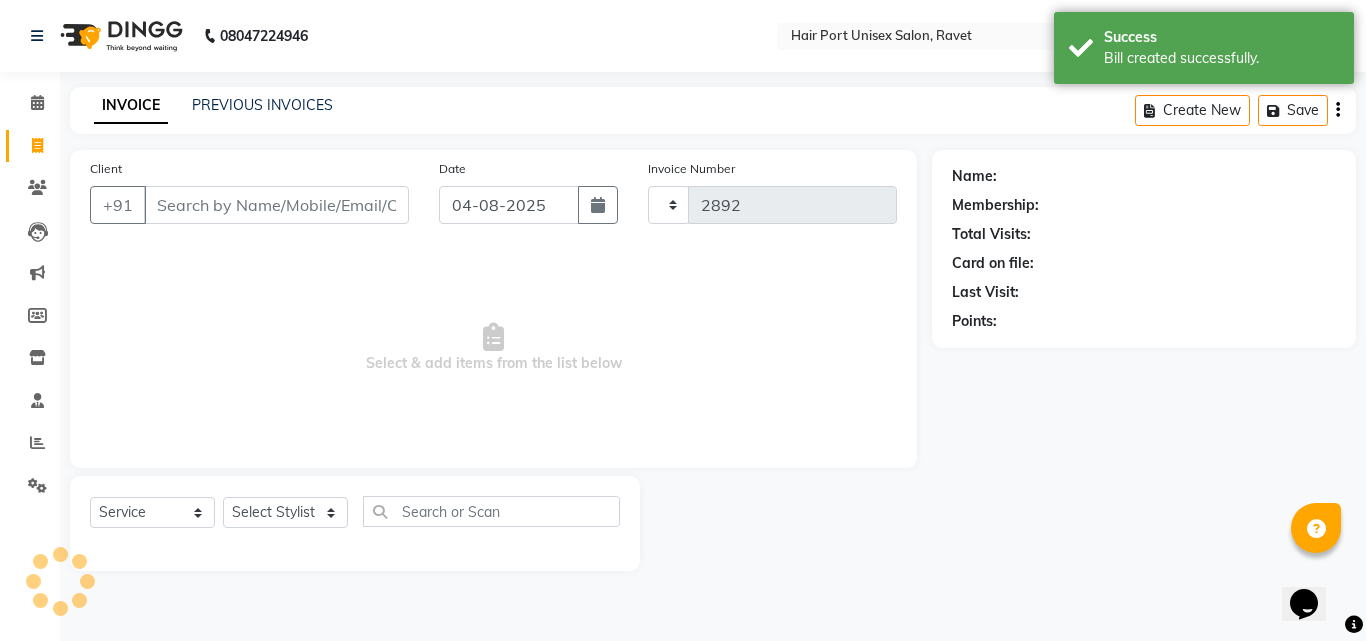 select on "7015" 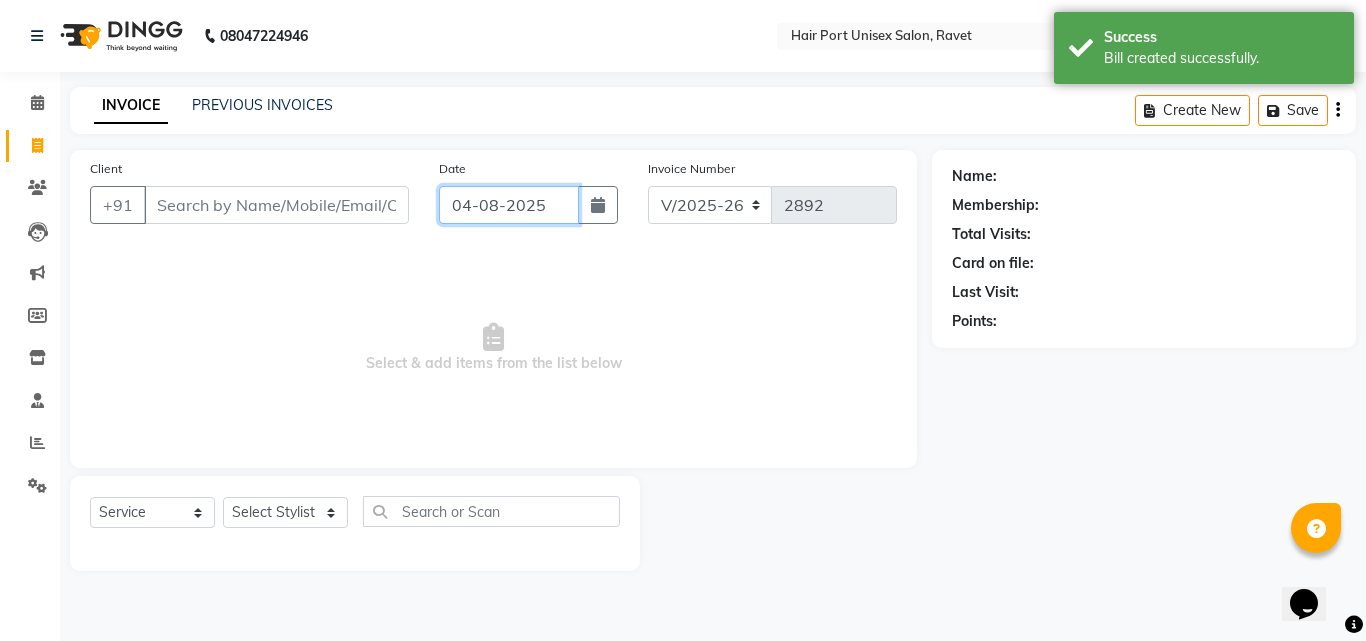 click on "04-08-2025" 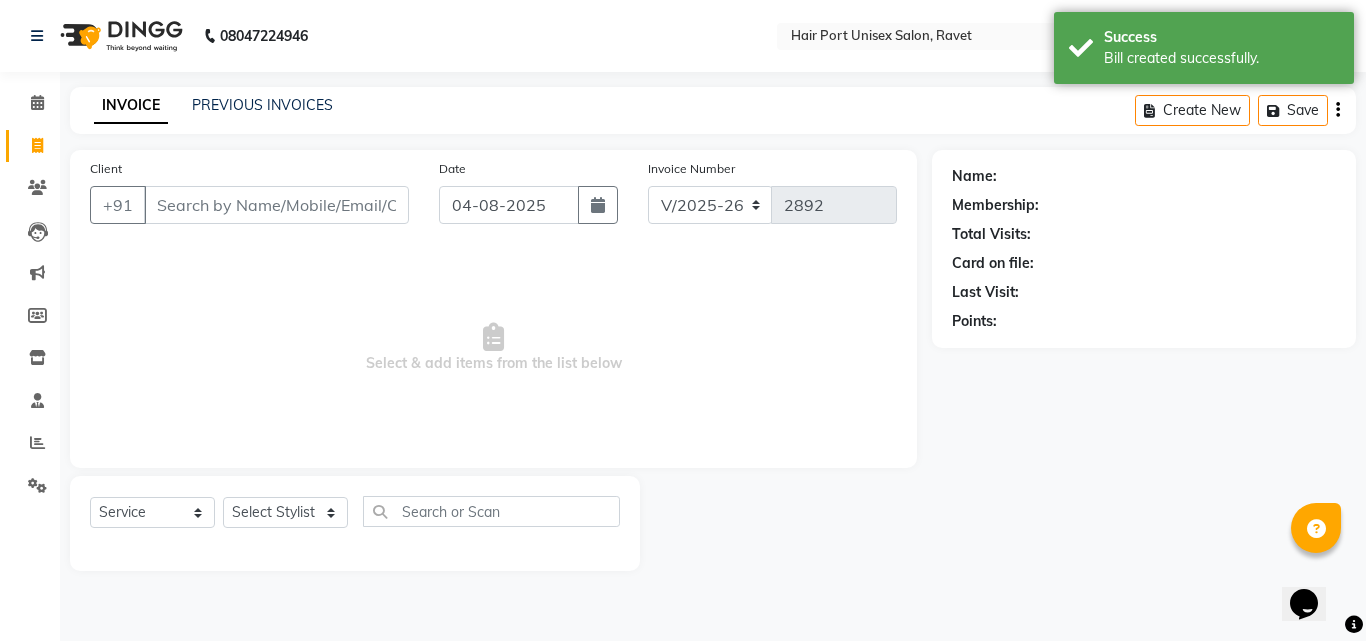 select on "8" 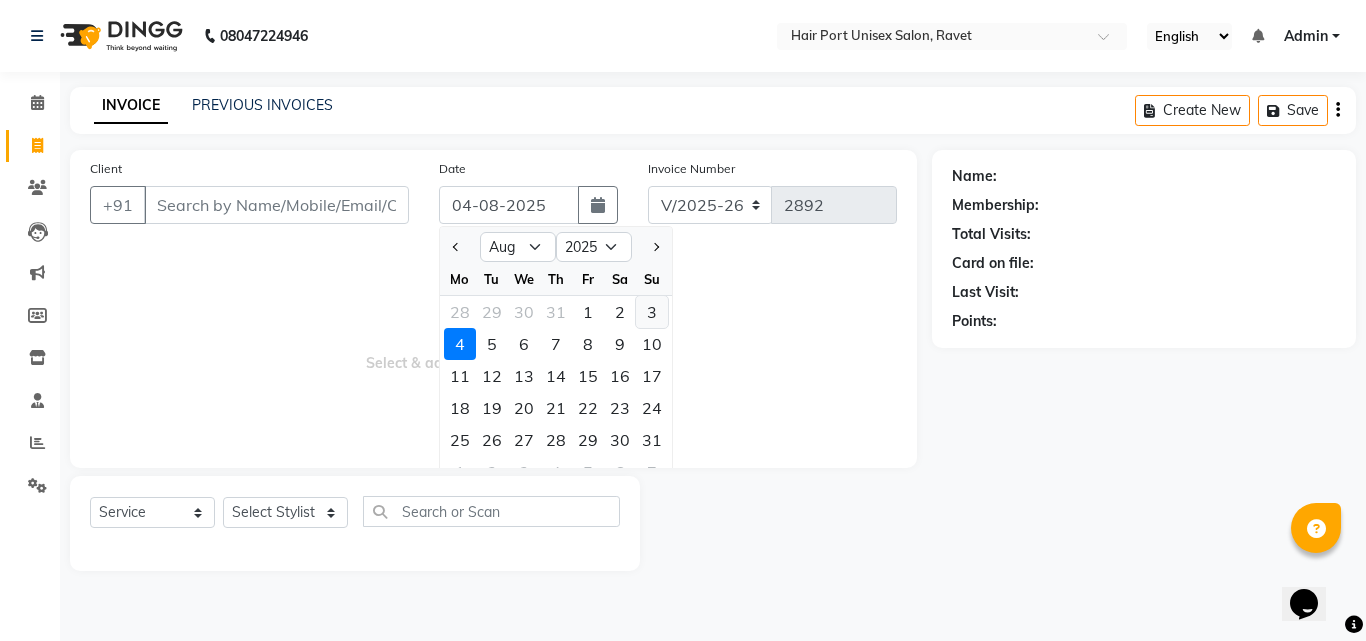 click on "3" 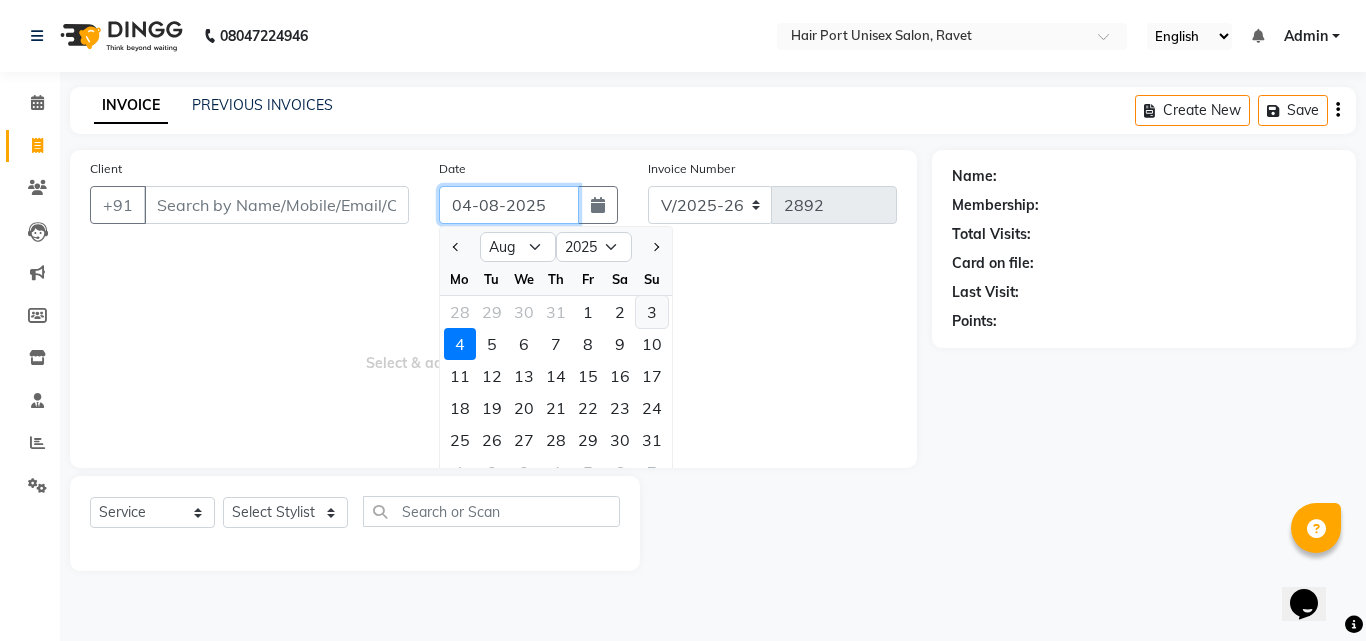 type on "03-08-2025" 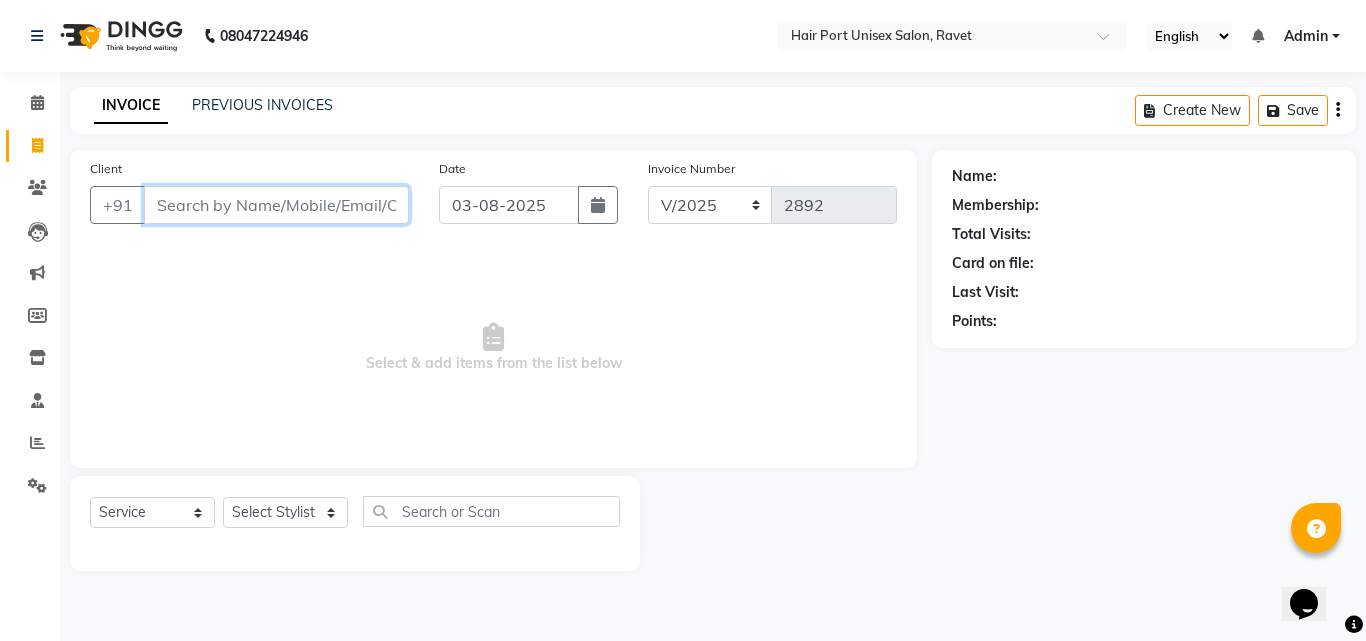 click on "Client" at bounding box center [276, 205] 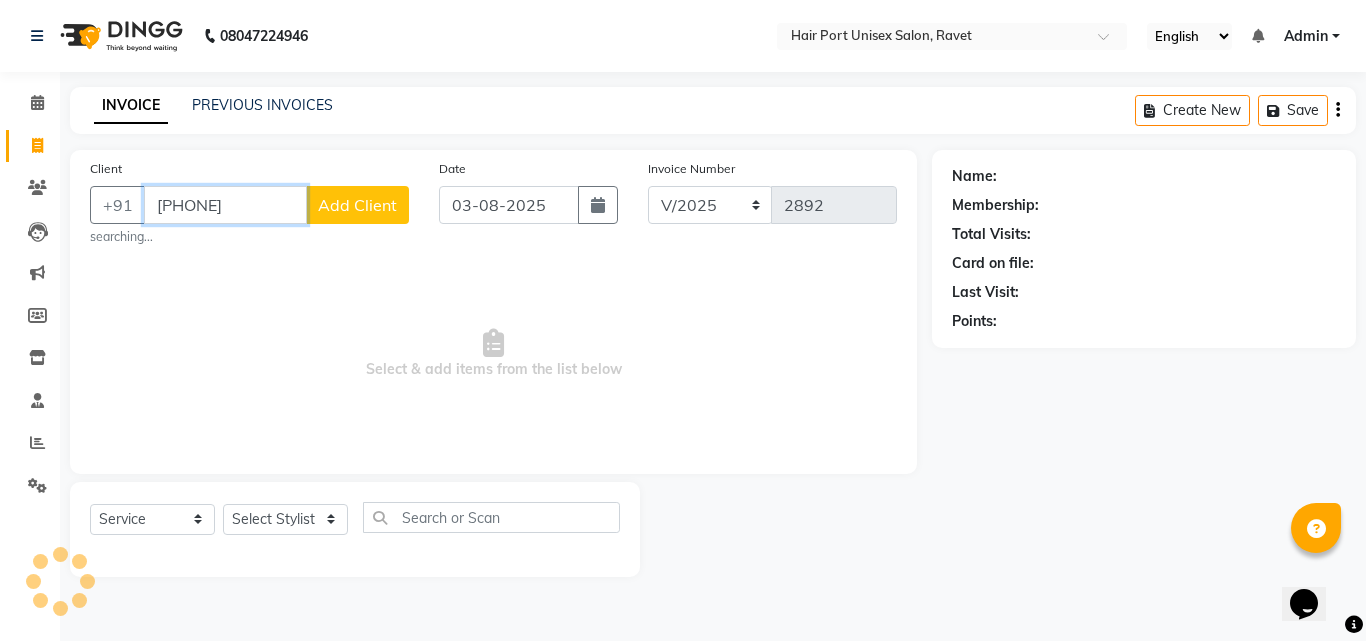 type on "[PHONE]" 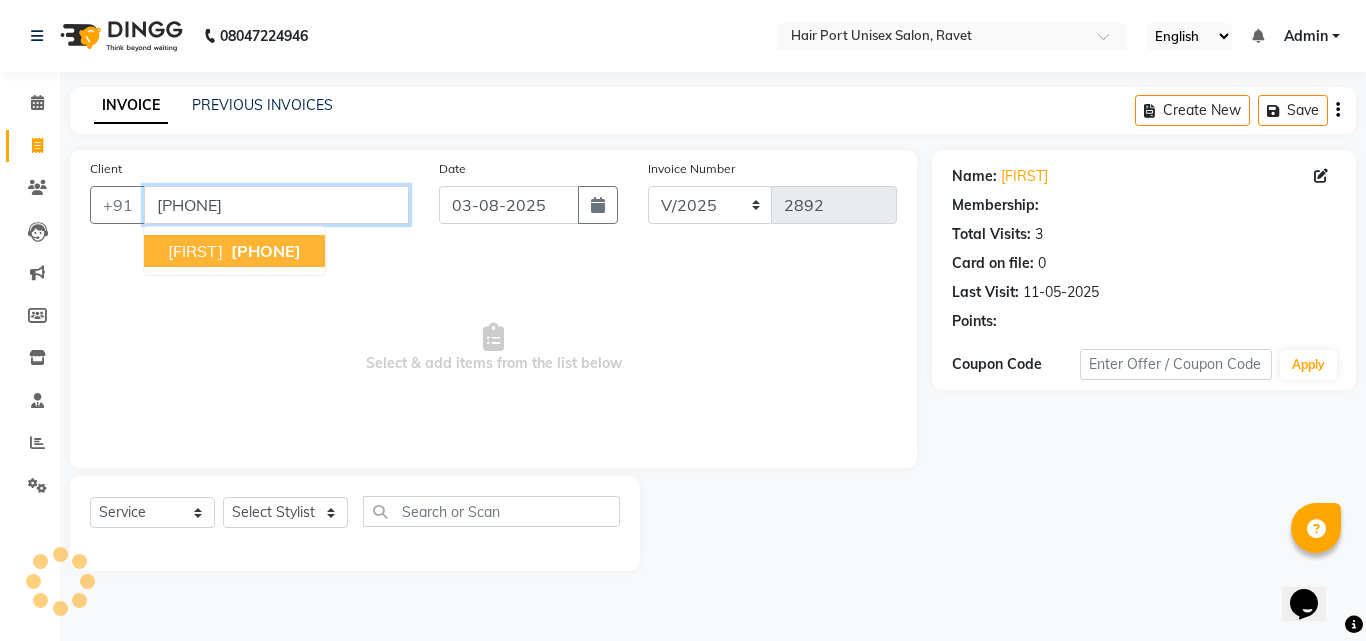 click on "[PHONE]" at bounding box center (276, 205) 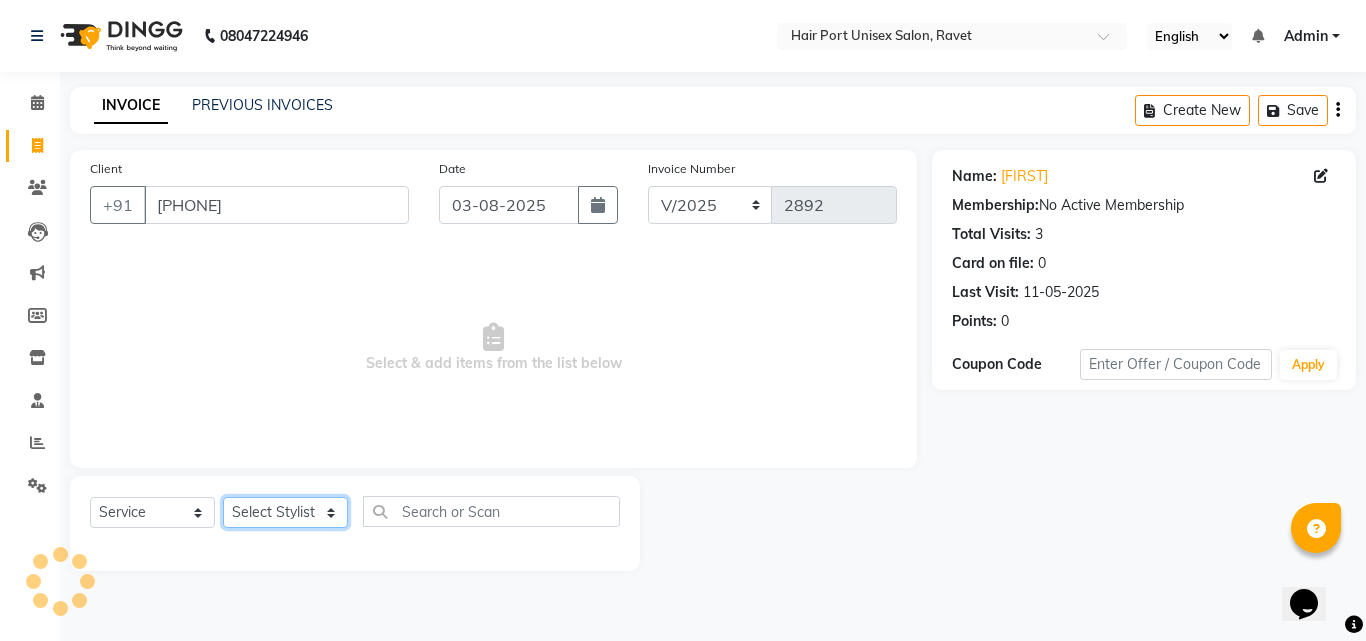 click on "Select Stylist Anushaka Parihar  Esmail Gufran Jyoti Disale Netaji Vishwanath Suryavanshi Rupali  Tanaji Vishwanath Suryavanshi Vinod Mane" 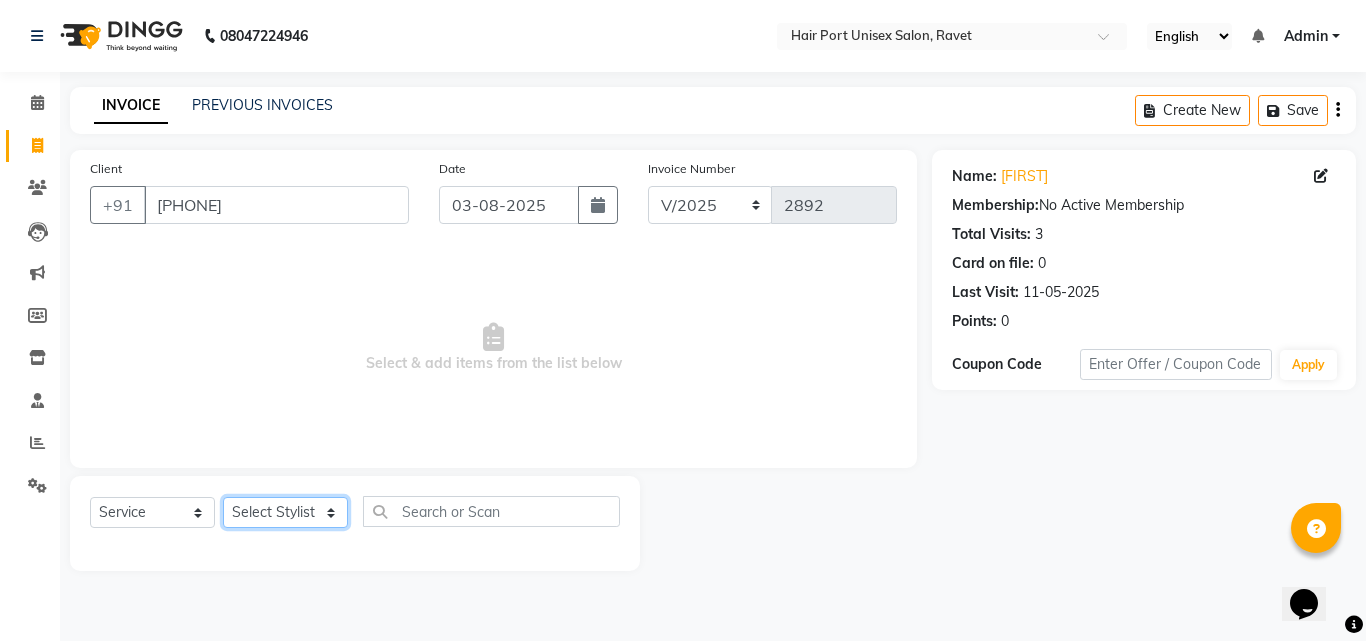 select on "66342" 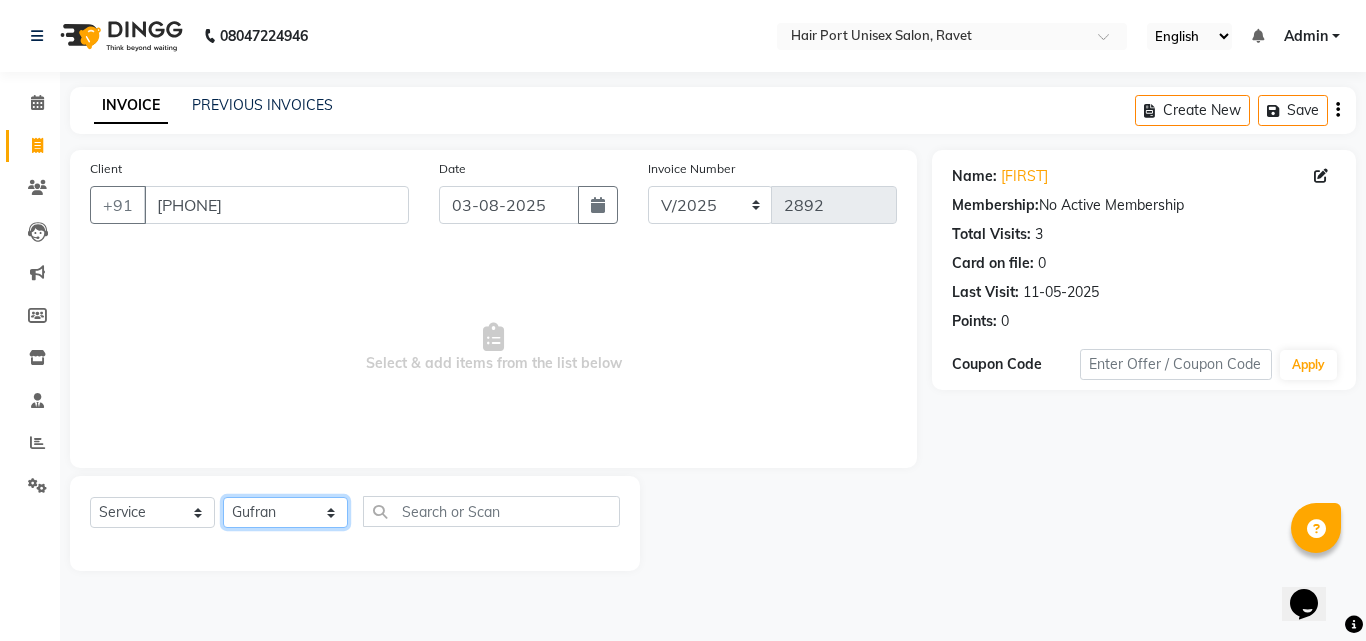 click on "Select Stylist Anushaka Parihar  Esmail Gufran Jyoti Disale Netaji Vishwanath Suryavanshi Rupali  Tanaji Vishwanath Suryavanshi Vinod Mane" 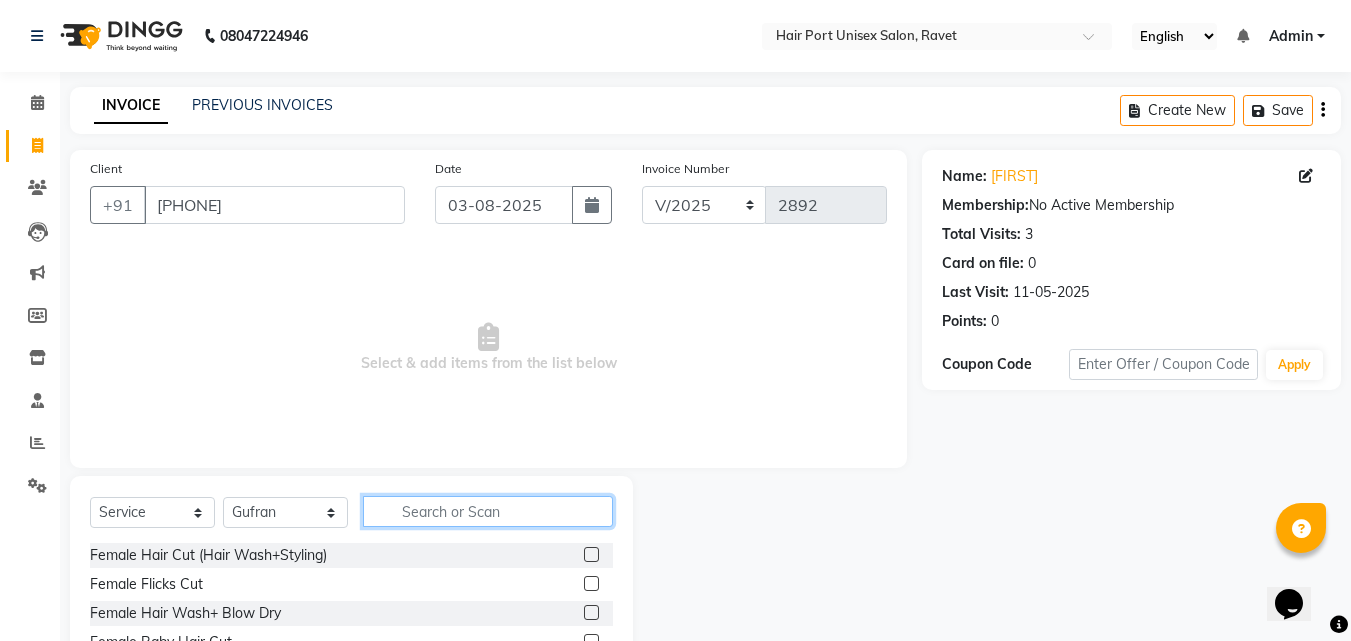 click 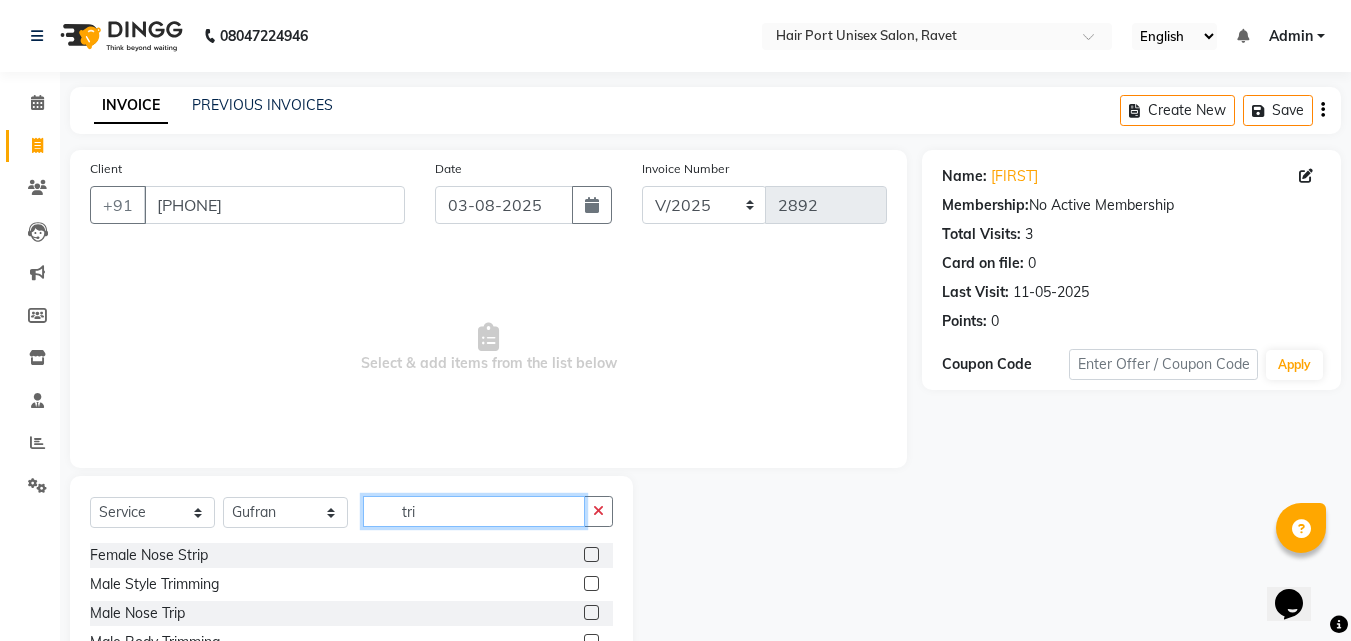 type on "tri" 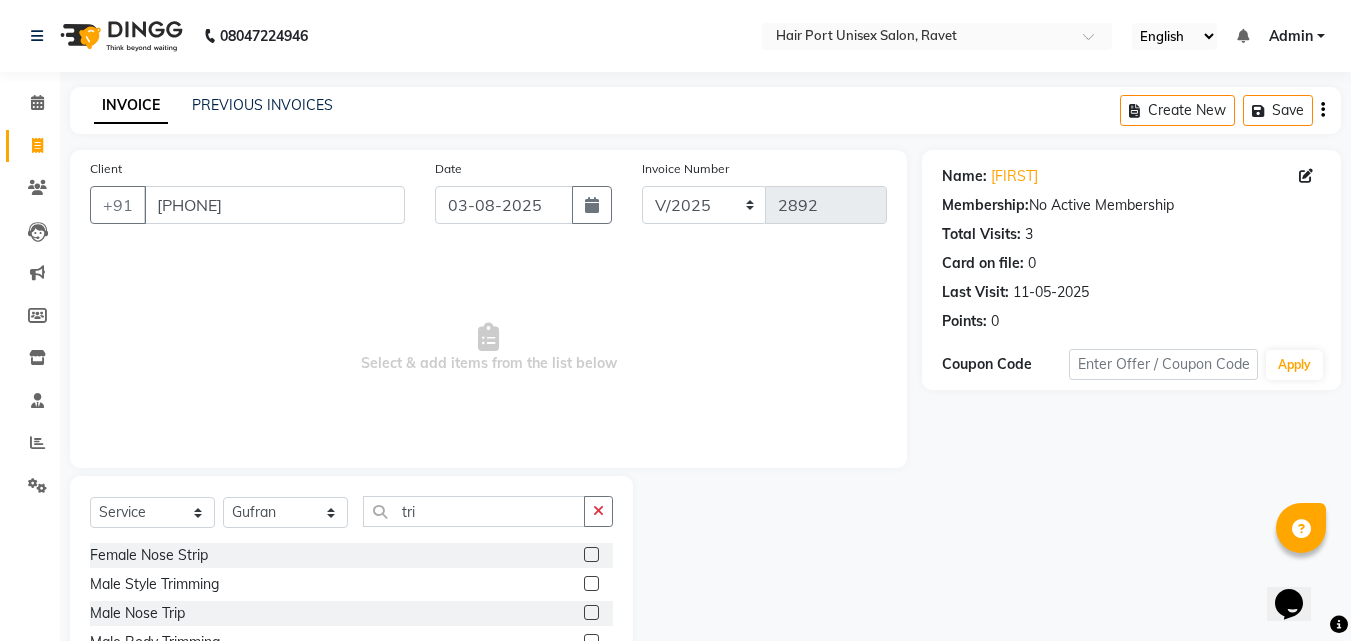 click 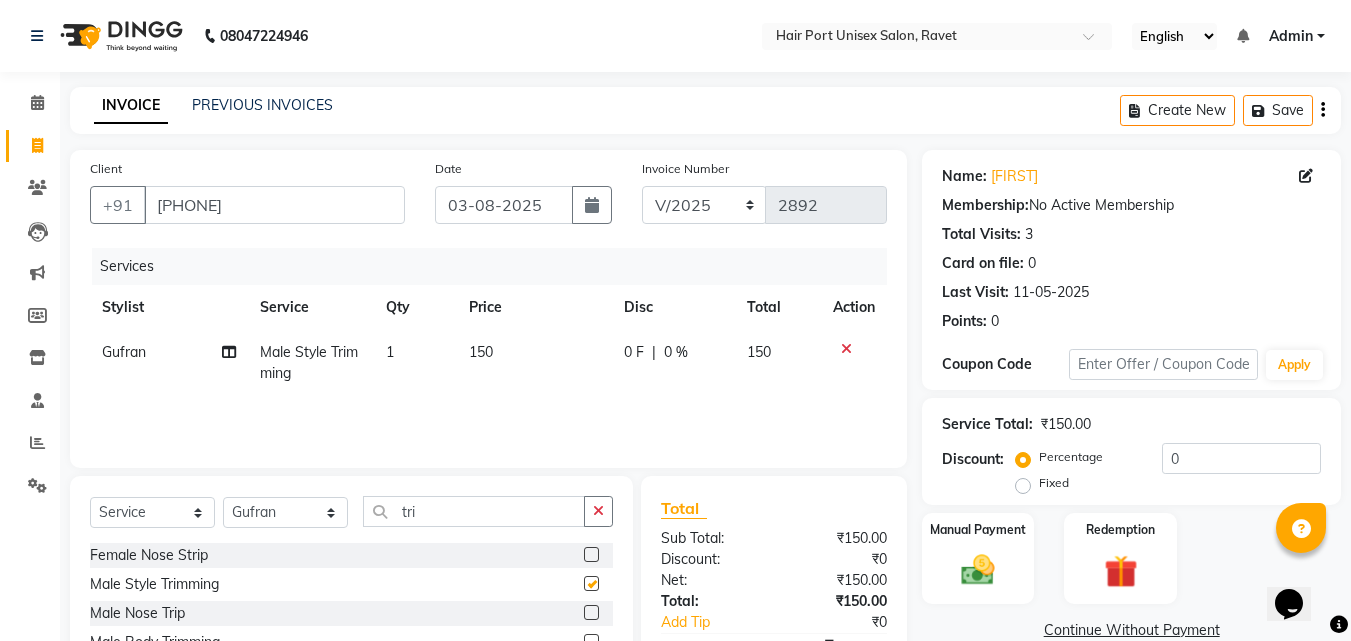 checkbox on "false" 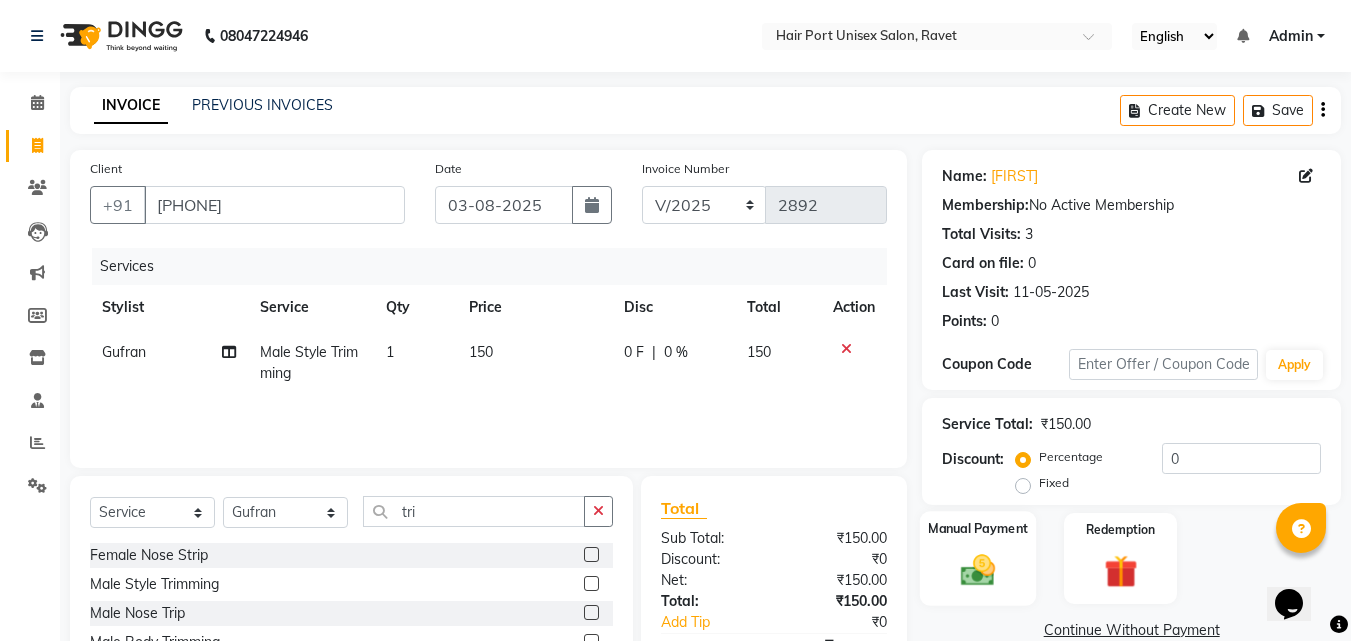 click 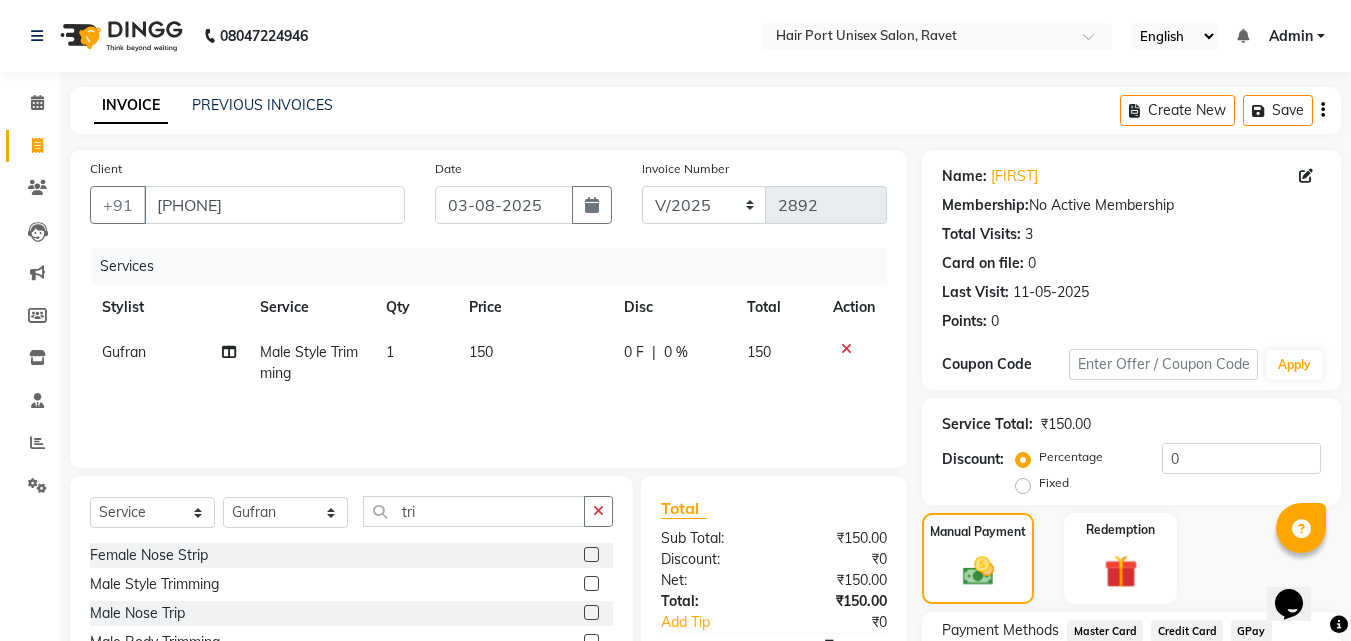 click on "Manual Payment Redemption" 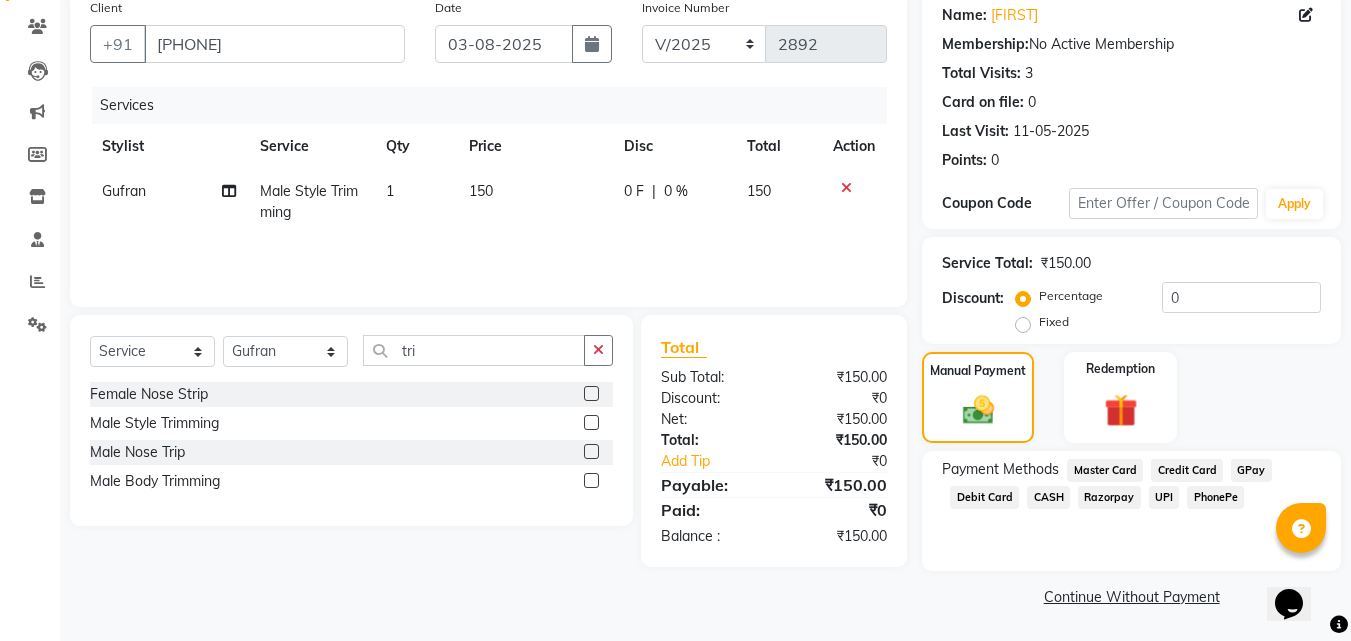 scroll, scrollTop: 162, scrollLeft: 0, axis: vertical 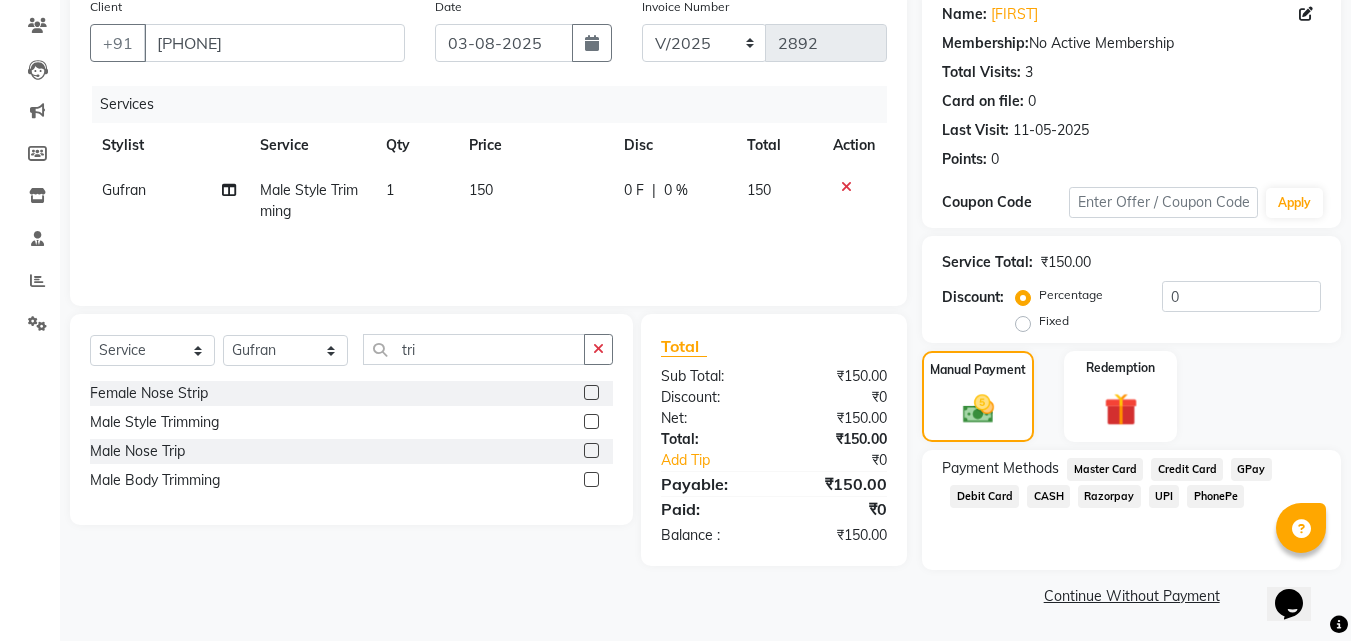 click on "Name: [FIRST]  Membership:  No Active Membership  Total Visits:  3 Card on file:  0 Last Visit:   [DATE] Points:   0  Coupon Code Apply Service Total:  ₹150.00  Discount:  Percentage   Fixed  0 Manual Payment Redemption Payment Methods  Master Card   Credit Card   GPay   Debit Card   CASH   Razorpay   UPI   PhonePe   Continue Without Payment" 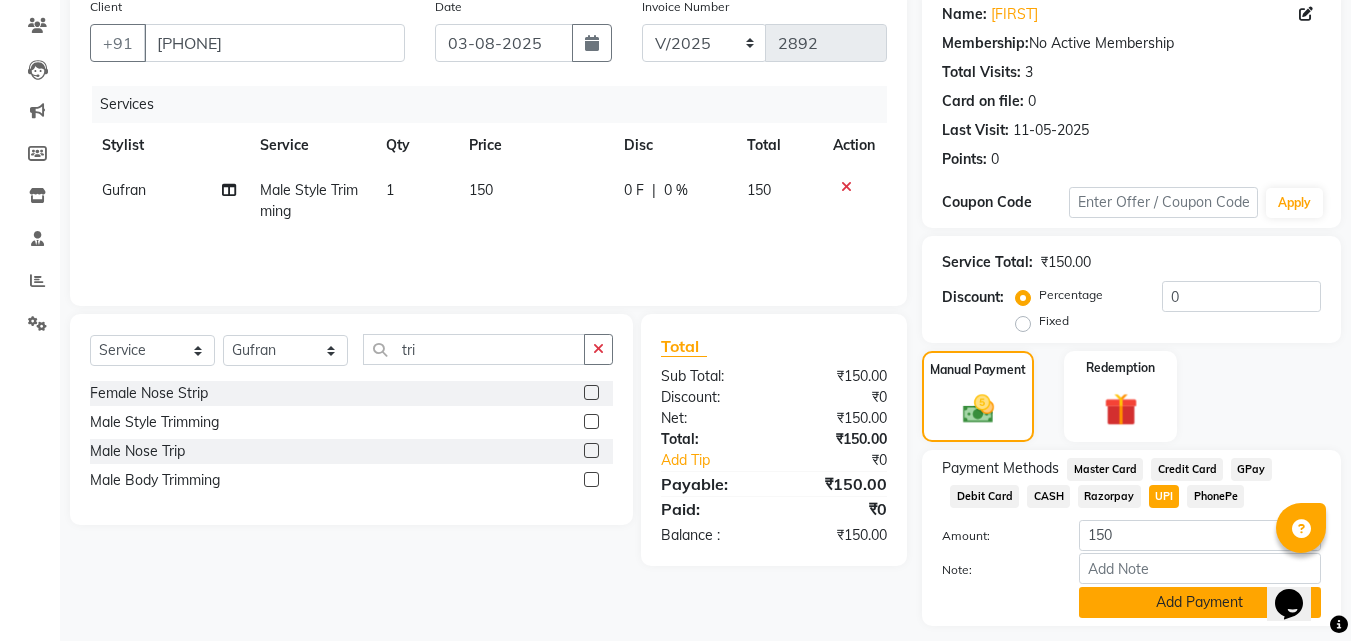 click on "Add Payment" 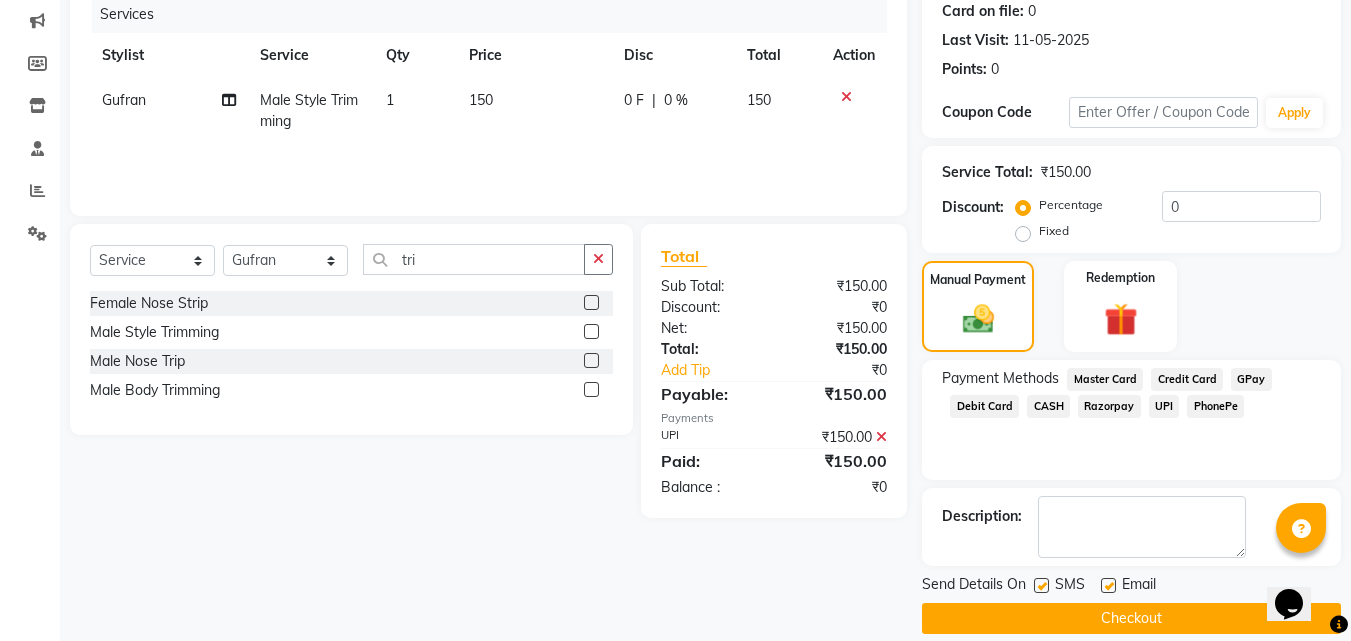 scroll, scrollTop: 275, scrollLeft: 0, axis: vertical 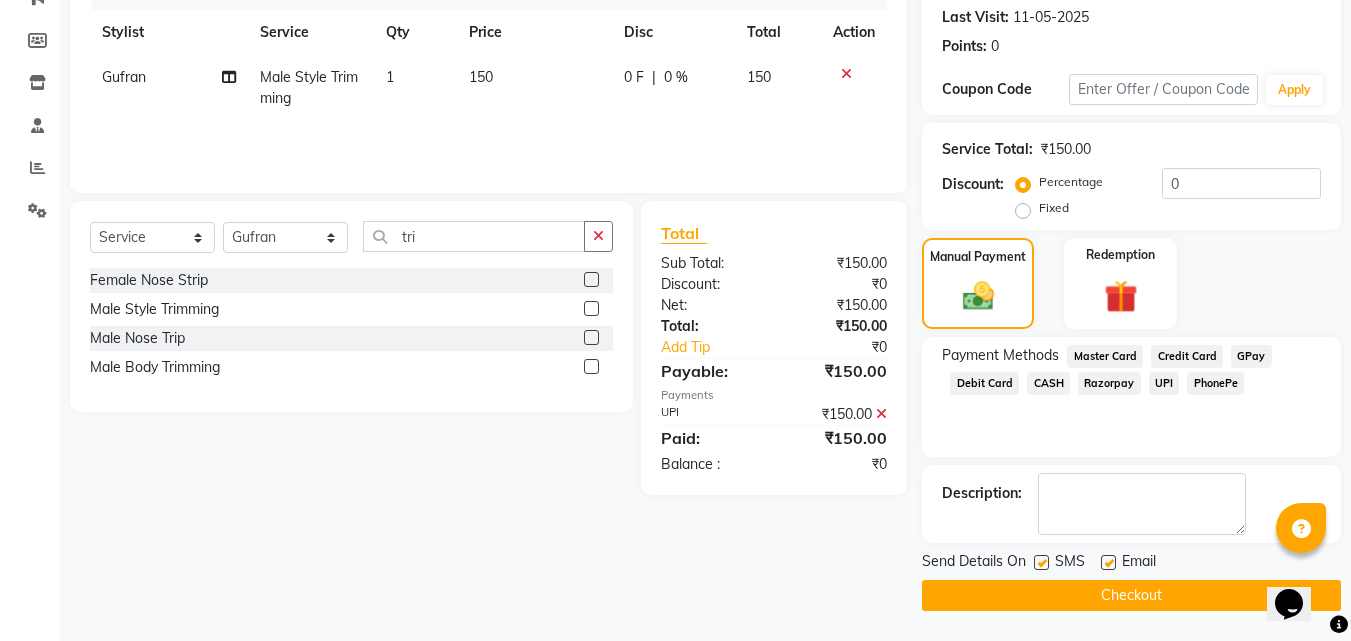click on "Checkout" 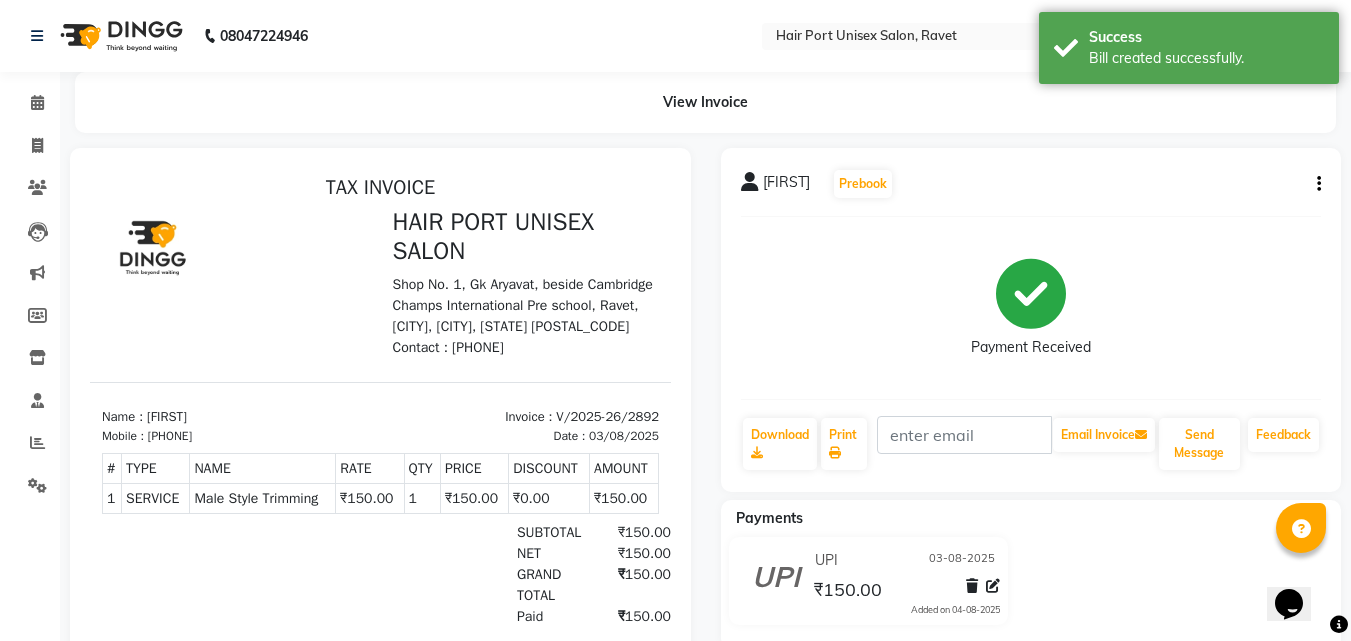 scroll, scrollTop: 0, scrollLeft: 0, axis: both 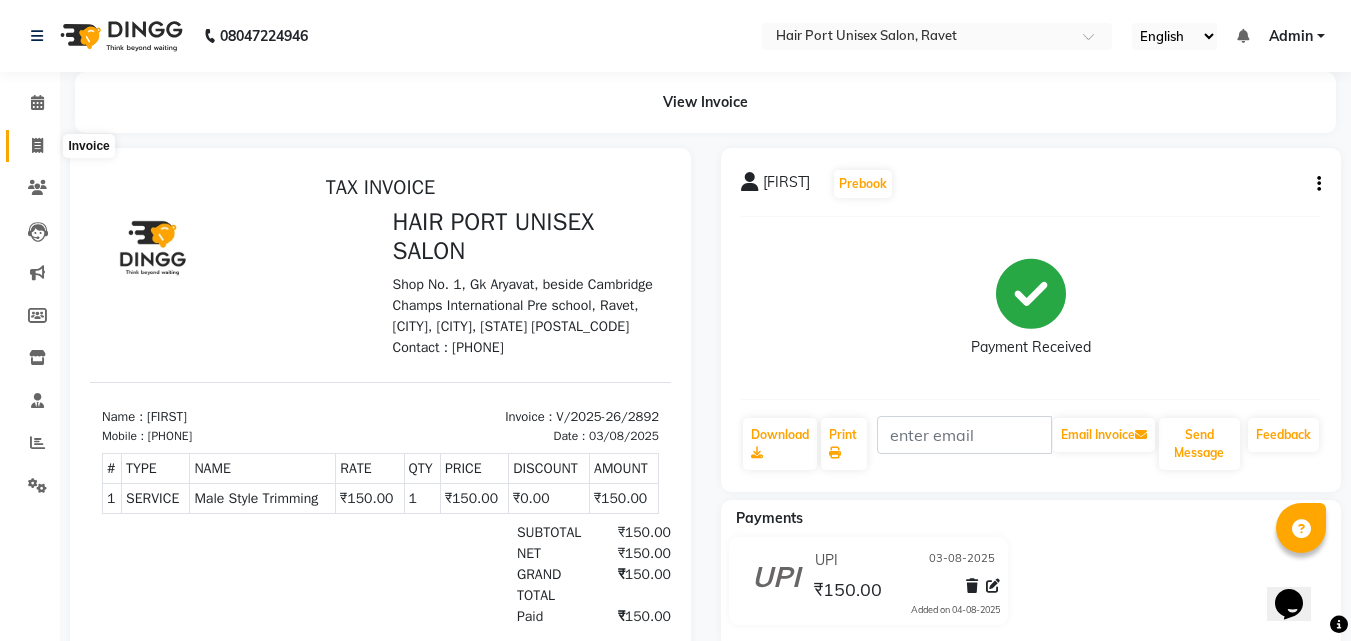 click 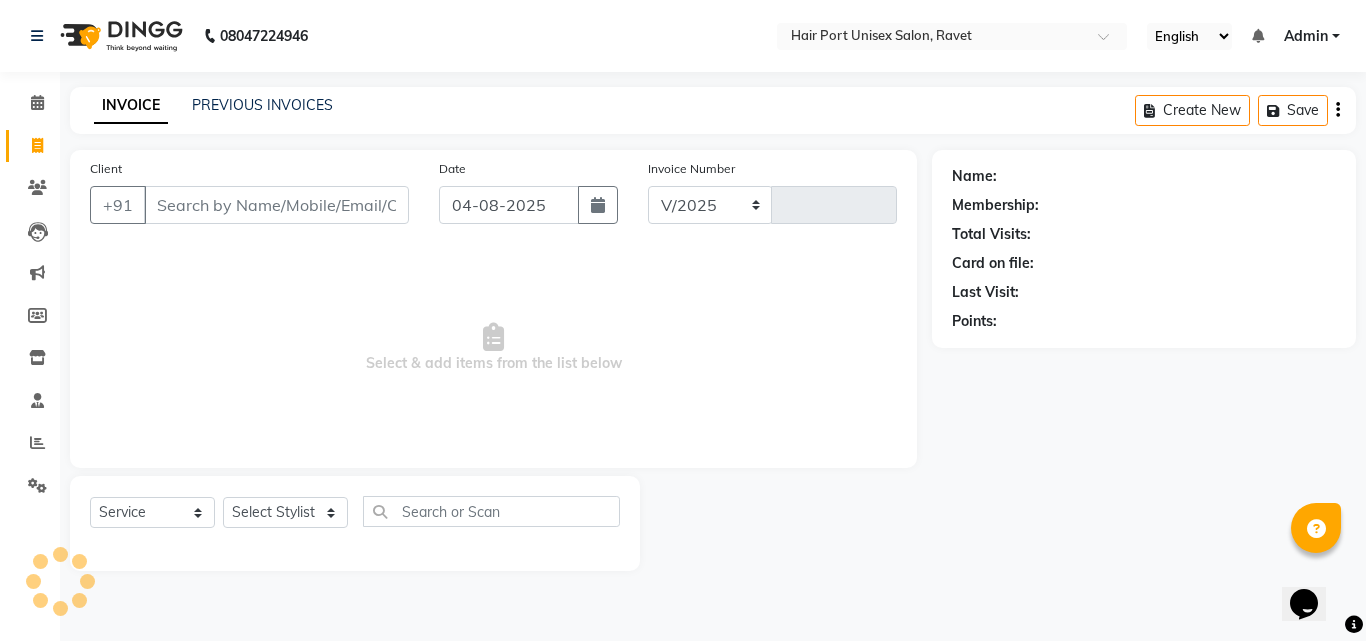 select on "7015" 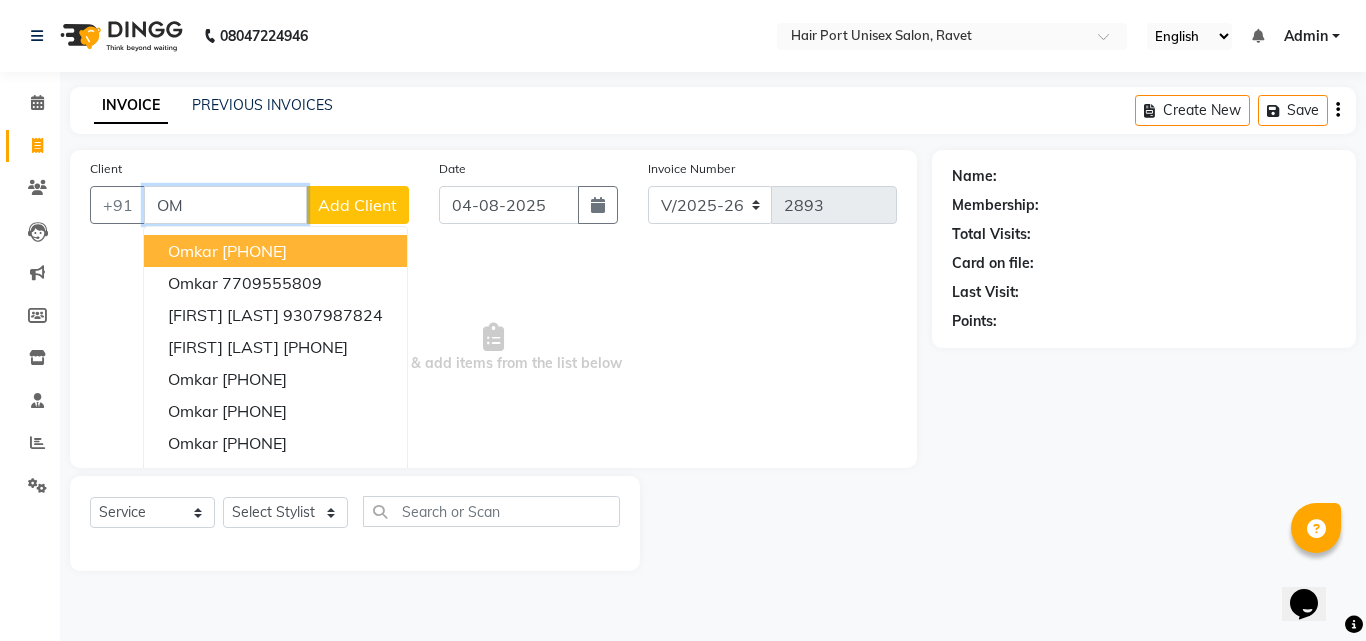 type on "O" 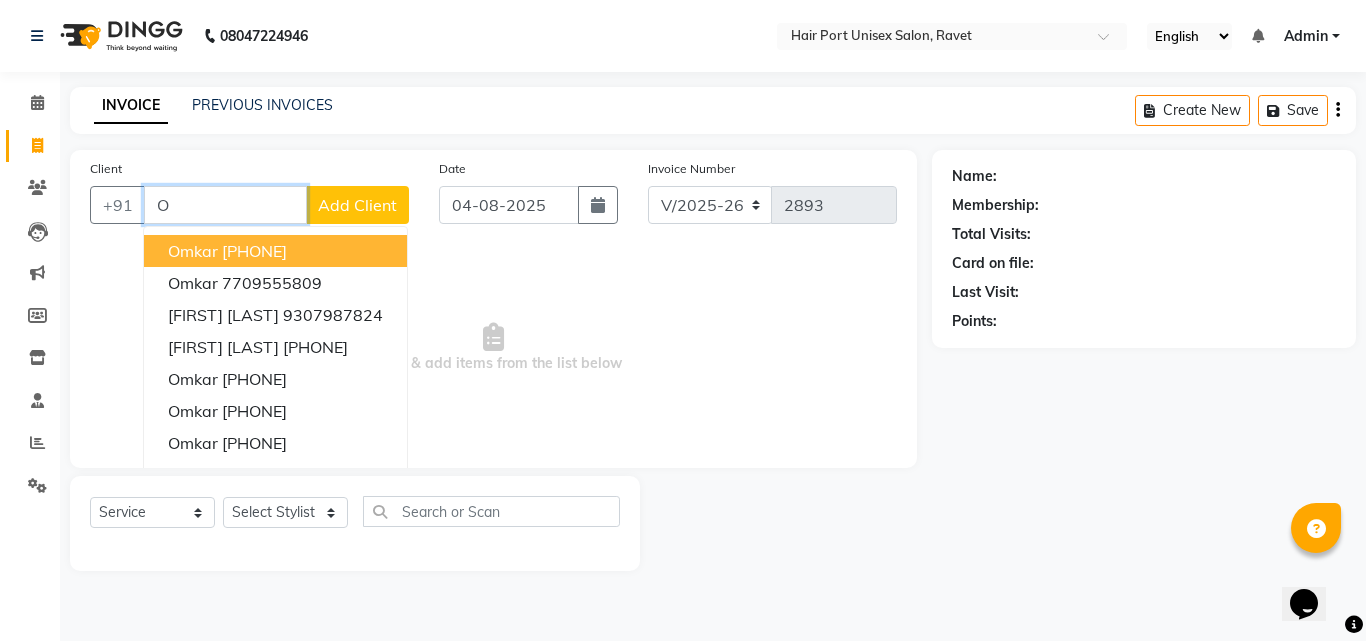 type 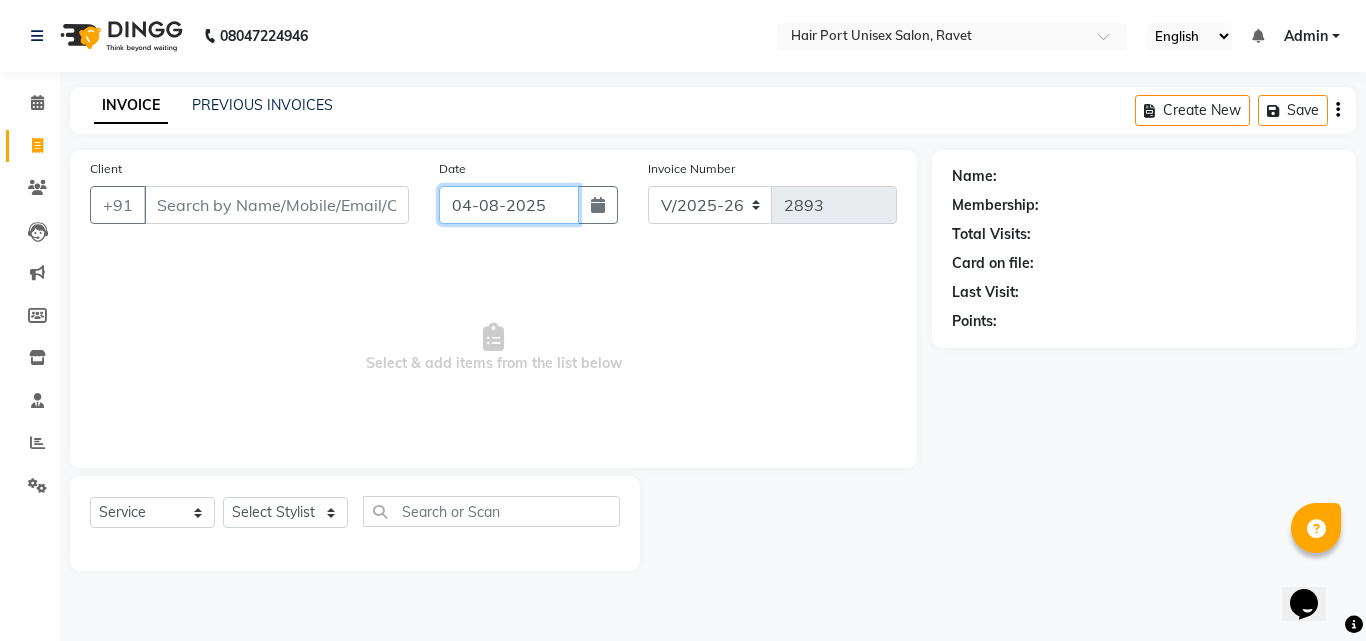 click on "04-08-2025" 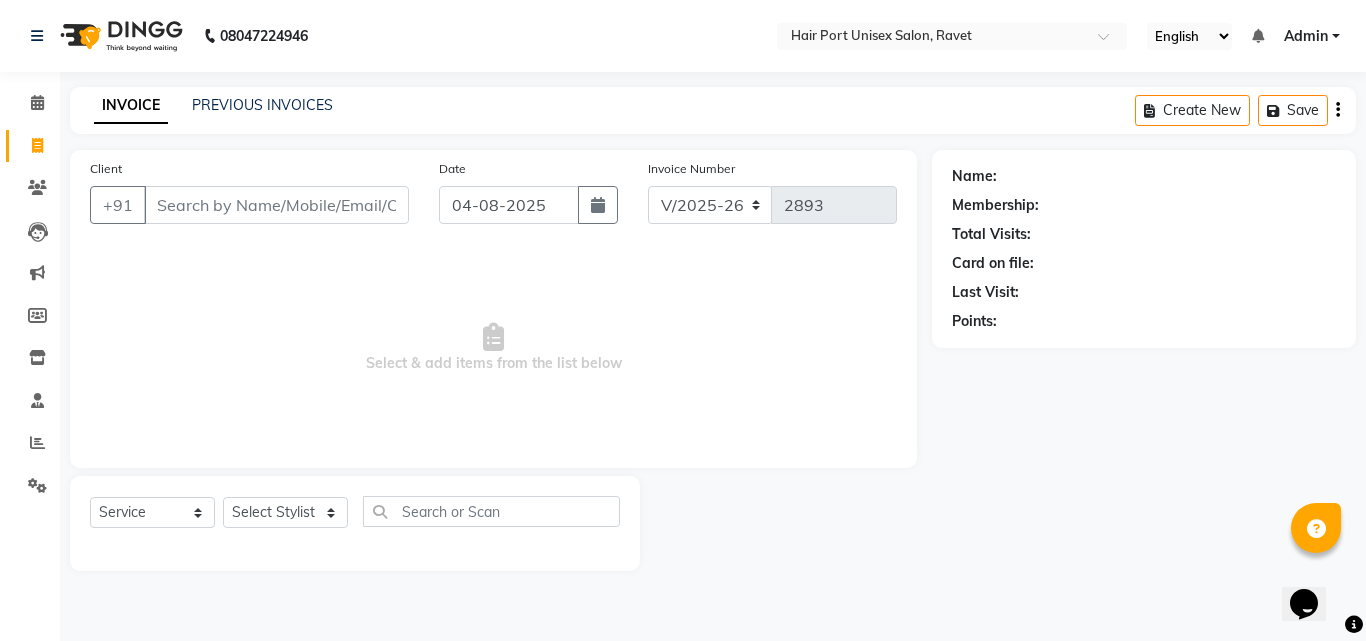 select on "8" 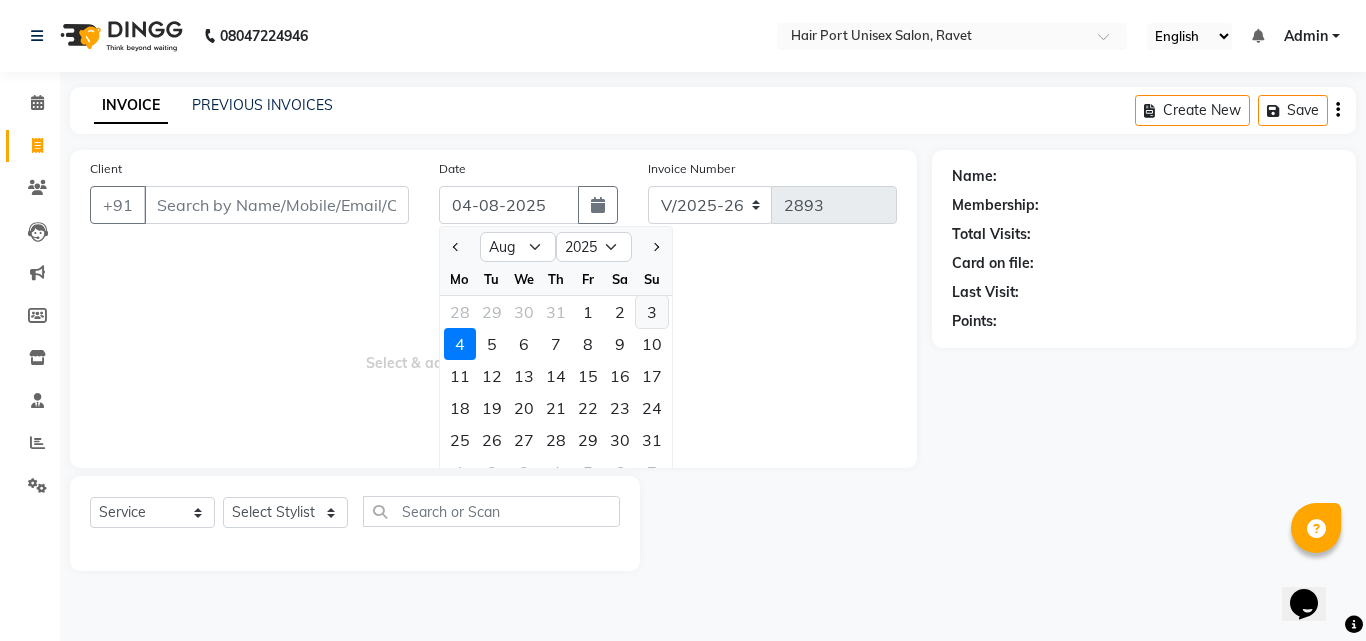click on "3" 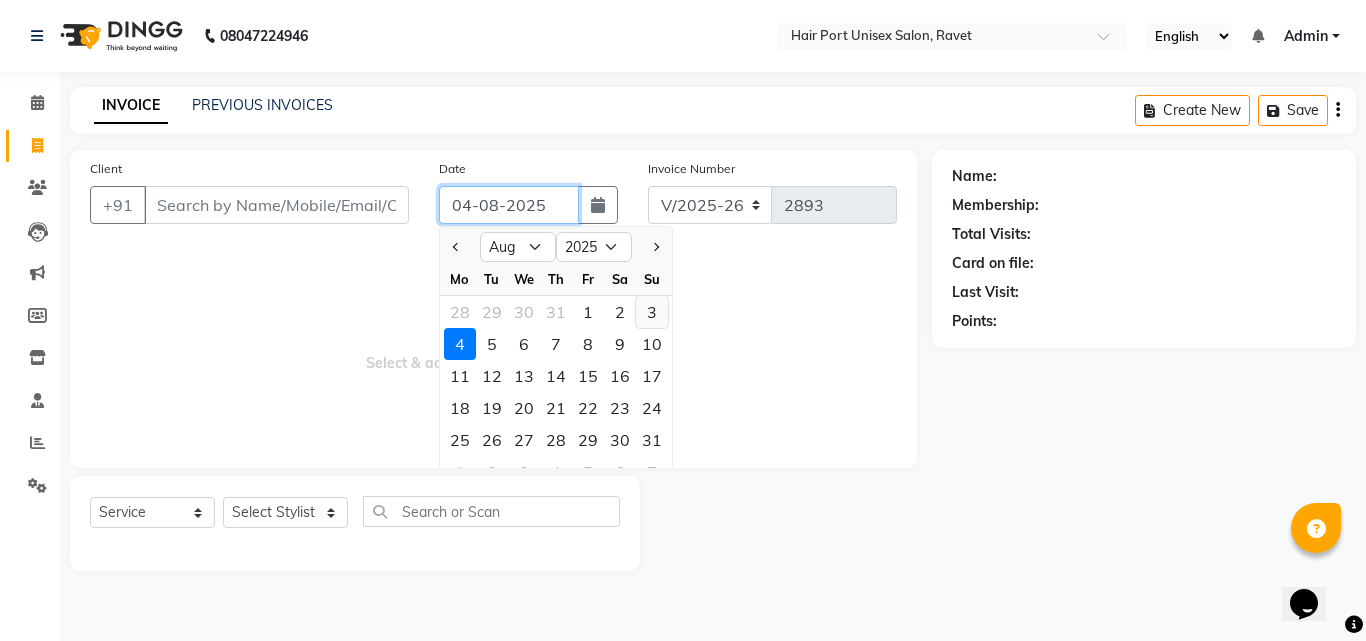 type on "03-08-2025" 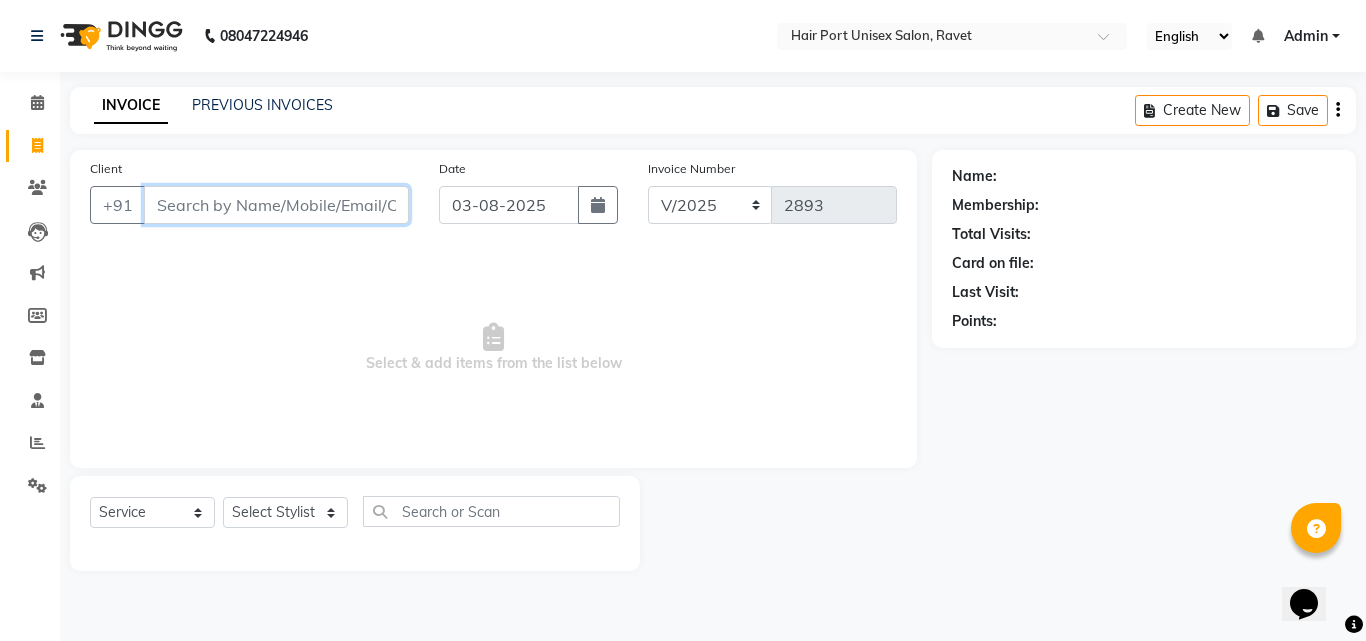 click on "Client" at bounding box center [276, 205] 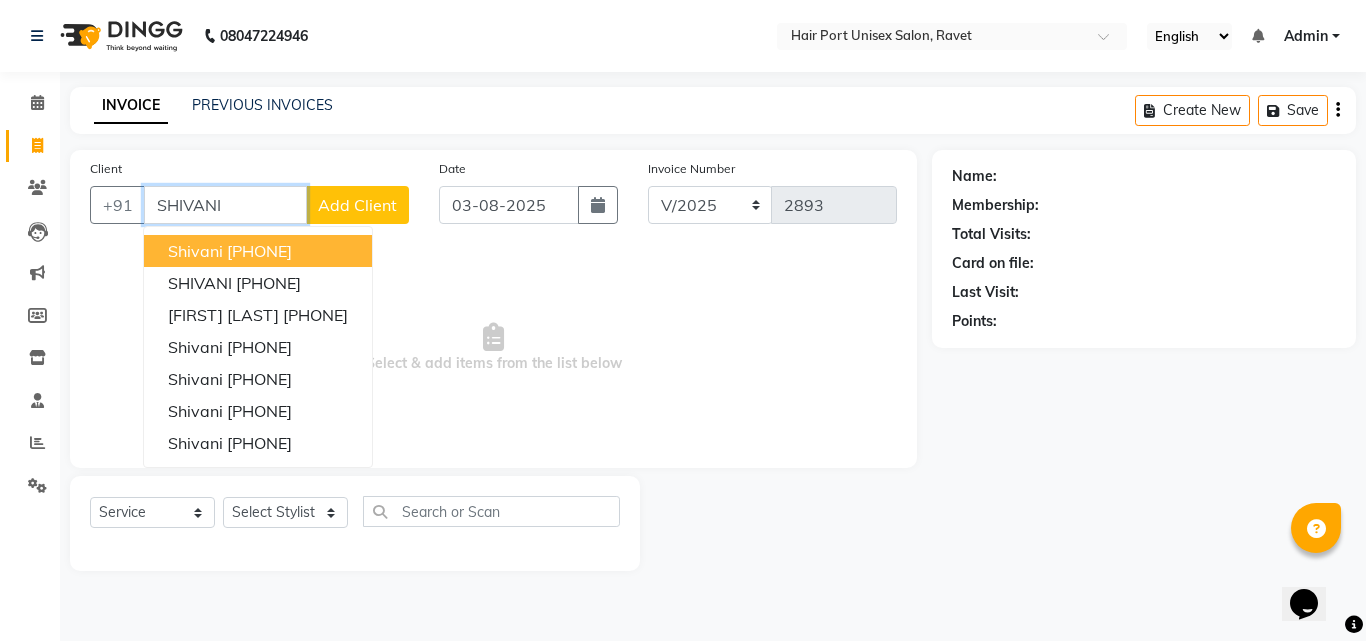 click on "[PHONE]" at bounding box center [259, 251] 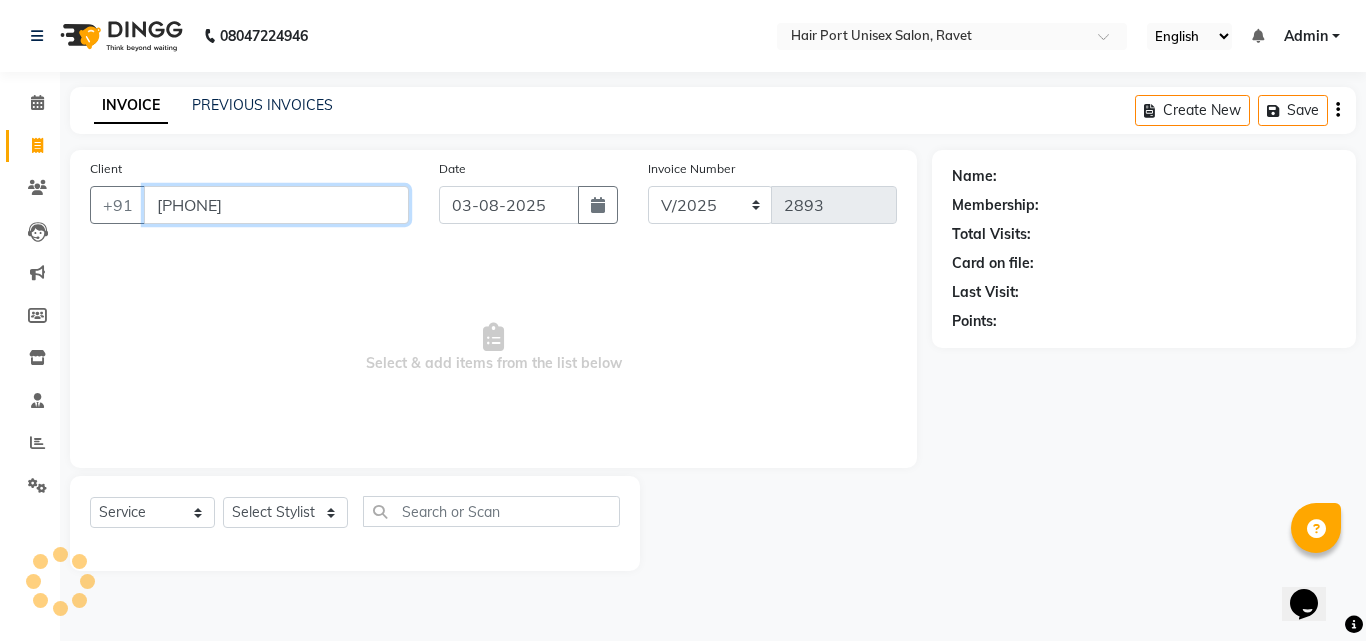 type on "[PHONE]" 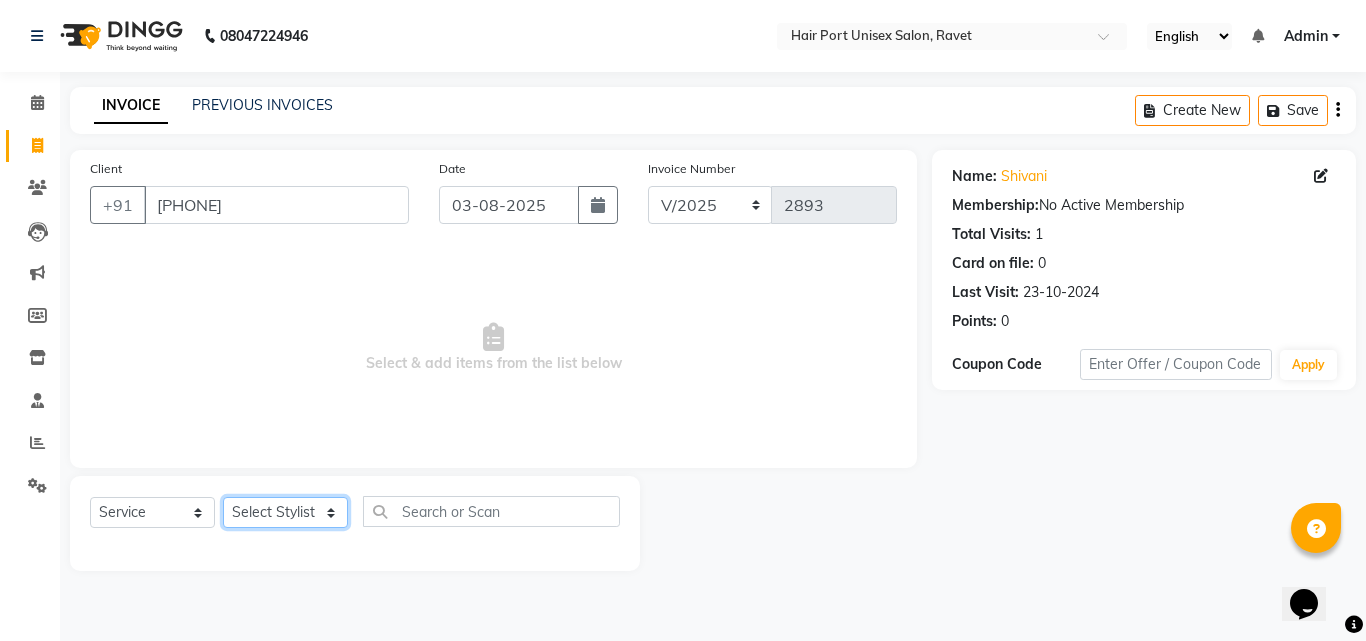 click on "Select Stylist Anushaka Parihar  Esmail Gufran Jyoti Disale Netaji Vishwanath Suryavanshi Rupali  Tanaji Vishwanath Suryavanshi Vinod Mane" 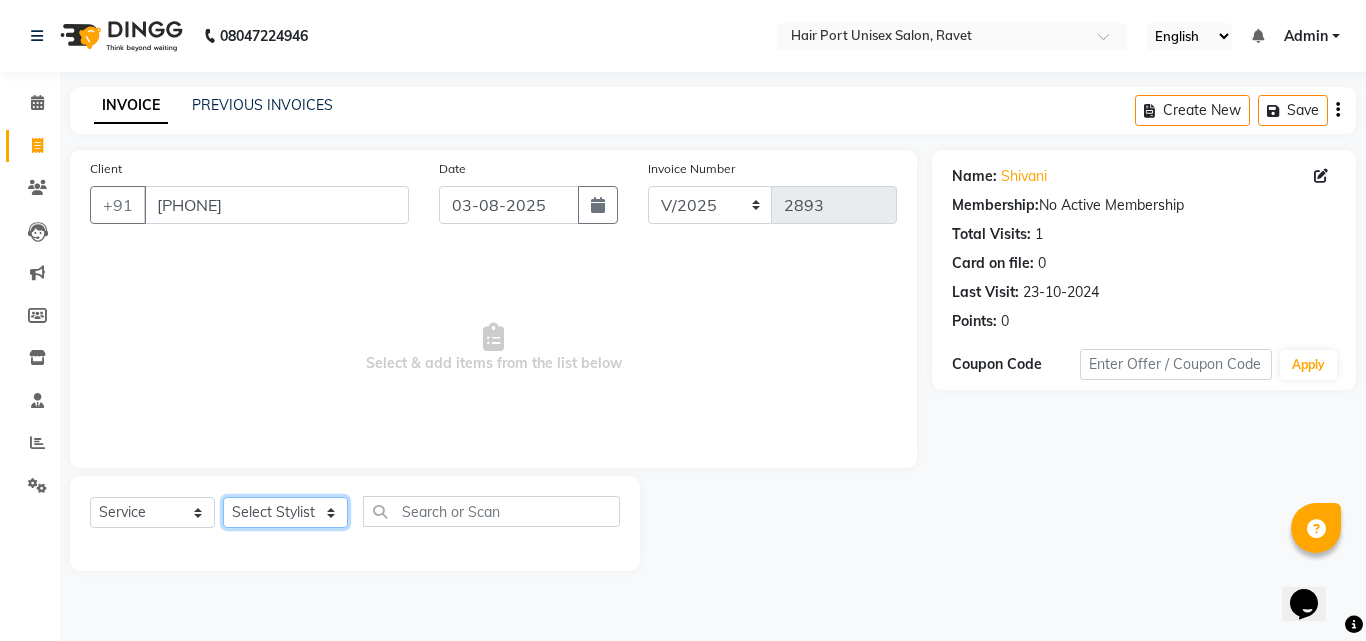 select on "58691" 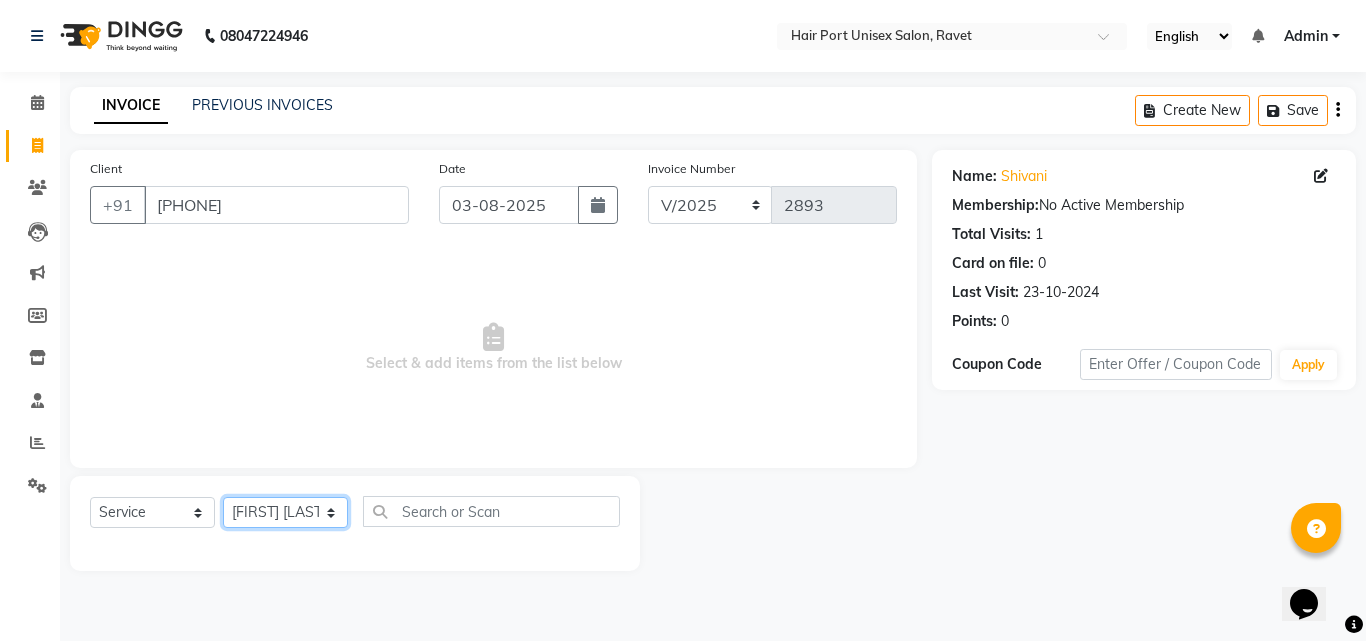 click on "Select Stylist Anushaka Parihar  Esmail Gufran Jyoti Disale Netaji Vishwanath Suryavanshi Rupali  Tanaji Vishwanath Suryavanshi Vinod Mane" 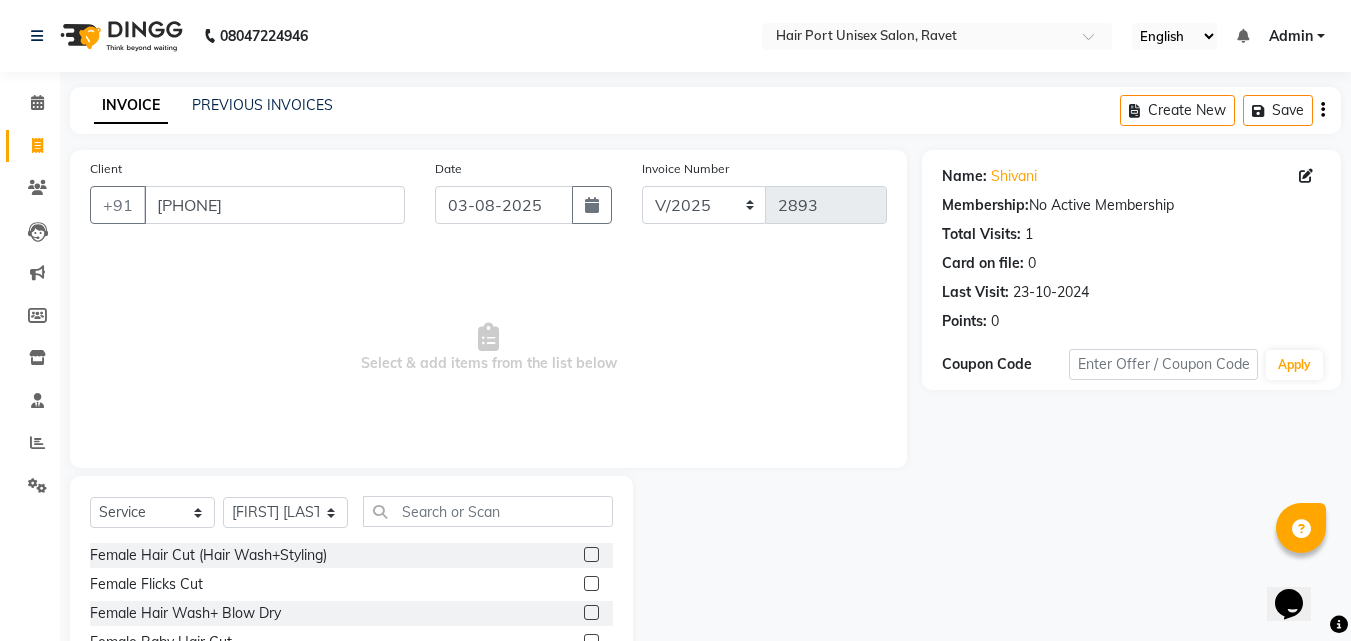 click on "Select Service Product Membership Package Voucher Prepaid Gift Card Select Stylist [FIRST] [LAST] Esmail Gufran [FIRST] [LAST] [FIRST] [LAST] Rupali [FIRST] [LAST] [FIRST] [LAST] Female Hair Cut (Hair Wash+Styling) Female Flicks Cut Female Hair Wash+ Blow Dry Female Baby Hair Cut Female Treated Hair Wash+ Blow Dry Female Styling Short Hair Female Styling Medium Hair Female Styling Long Hair Female Styling Iron/Tong Short Hair Female Styling Iron/Tong Medium Hair Female Styling Iron/Tong Long Hair Female Straightening Short Hair Female Straightening Medium Hair Female Staightening Long Hair Female Smoothing Short Hair Female Smoothing Medium Hair Female Smoothing Long Hair Female Nanoplastla Short Hair Female Nanoplastla Medium Hair Female Nanoplastla Long Hair Female Keratin Short Hair Female Keratin Medium Hair Female Keratin Long Hair Female Bluetox Short Hair Female Bluetox Medium Hair Female Bluetox Tong Hair Female Hair Spa Deep Nourishing" 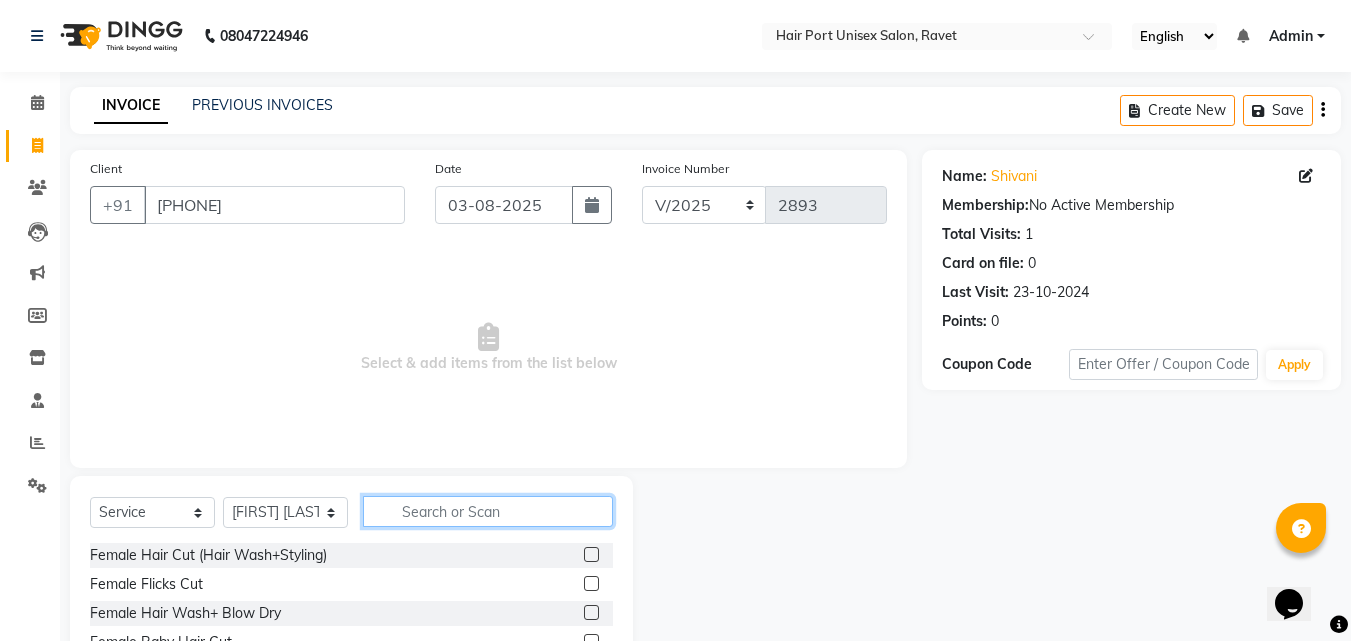 click 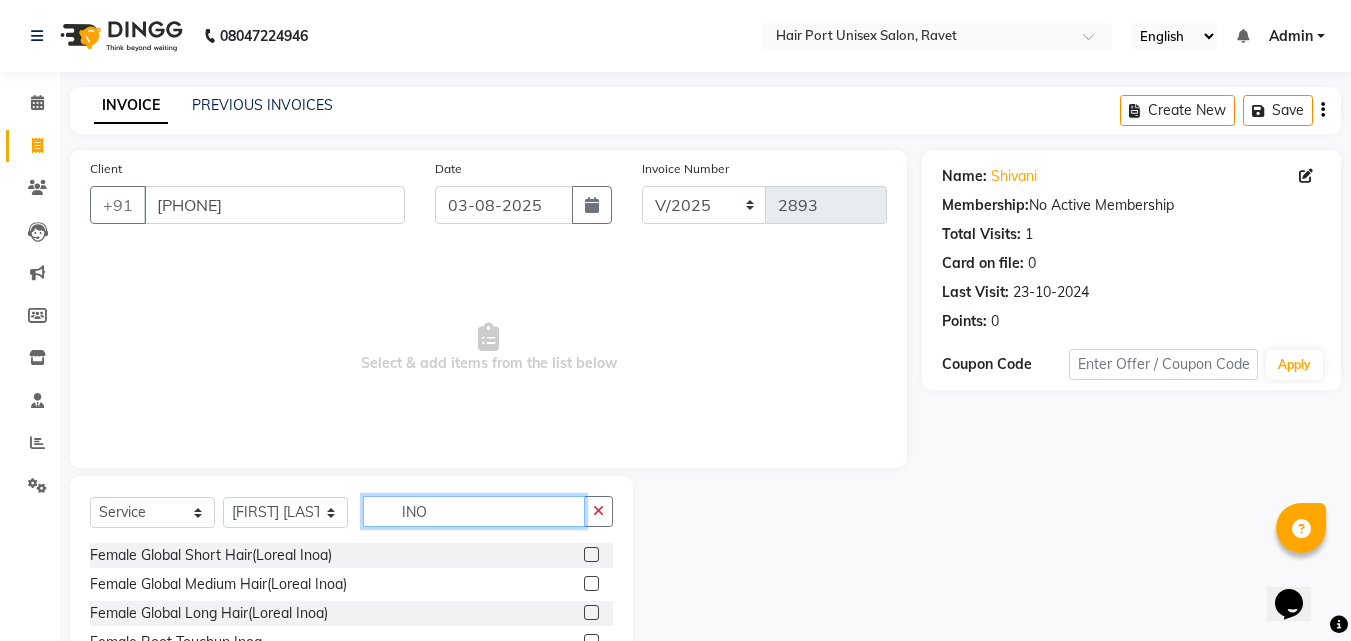 type on "INO" 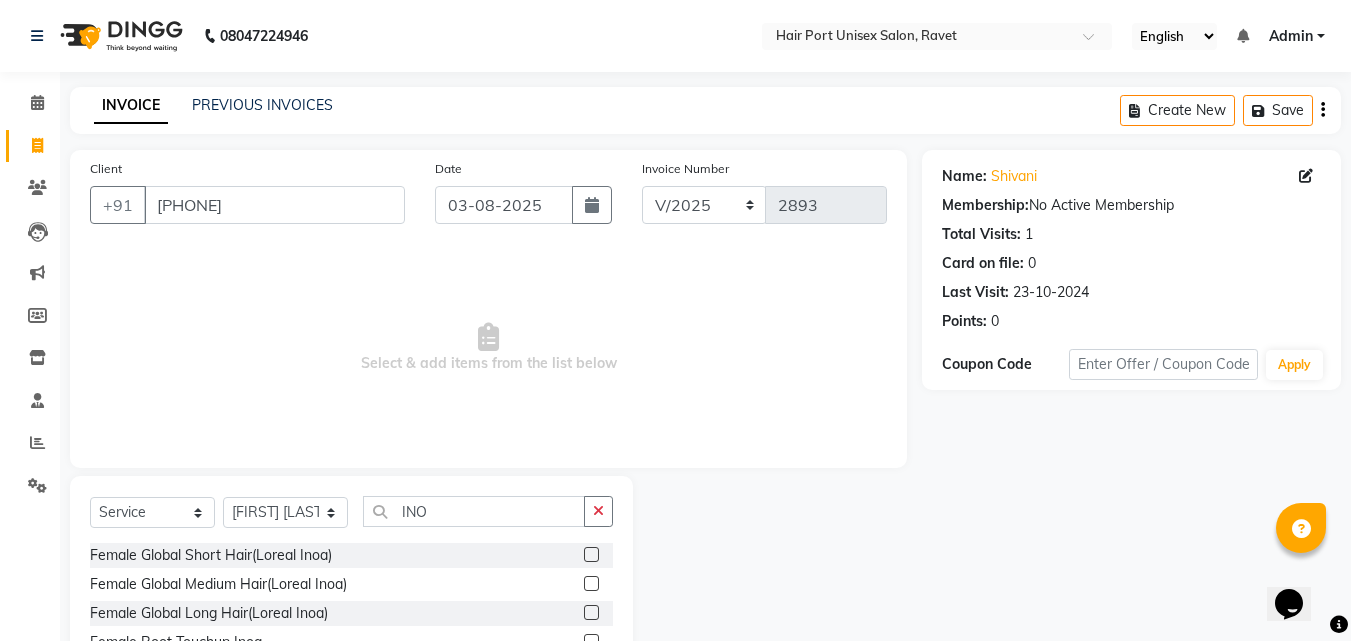 click on "Female Global Medium Hair(Loreal Inoa)" 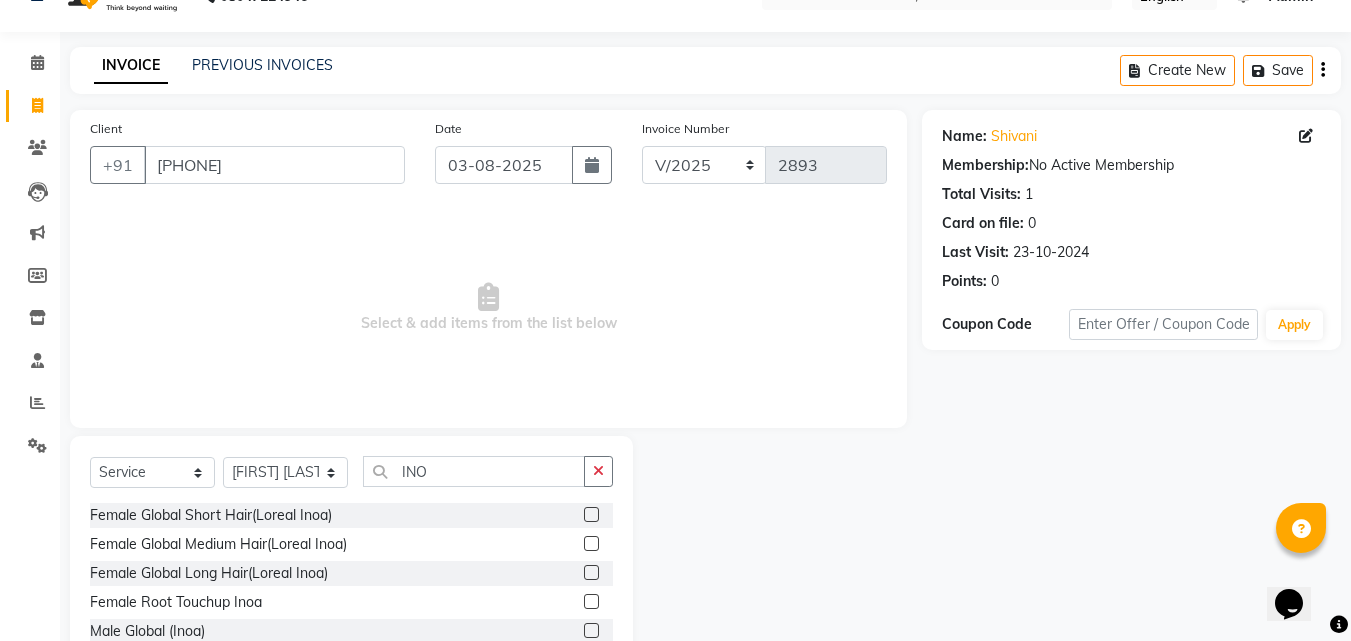 scroll, scrollTop: 80, scrollLeft: 0, axis: vertical 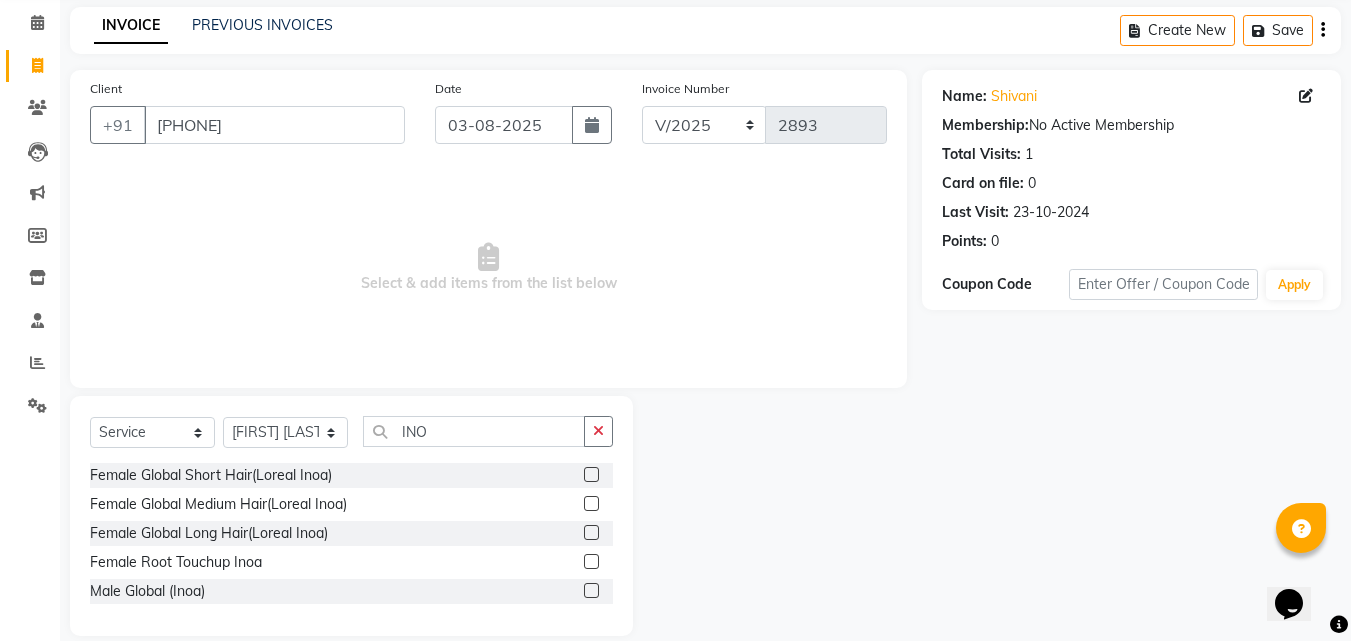 click 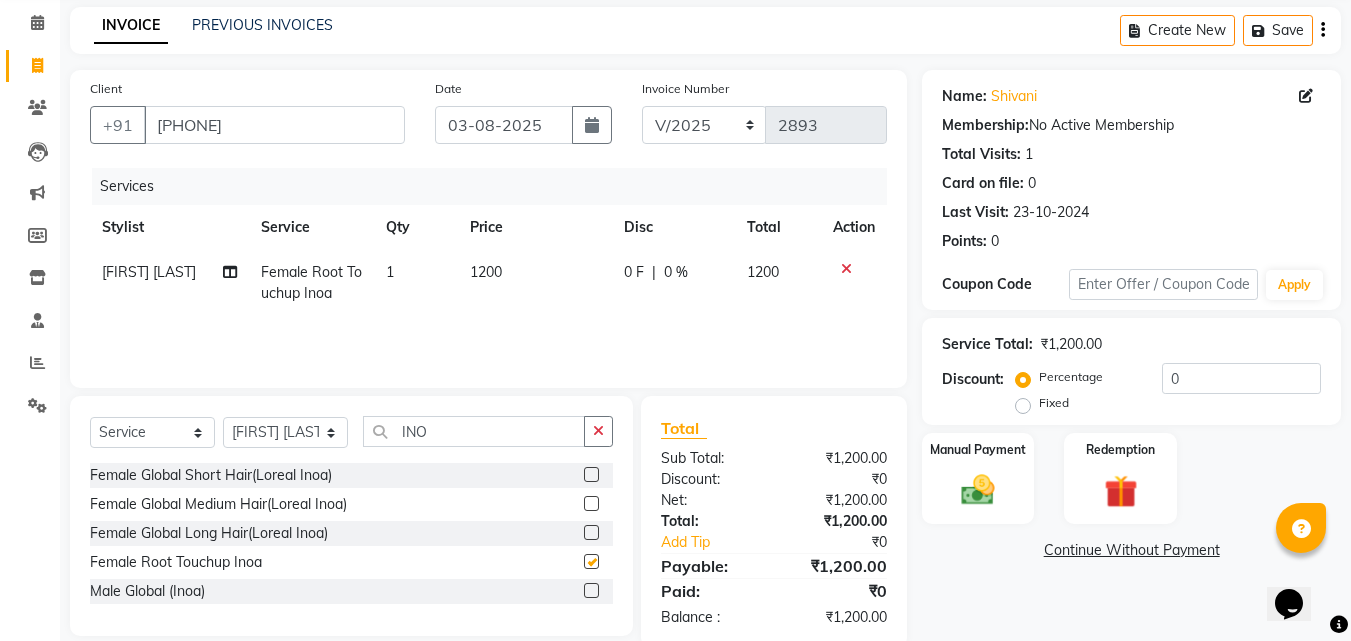 checkbox on "false" 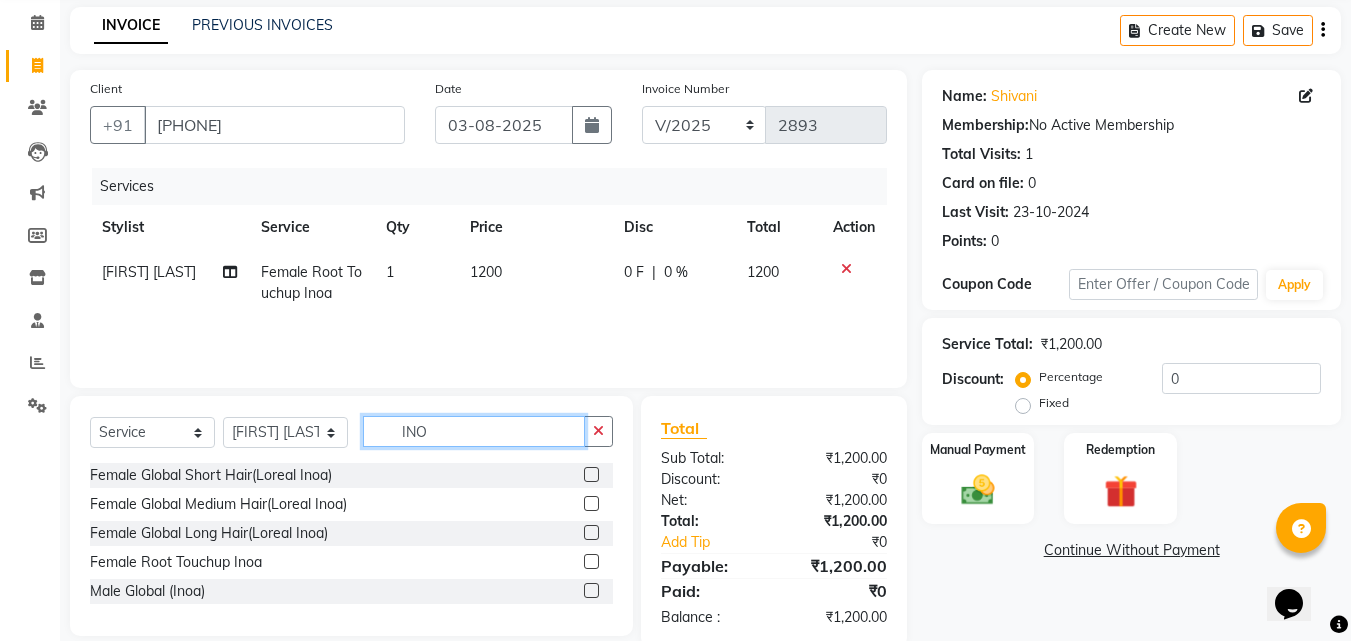 click on "INO" 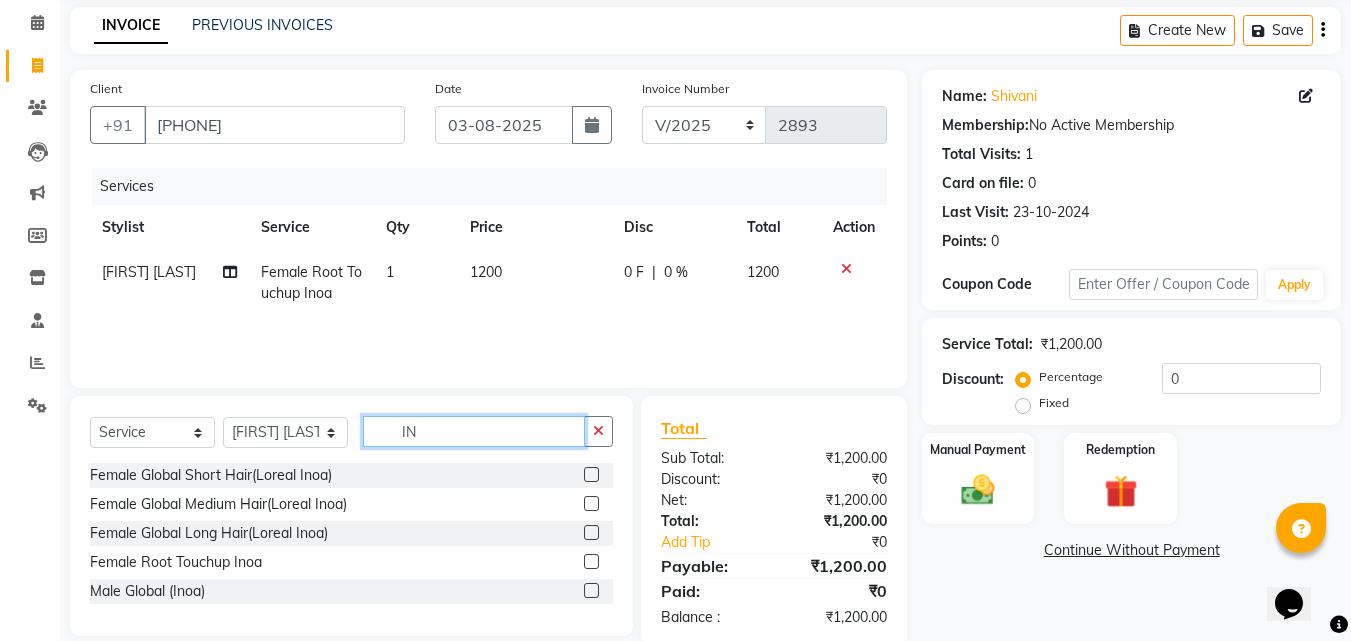 type on "I" 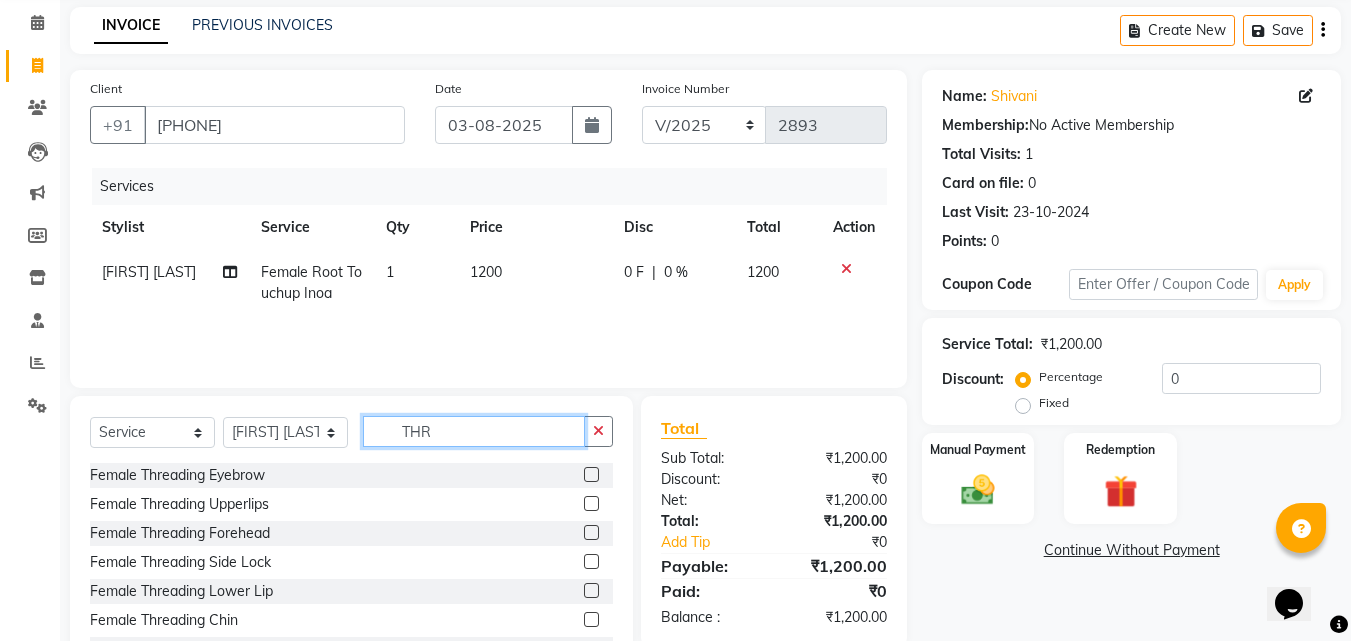 type on "THR" 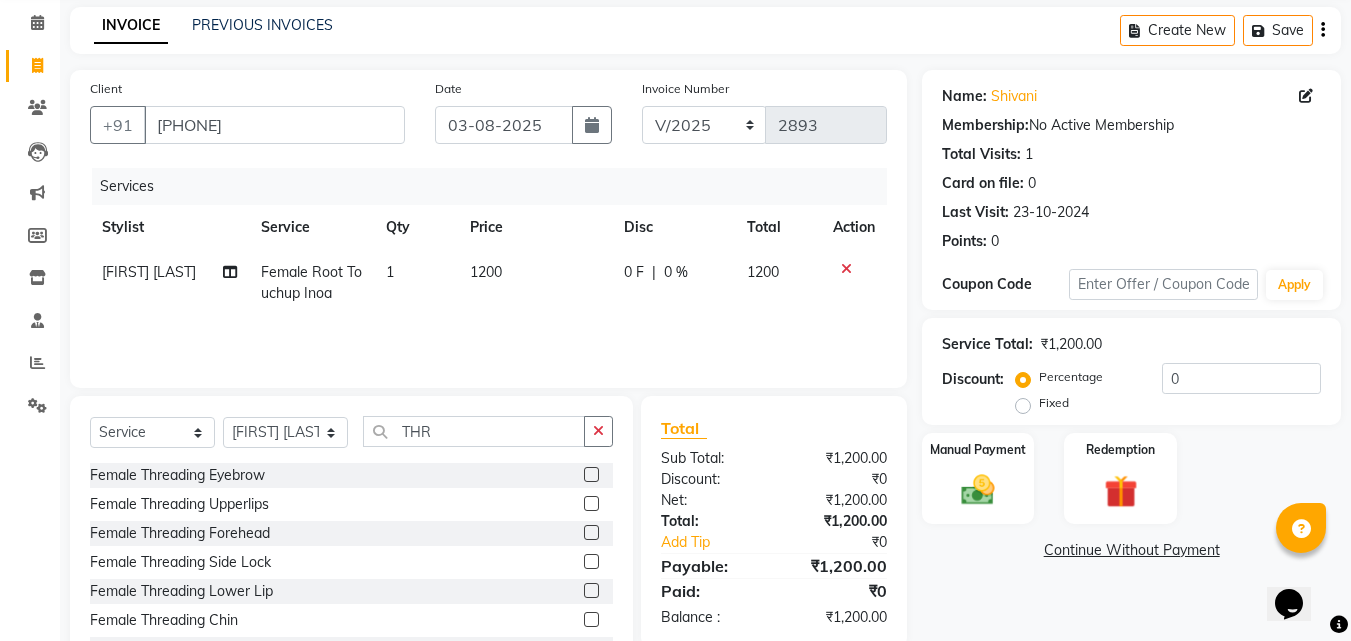 click 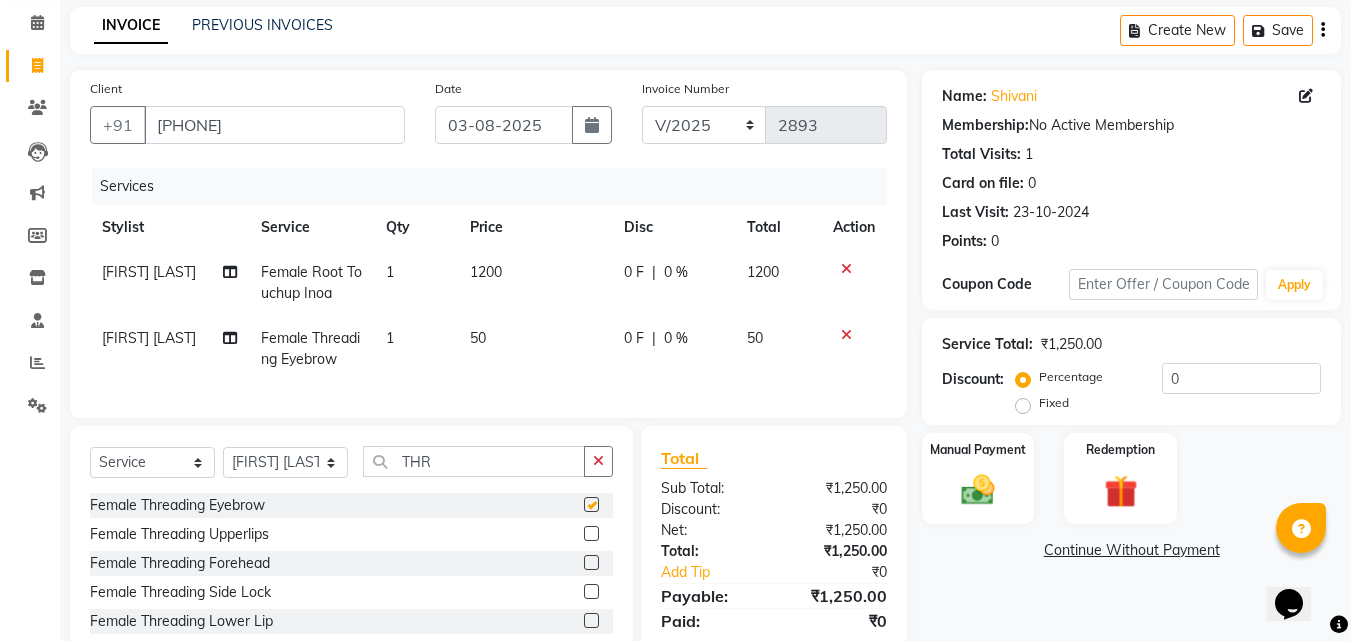 checkbox on "false" 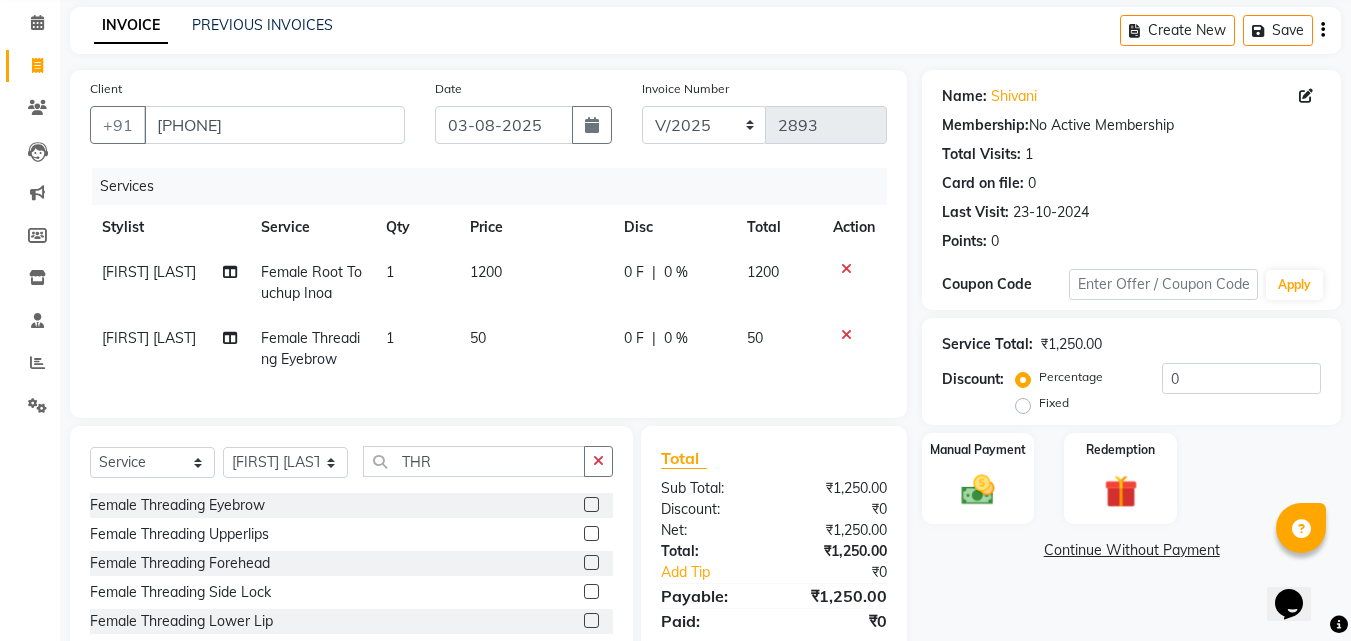 click 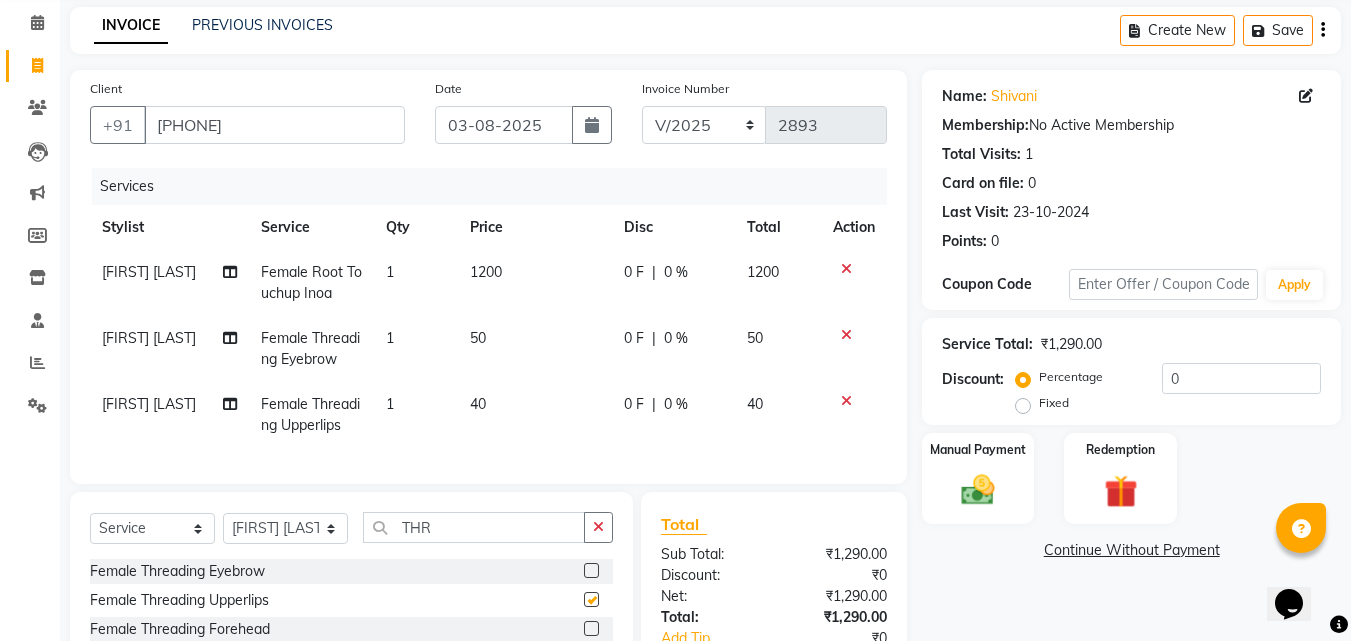 checkbox on "false" 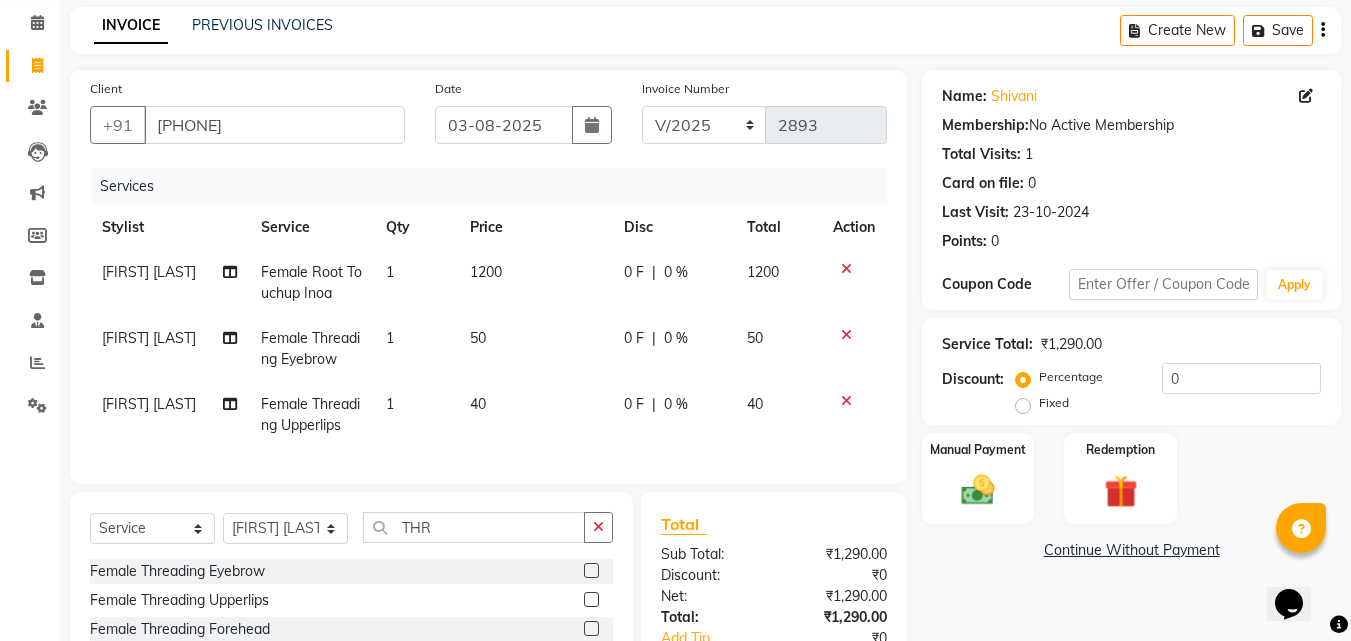 click on "Client +91 [PHONE] Date [DATE] Invoice Number V/2025 V/2025-26 2893 Services Stylist Service Qty Price Disc Total Action [FIRST] [LAST] Female Root Touchup Inoa 1 1200 0 F | 0 % 1200 [FIRST] [LAST] Female Threading Eyebrow 1 50 0 F | 0 % 50 [FIRST] [LAST] Female Threading Upperlips 1 40 0 F | 0 % 40" 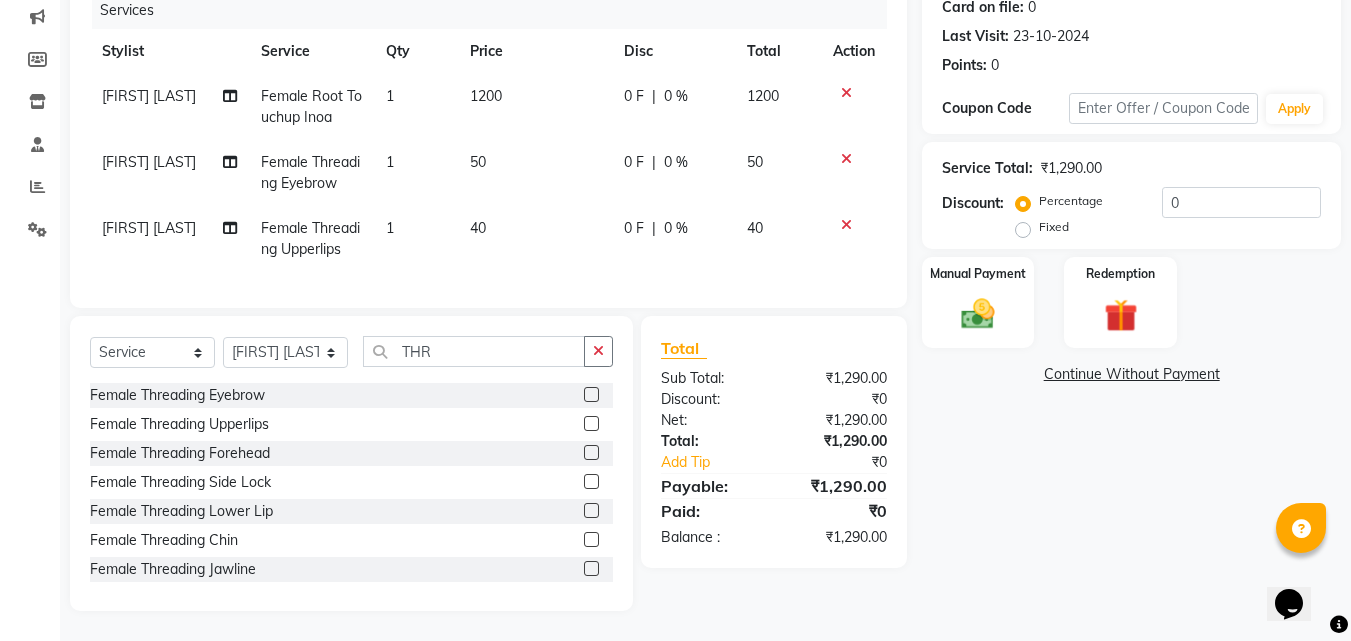scroll, scrollTop: 271, scrollLeft: 0, axis: vertical 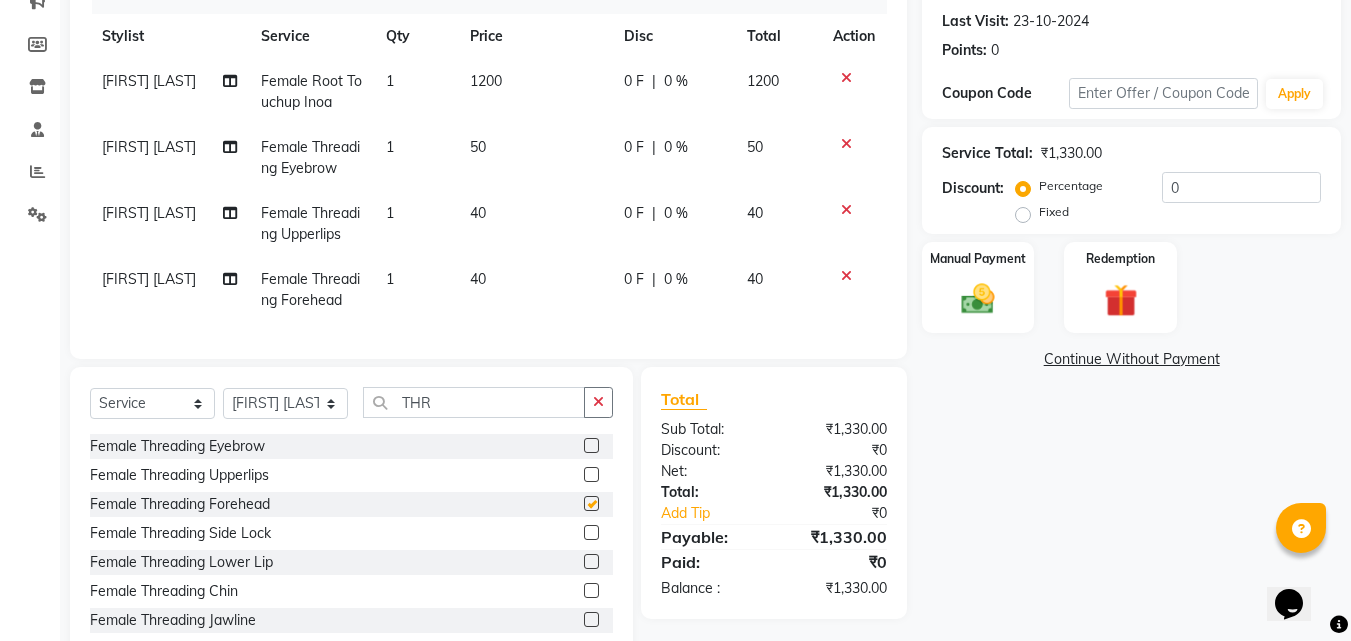 checkbox on "false" 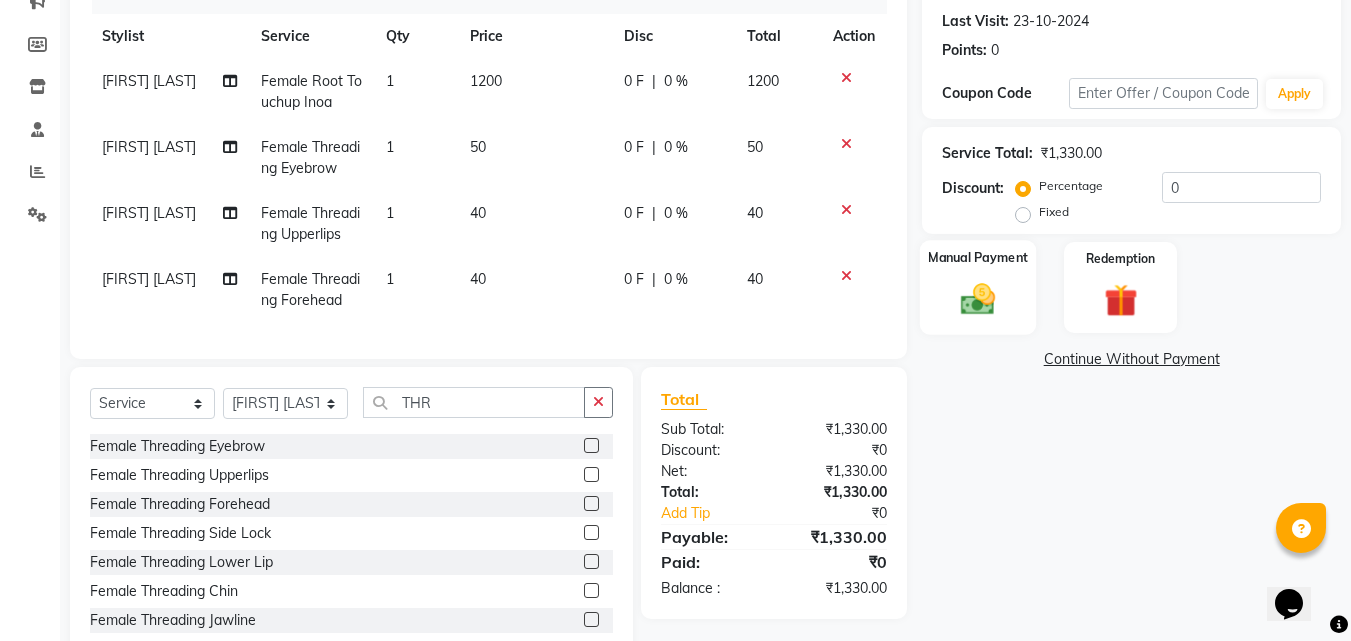 click 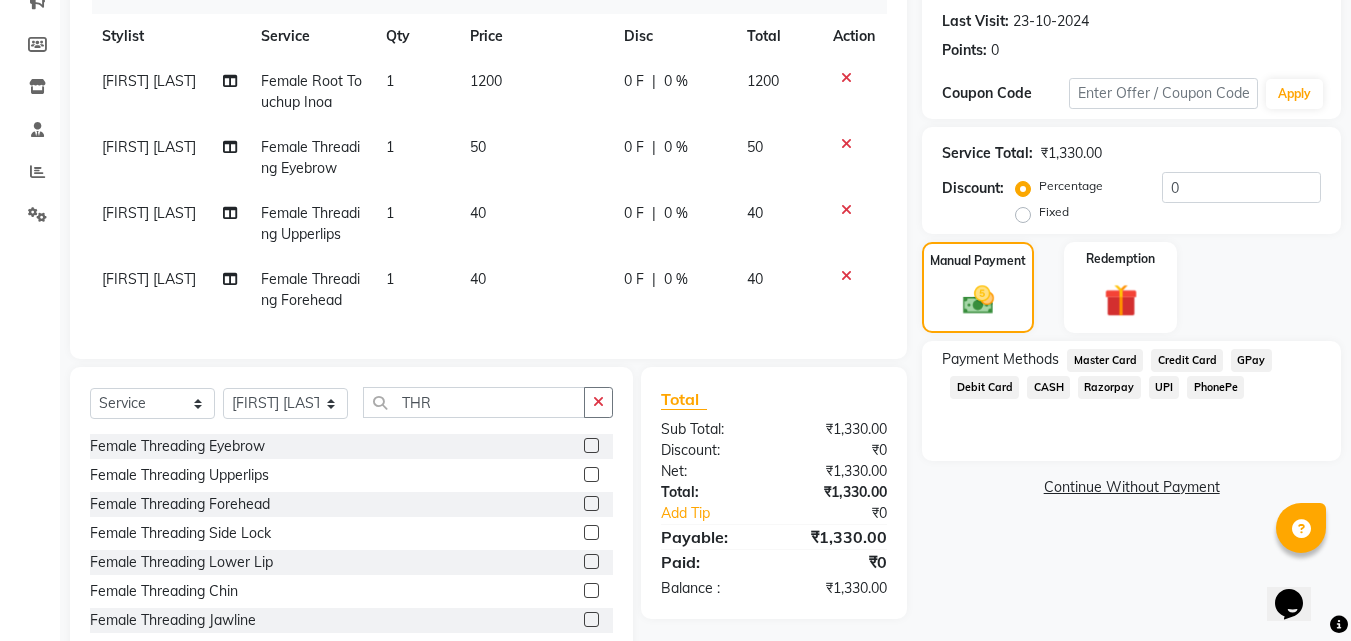 click on "CASH" 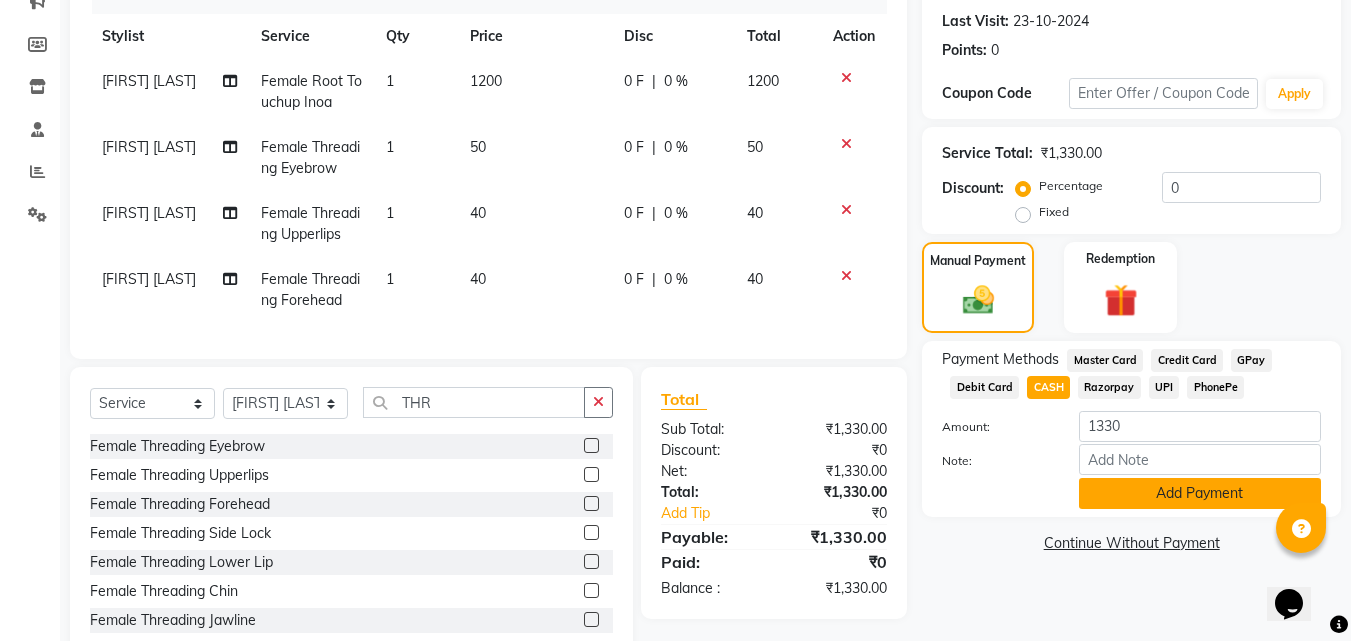 click on "Add Payment" 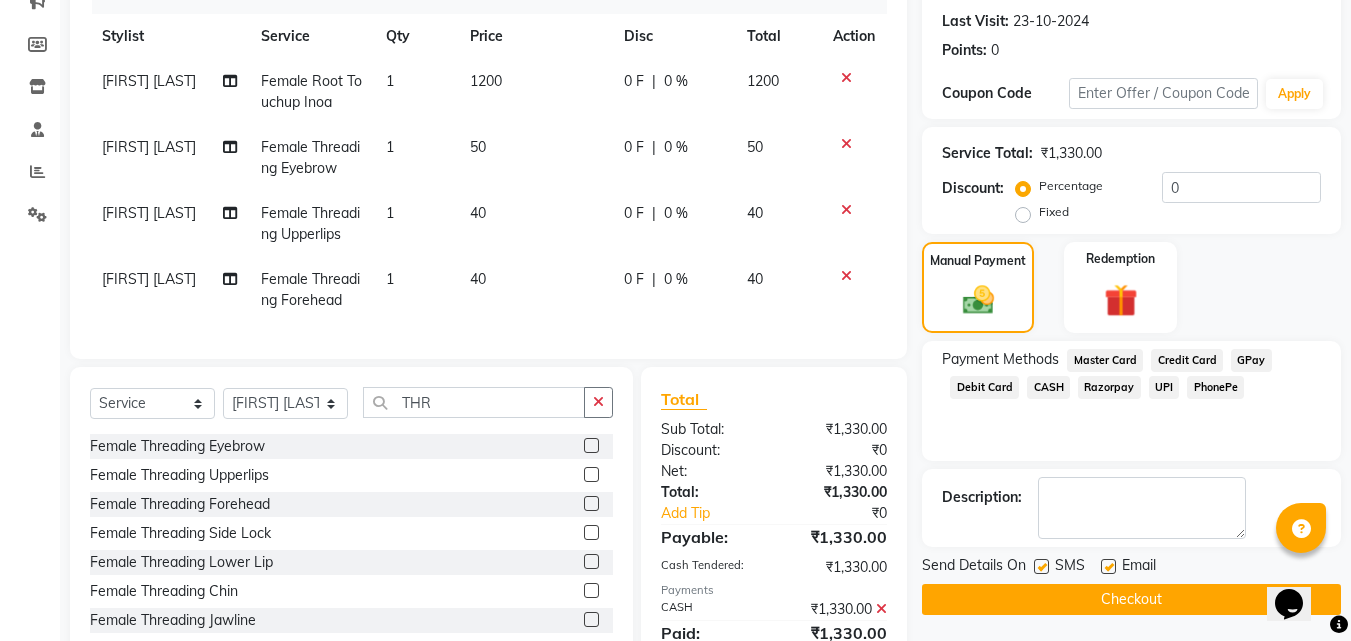 click on "Checkout" 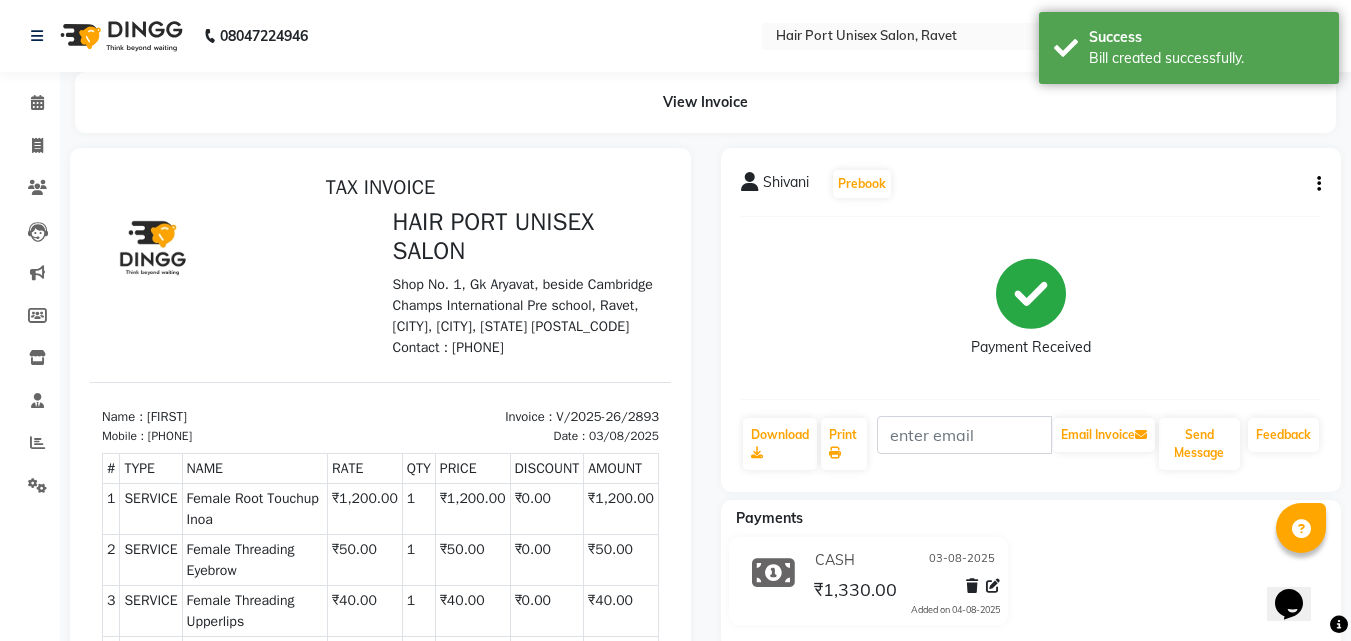 scroll, scrollTop: 0, scrollLeft: 0, axis: both 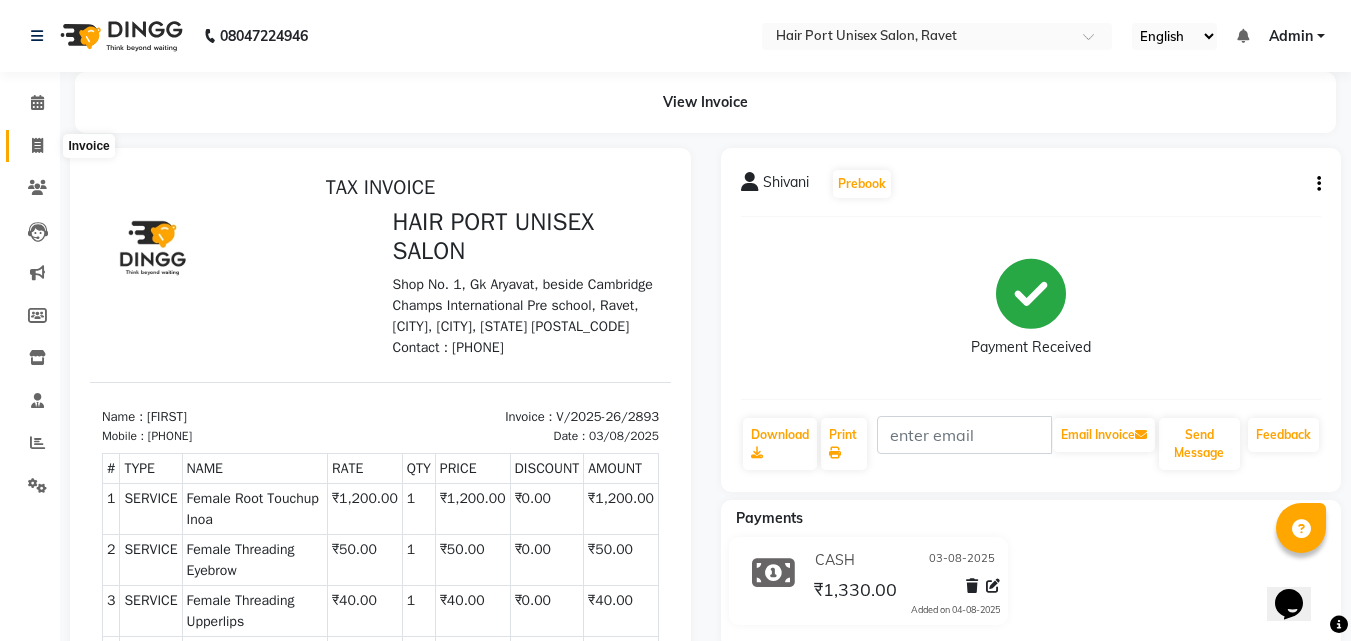 click 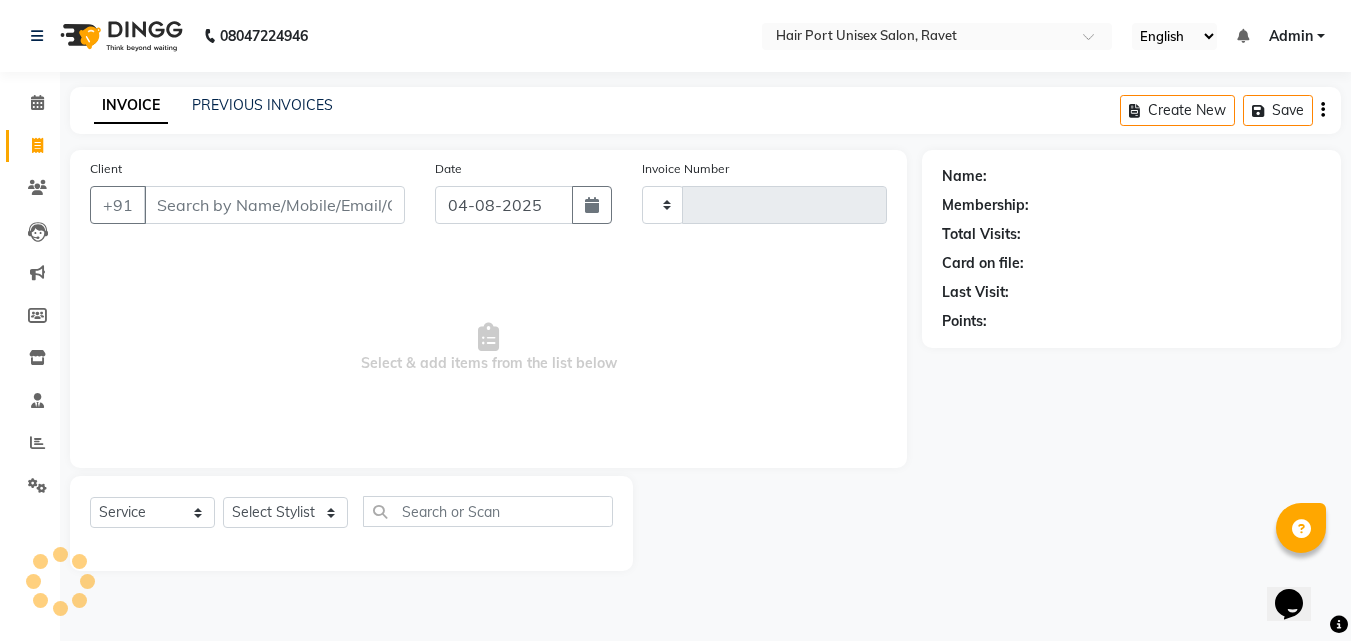 type on "2894" 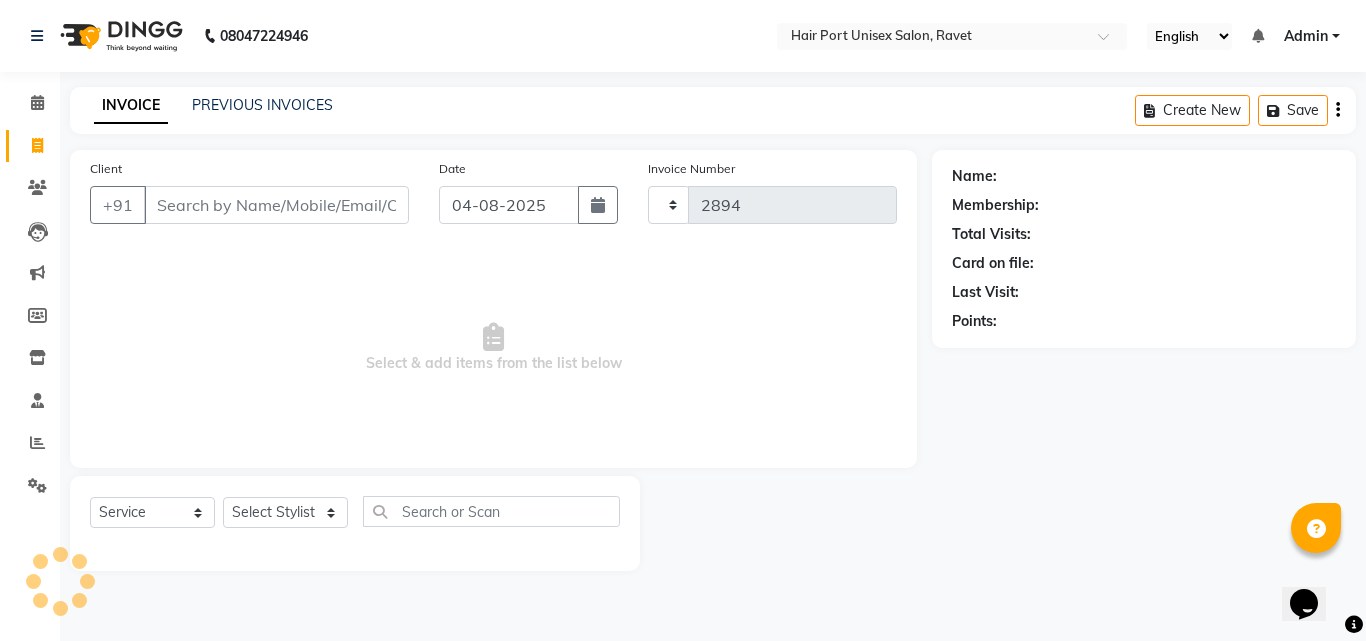 select on "7015" 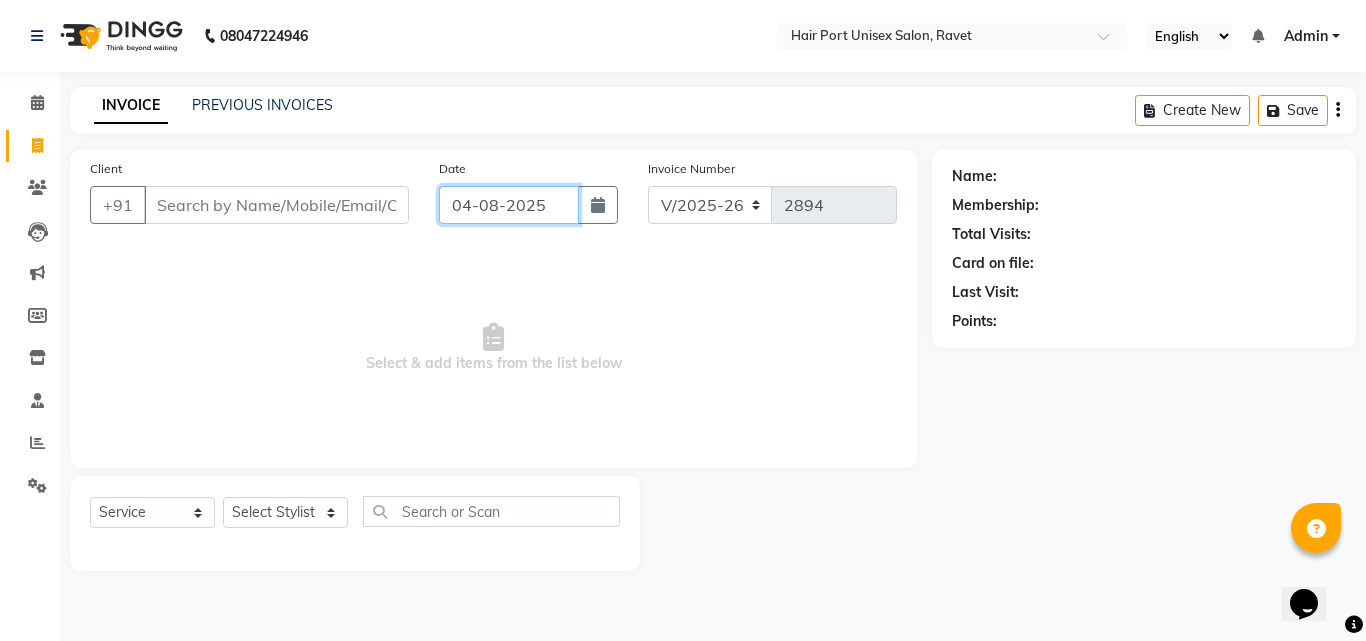 click on "04-08-2025" 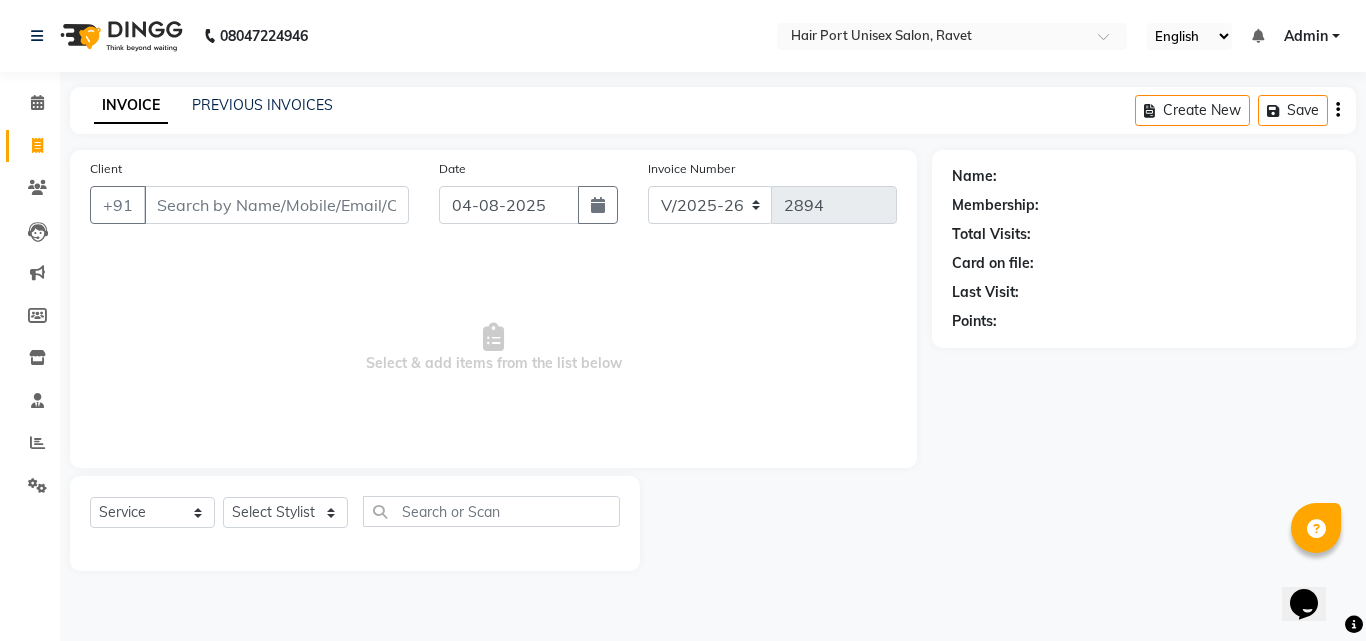 select on "8" 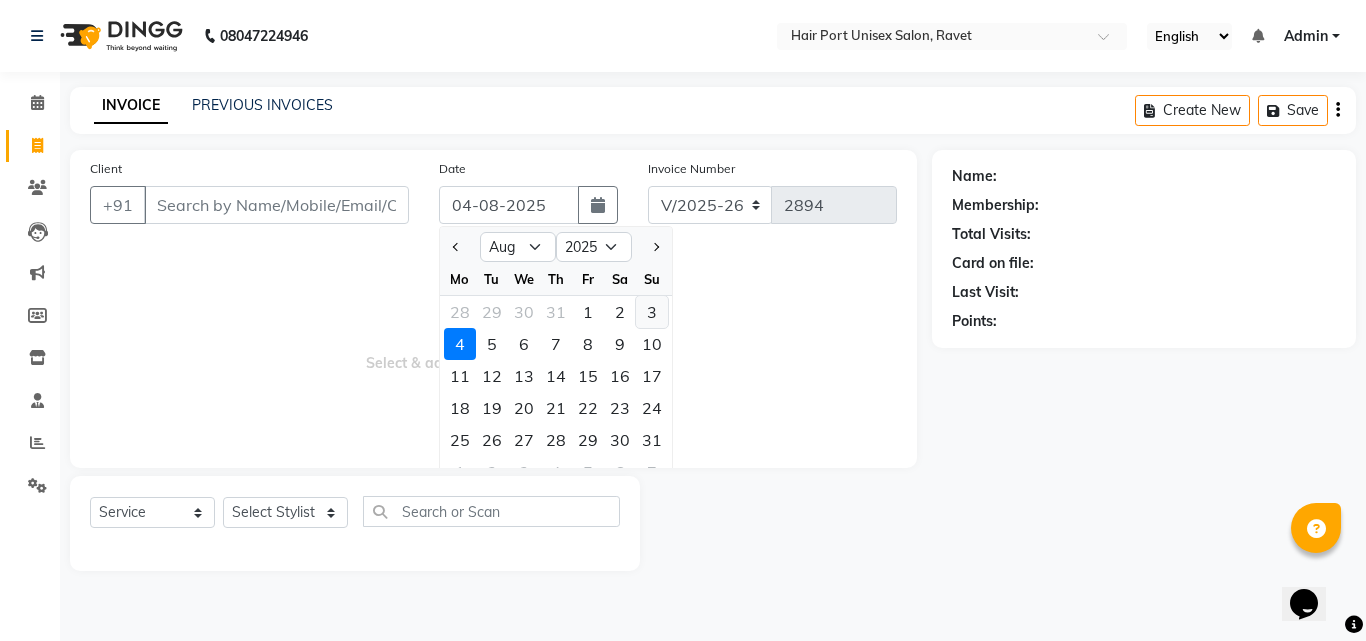 click on "3" 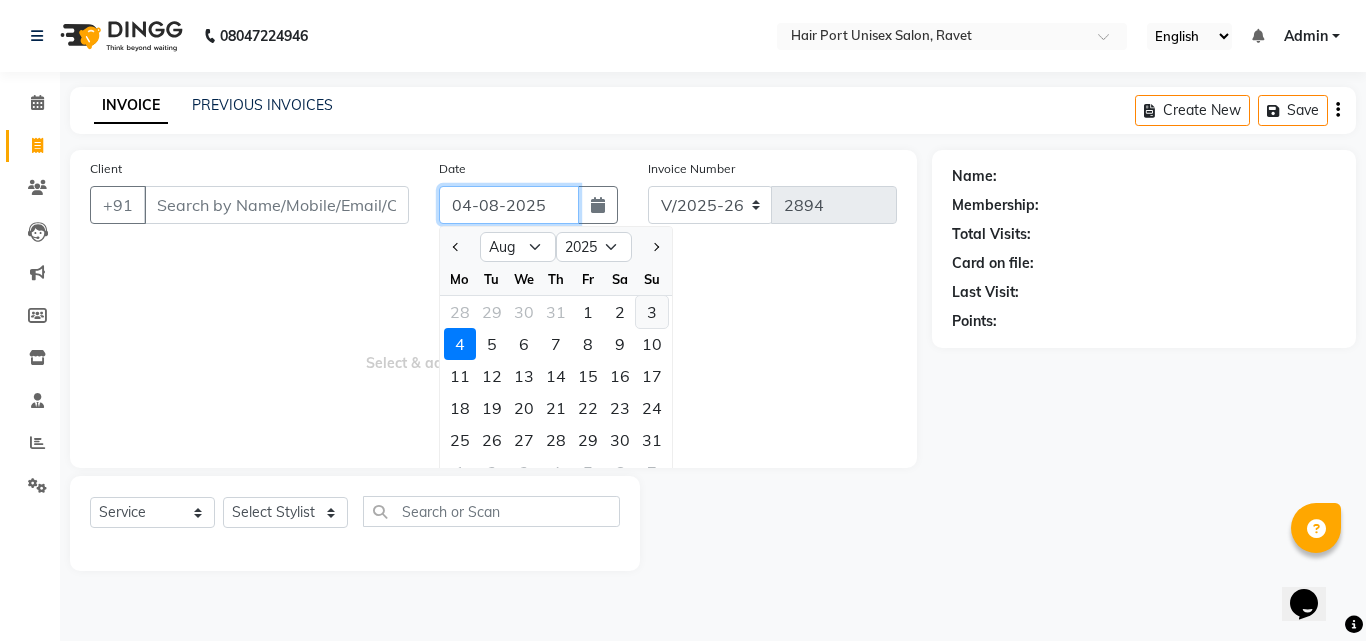 type on "03-08-2025" 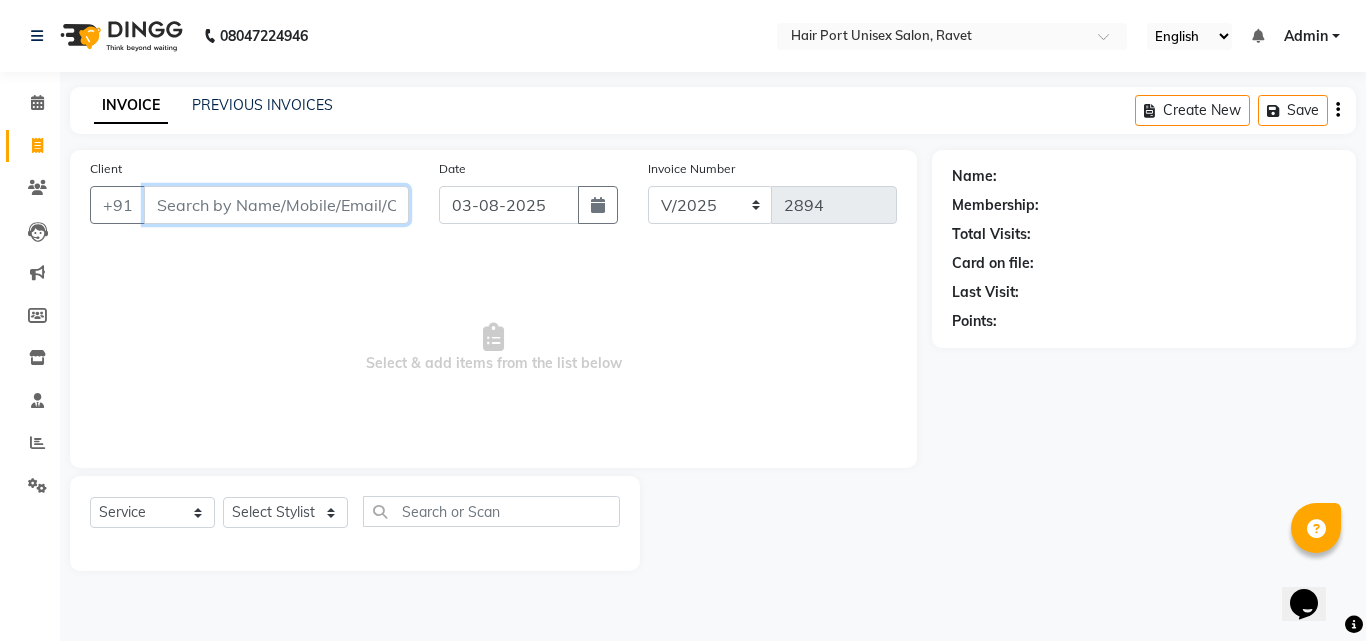 click on "Client" at bounding box center (276, 205) 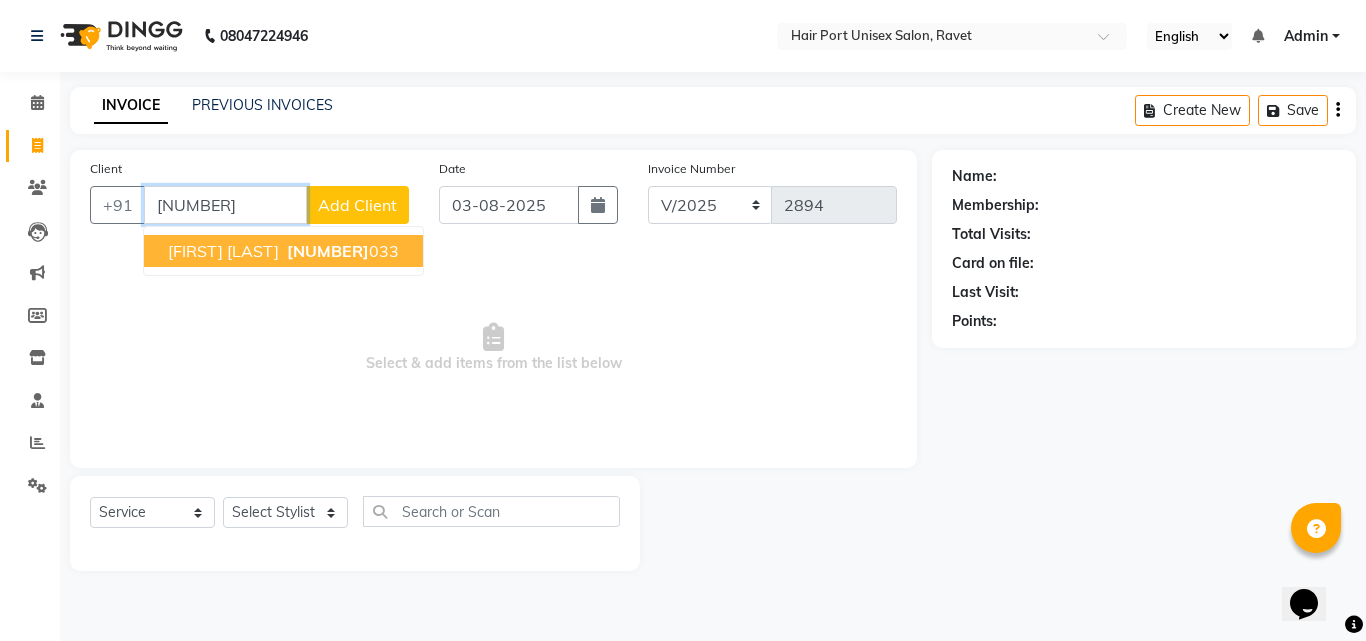 click on "[NUMBER]" at bounding box center [328, 251] 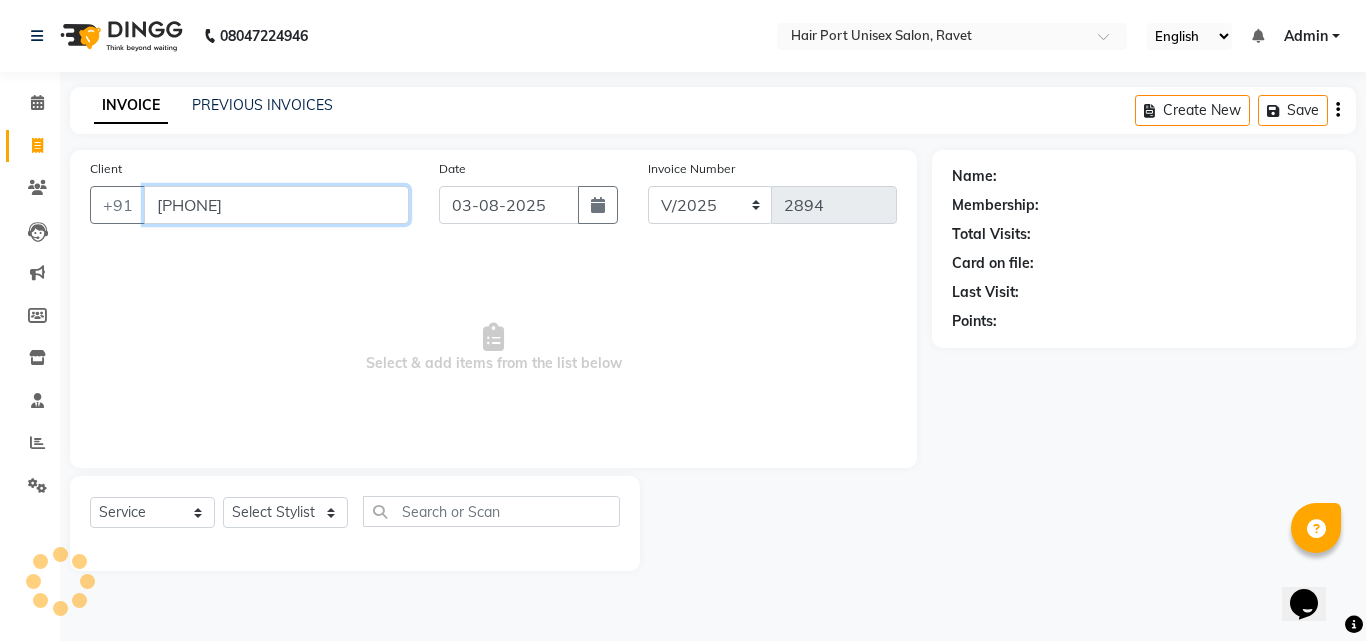 type on "[PHONE]" 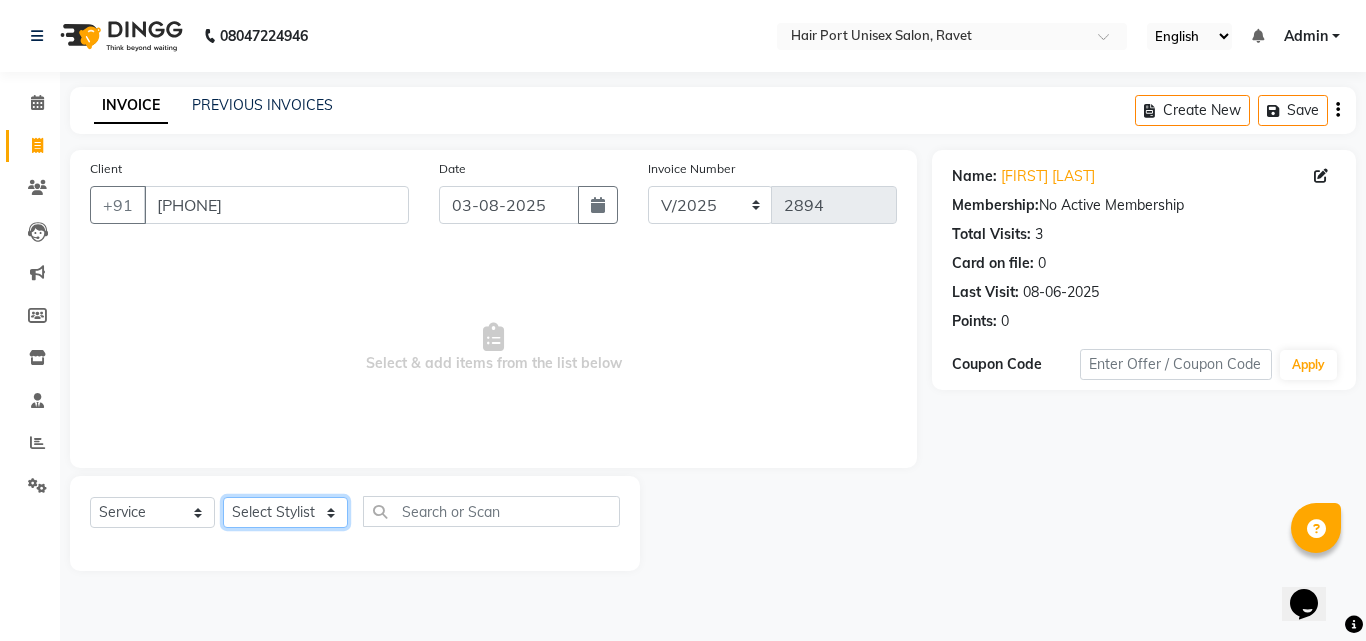 click on "Select Stylist Anushaka Parihar  Esmail Gufran Jyoti Disale Netaji Vishwanath Suryavanshi Rupali  Tanaji Vishwanath Suryavanshi Vinod Mane" 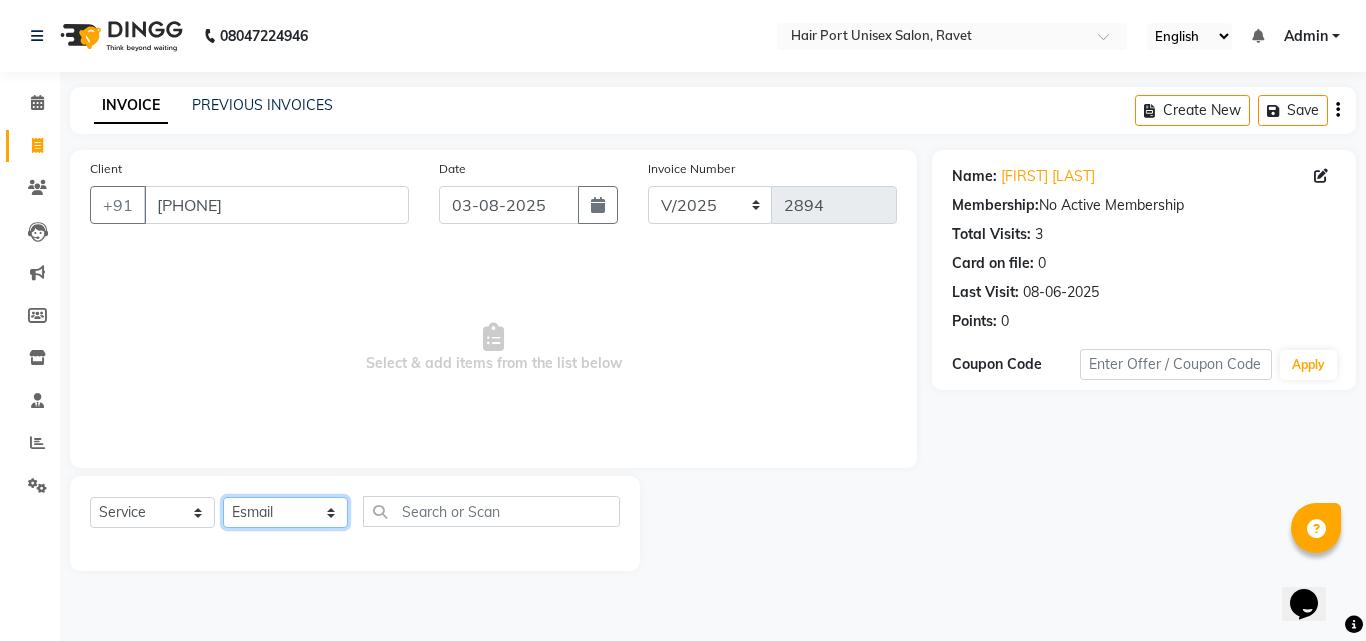 click on "Select Stylist Anushaka Parihar  Esmail Gufran Jyoti Disale Netaji Vishwanath Suryavanshi Rupali  Tanaji Vishwanath Suryavanshi Vinod Mane" 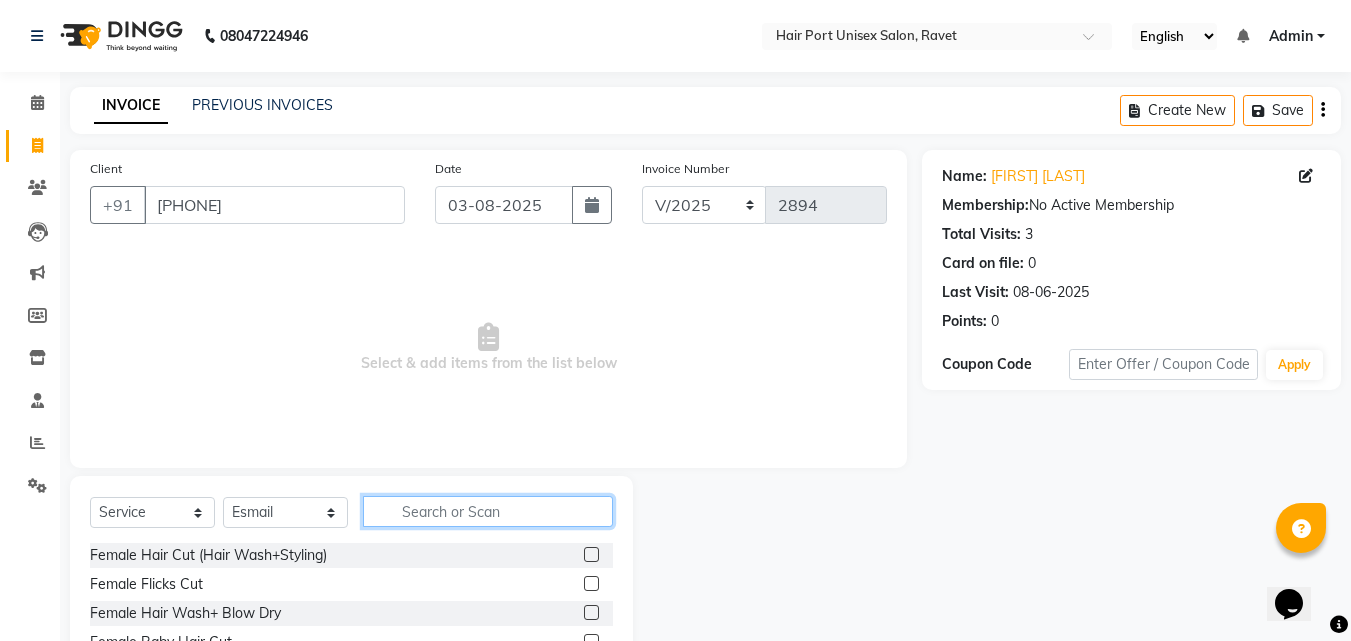 click 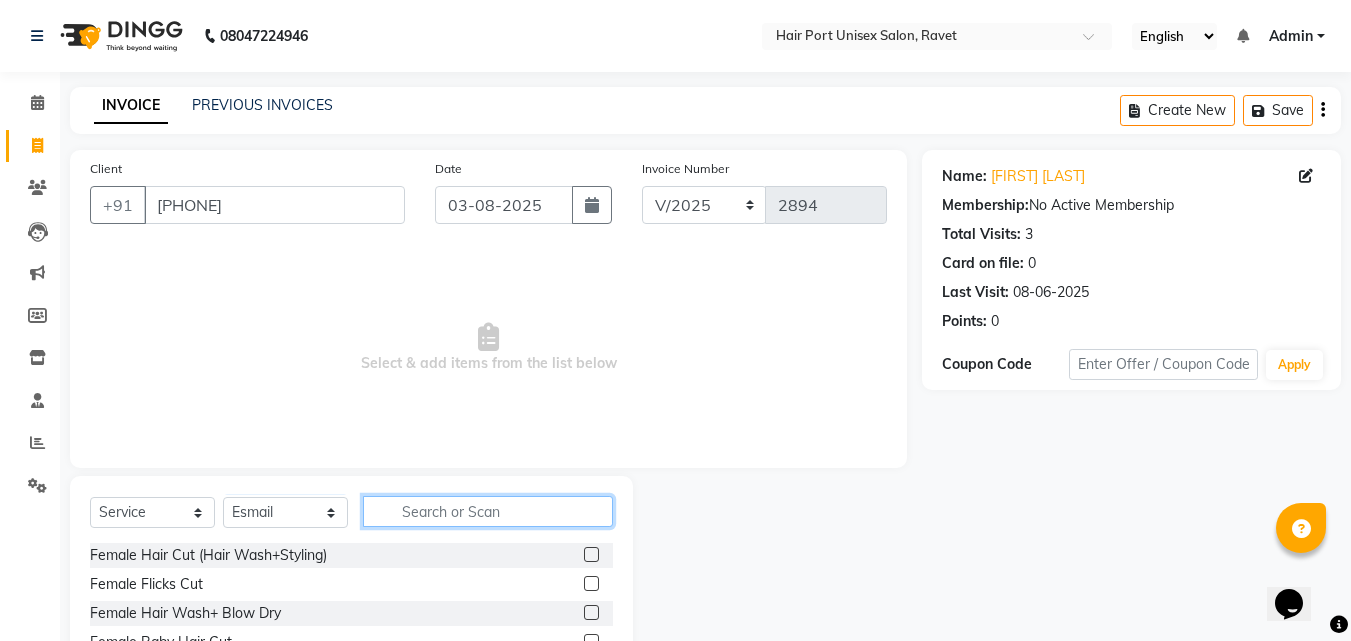 click 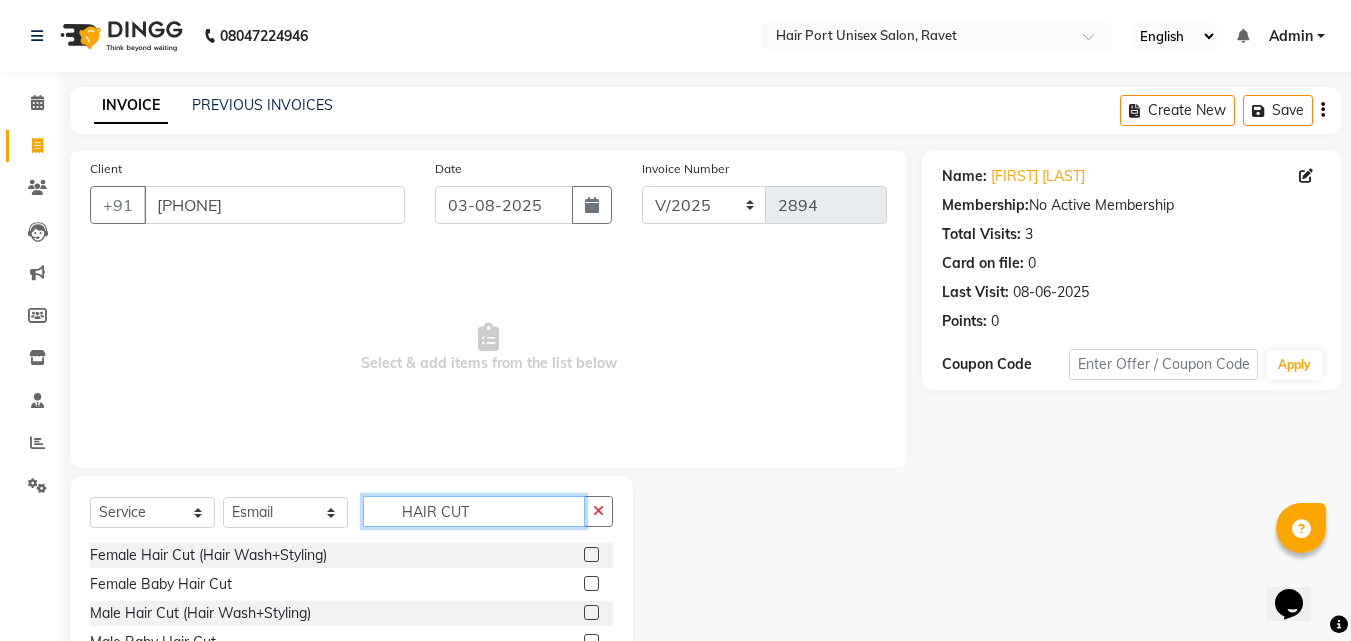 type on "HAIR CUT" 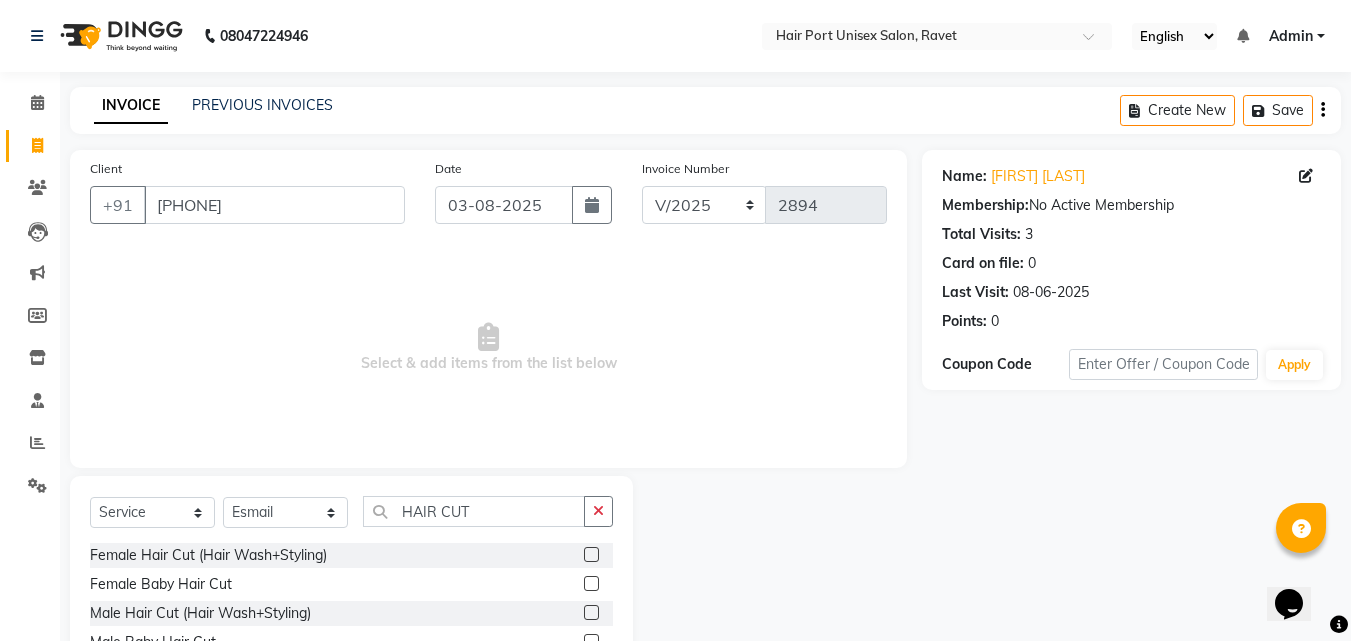 click 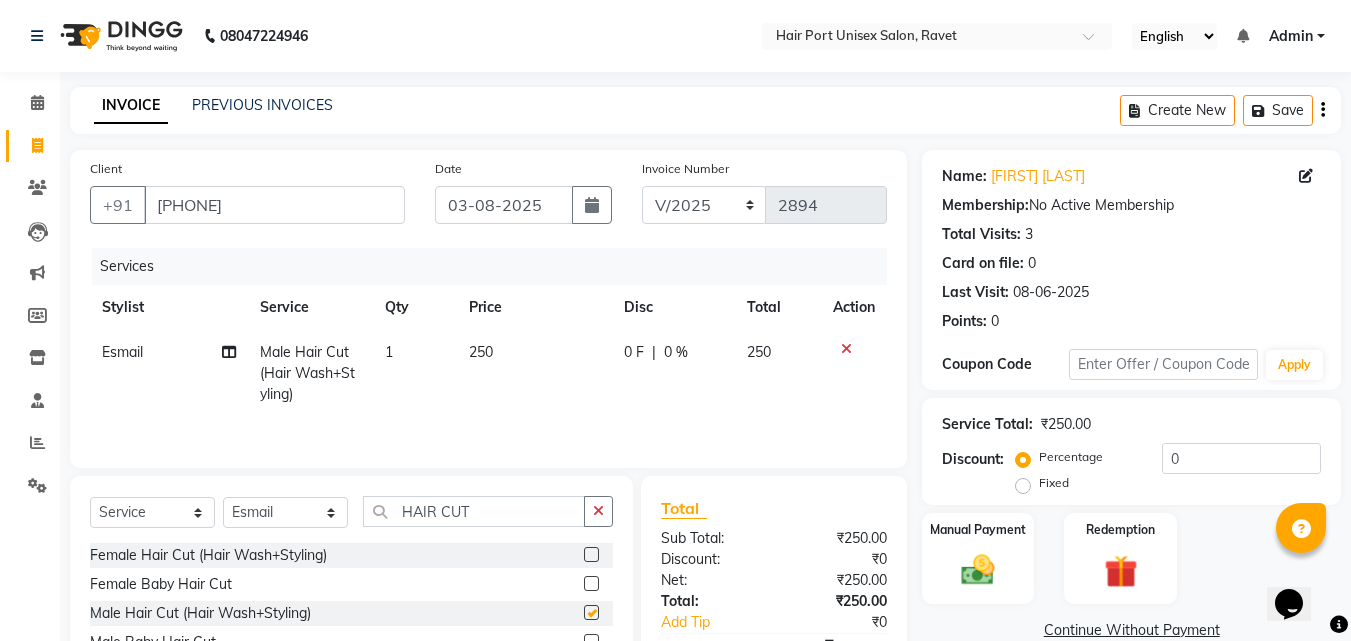 checkbox on "false" 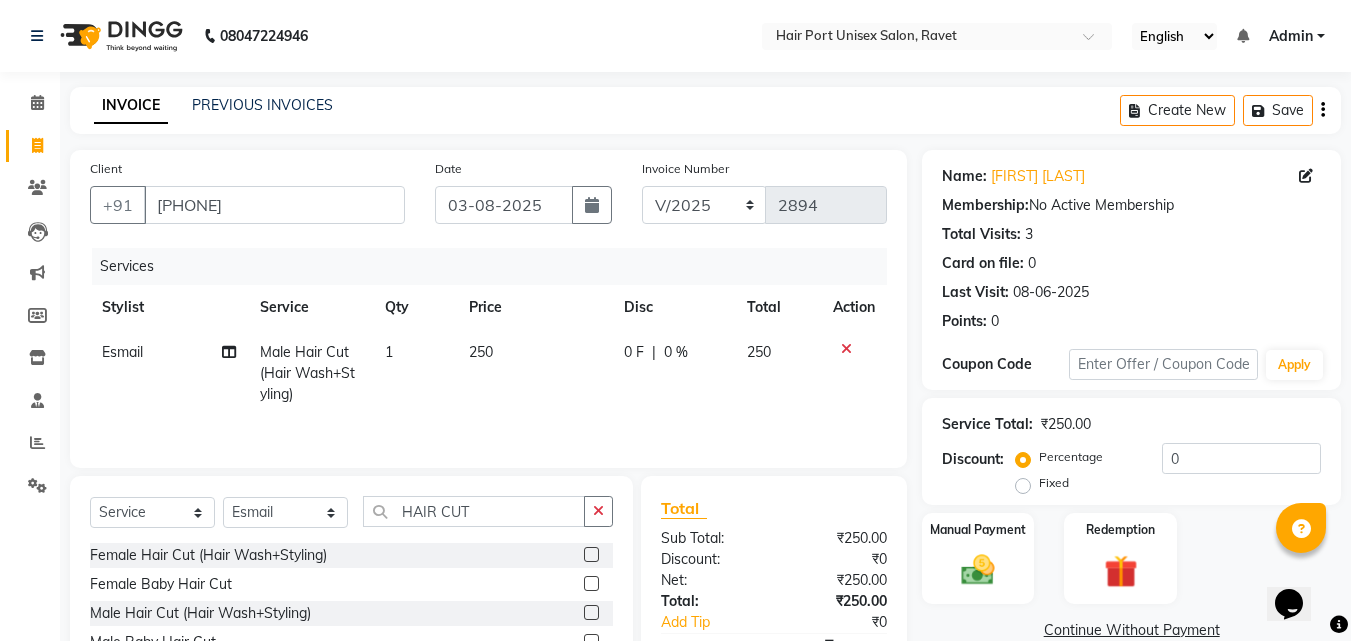 click on "Female Hair Cut (Hair Wash+Styling)  Female Baby Hair Cut  Male Hair Cut (Hair Wash+Styling)  Male Baby Hair Cut" 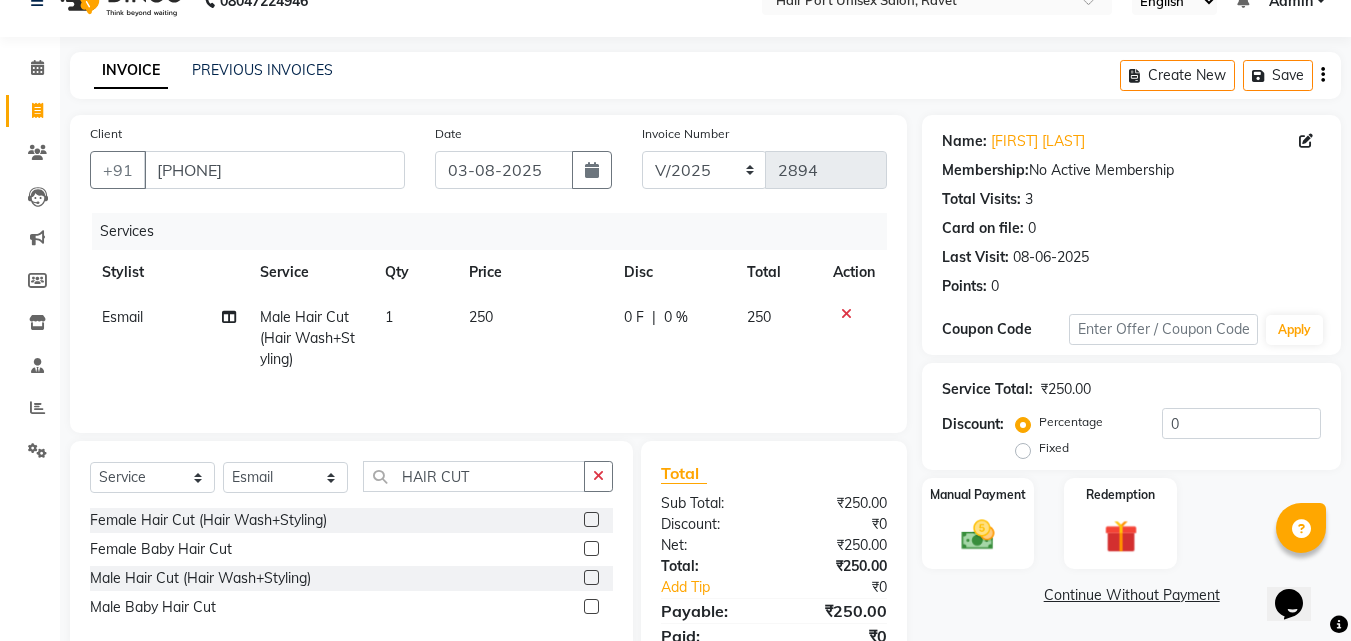 scroll, scrollTop: 40, scrollLeft: 0, axis: vertical 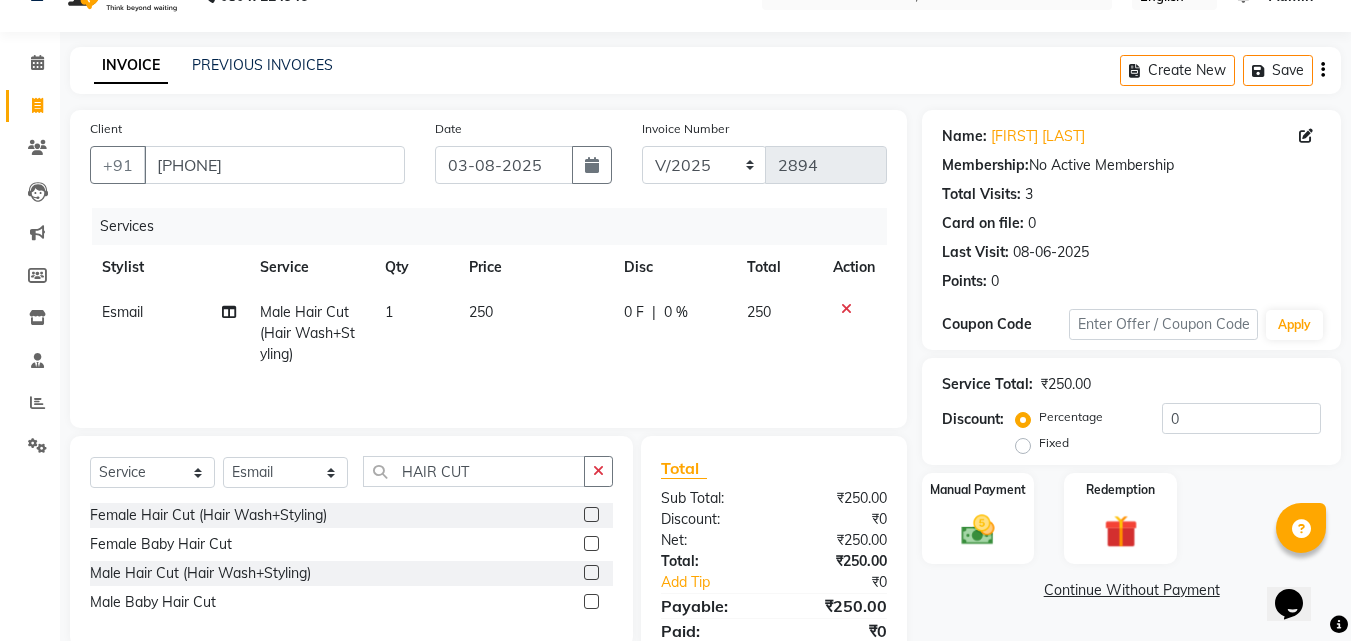 click 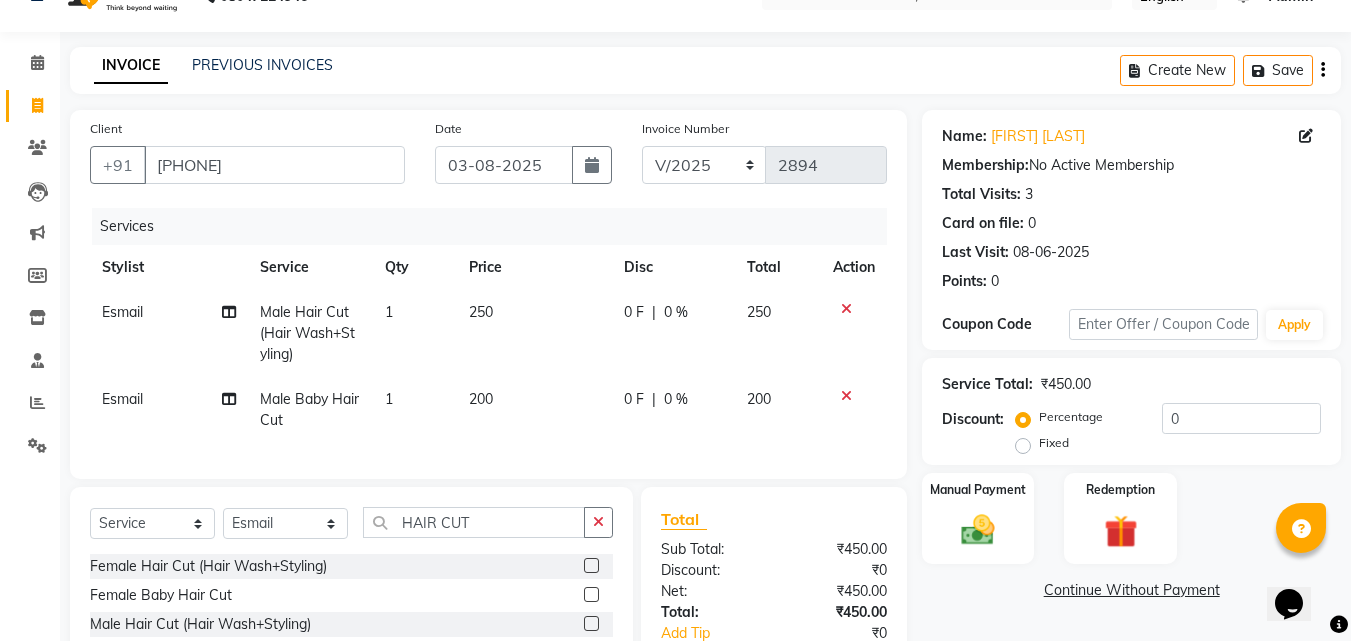 checkbox on "false" 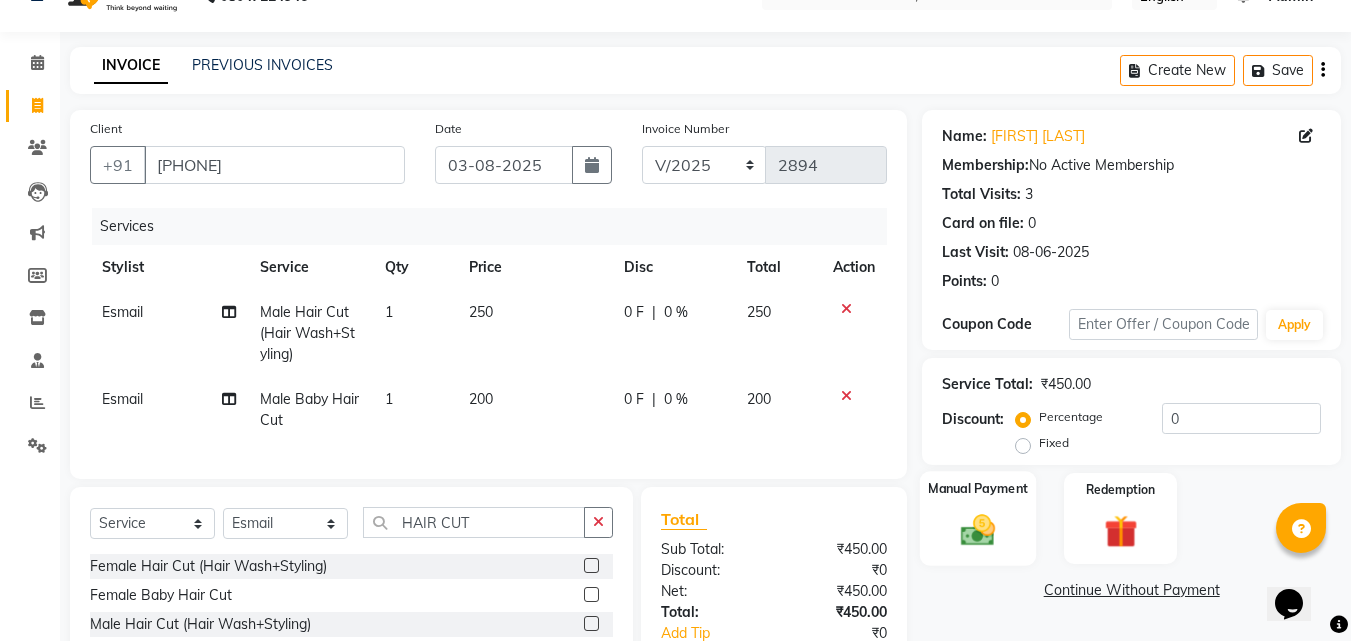 click 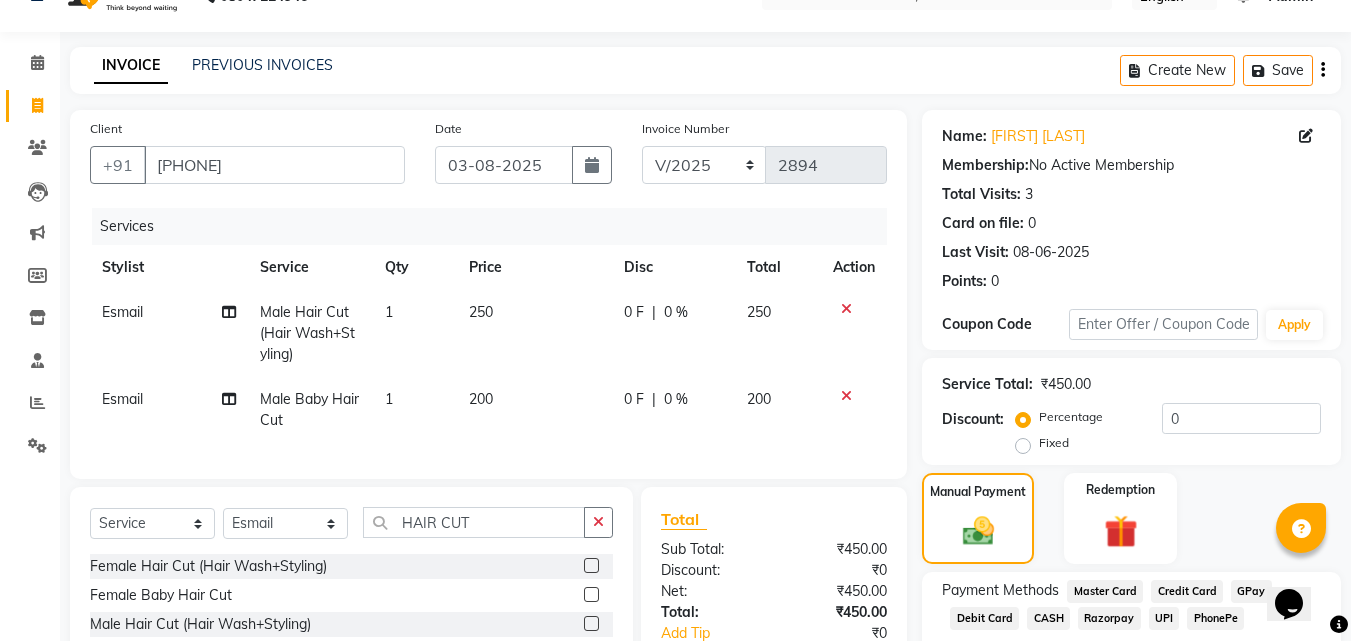click on "UPI" 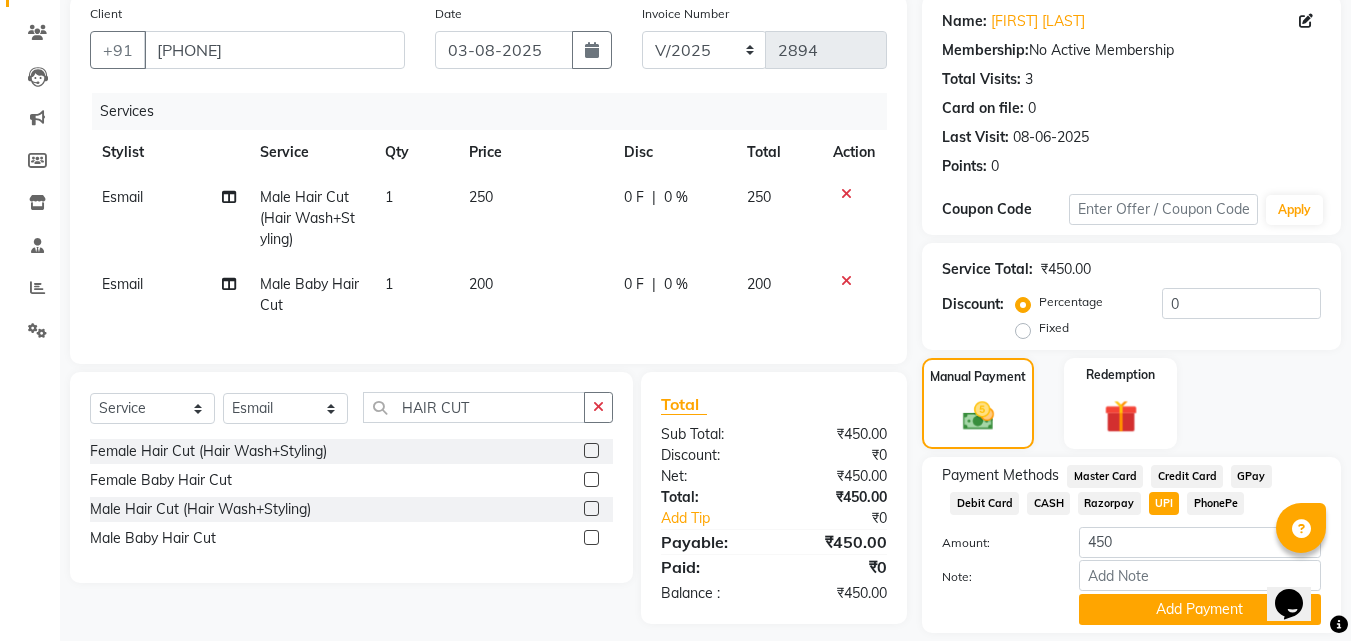 scroll, scrollTop: 218, scrollLeft: 0, axis: vertical 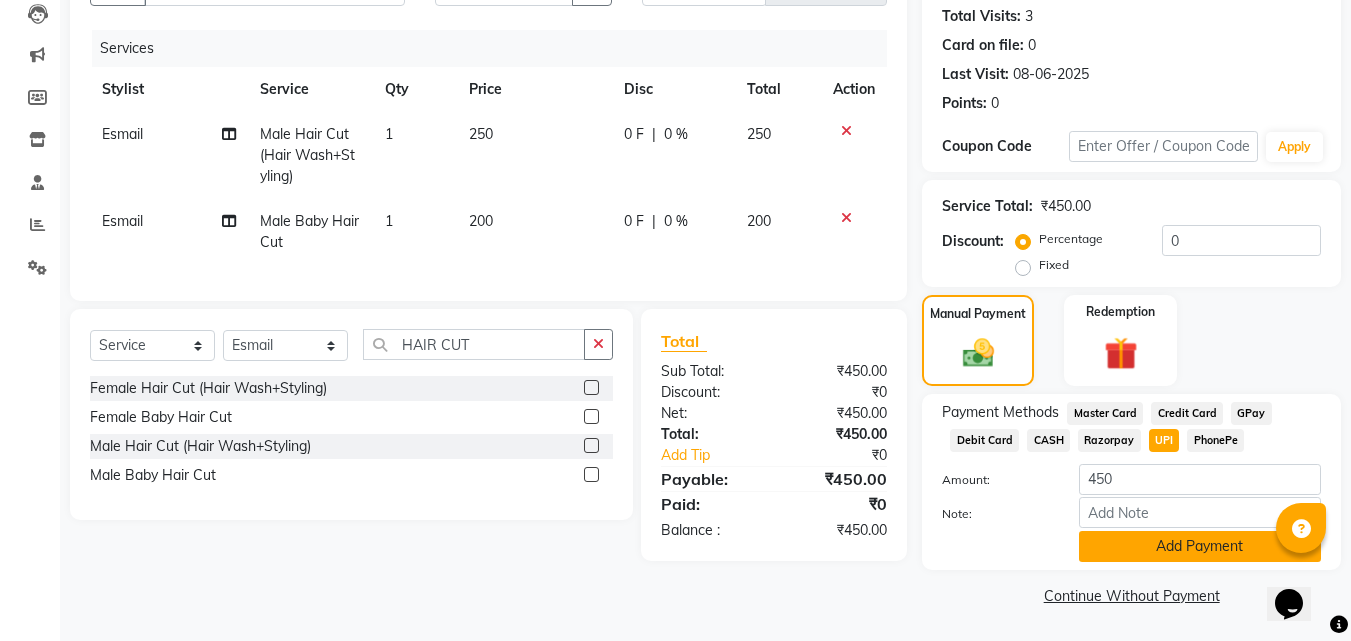 click on "Add Payment" 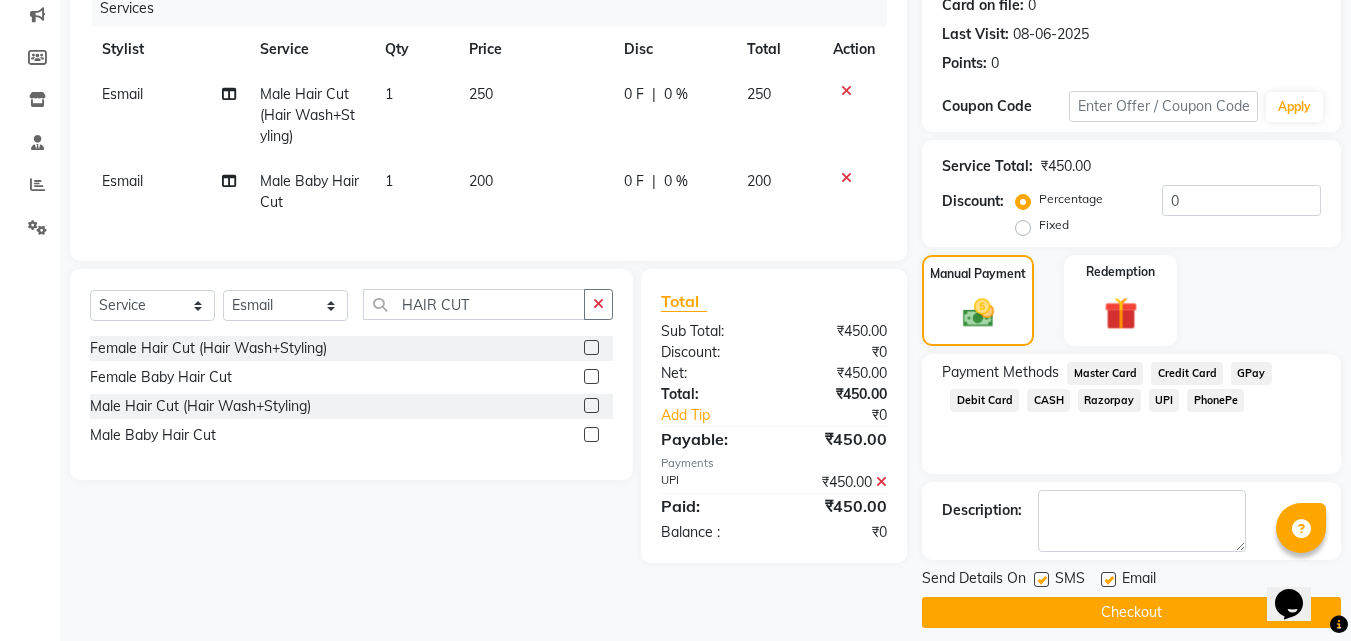 scroll, scrollTop: 275, scrollLeft: 0, axis: vertical 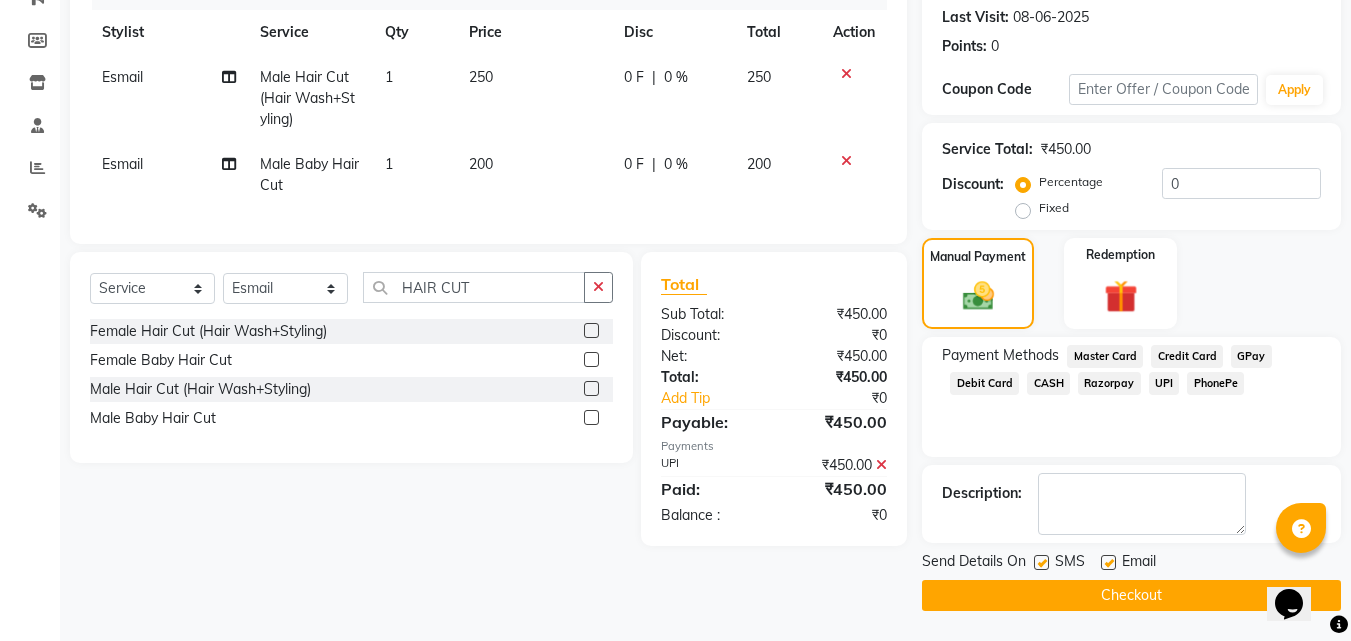click on "Checkout" 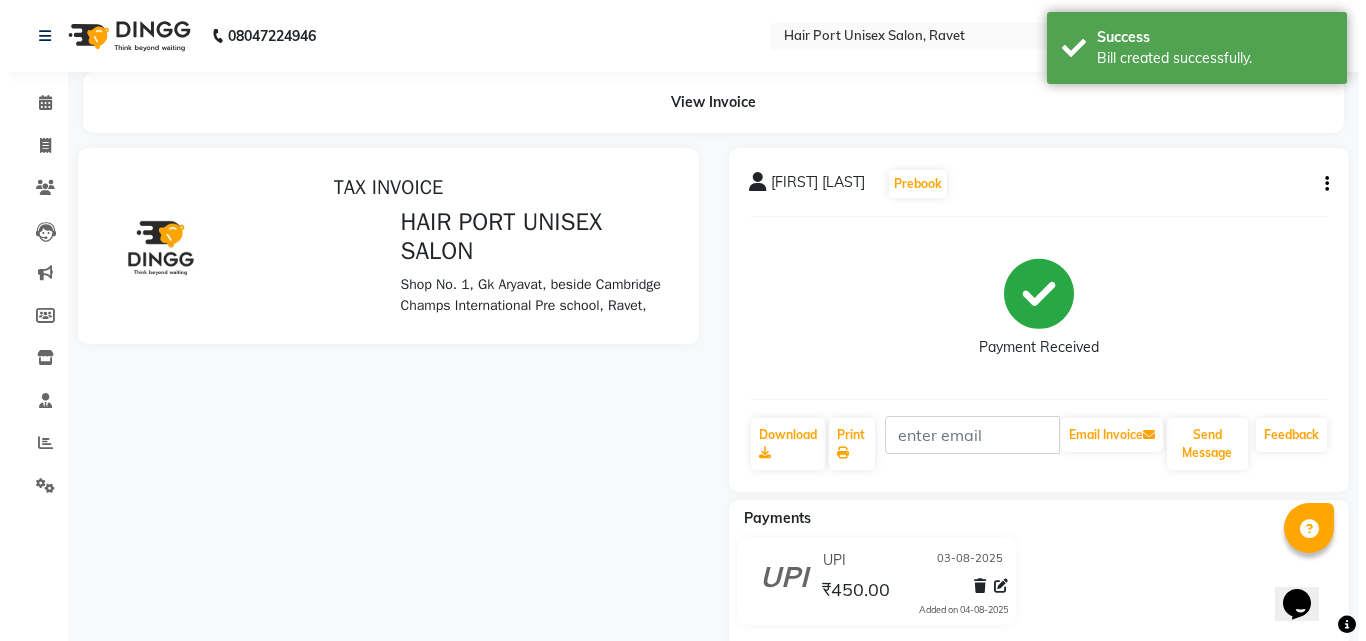 scroll, scrollTop: 0, scrollLeft: 0, axis: both 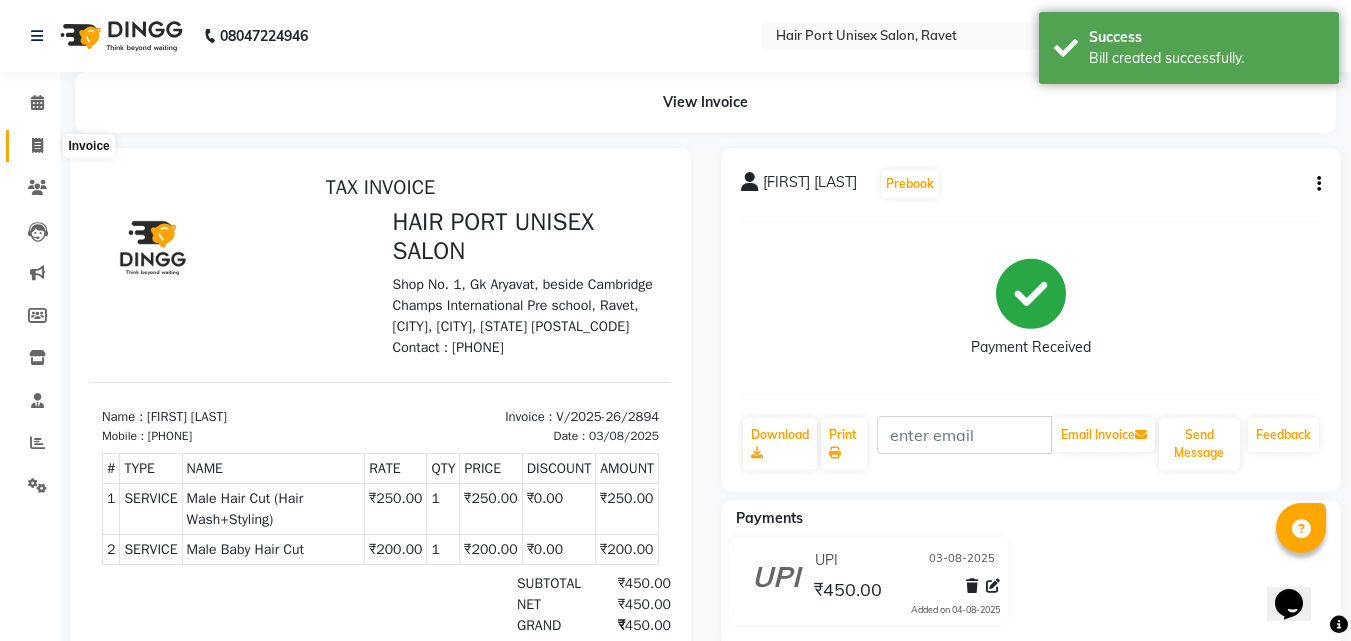 click 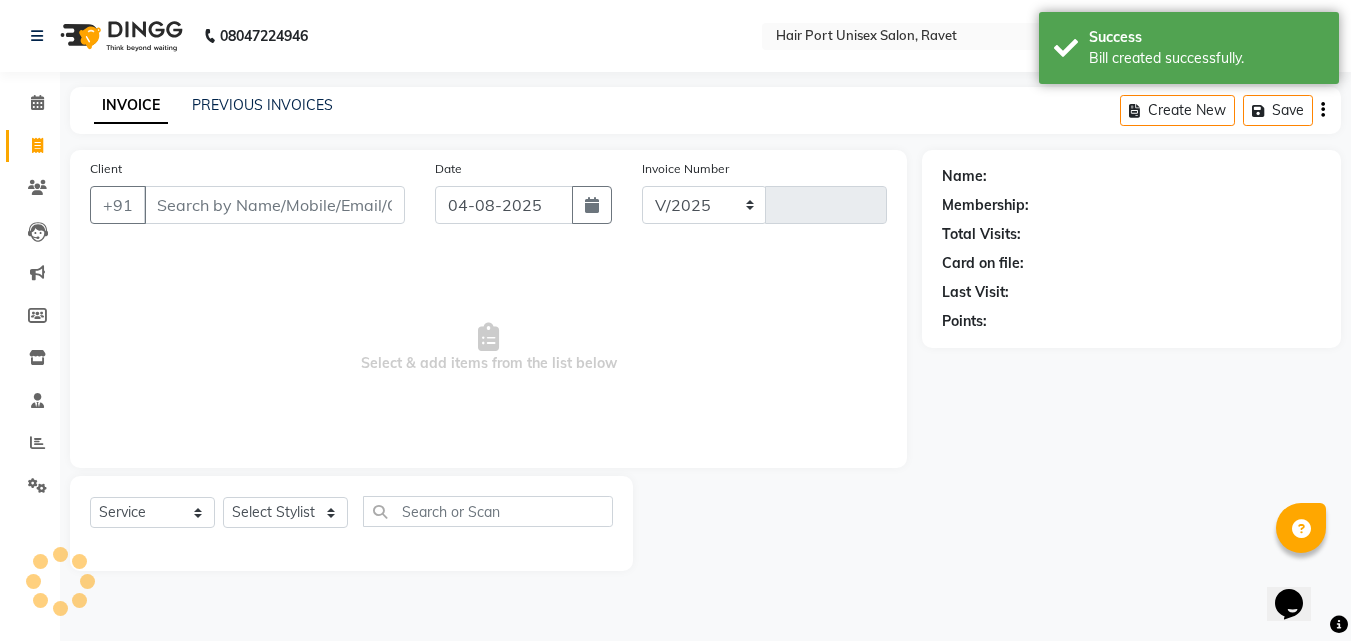 select on "7015" 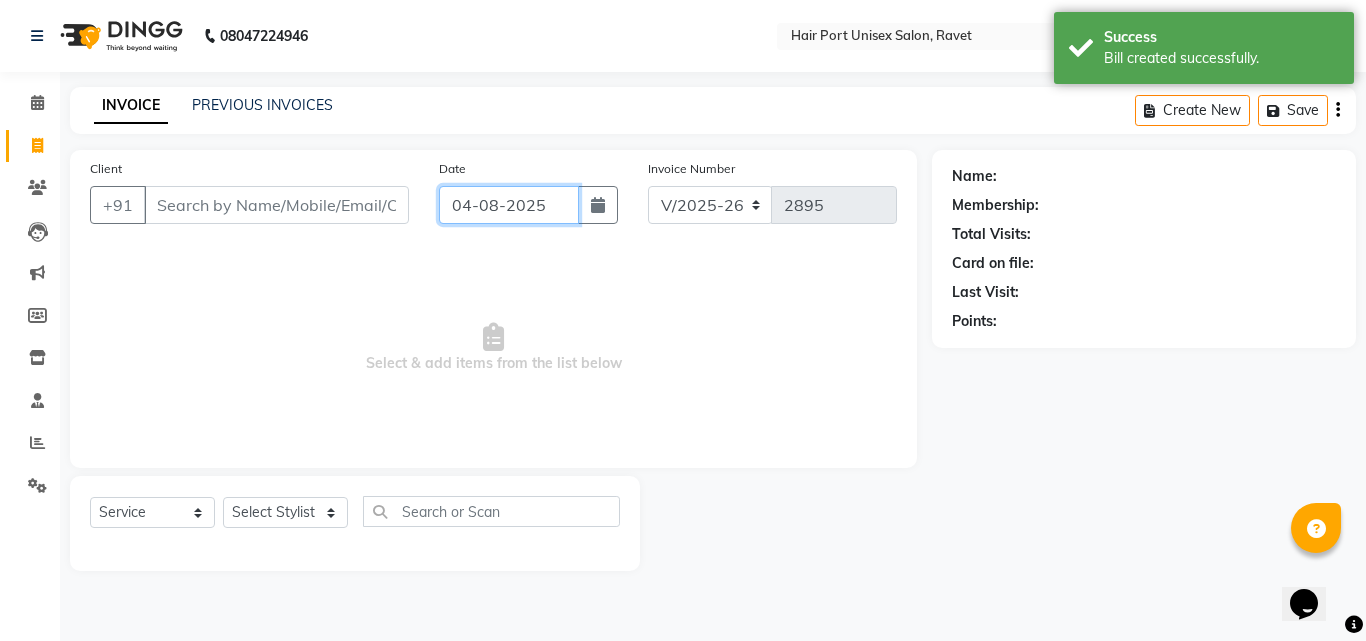 click on "04-08-2025" 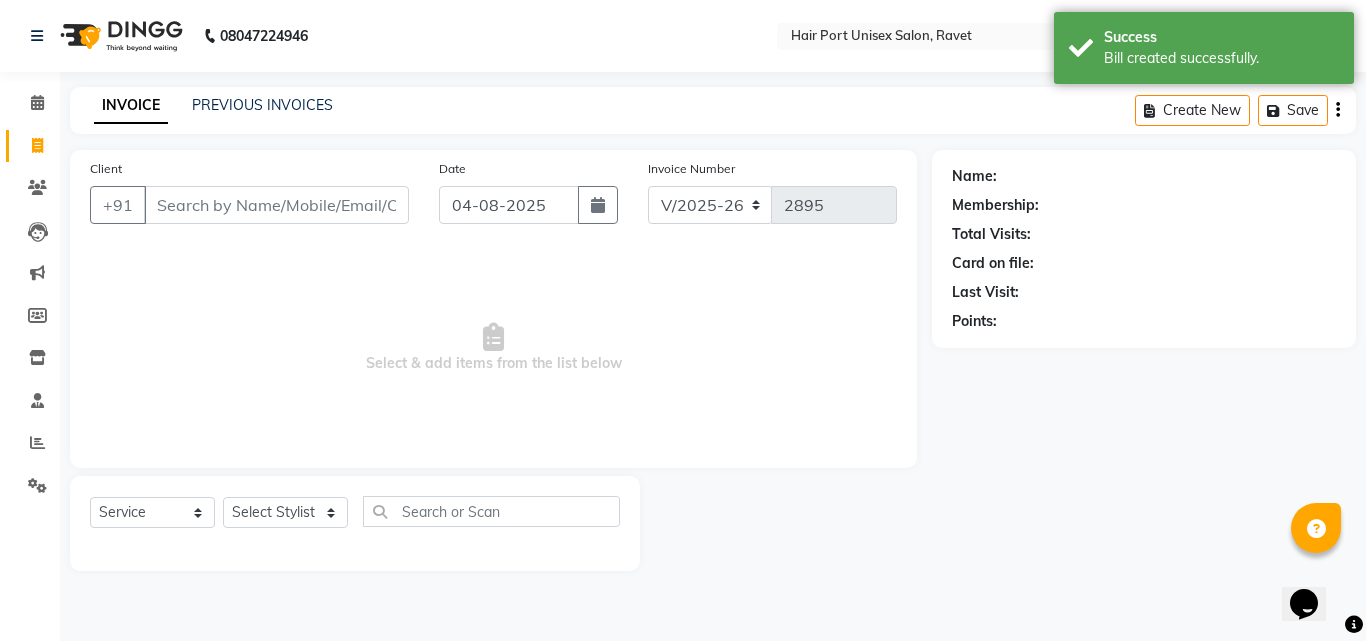select on "8" 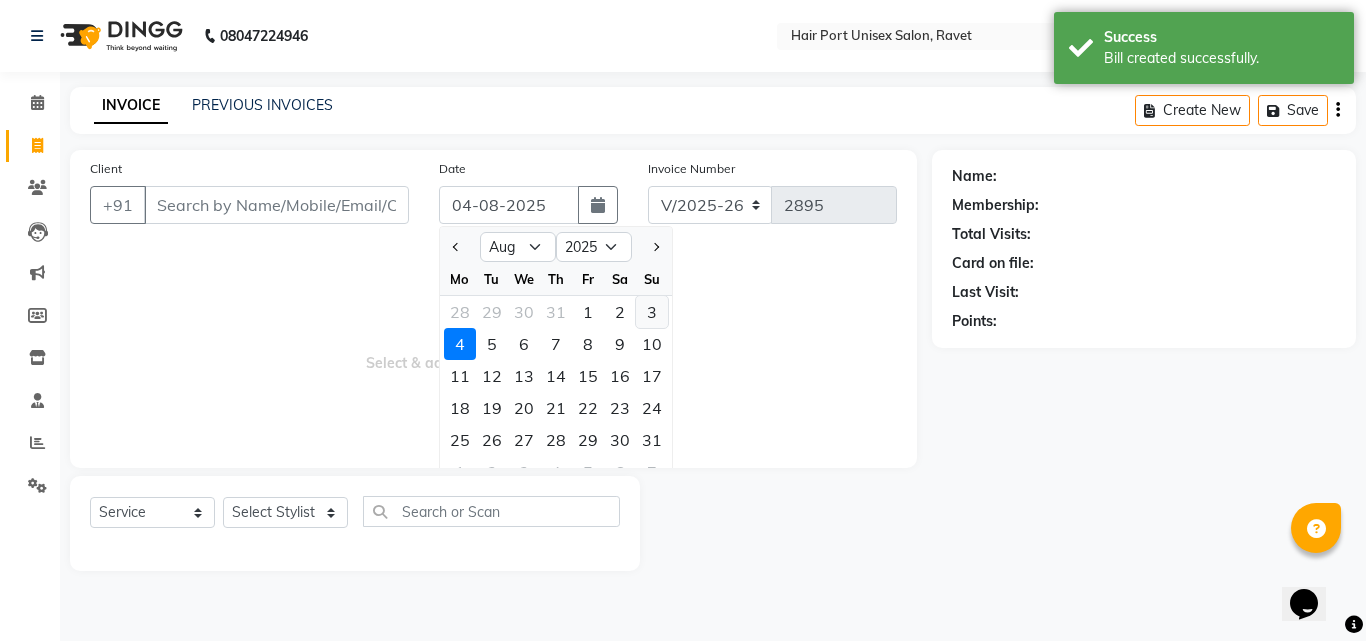 click on "3" 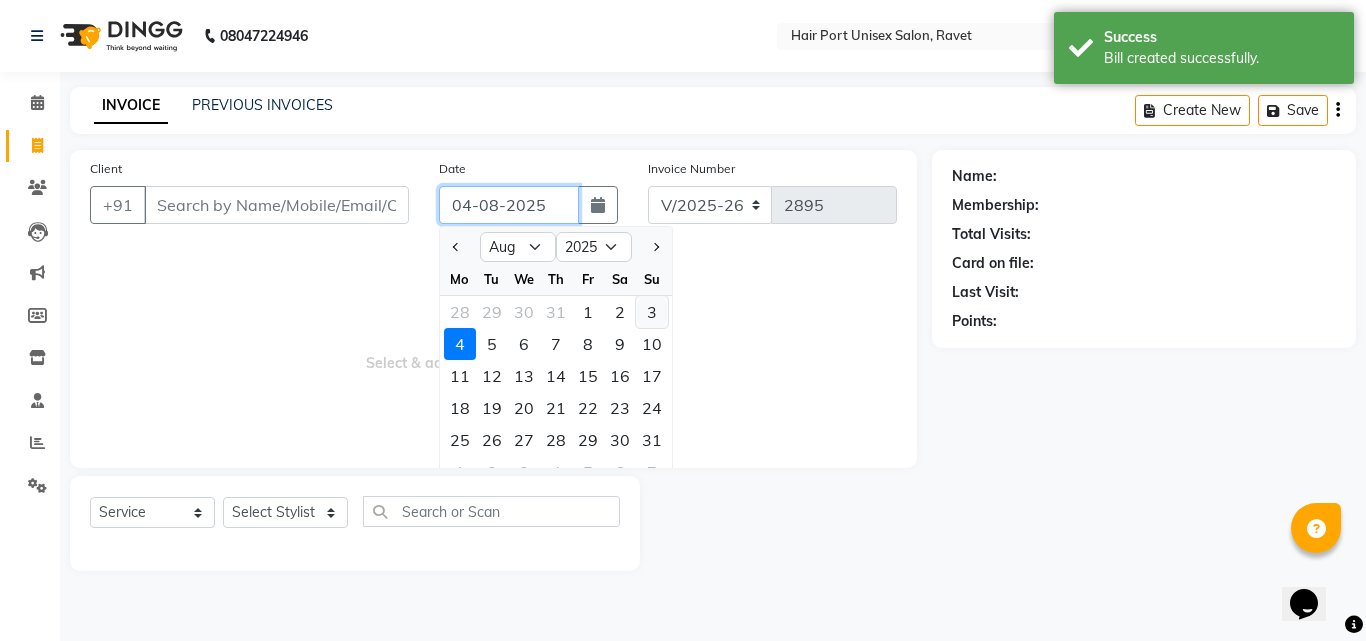 type on "03-08-2025" 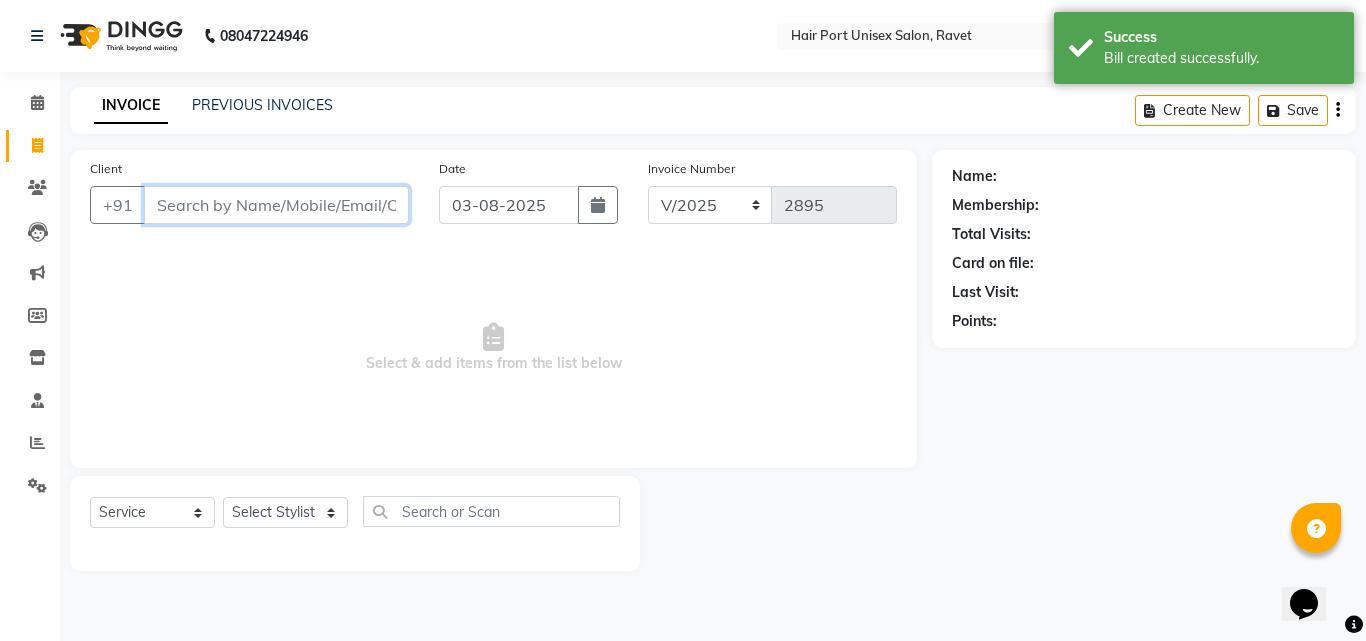 click on "Client" at bounding box center (276, 205) 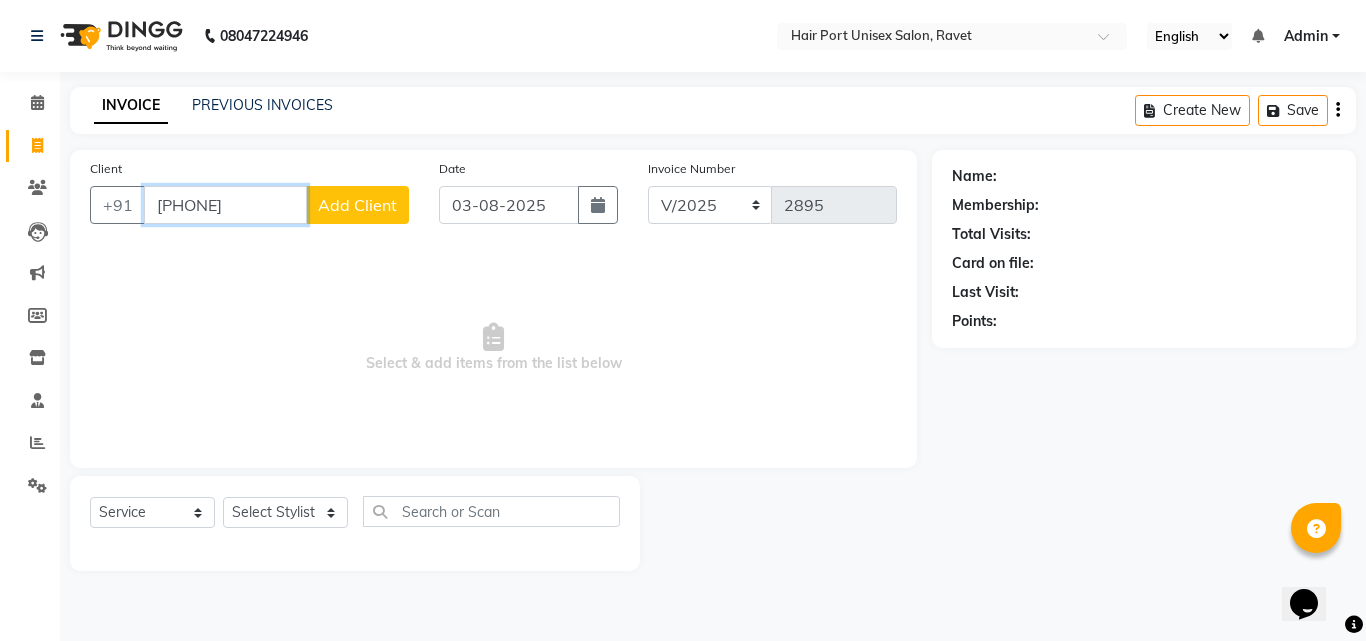 type on "[PHONE]" 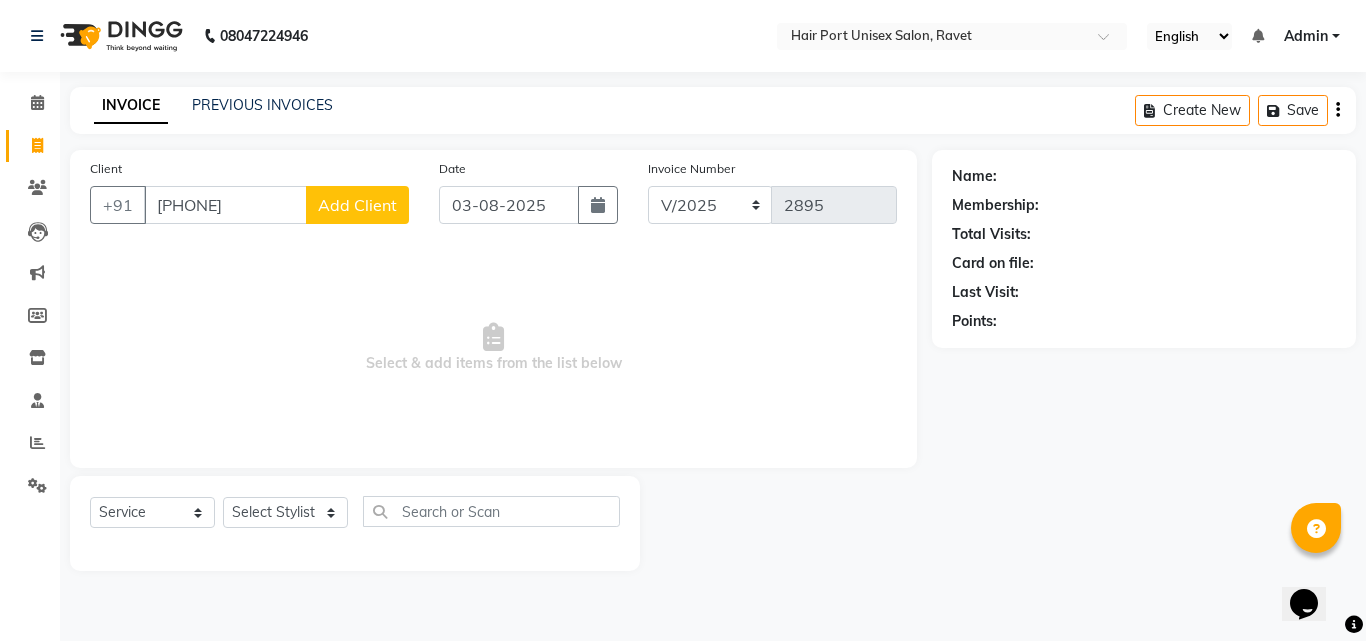 click on "Add Client" 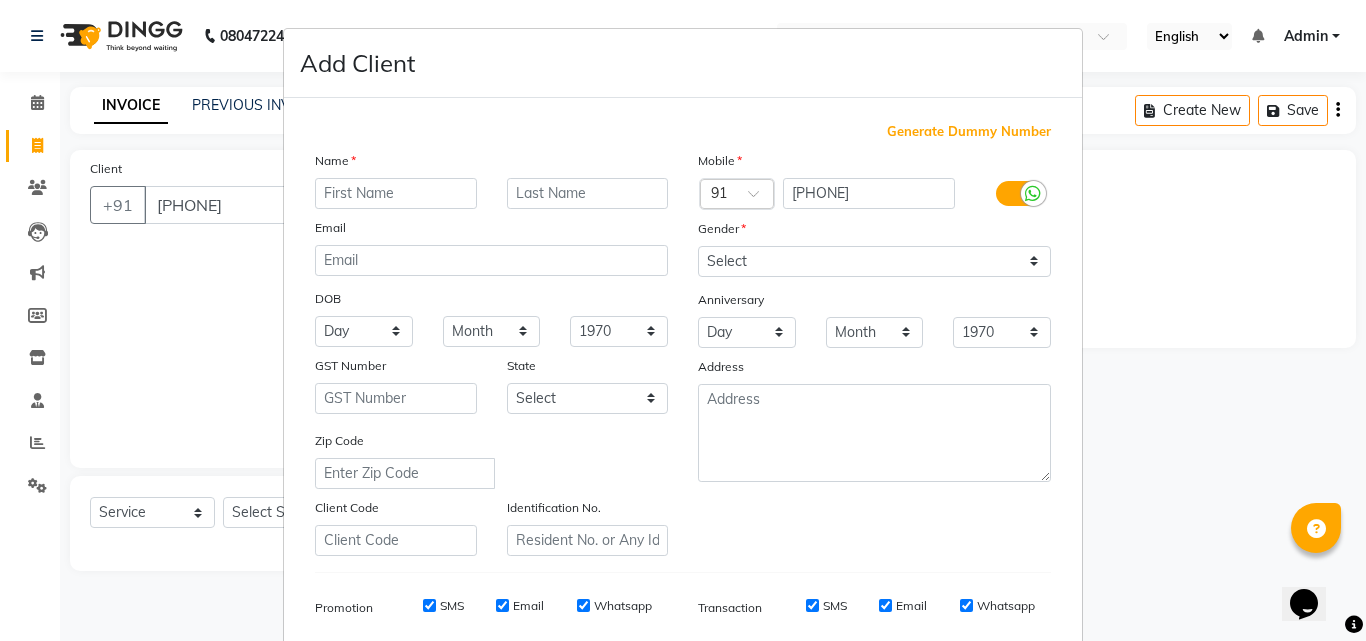 click at bounding box center (396, 193) 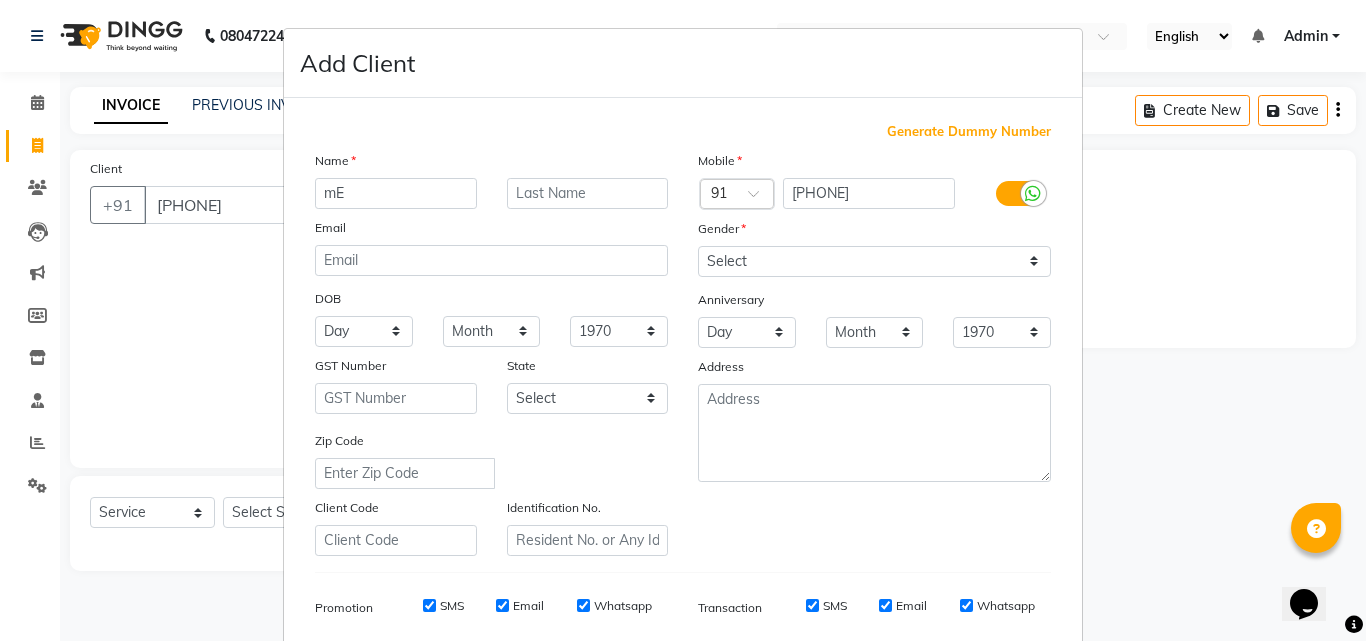 type on "m" 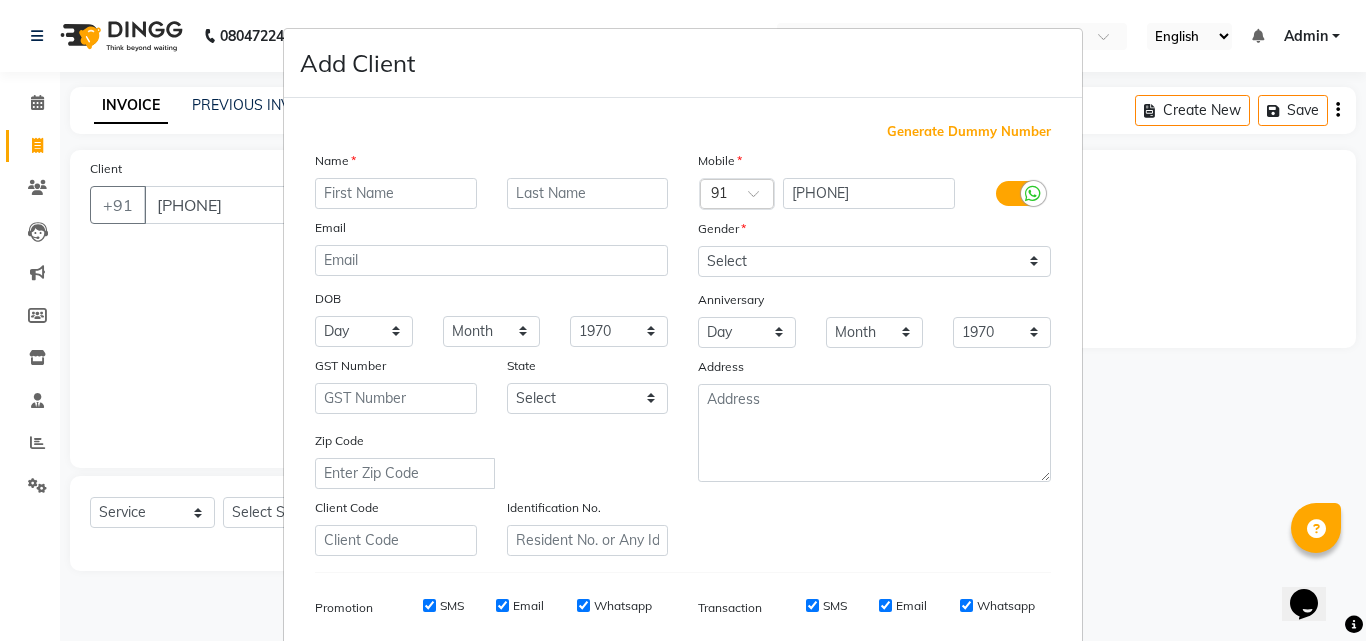 type on "m" 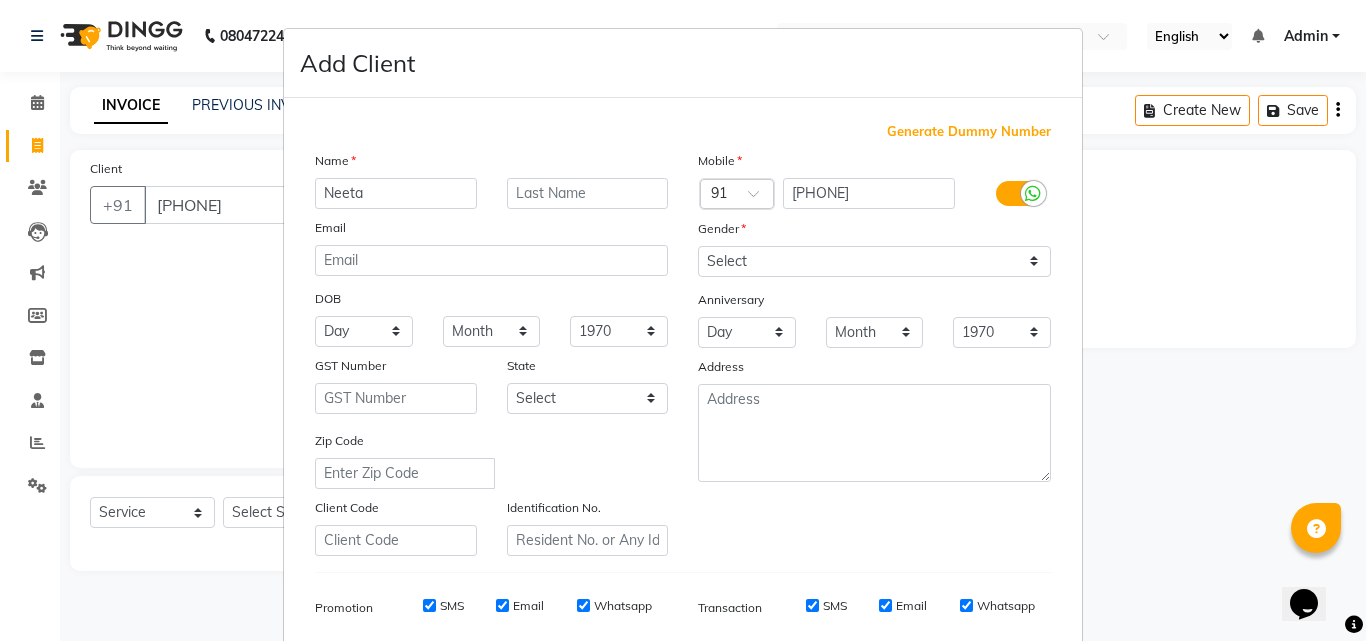 type on "Neeta" 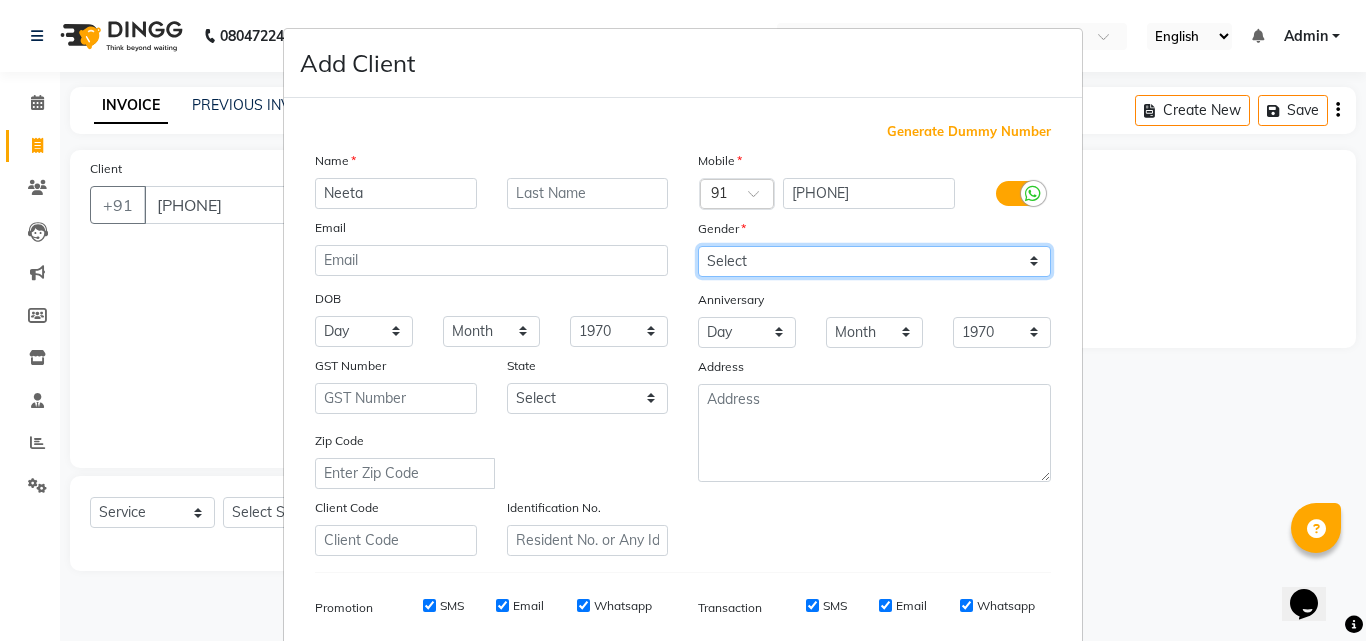 click on "Select Male Female Other Prefer Not To Say" at bounding box center (874, 261) 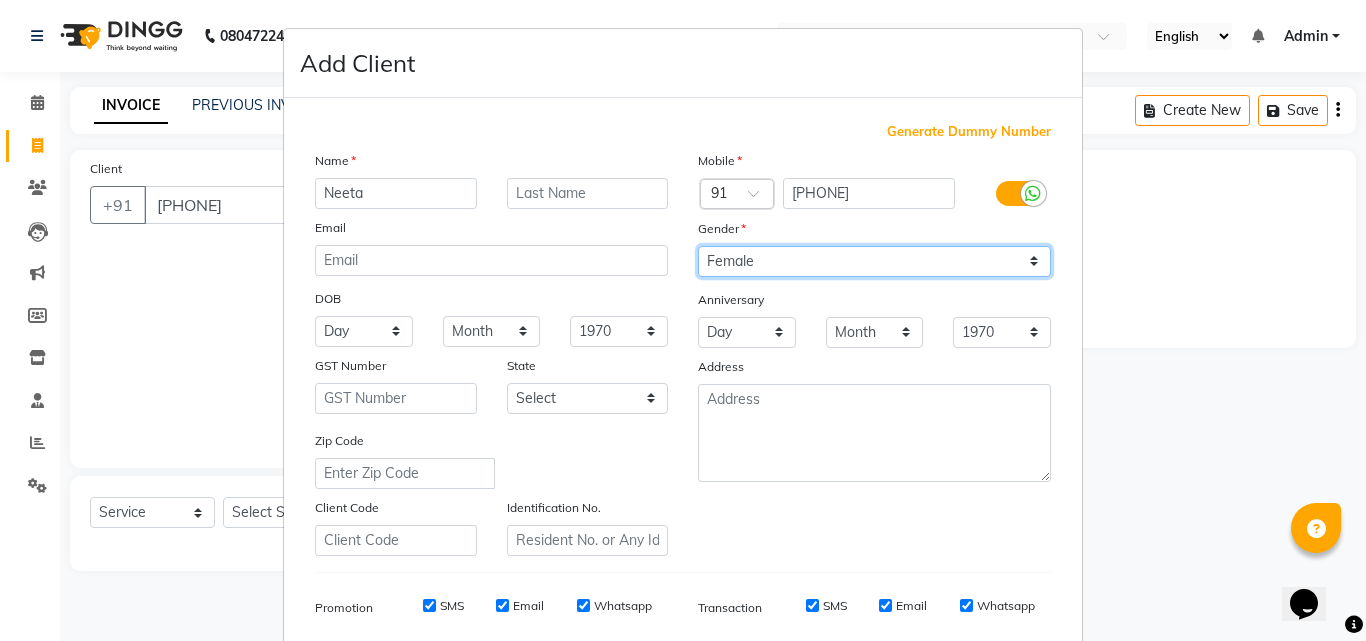 click on "Select Male Female Other Prefer Not To Say" at bounding box center [874, 261] 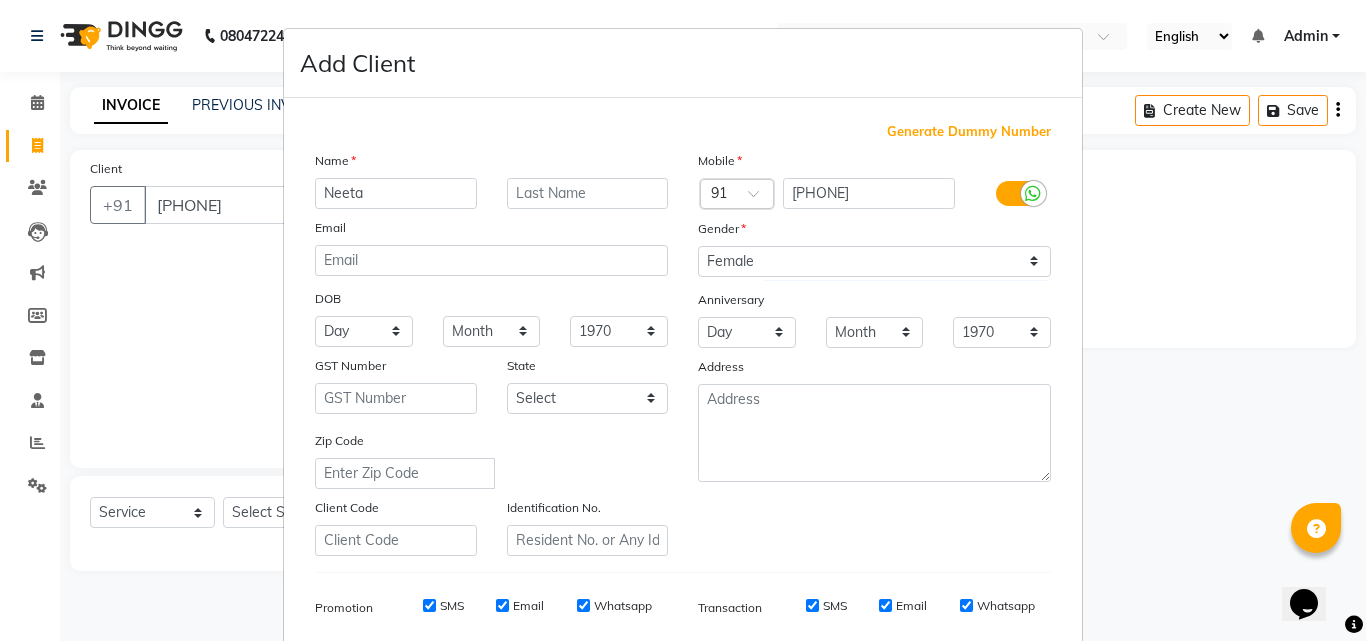 click on "Add Client Generate Dummy Number Name [FIRST] Email DOB Day 01 02 03 04 05 06 07 08 09 10 11 12 13 14 15 16 17 18 19 20 21 22 23 24 25 26 27 28 29 30 31 Month January February March April May June July August September October November December 1940 1941 1942 1943 1944 1945 1946 1947 1948 1949 1950 1951 1952 1953 1954 1955 1956 1957 1958 1959 1960 1961 1962 1963 1964 1965 1966 1967 1968 1969 1970 1971 1972 1973 1974 1975 1976 1977 1978 1979 1980 1981 1982 1983 1984 1985 1986 1987 1988 1989 1990 1991 1992 1993 1994 1995 1996 1997 1998 1999 2000 2001 2002 2003 2004 2005 2006 2007 2008 2009 2010 2011 2012 2013 2014 2015 2016 2017 2018 2019 2020 2021 2022 2023 2024 GST Number State Select Andaman and Nicobar Islands Andhra Pradesh Arunachal Pradesh Assam Bihar Chandigarh Chhattisgarh Dadra and Nagar Haveli Daman and Diu Delhi Goa Gujarat Haryana Himachal Pradesh Jammu and Kashmir Jharkhand Karnataka Kerala Lakshadweep Madhya Pradesh Maharashtra Manipur Meghalaya Mizoram Nagaland Odisha Pondicherry Punjab Rajasthan" at bounding box center [683, 320] 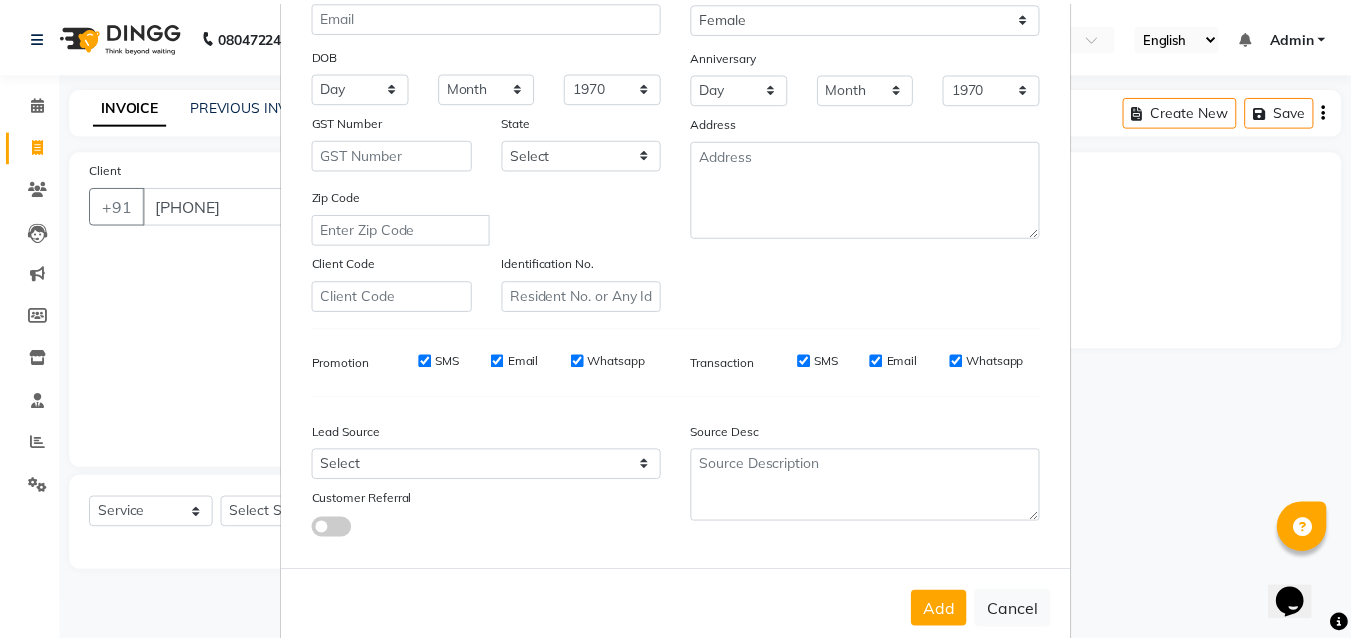 scroll, scrollTop: 282, scrollLeft: 0, axis: vertical 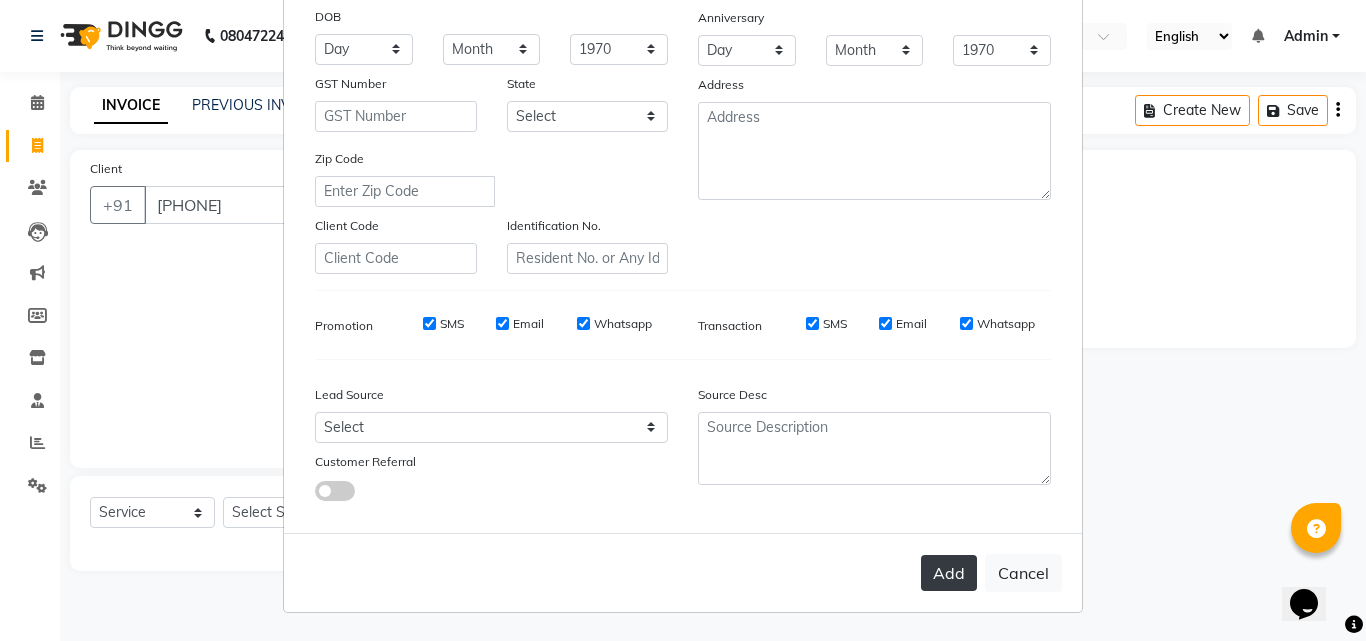 click on "Add" at bounding box center (949, 573) 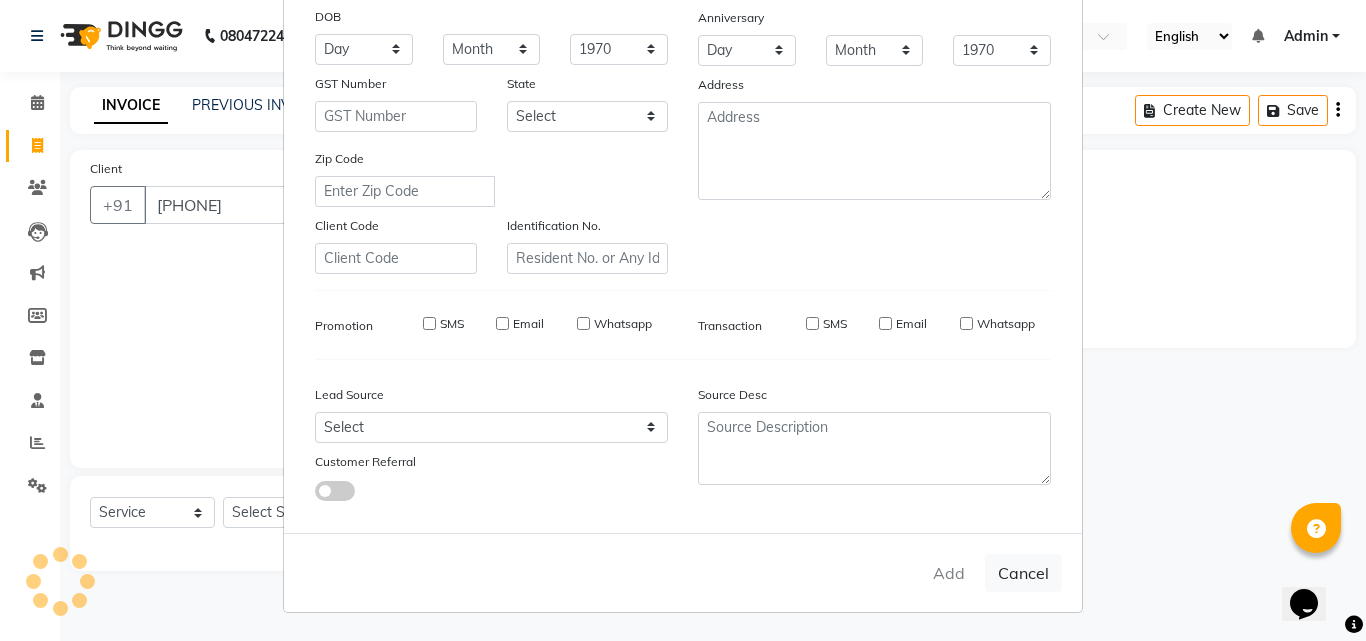 type 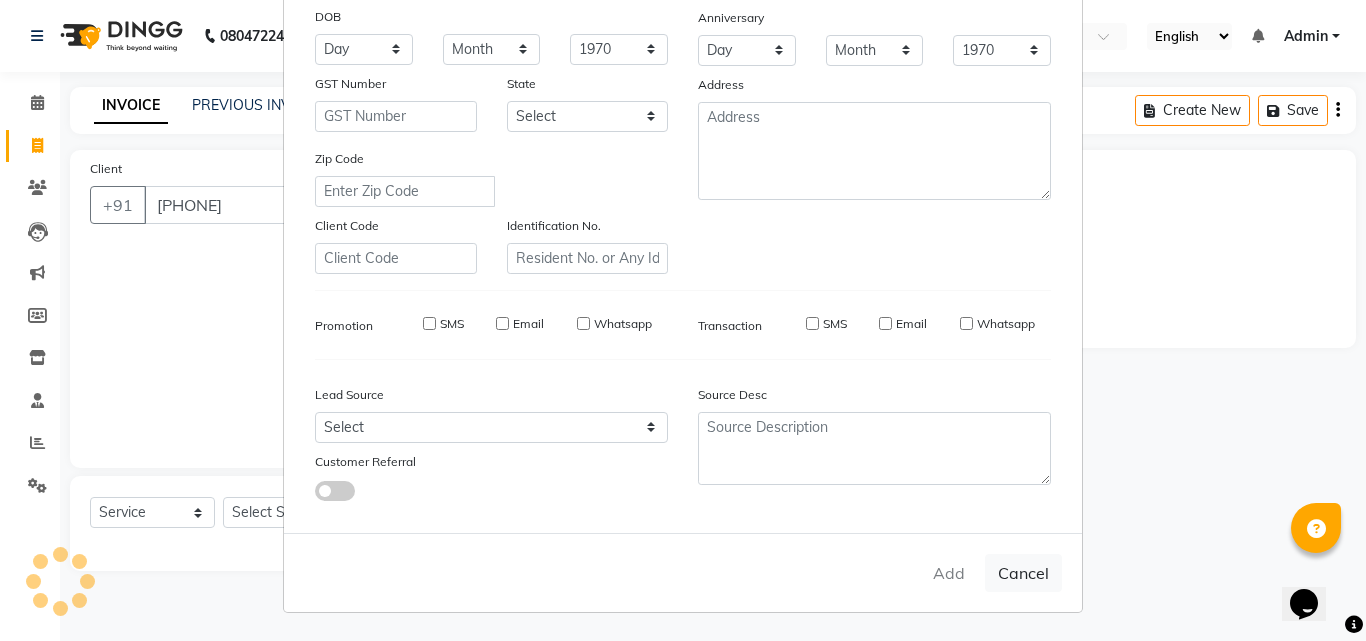 select 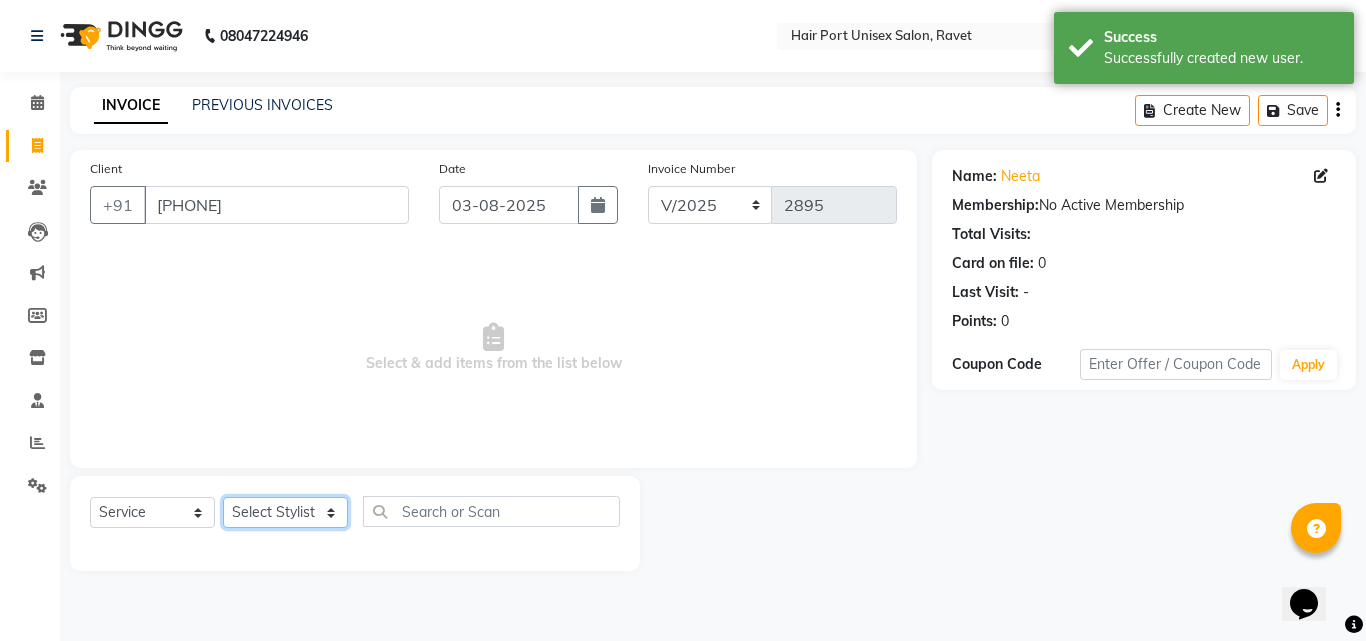 click on "Select Stylist Anushaka Parihar  Esmail Gufran Jyoti Disale Netaji Vishwanath Suryavanshi Rupali  Tanaji Vishwanath Suryavanshi Vinod Mane" 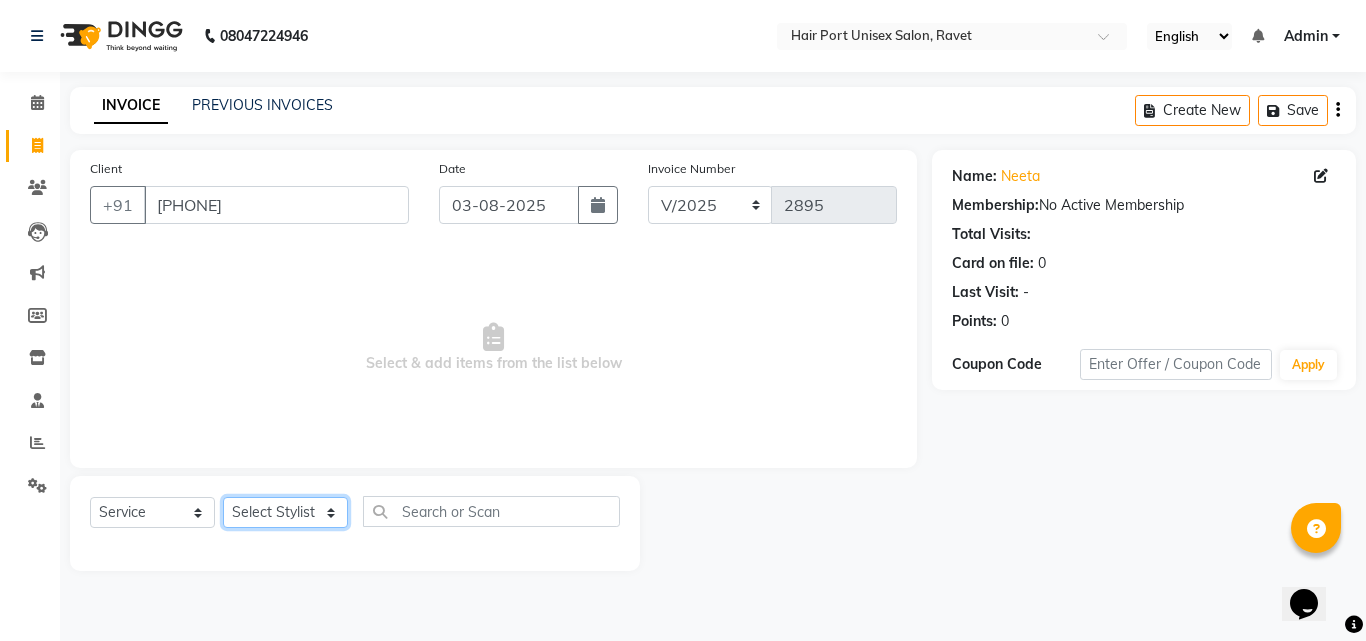 select on "65581" 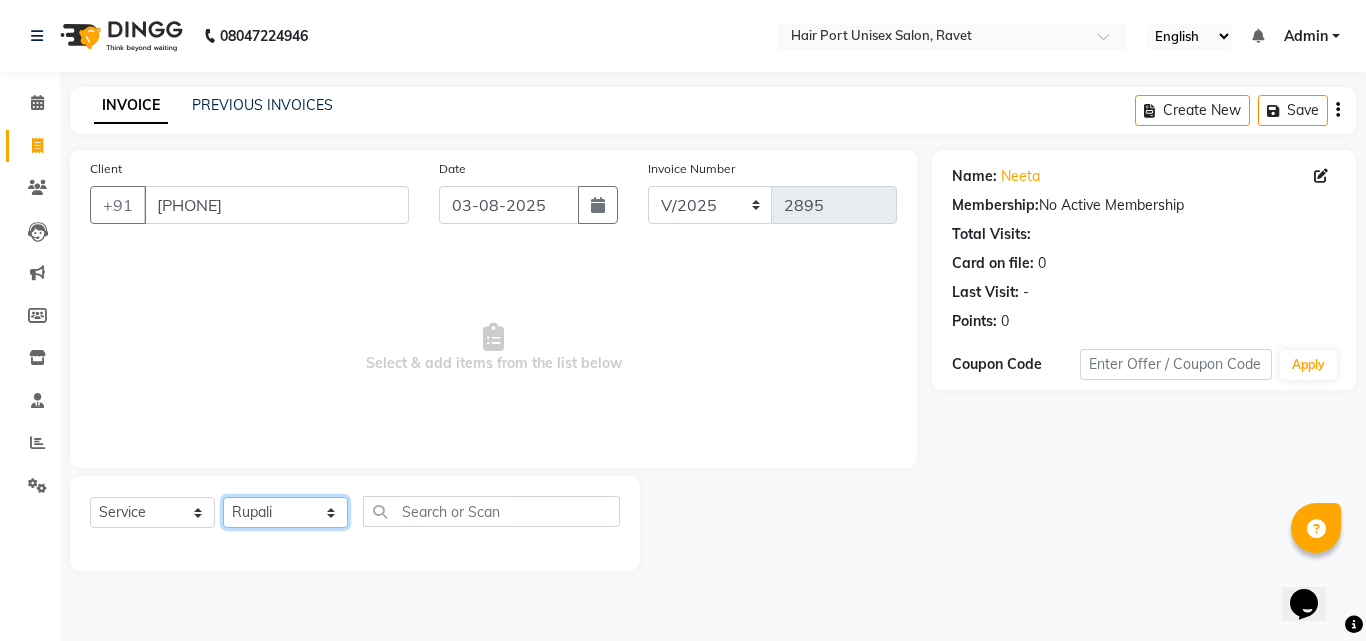 click on "Select Stylist Anushaka Parihar  Esmail Gufran Jyoti Disale Netaji Vishwanath Suryavanshi Rupali  Tanaji Vishwanath Suryavanshi Vinod Mane" 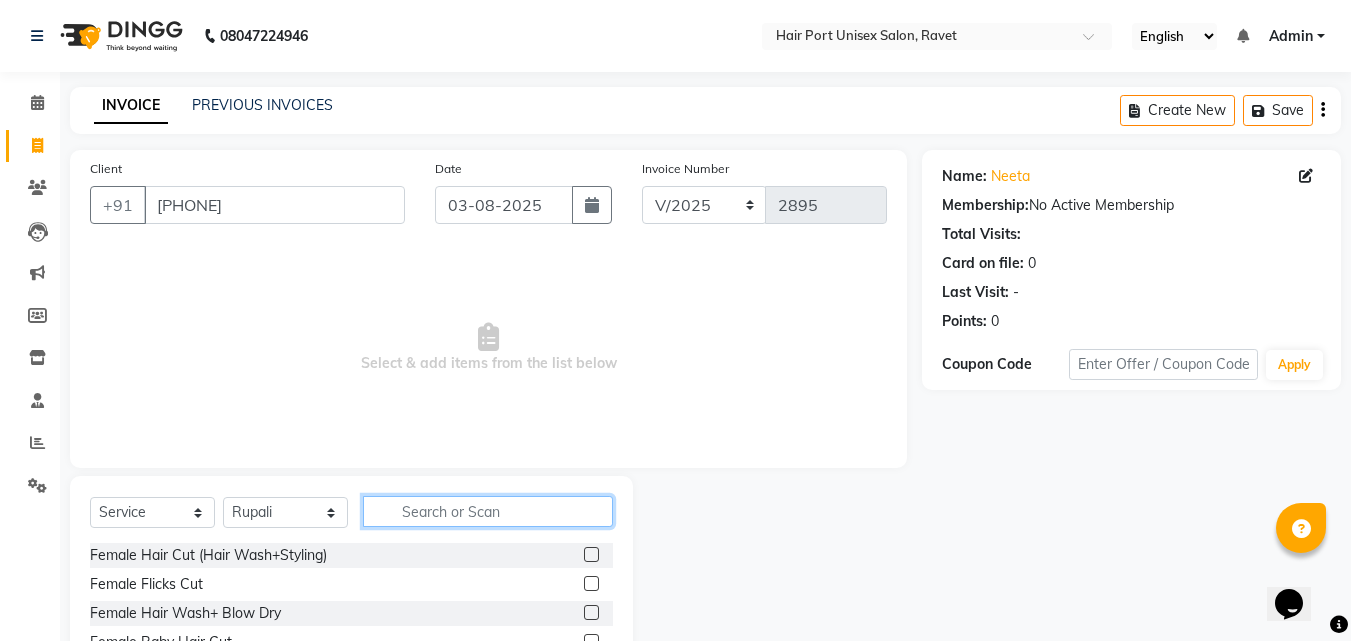 click 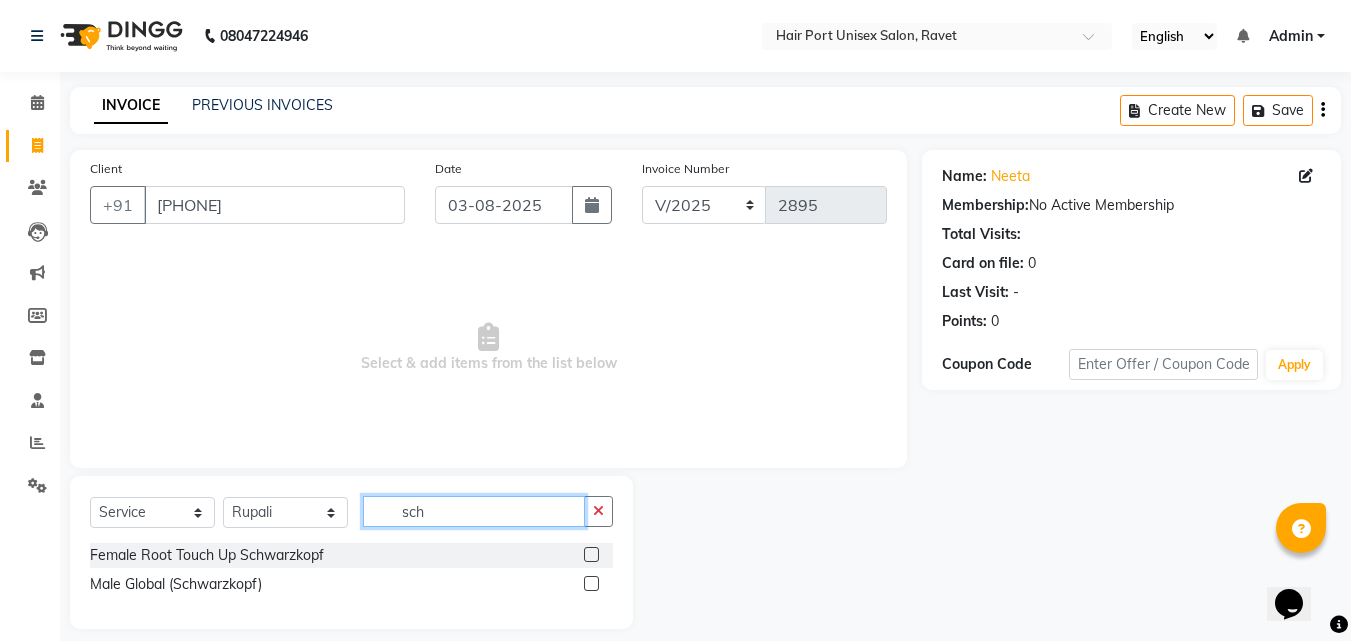 type on "sch" 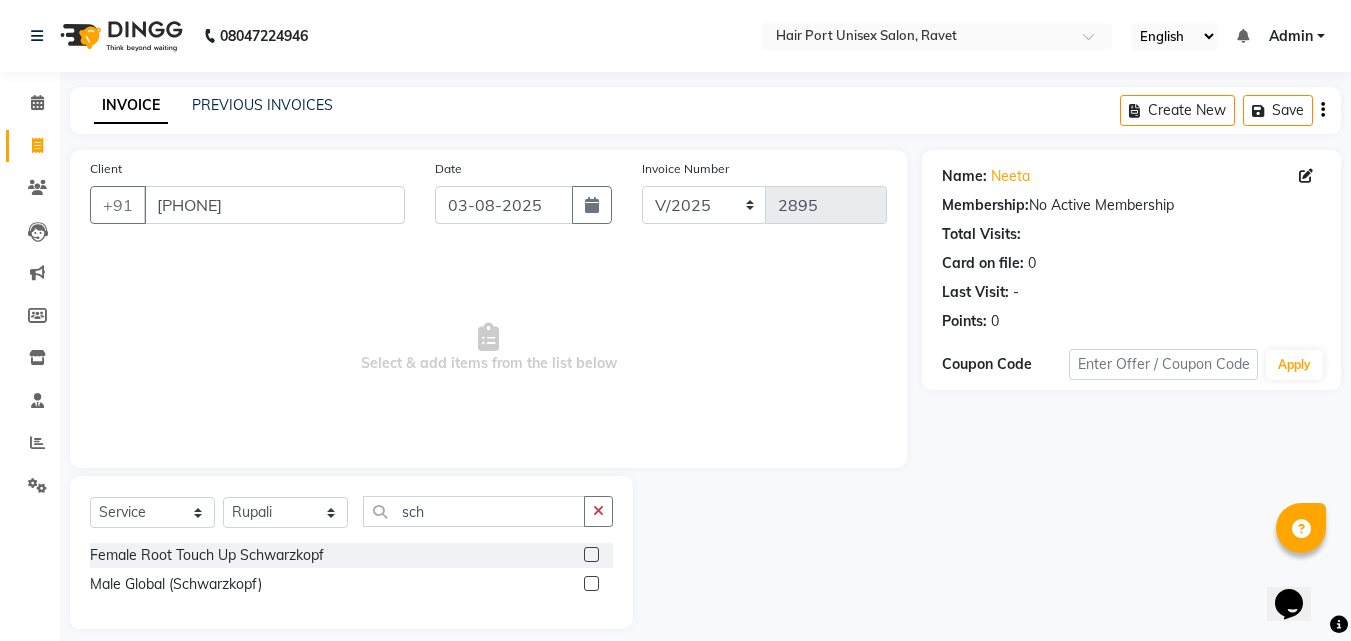 click 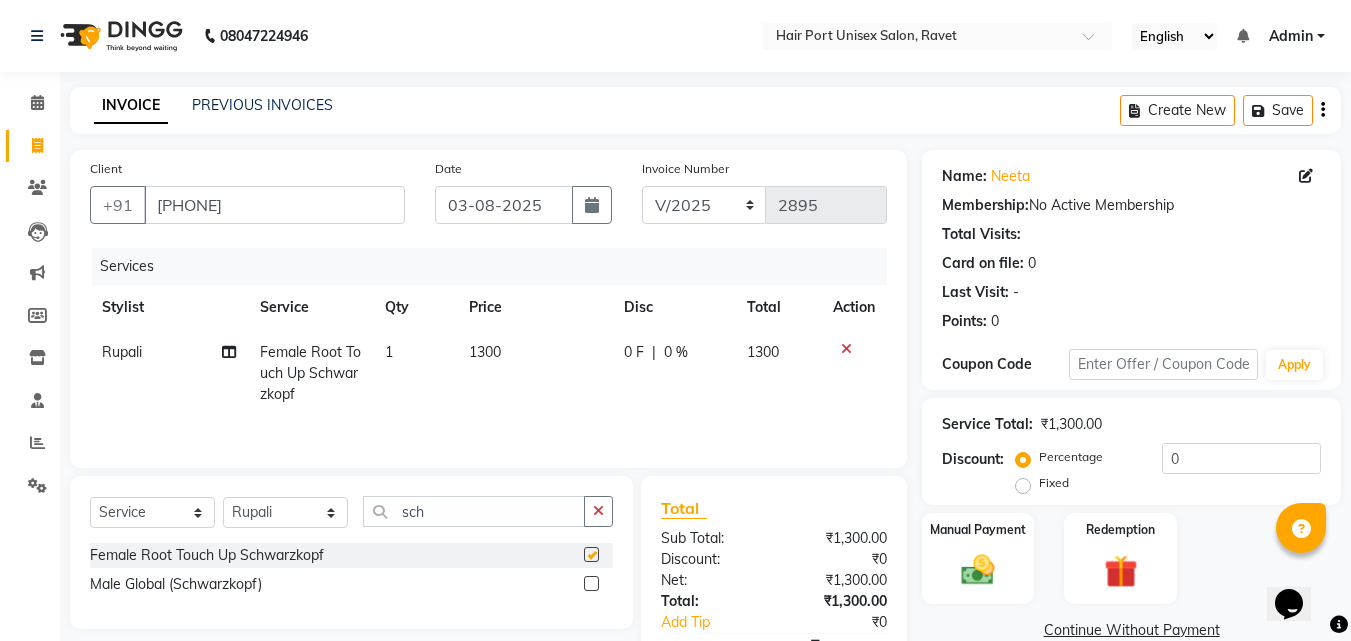 checkbox on "false" 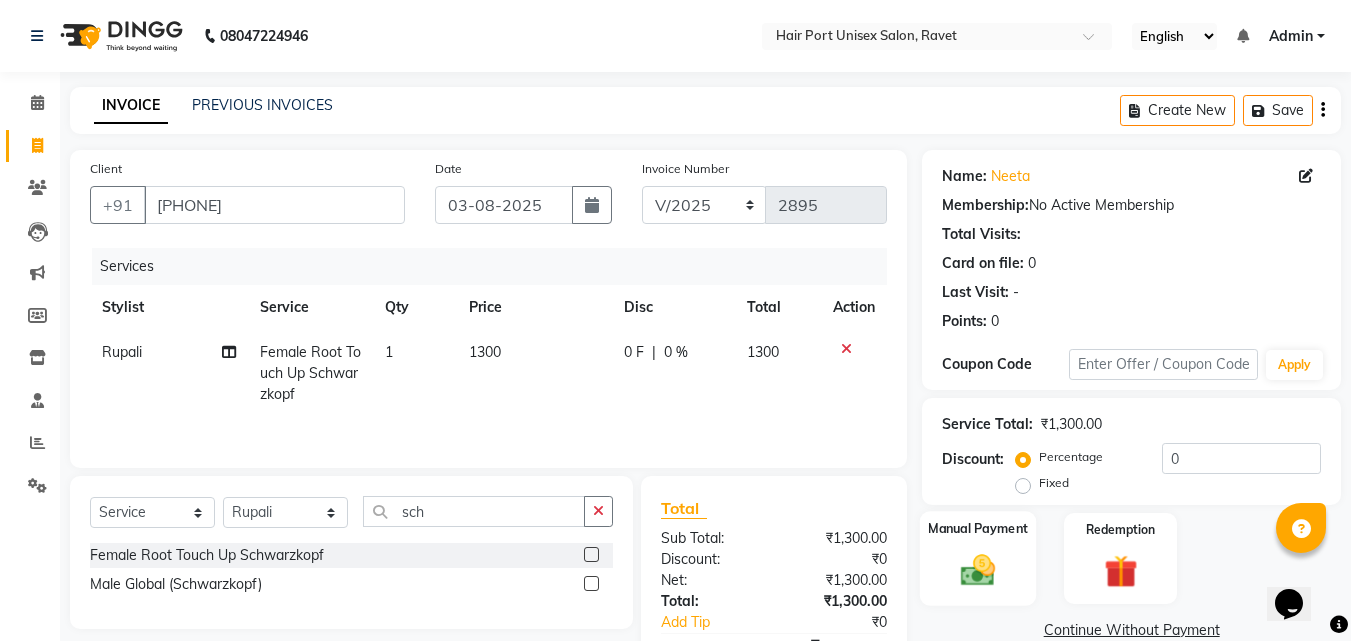 click 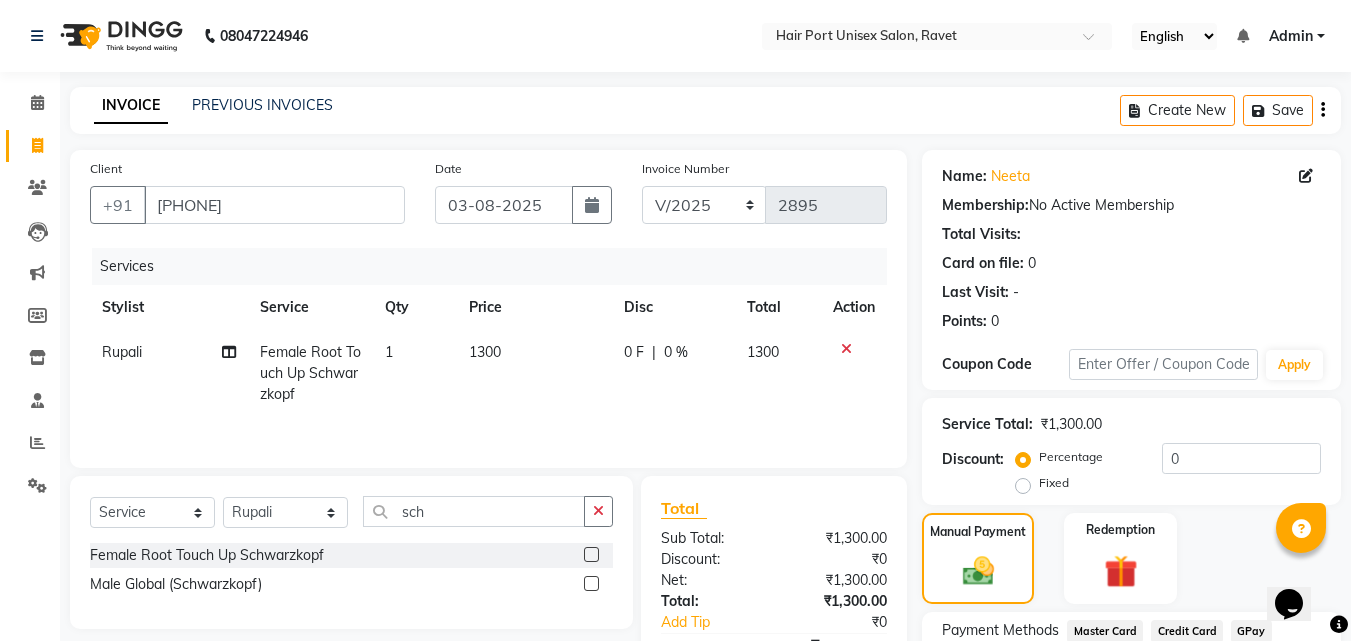 click on "Manual Payment Redemption" 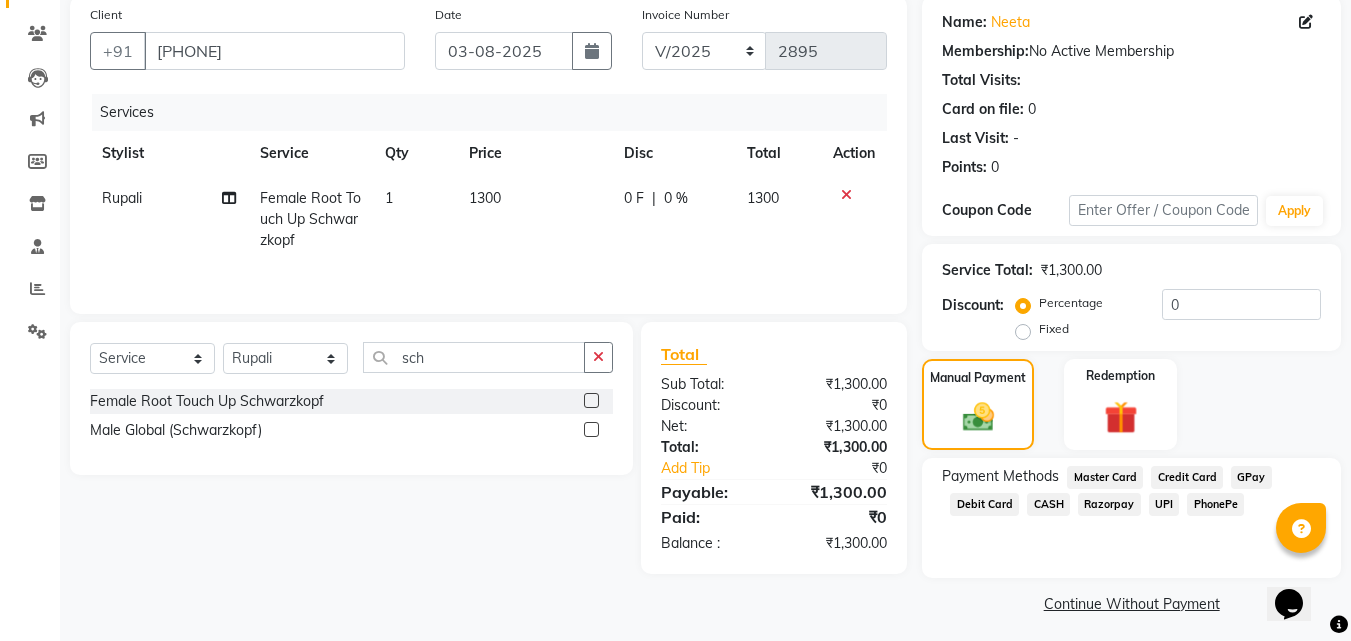 scroll, scrollTop: 162, scrollLeft: 0, axis: vertical 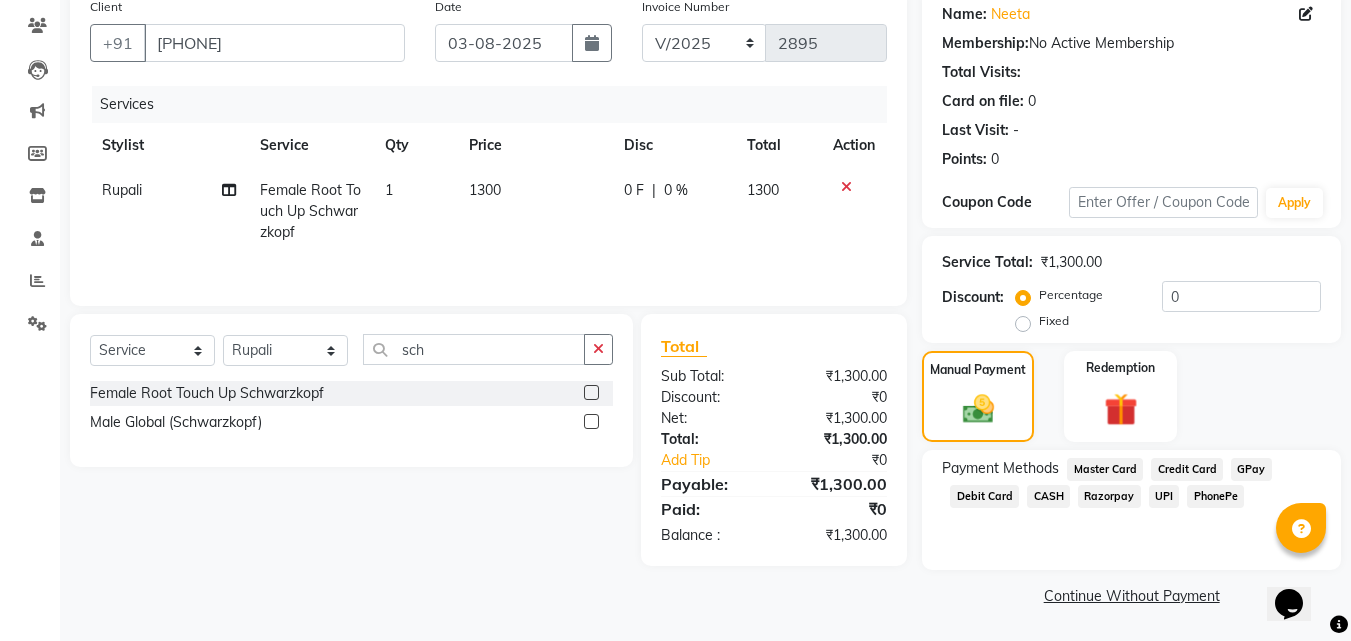click on "UPI" 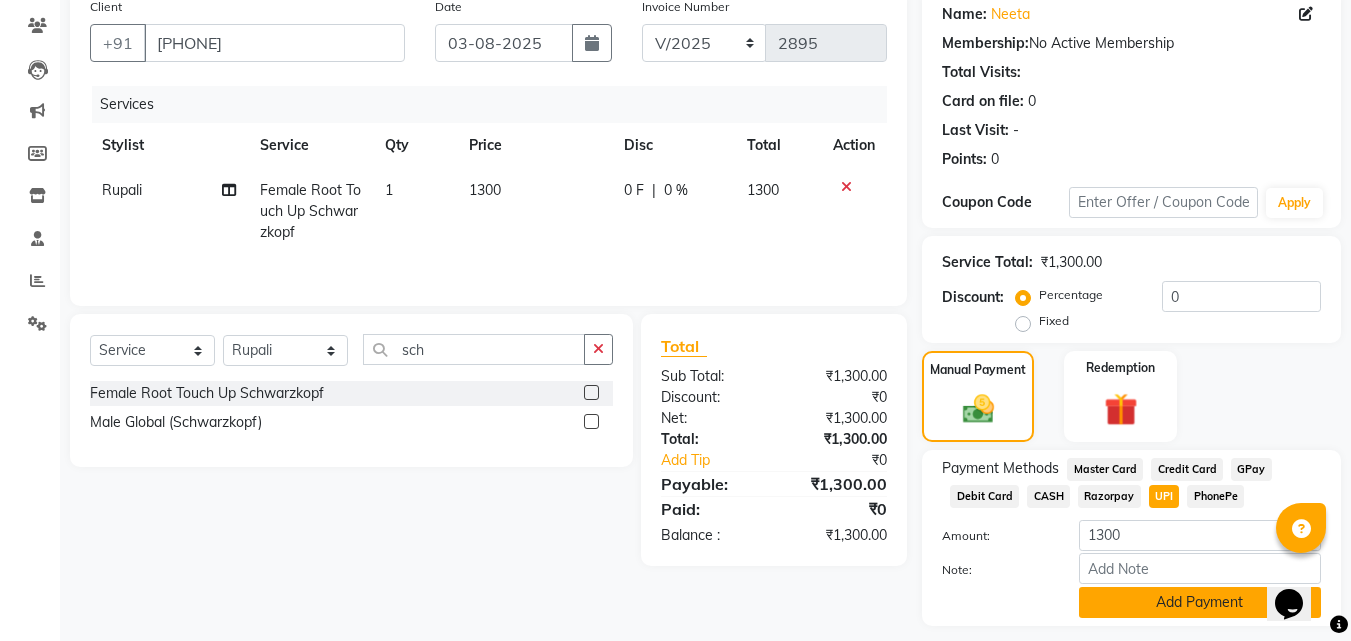 click on "Add Payment" 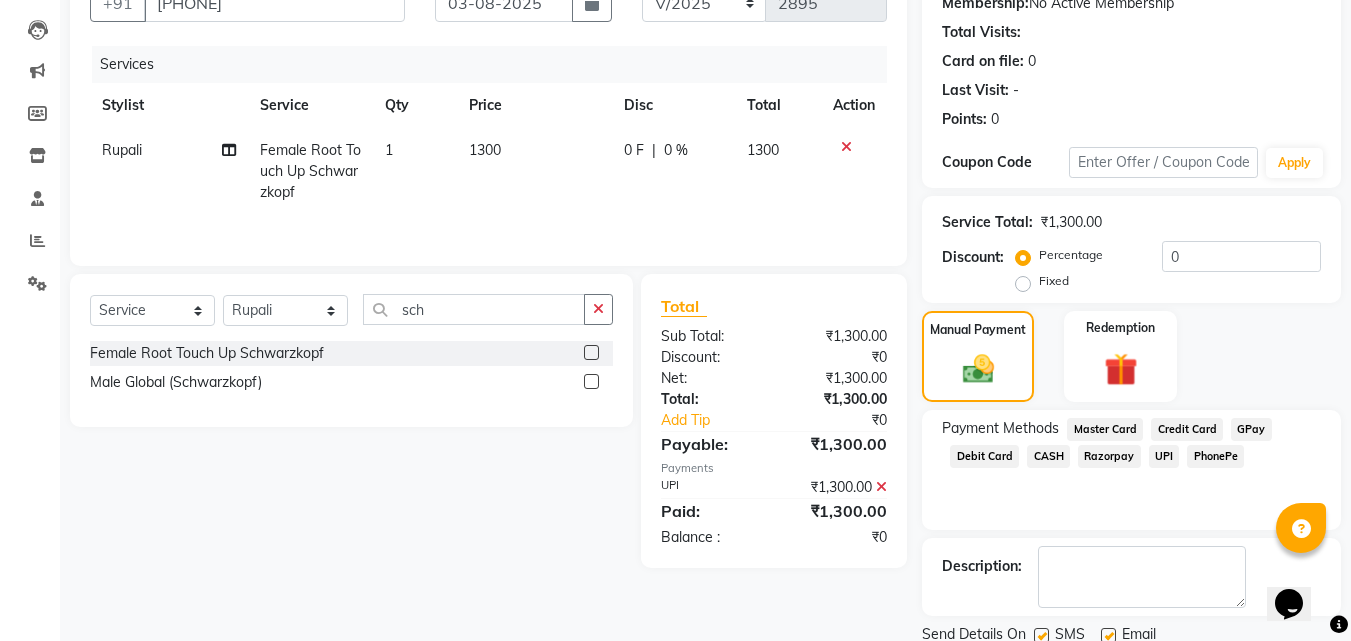 scroll, scrollTop: 275, scrollLeft: 0, axis: vertical 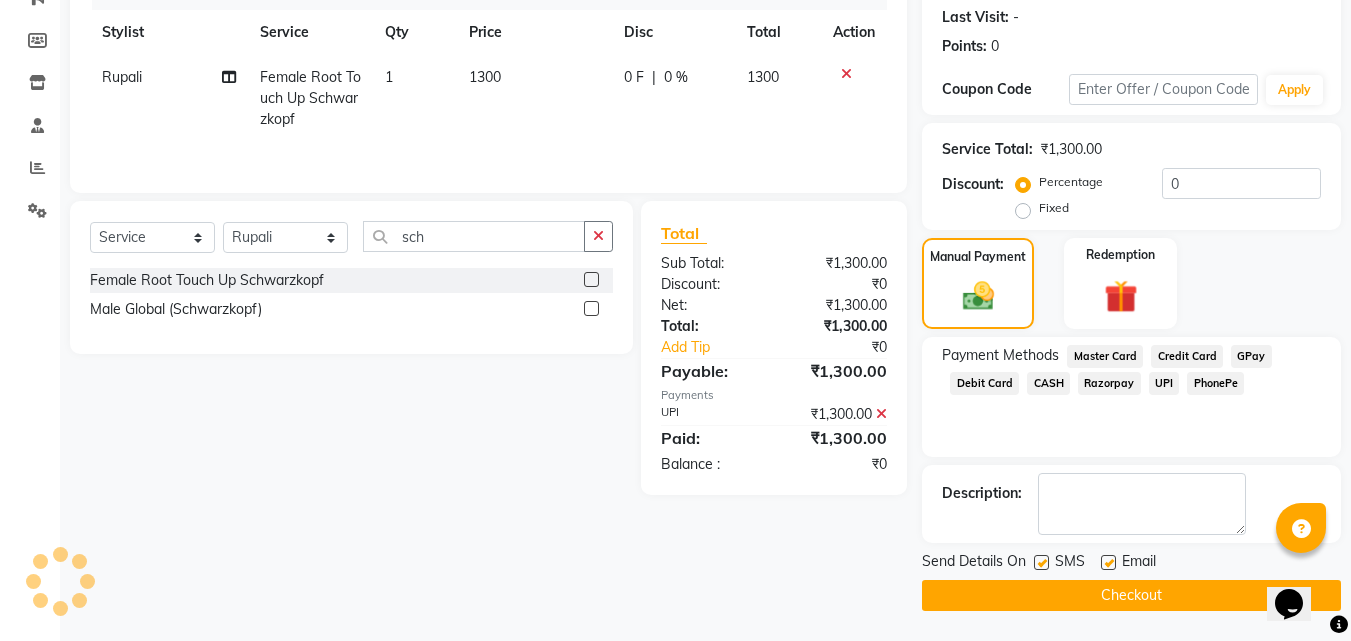 click on "Checkout" 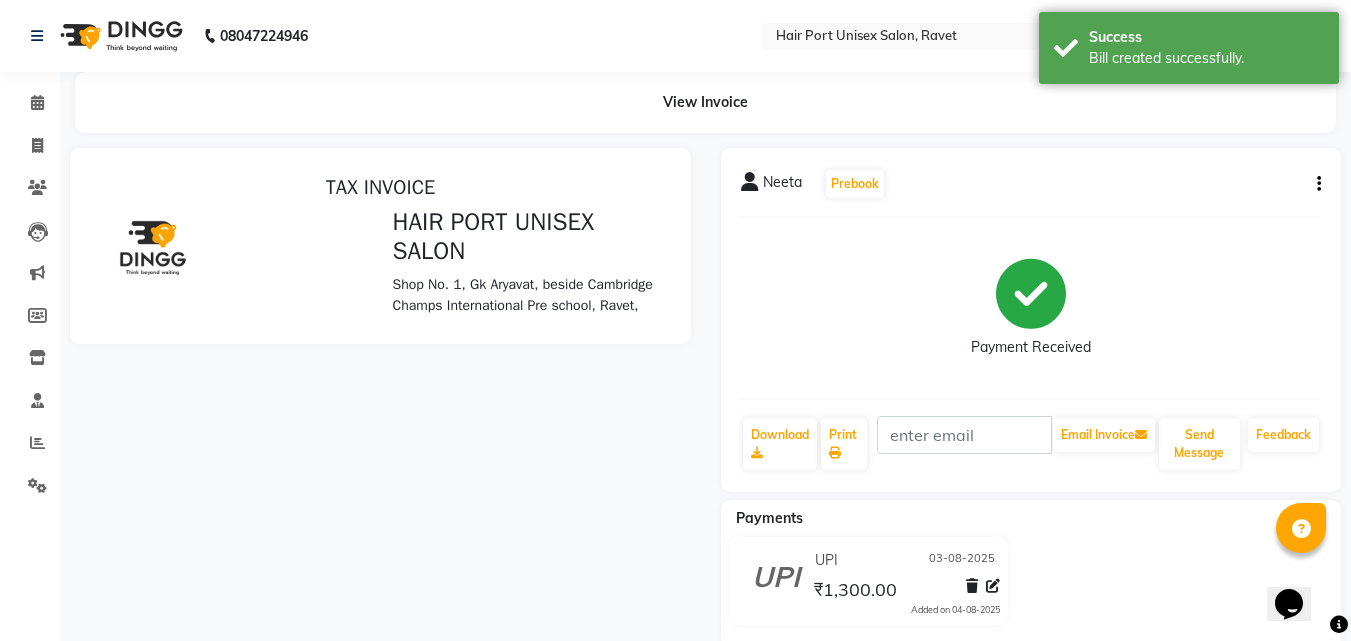scroll, scrollTop: 0, scrollLeft: 0, axis: both 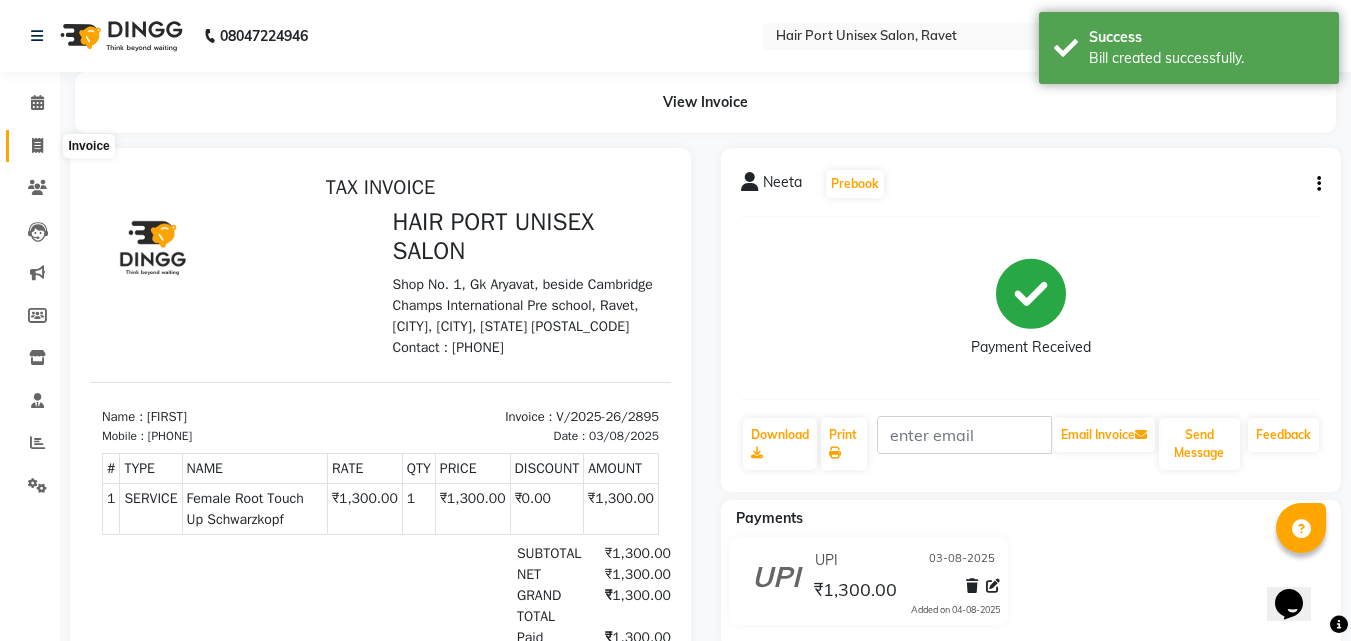 click 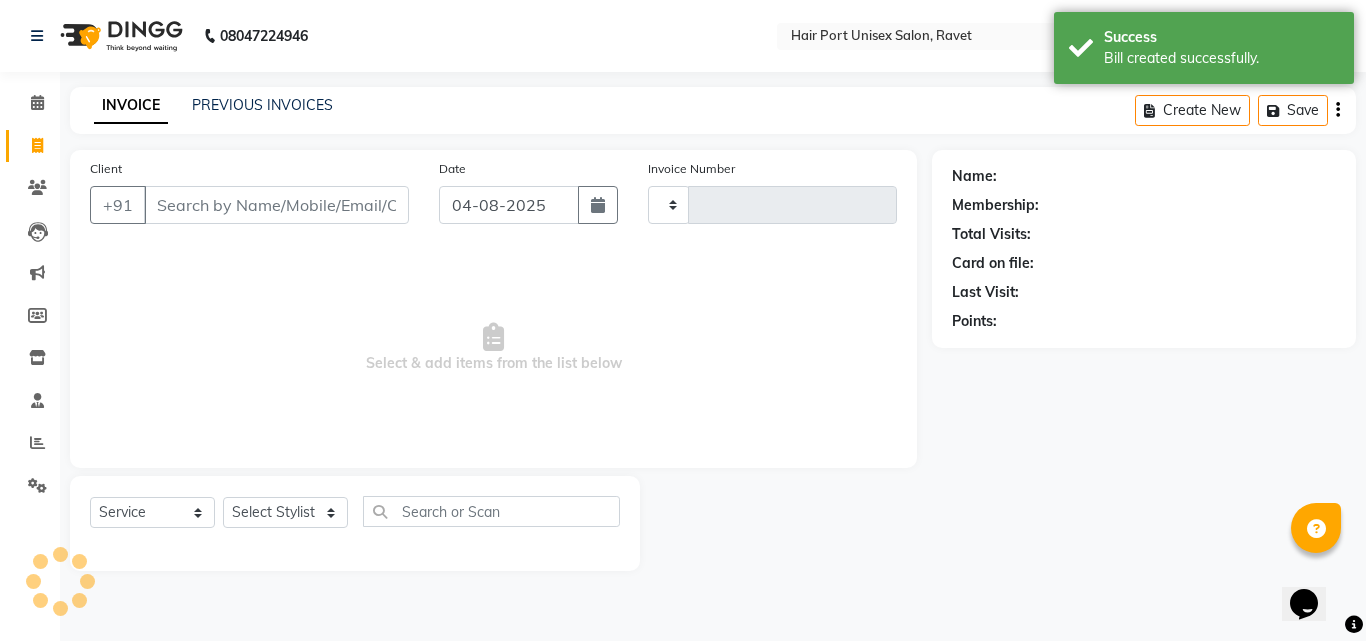type on "2896" 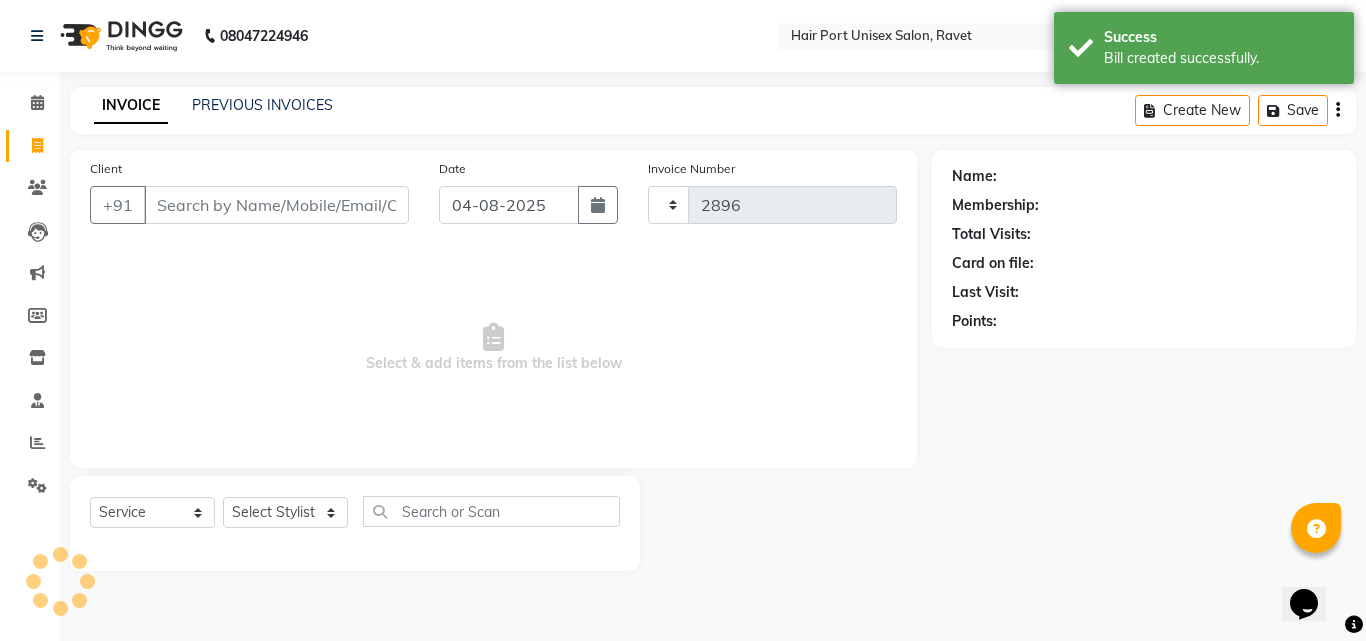 select on "7015" 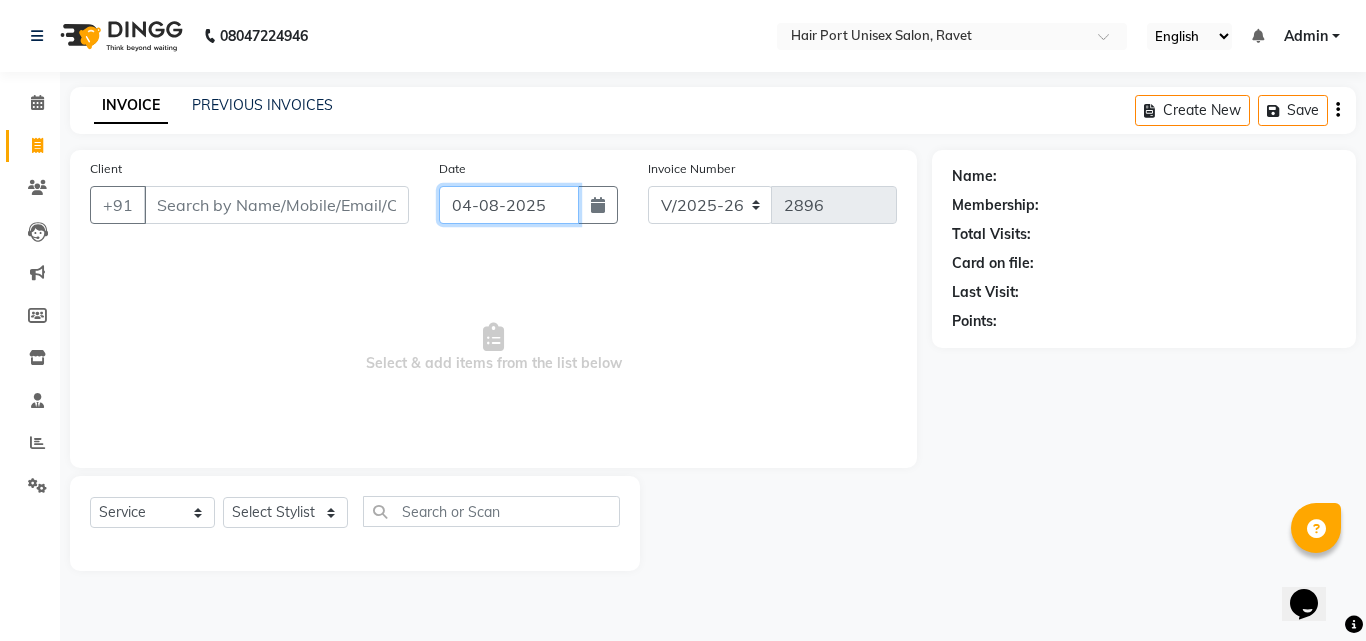 click on "04-08-2025" 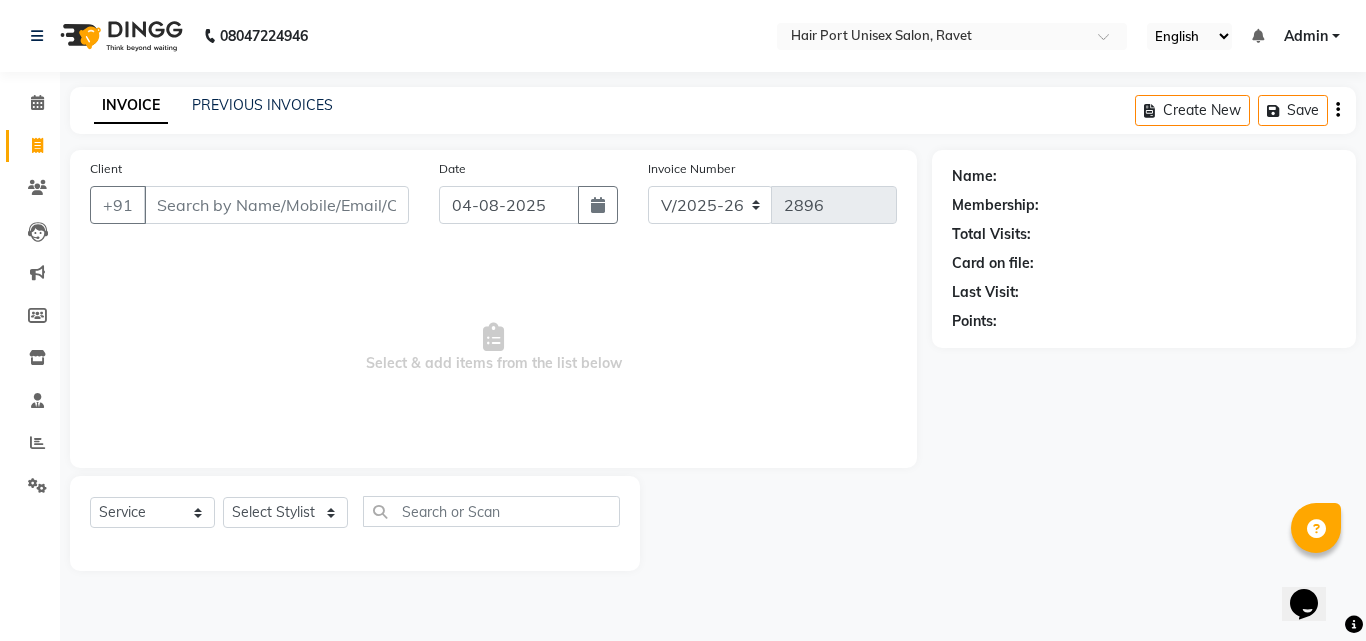 select on "8" 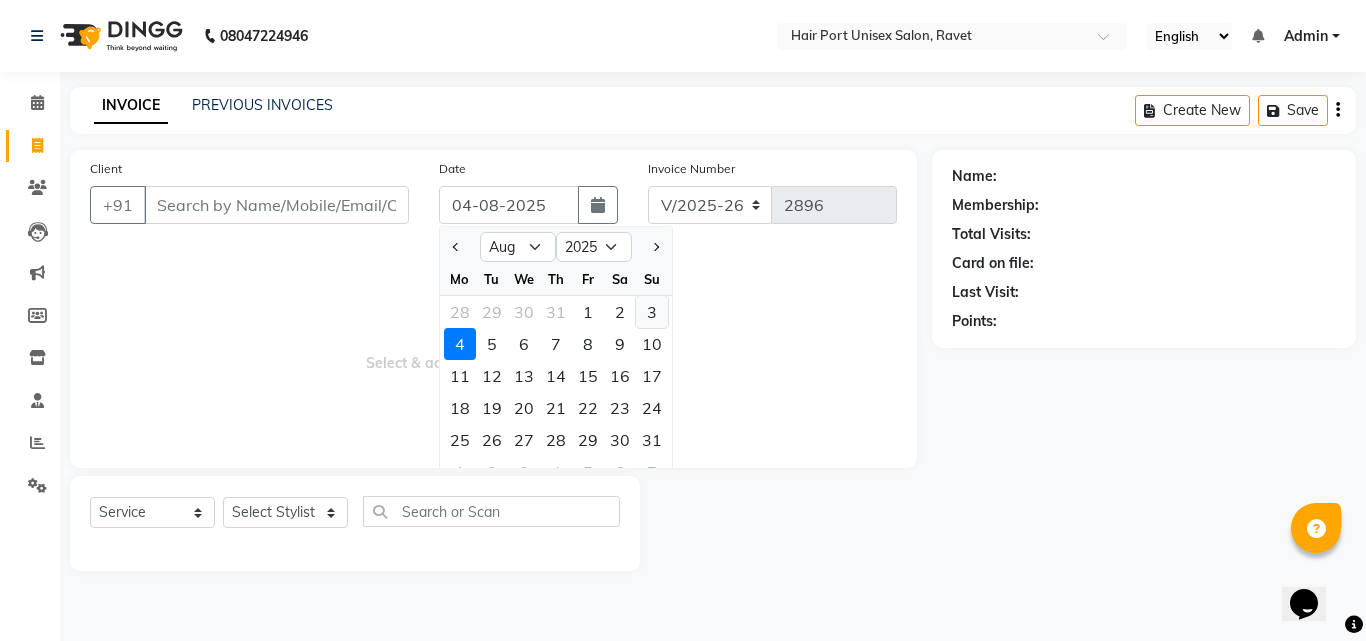 click on "3" 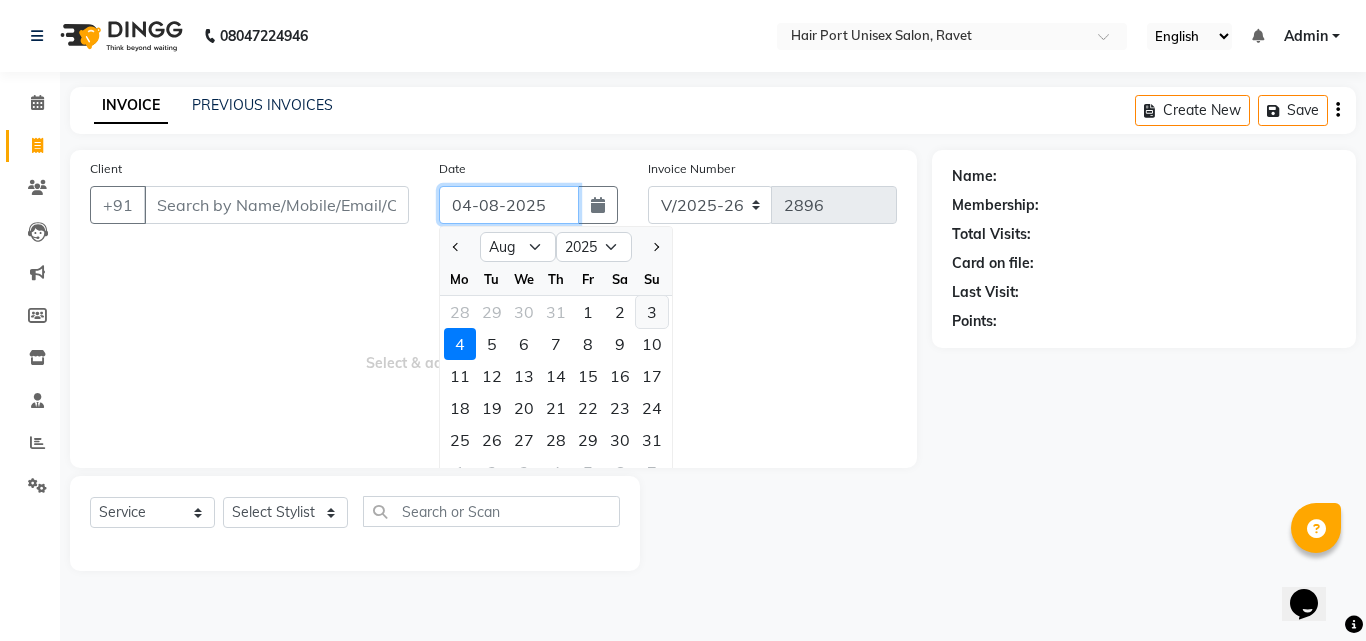 type on "03-08-2025" 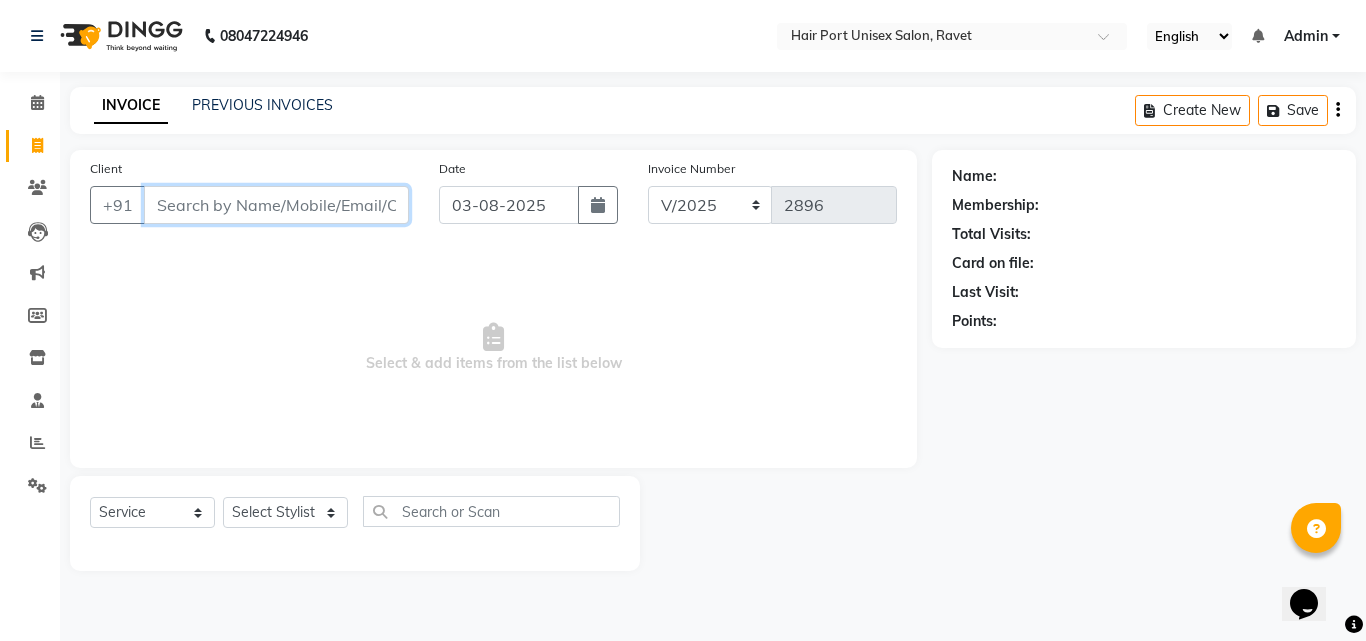 click on "Client" at bounding box center (276, 205) 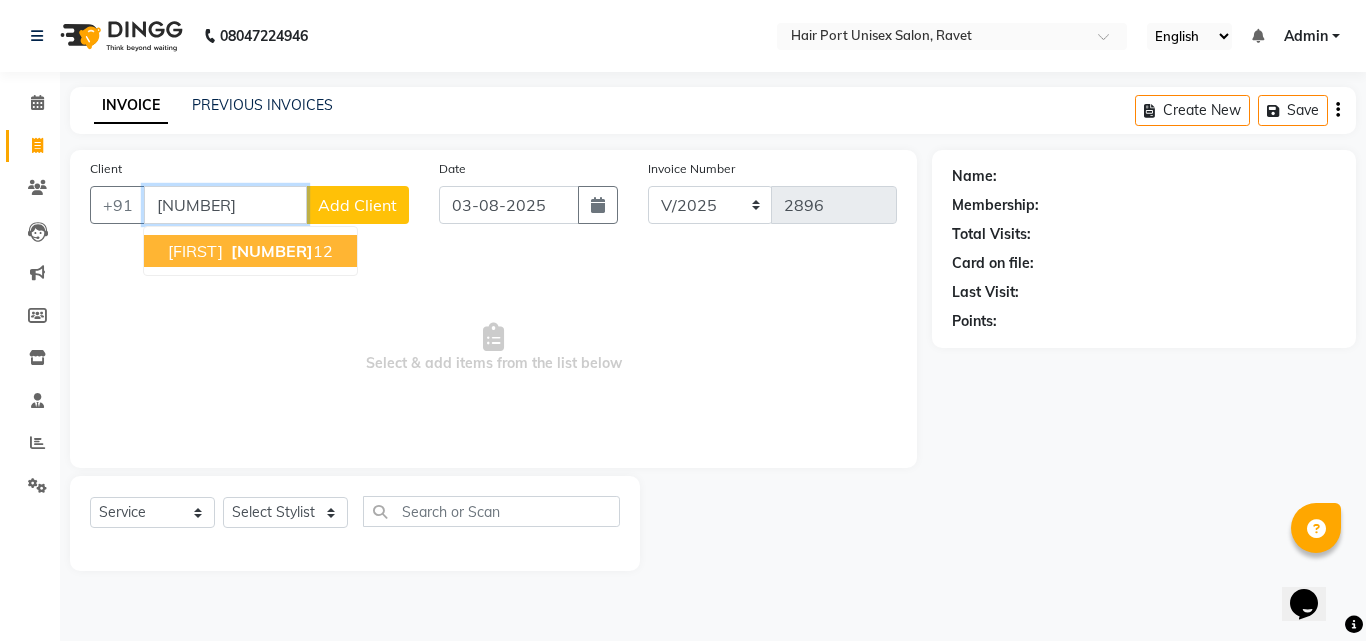click on "[PHONE] [NUMBER]" at bounding box center [280, 251] 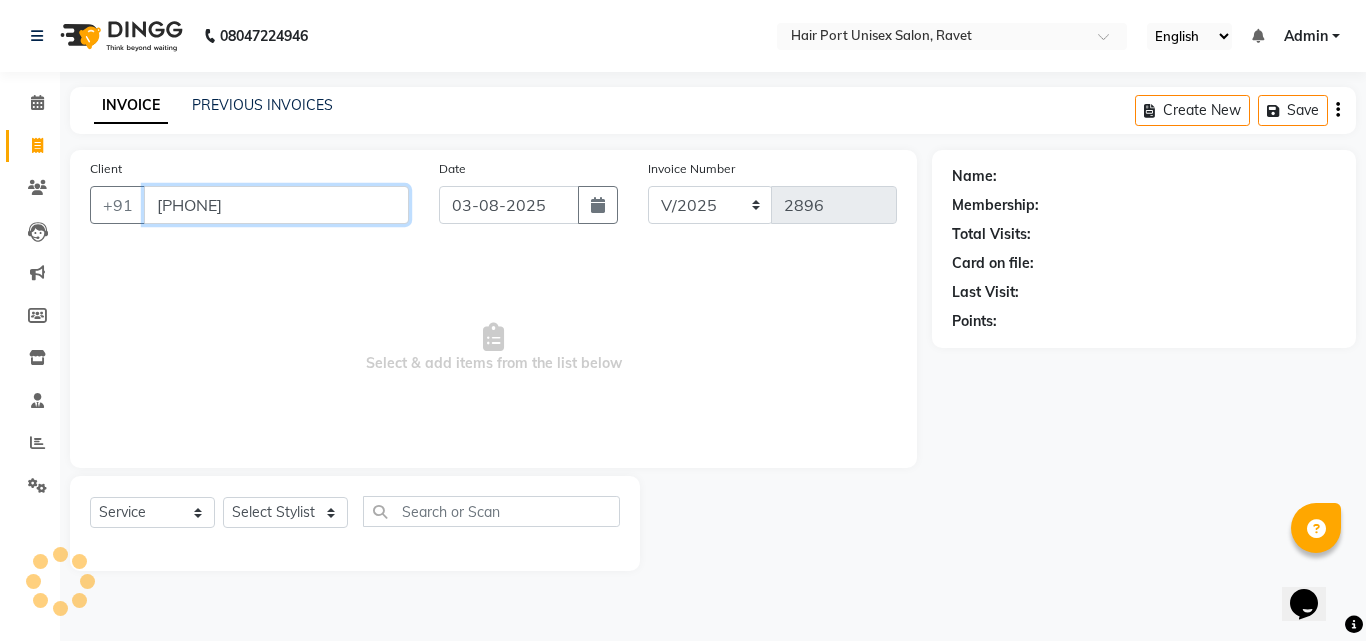 type on "[PHONE]" 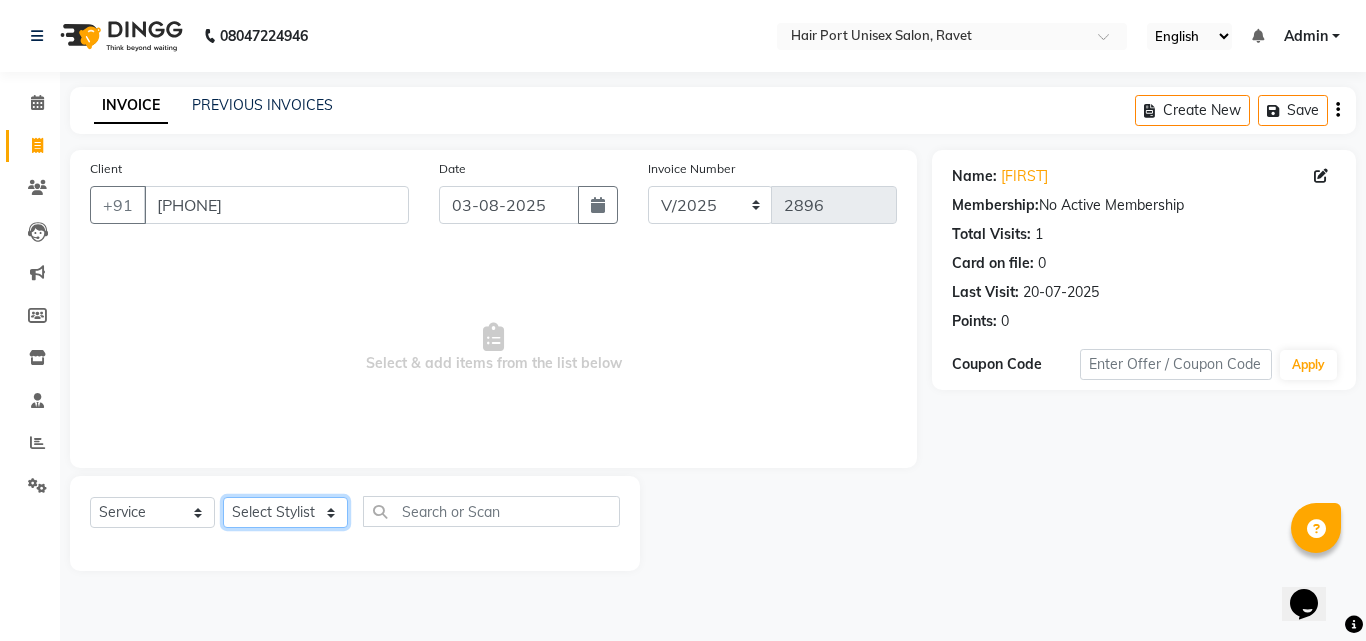 click on "Select Stylist Anushaka Parihar  Esmail Gufran Jyoti Disale Netaji Vishwanath Suryavanshi Rupali  Tanaji Vishwanath Suryavanshi Vinod Mane" 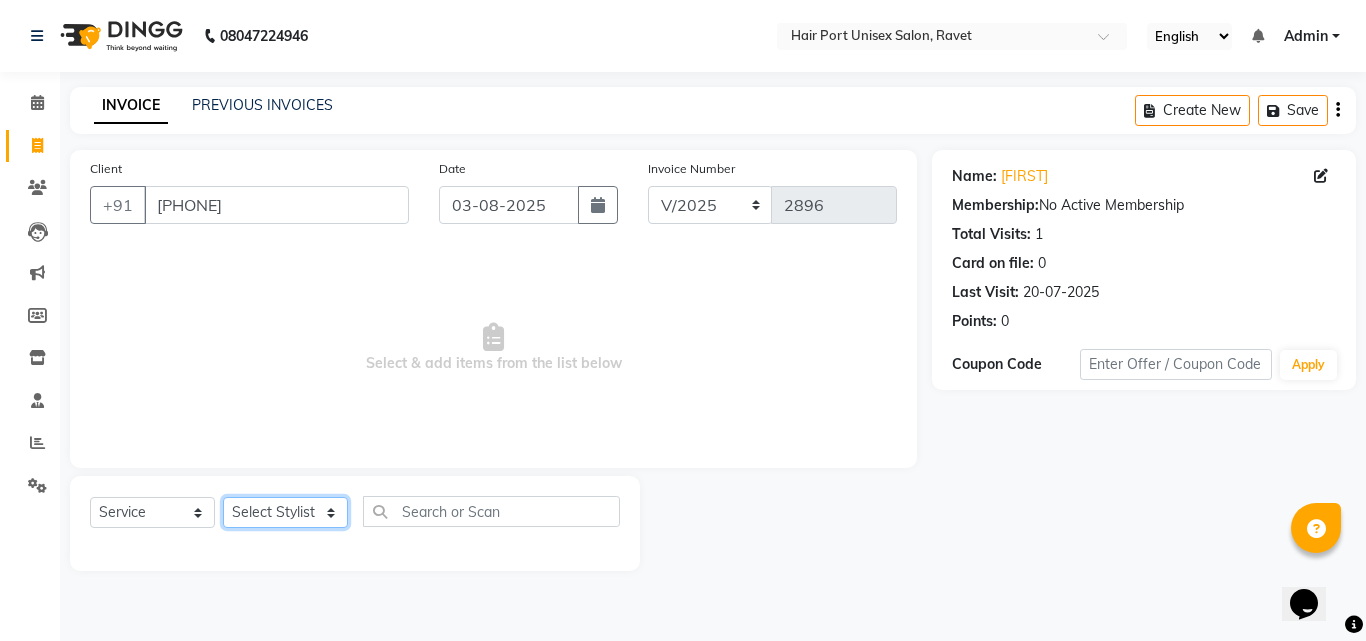 select on "66342" 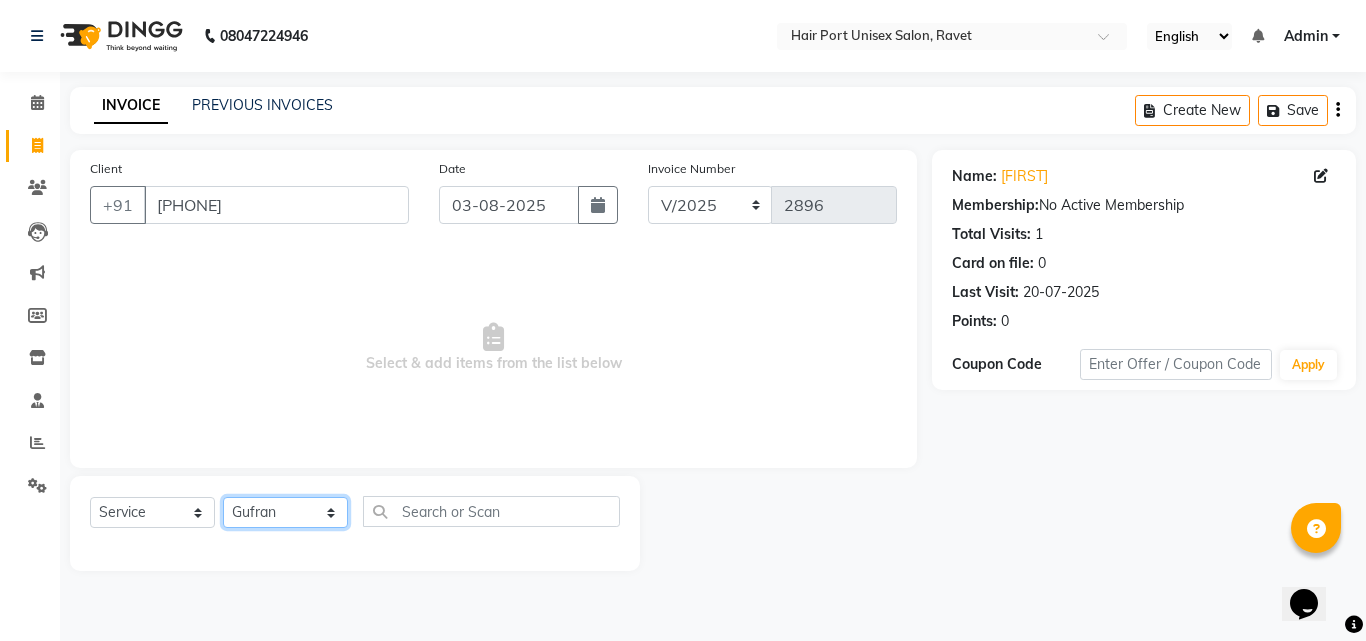 click on "Select Stylist Anushaka Parihar  Esmail Gufran Jyoti Disale Netaji Vishwanath Suryavanshi Rupali  Tanaji Vishwanath Suryavanshi Vinod Mane" 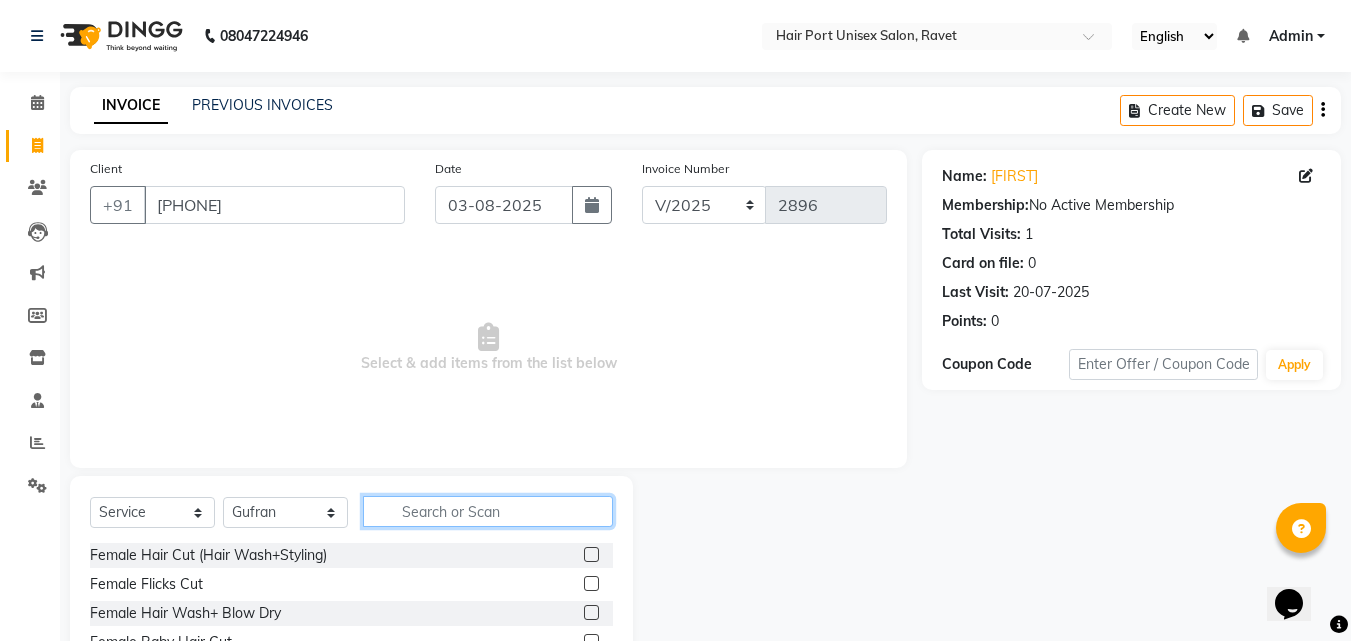 click 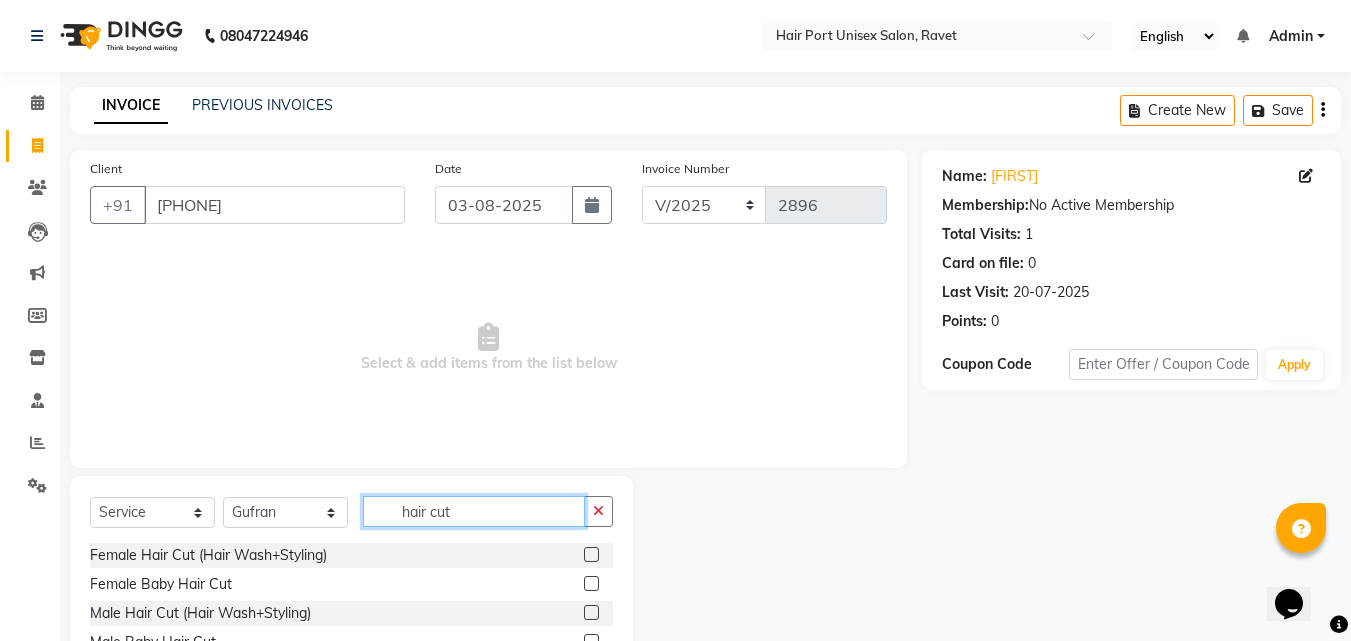 type on "hair cut" 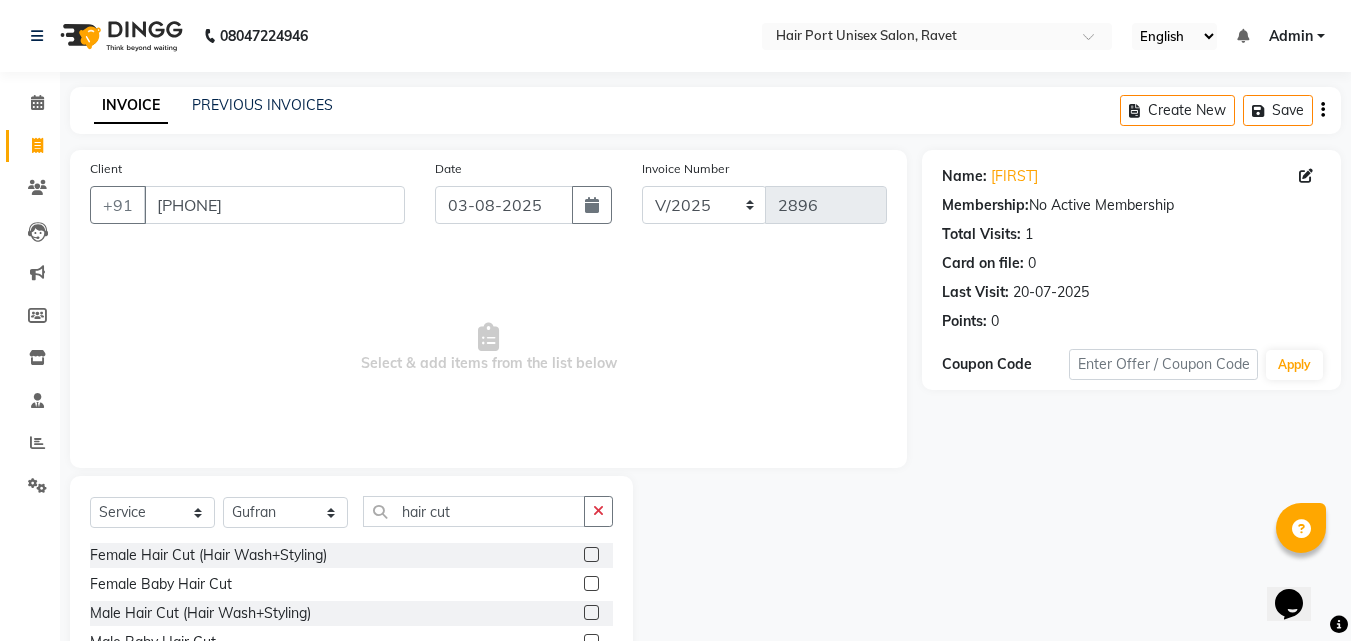 click 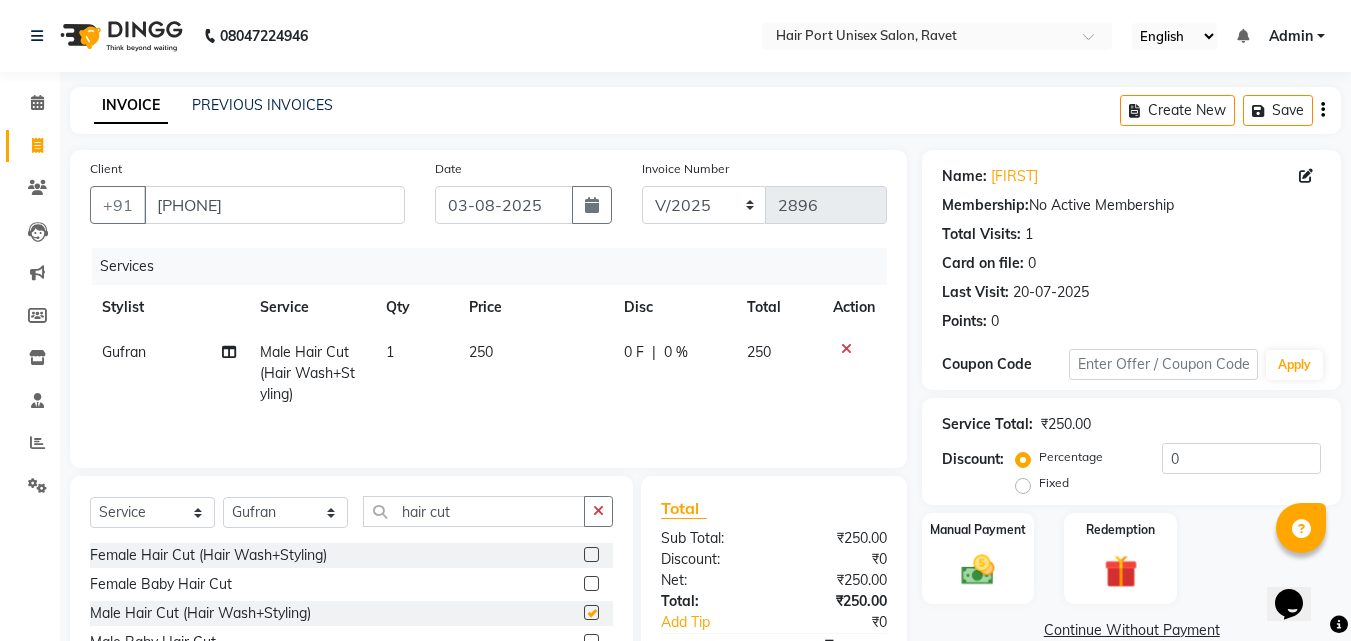 checkbox on "false" 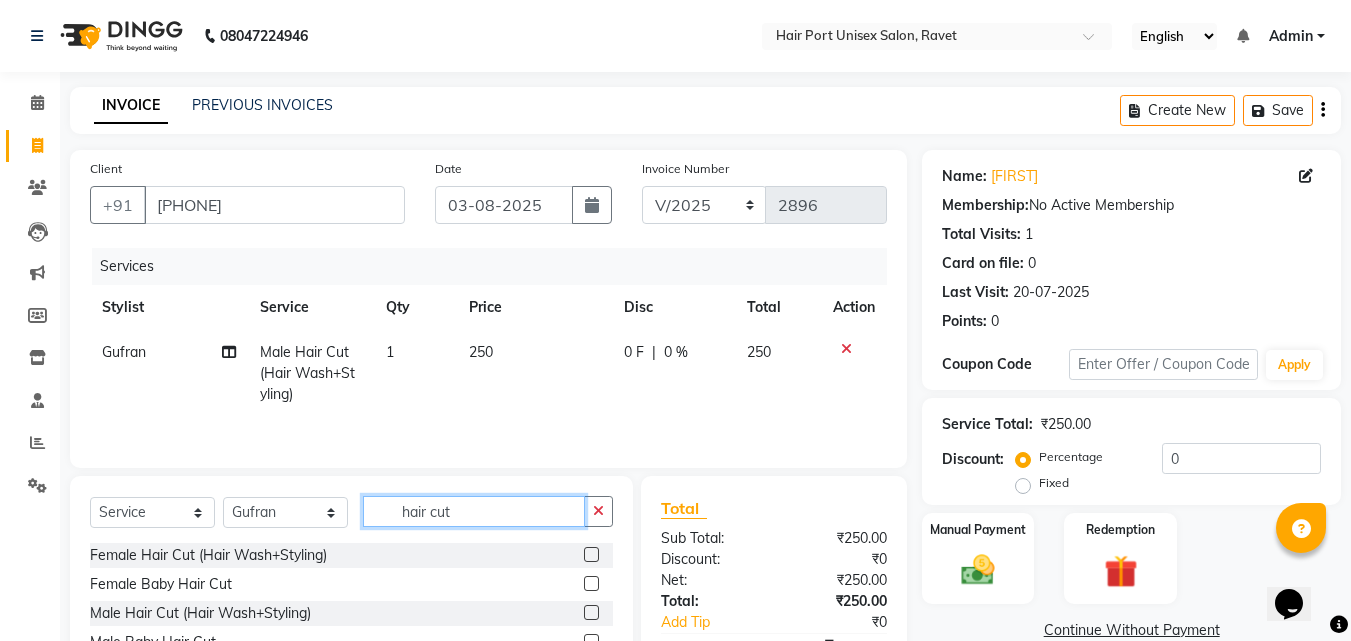 click on "hair cut" 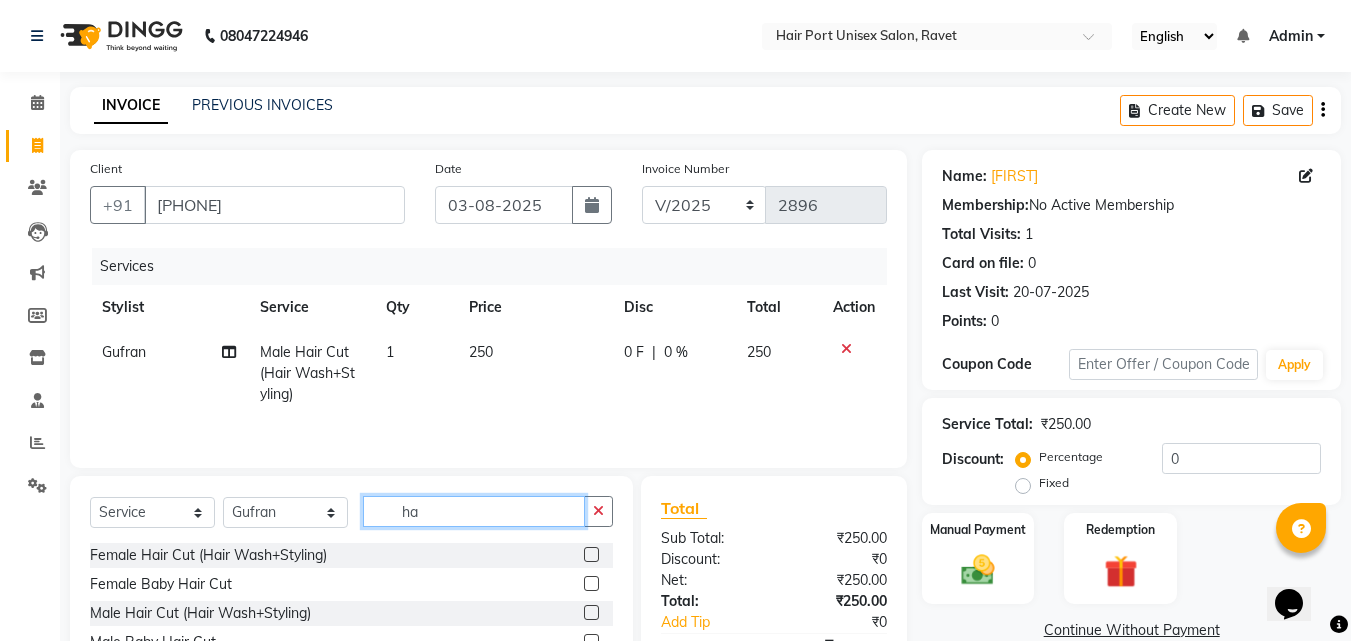 type on "h" 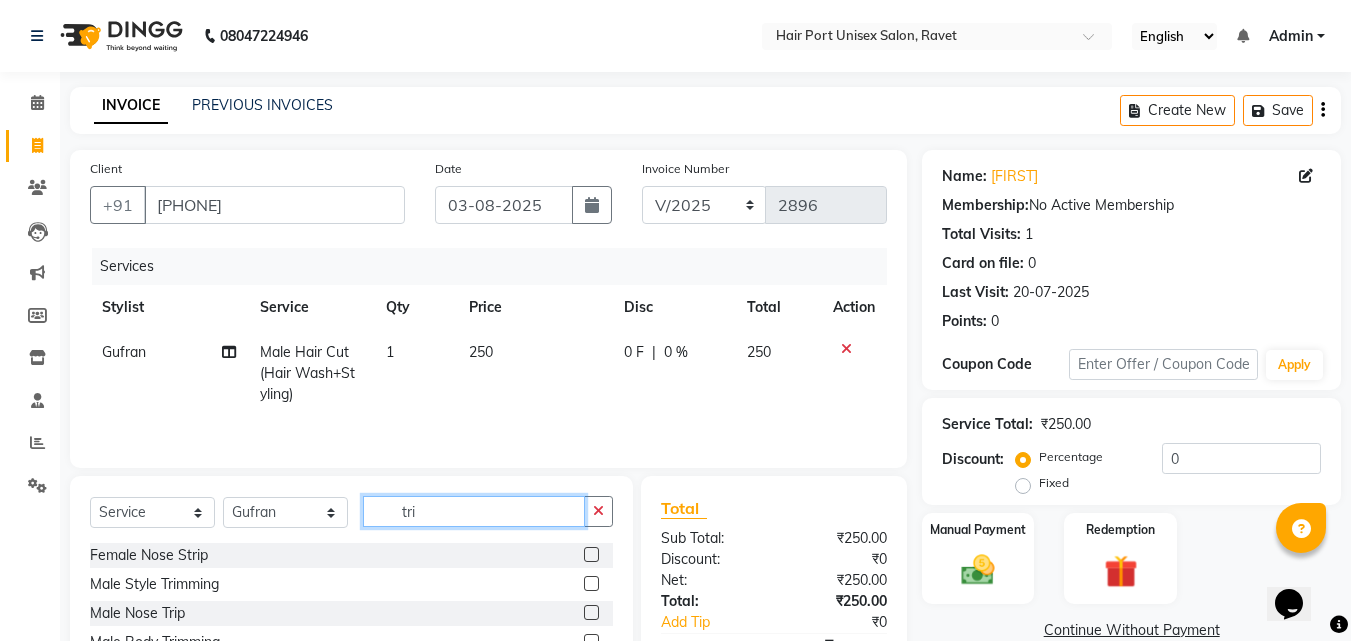 type on "tri" 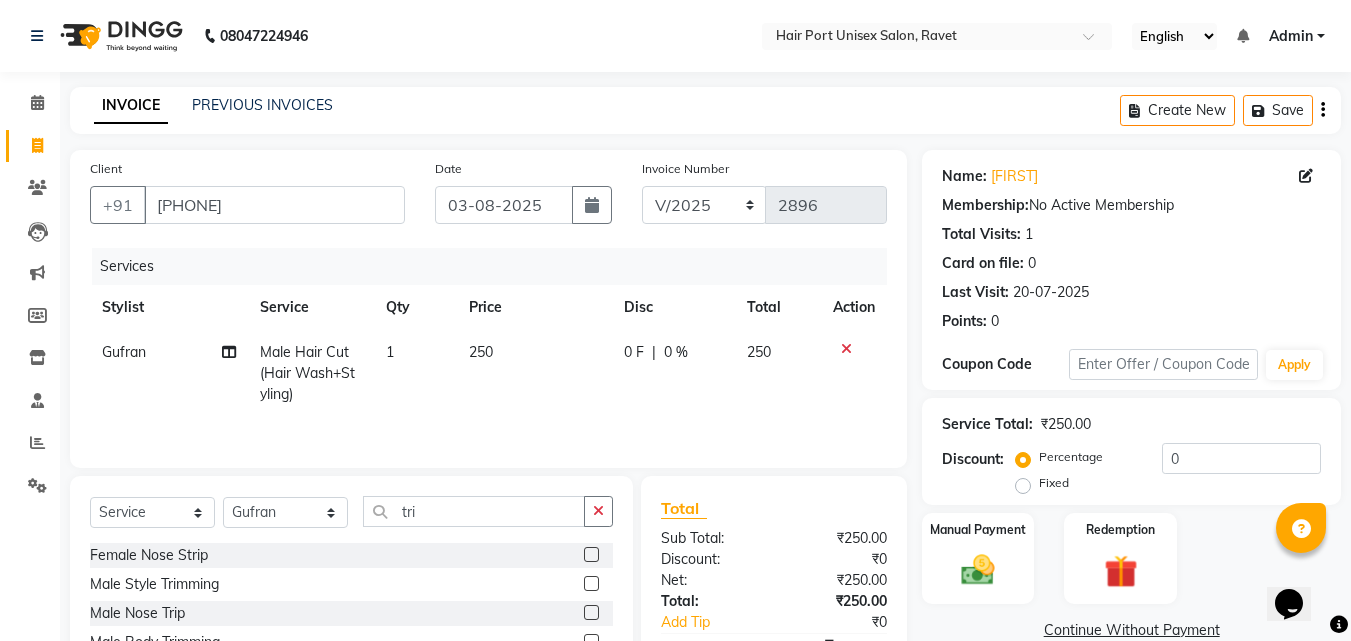 click 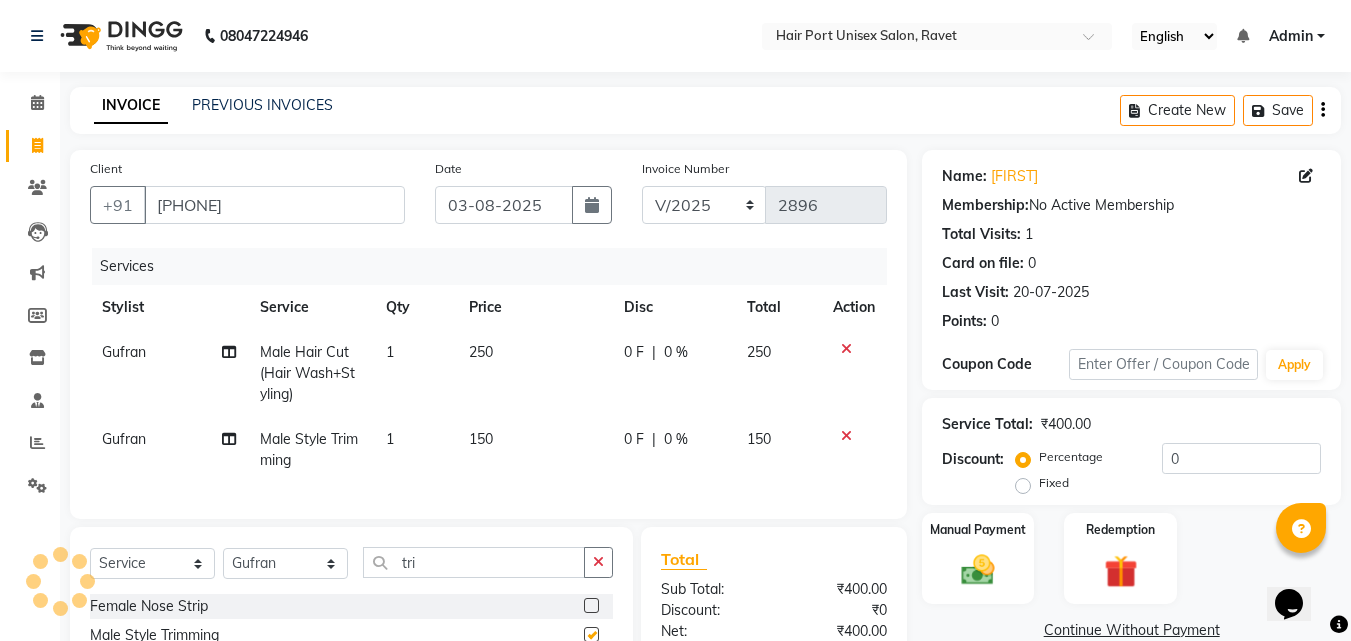 checkbox on "false" 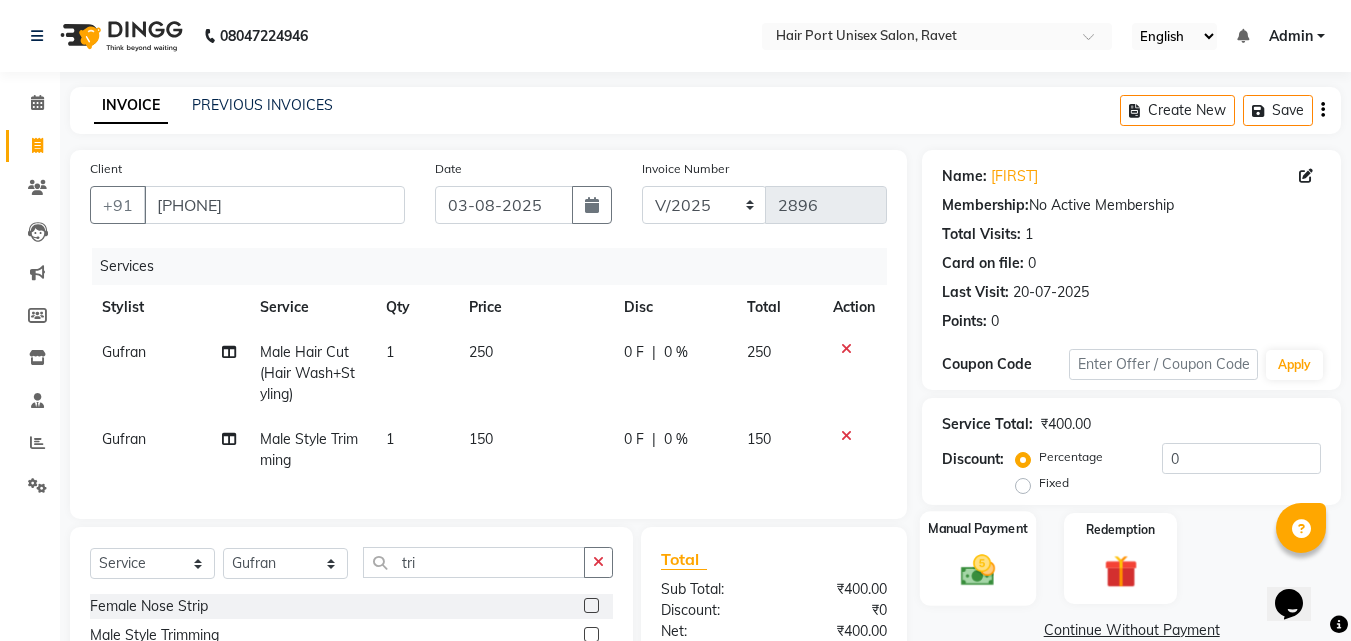 click 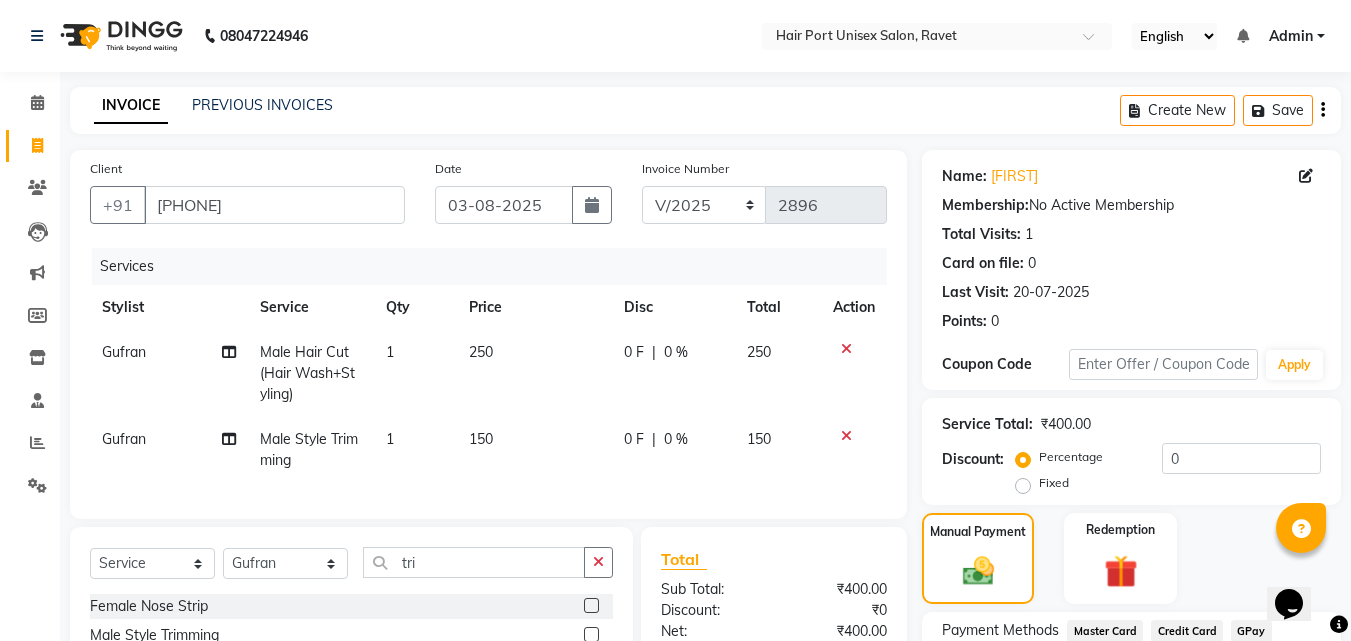 click on "Manual Payment Redemption" 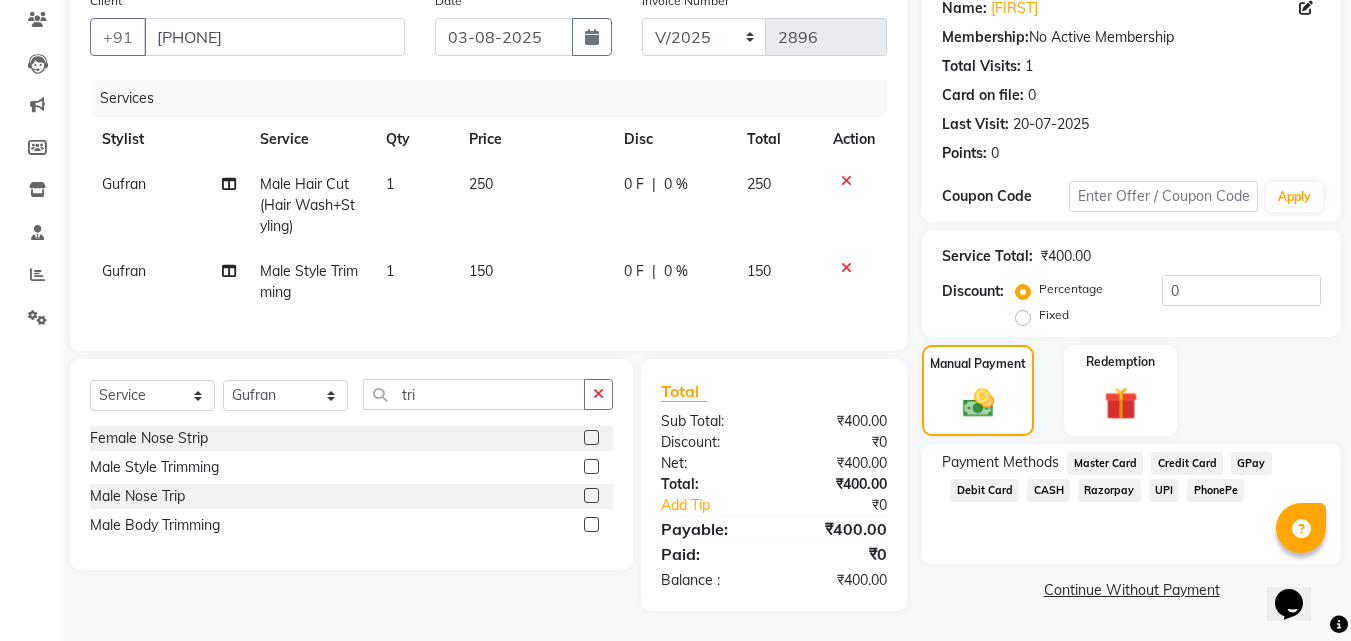 scroll, scrollTop: 183, scrollLeft: 0, axis: vertical 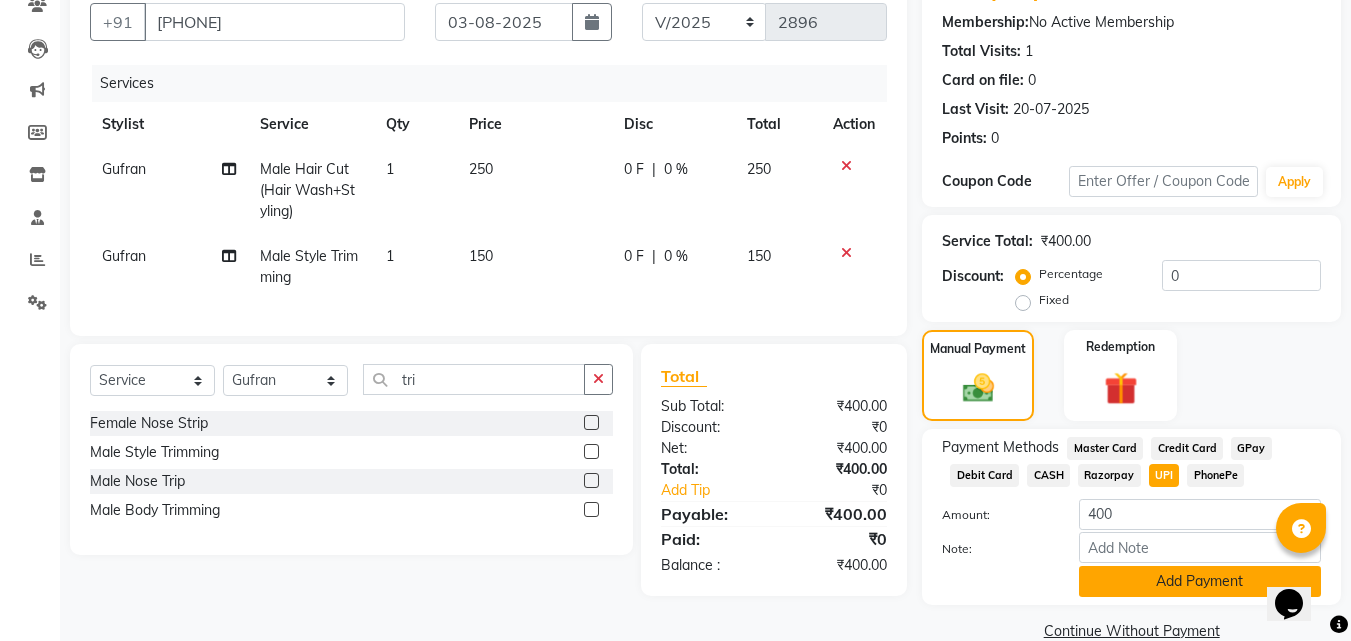 click on "Add Payment" 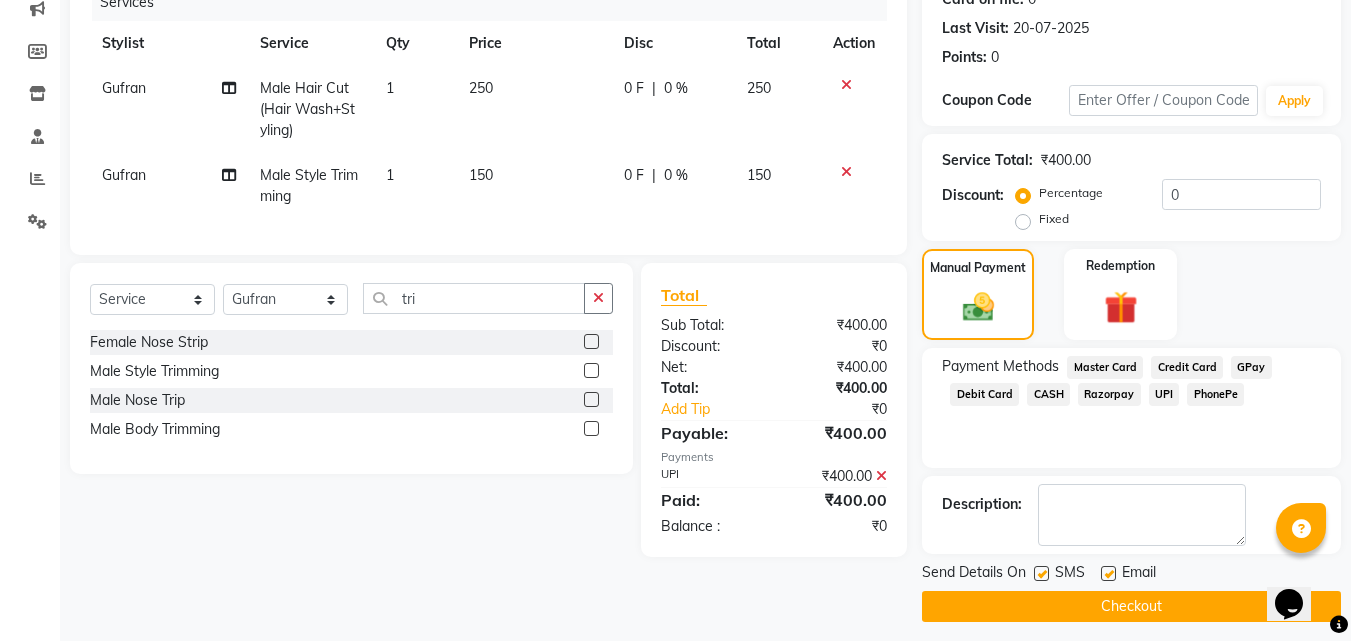 scroll, scrollTop: 275, scrollLeft: 0, axis: vertical 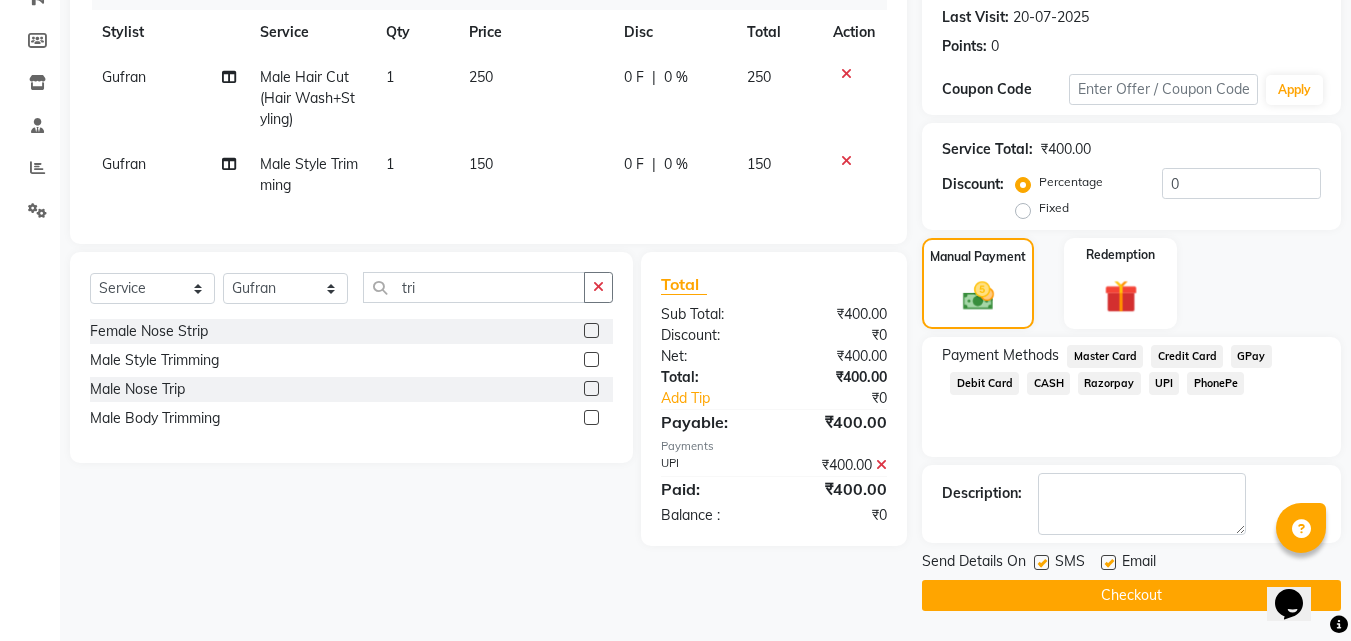 click on "Checkout" 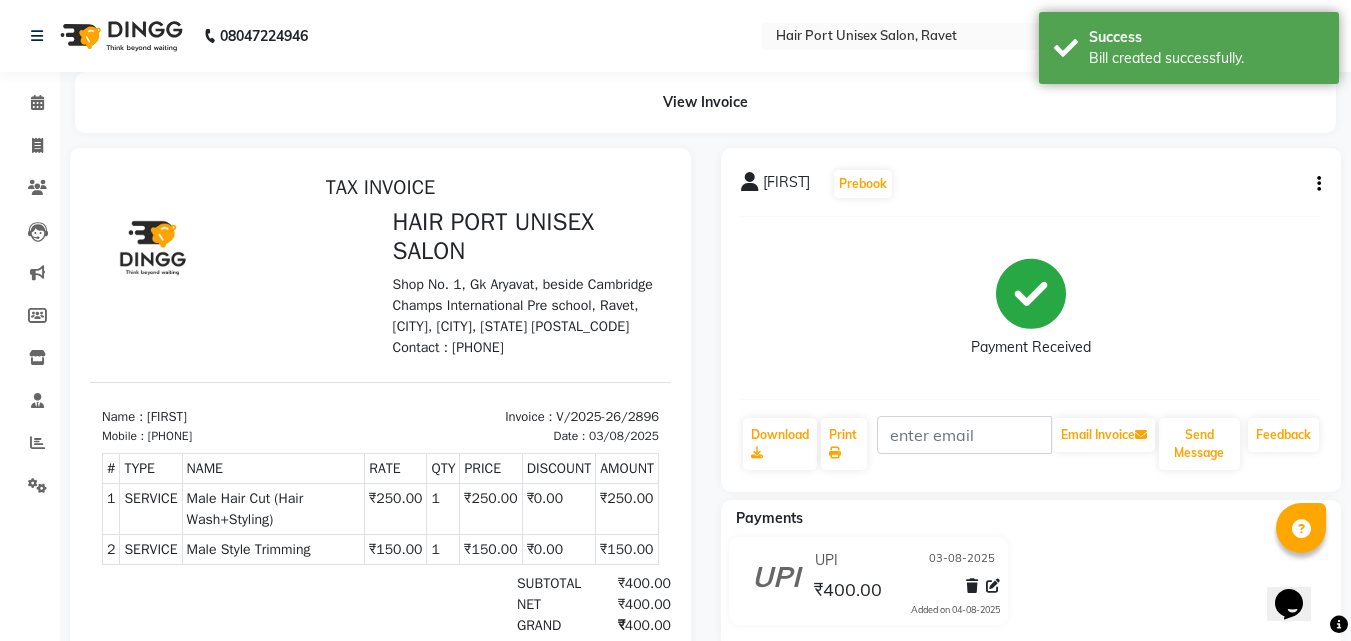scroll, scrollTop: 0, scrollLeft: 0, axis: both 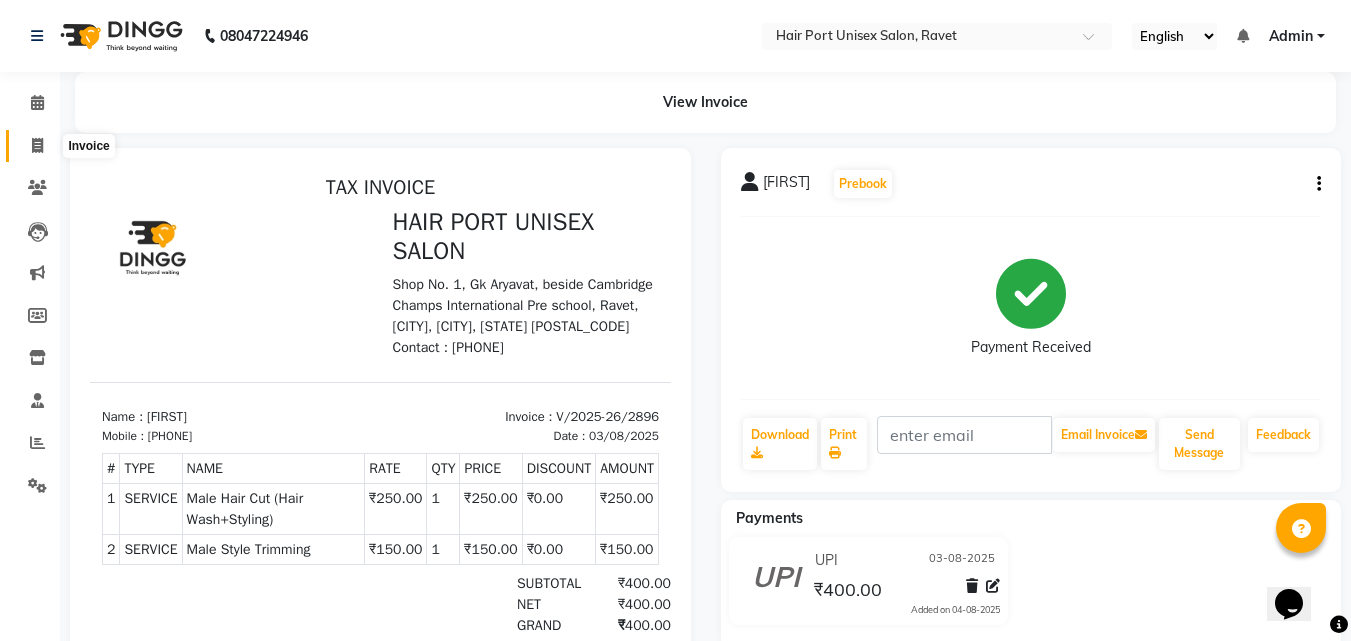 click 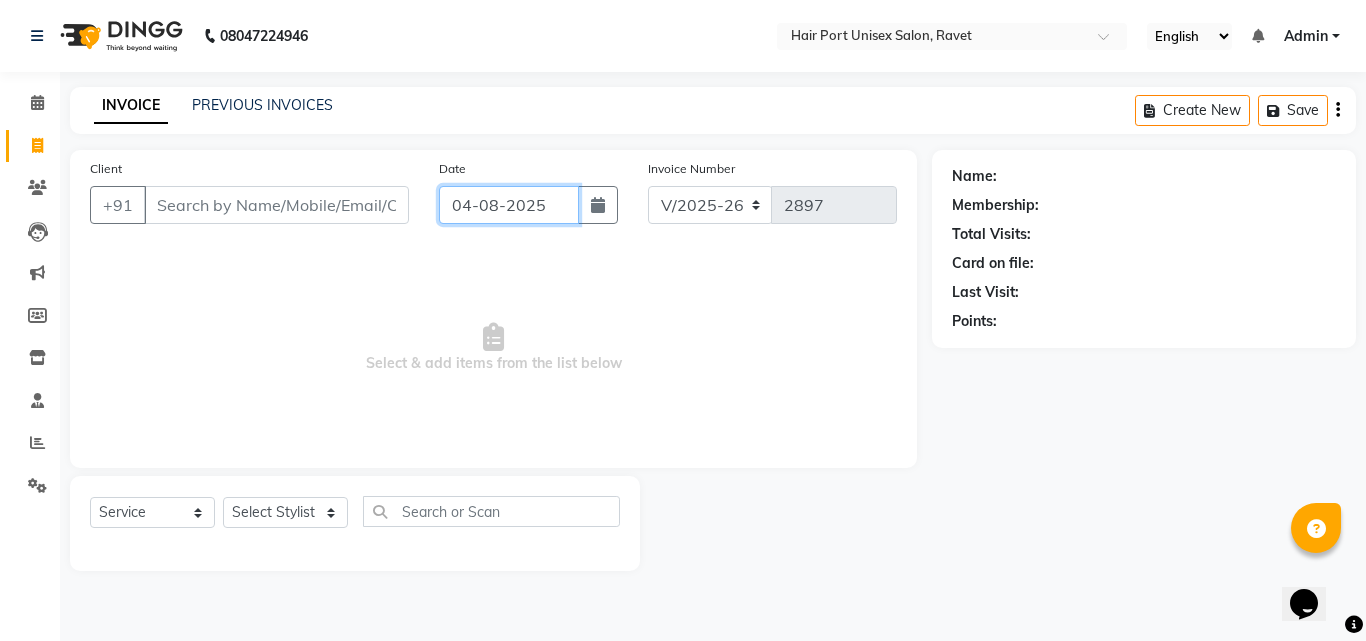 click on "04-08-2025" 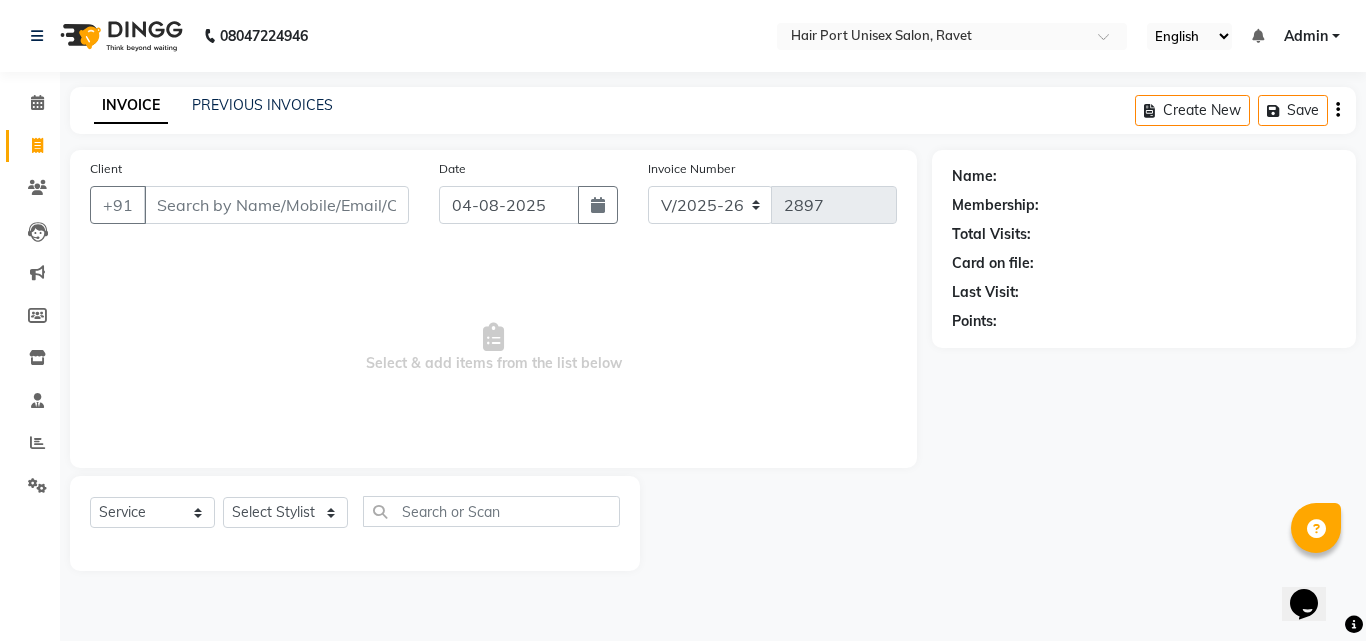 select on "8" 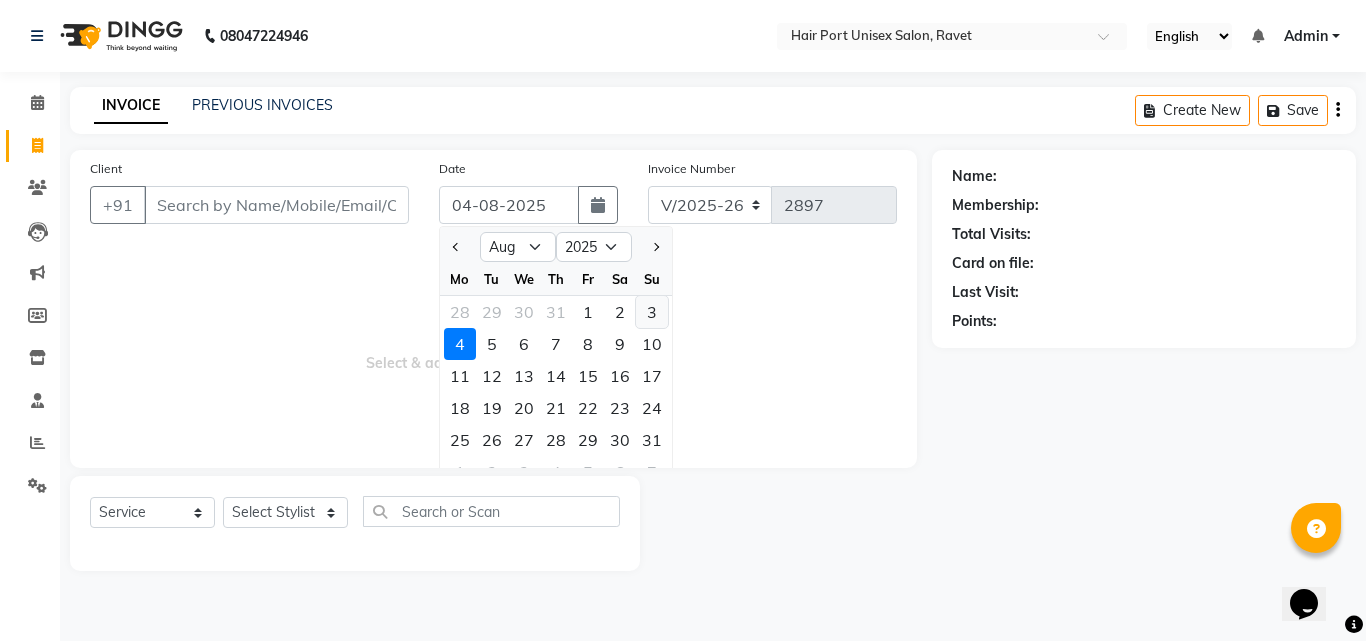 click on "3" 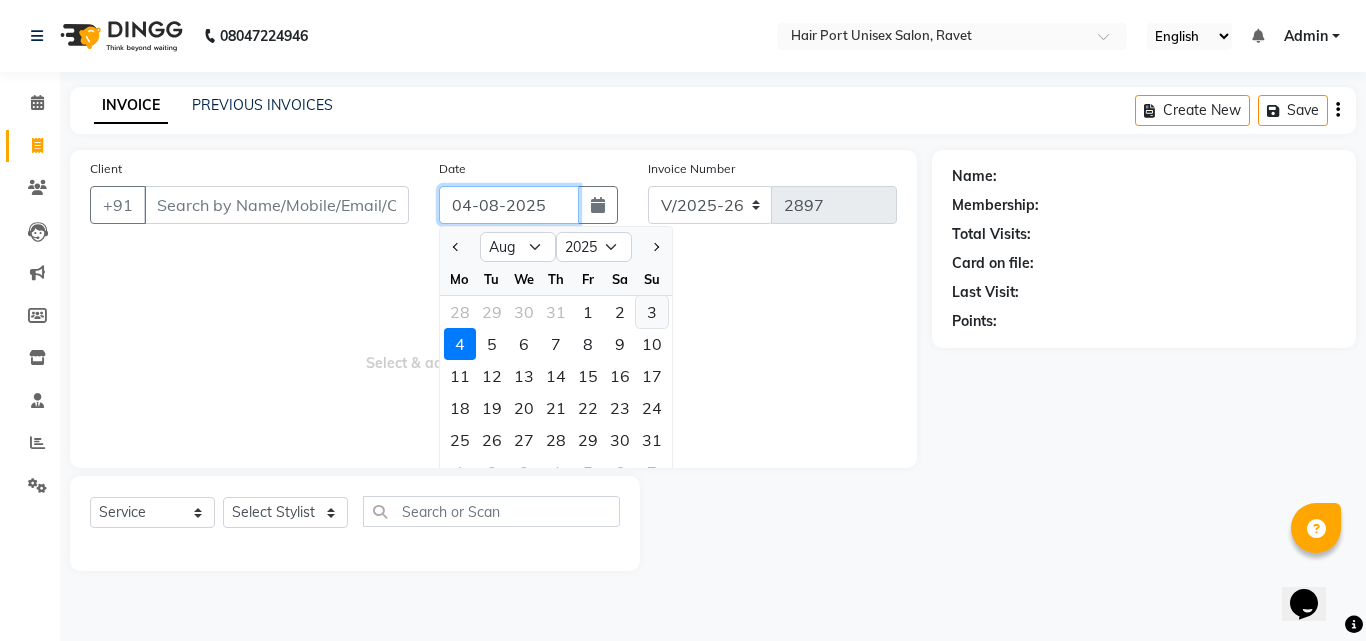 type on "03-08-2025" 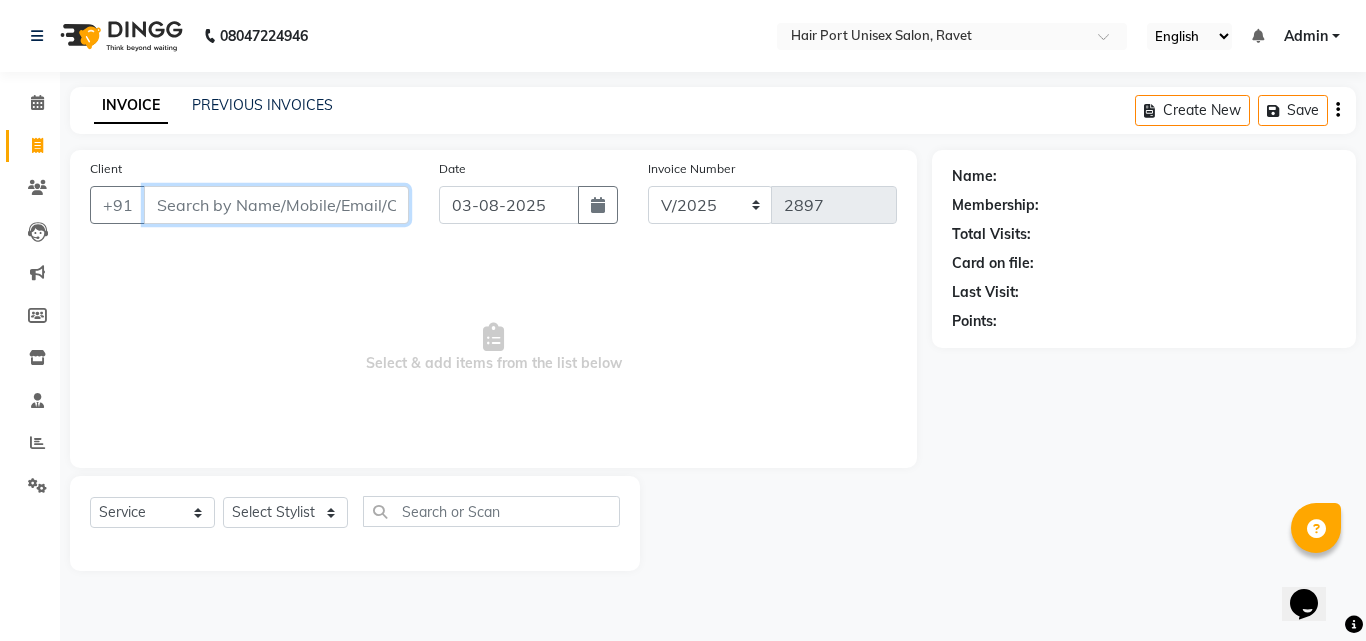click on "Client" at bounding box center [276, 205] 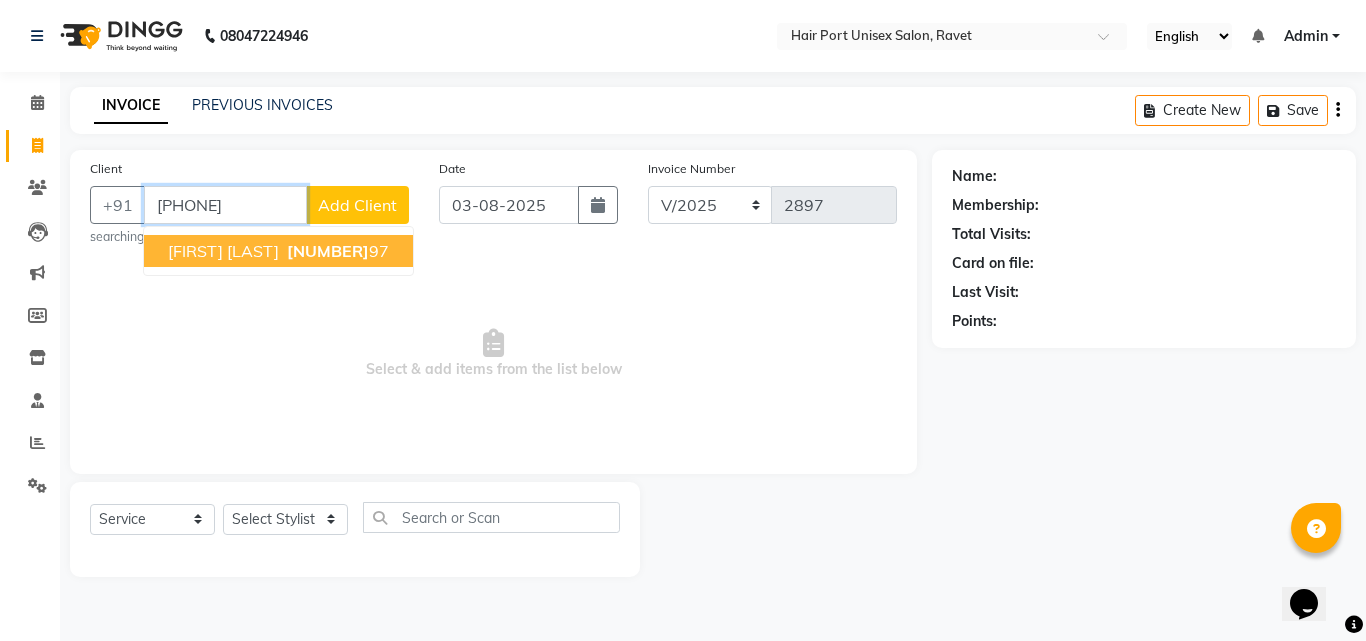 type on "[PHONE]" 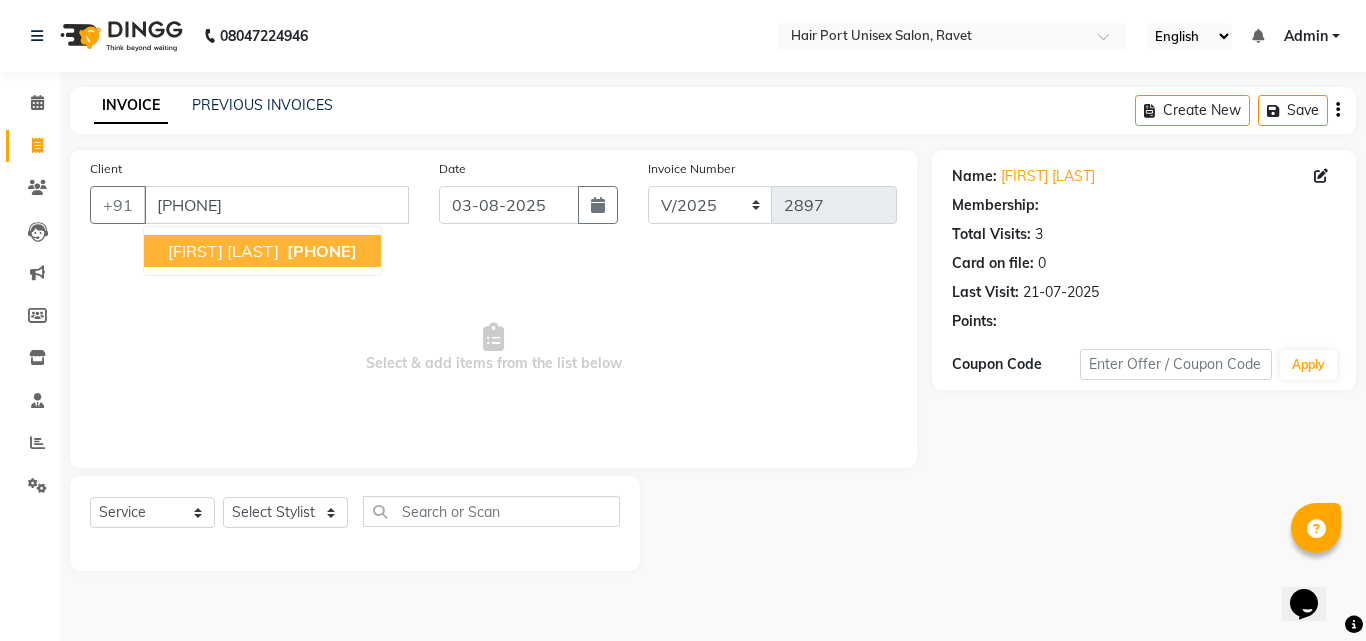 select on "1: Object" 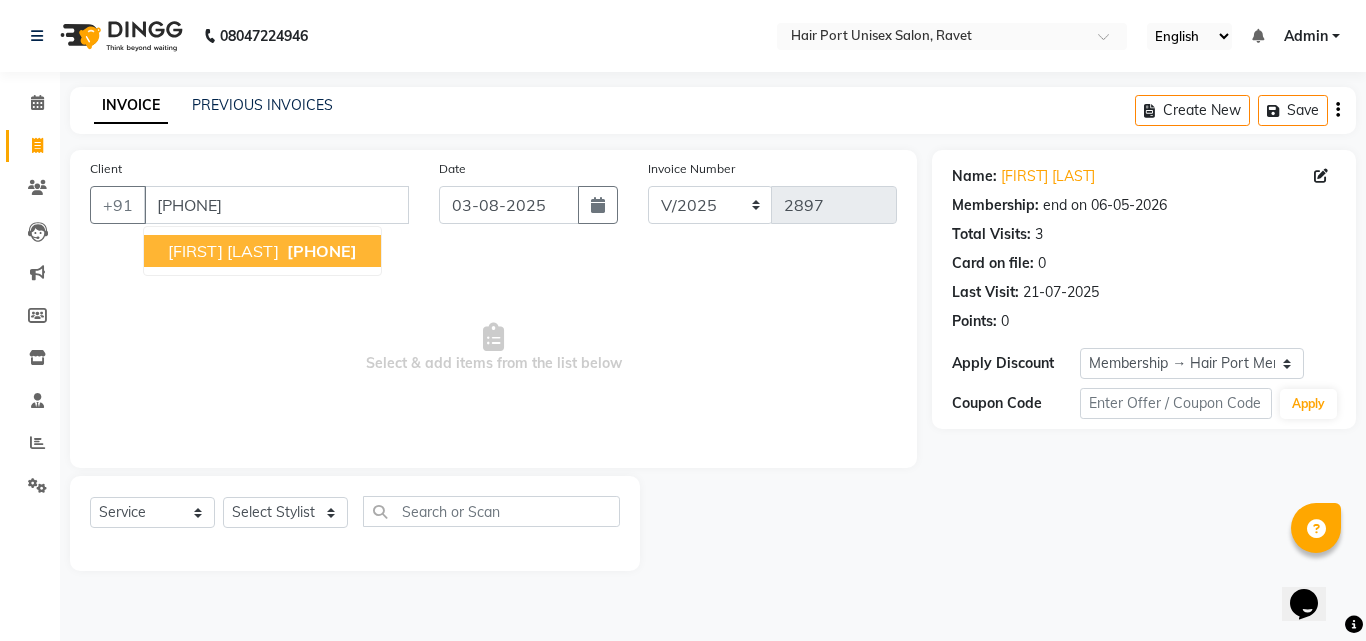 click on "[PHONE]" at bounding box center [322, 251] 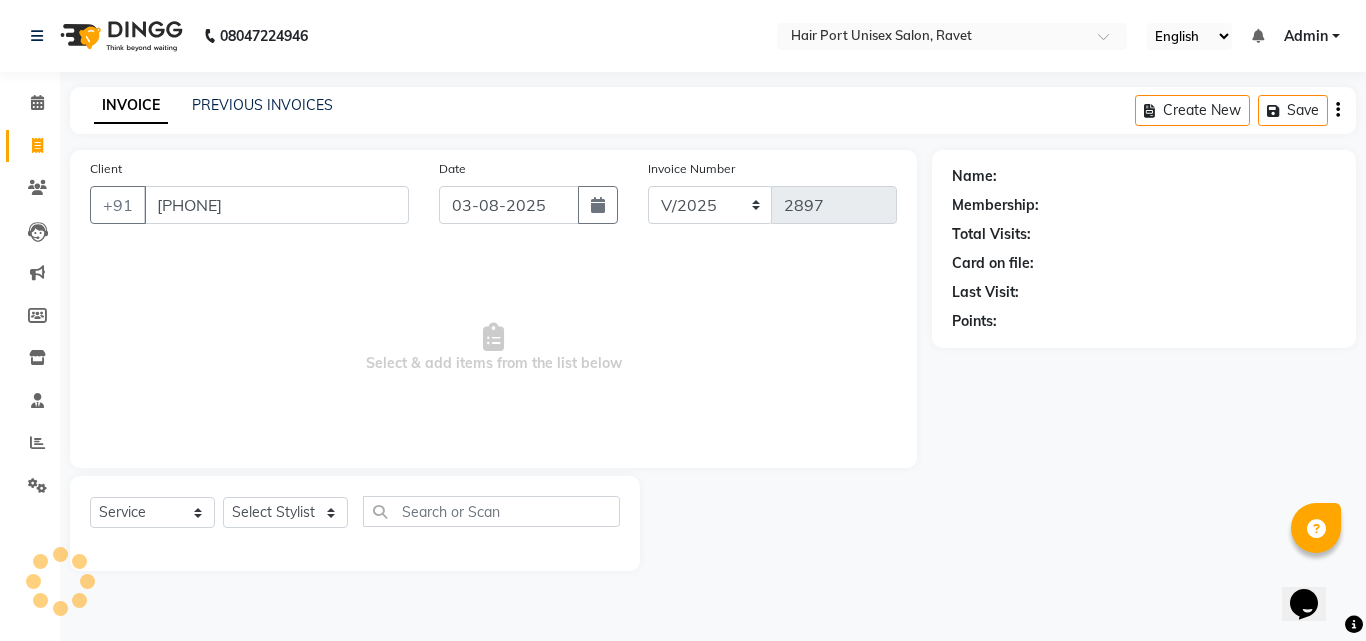 select on "1: Object" 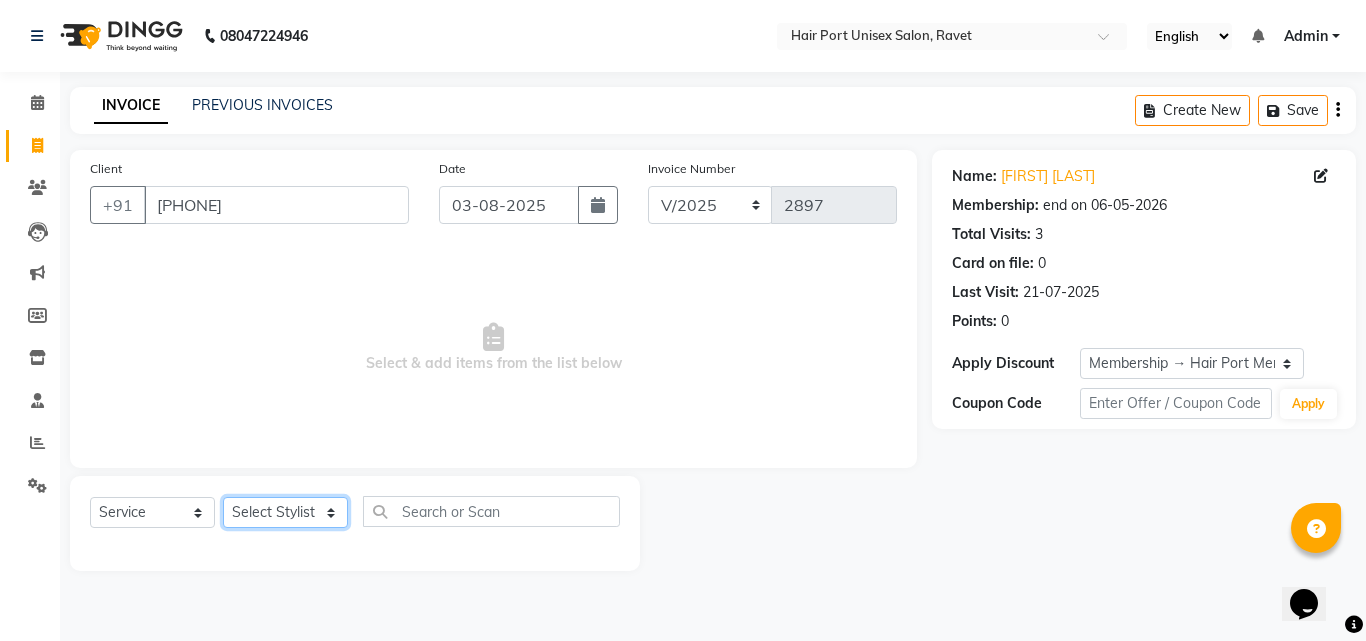 click on "Select Stylist Anushaka Parihar  Esmail Gufran Jyoti Disale Netaji Vishwanath Suryavanshi Rupali  Tanaji Vishwanath Suryavanshi Vinod Mane" 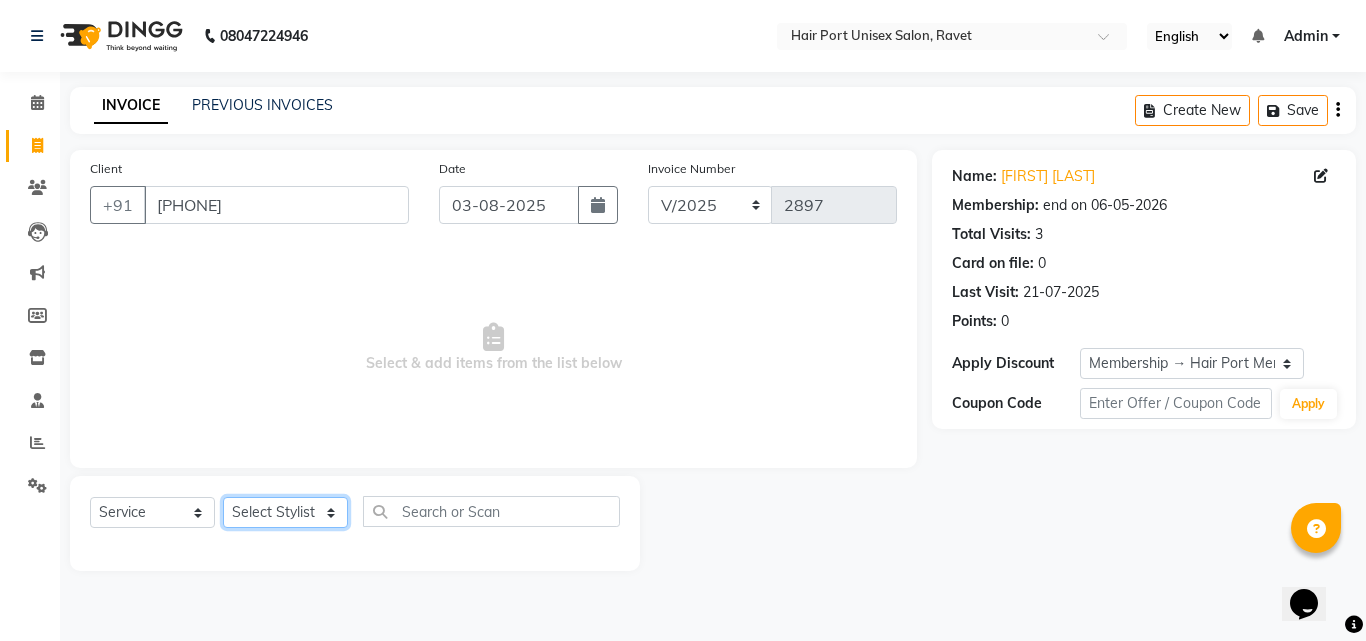 select on "65581" 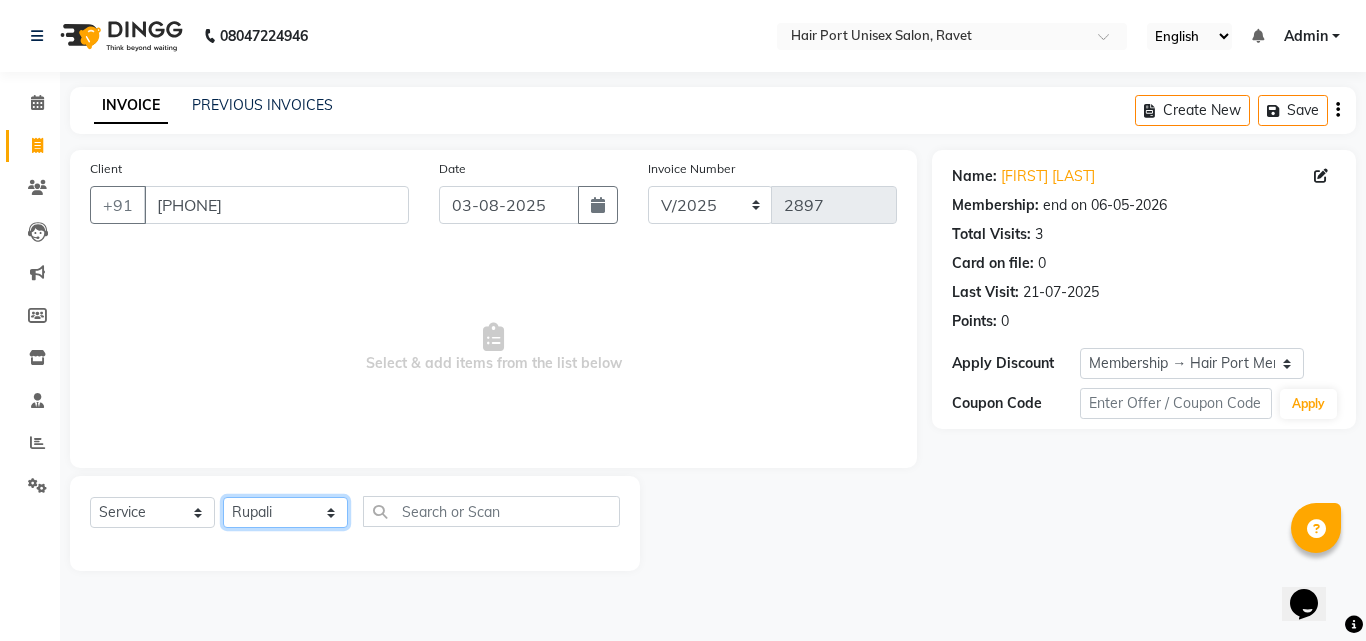 click on "Select Stylist Anushaka Parihar  Esmail Gufran Jyoti Disale Netaji Vishwanath Suryavanshi Rupali  Tanaji Vishwanath Suryavanshi Vinod Mane" 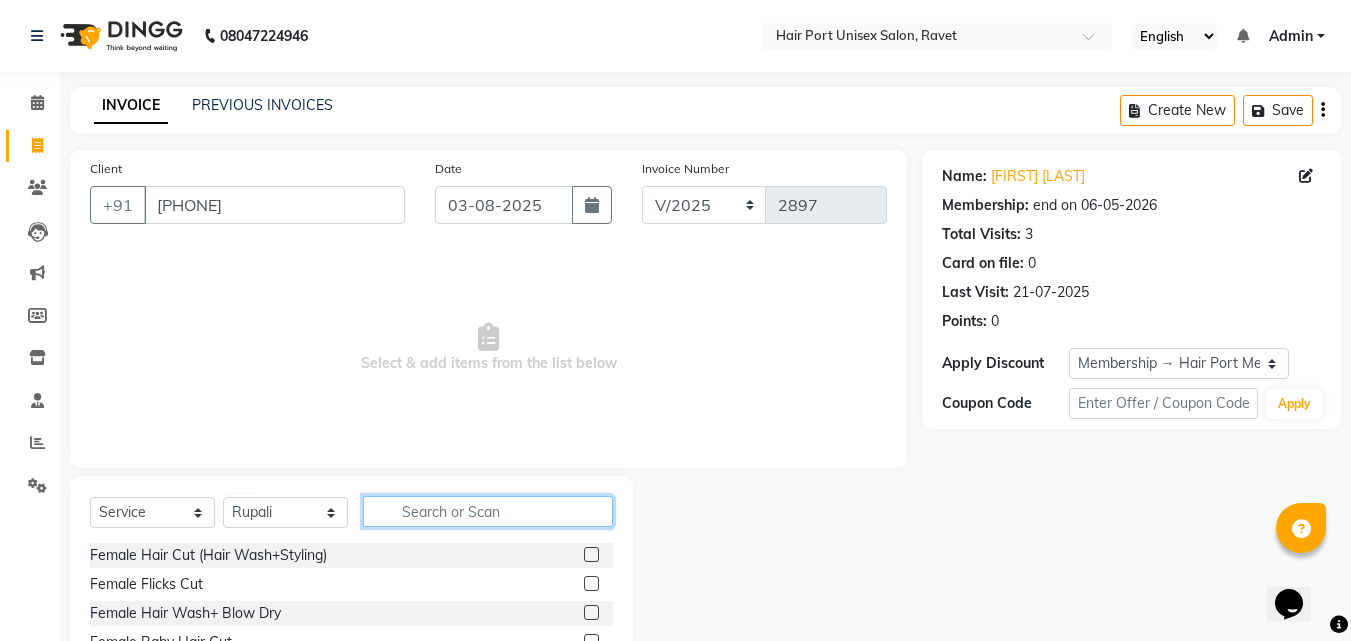 click 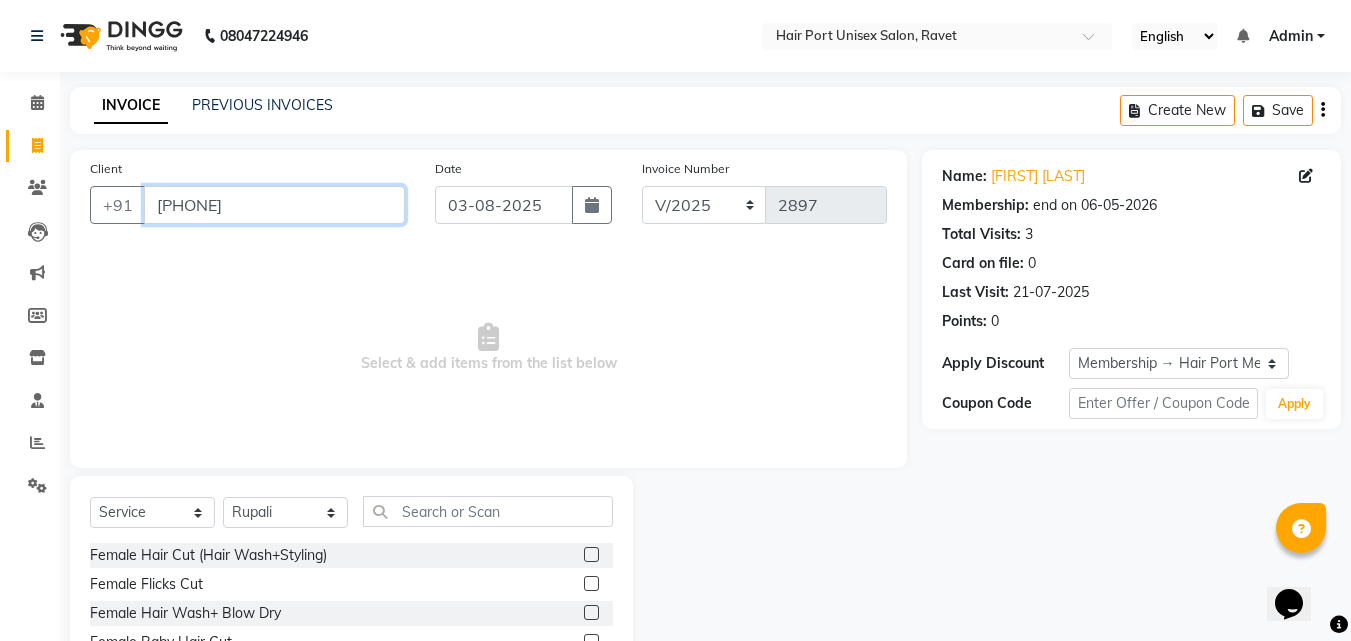 click on "[PHONE]" at bounding box center (274, 205) 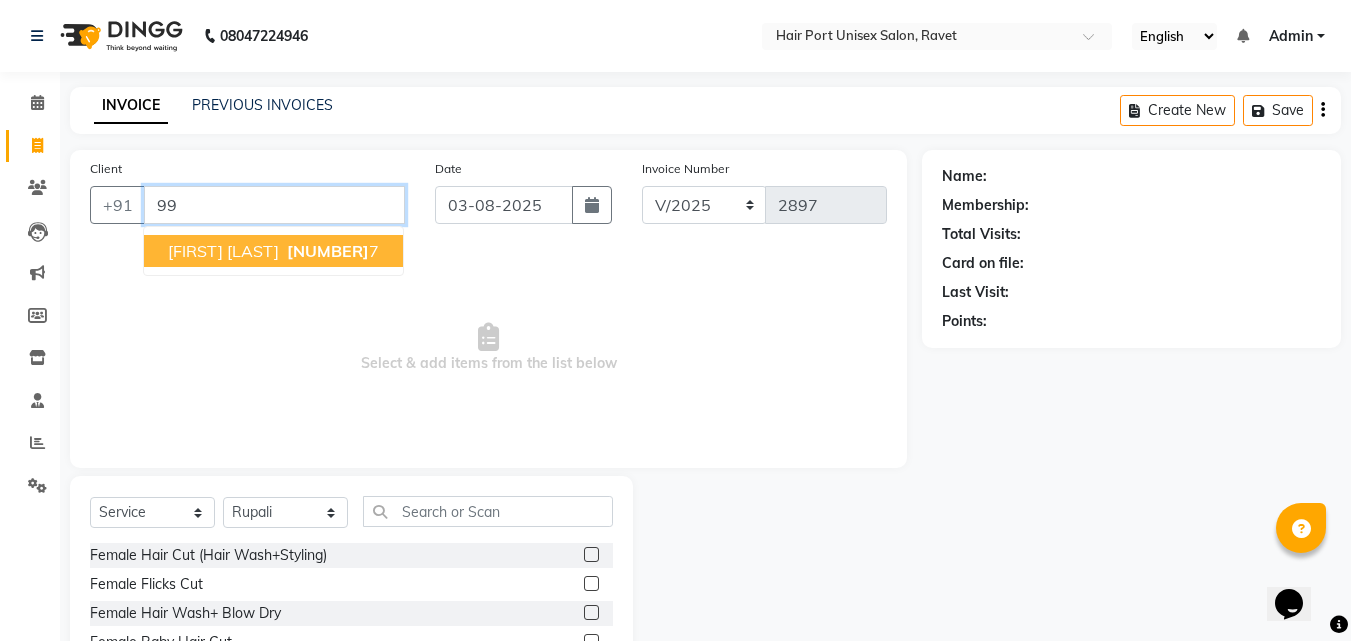 type on "9" 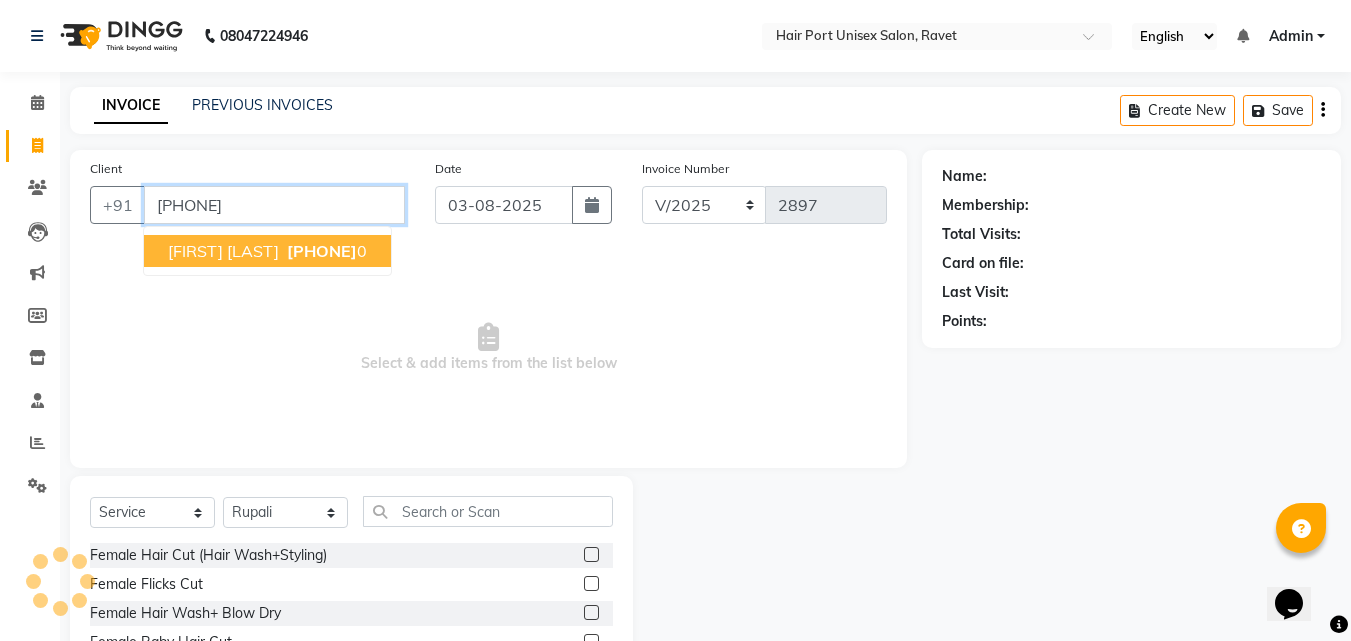 type 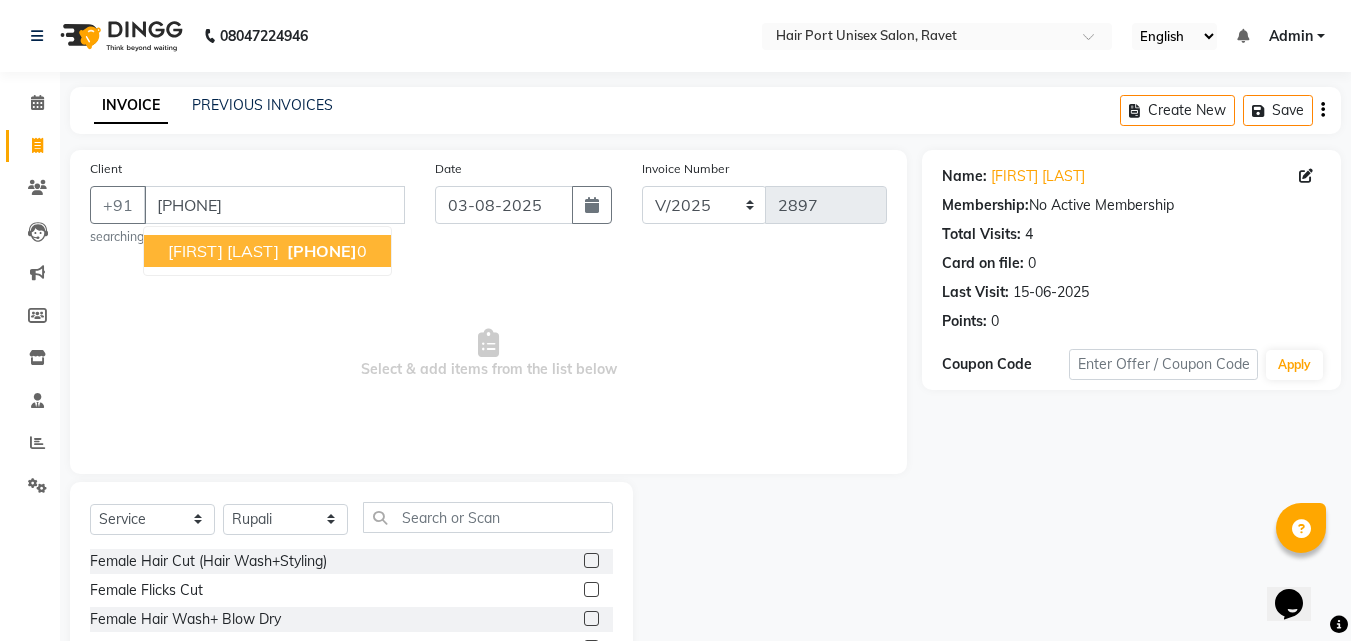 click on "[FIRST] [LAST]" at bounding box center [223, 251] 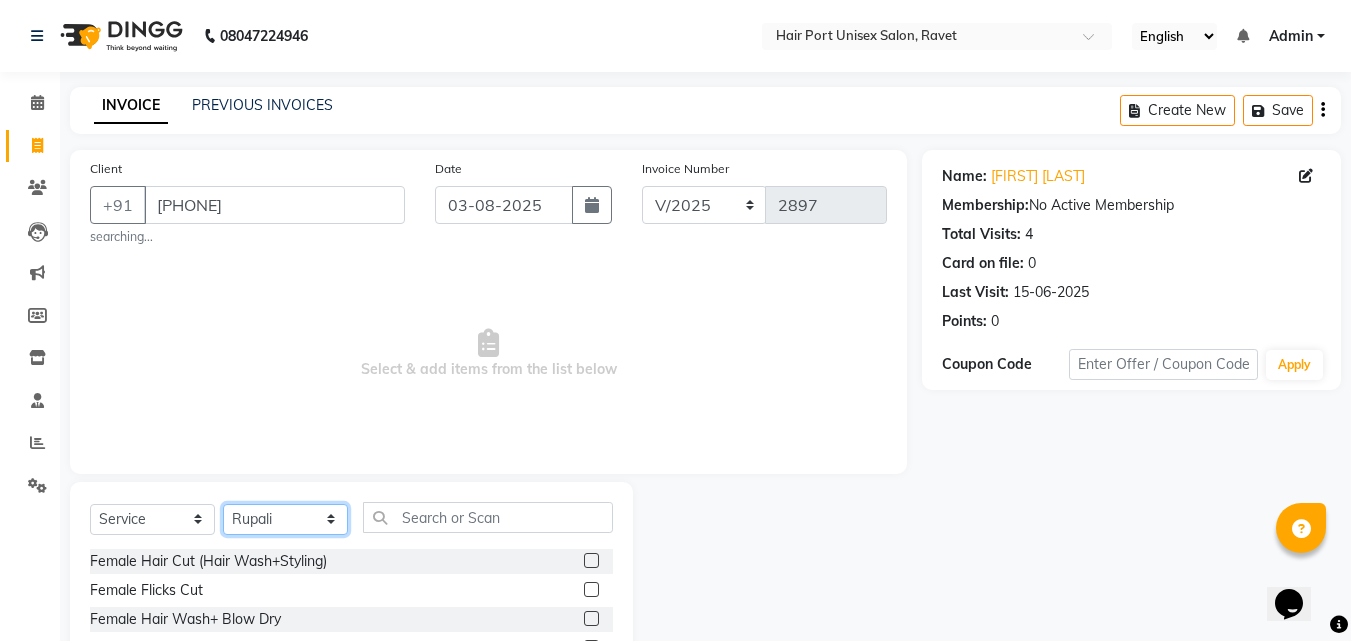 click on "Select Stylist Anushaka Parihar  Esmail Gufran Jyoti Disale Netaji Vishwanath Suryavanshi Rupali  Tanaji Vishwanath Suryavanshi Vinod Mane" 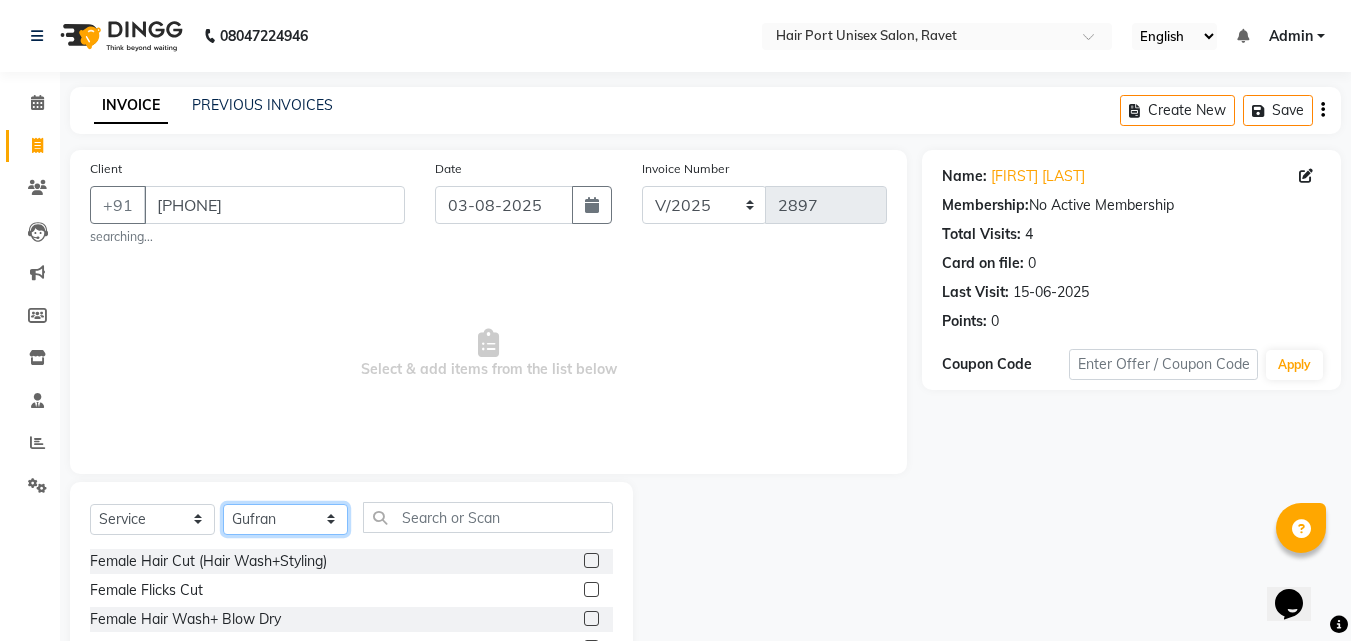 click on "Select Stylist Anushaka Parihar  Esmail Gufran Jyoti Disale Netaji Vishwanath Suryavanshi Rupali  Tanaji Vishwanath Suryavanshi Vinod Mane" 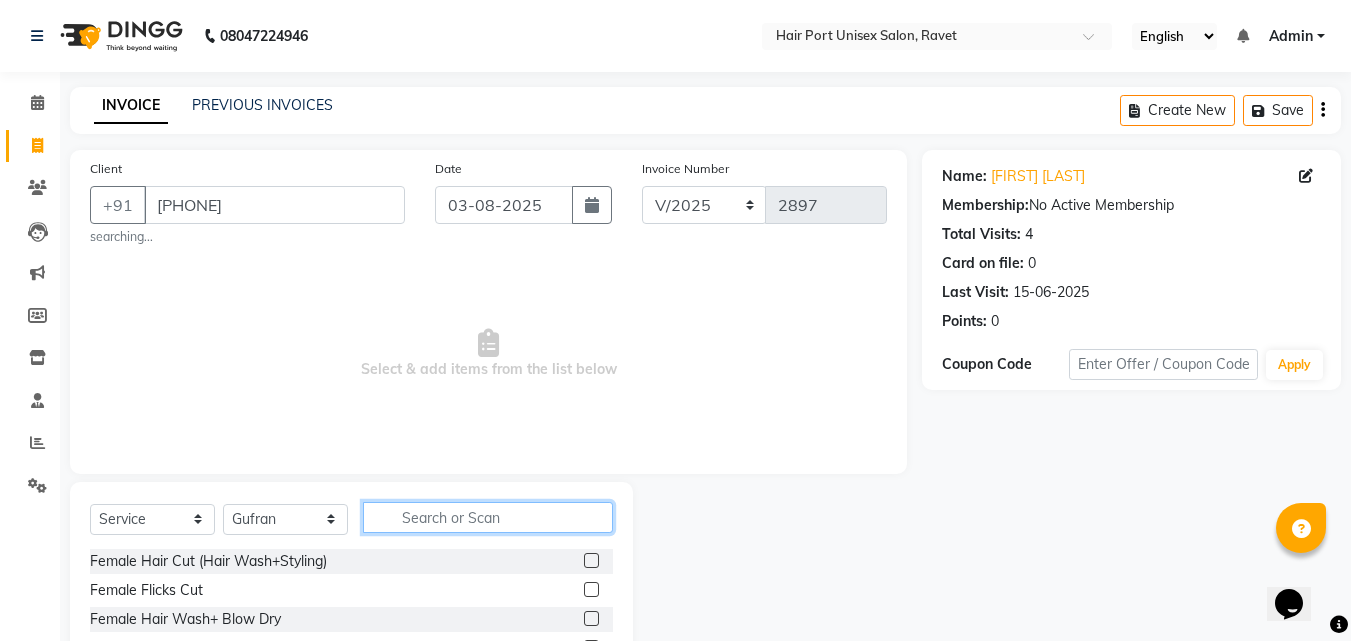 click 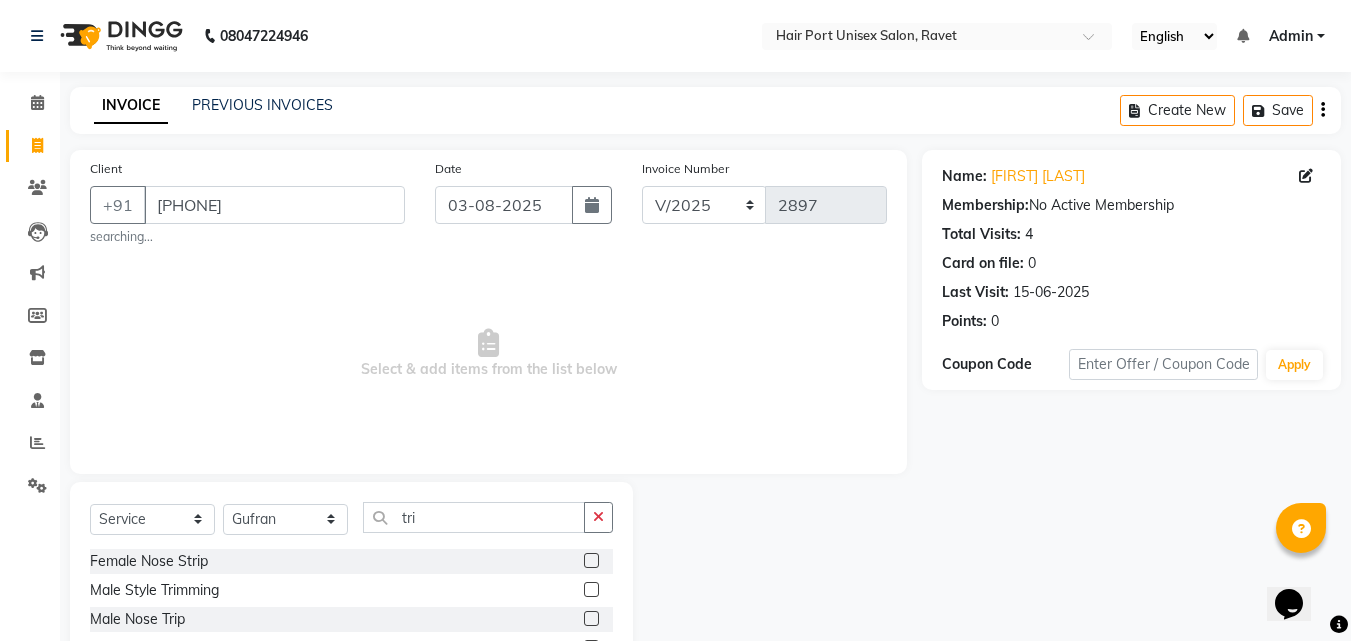click 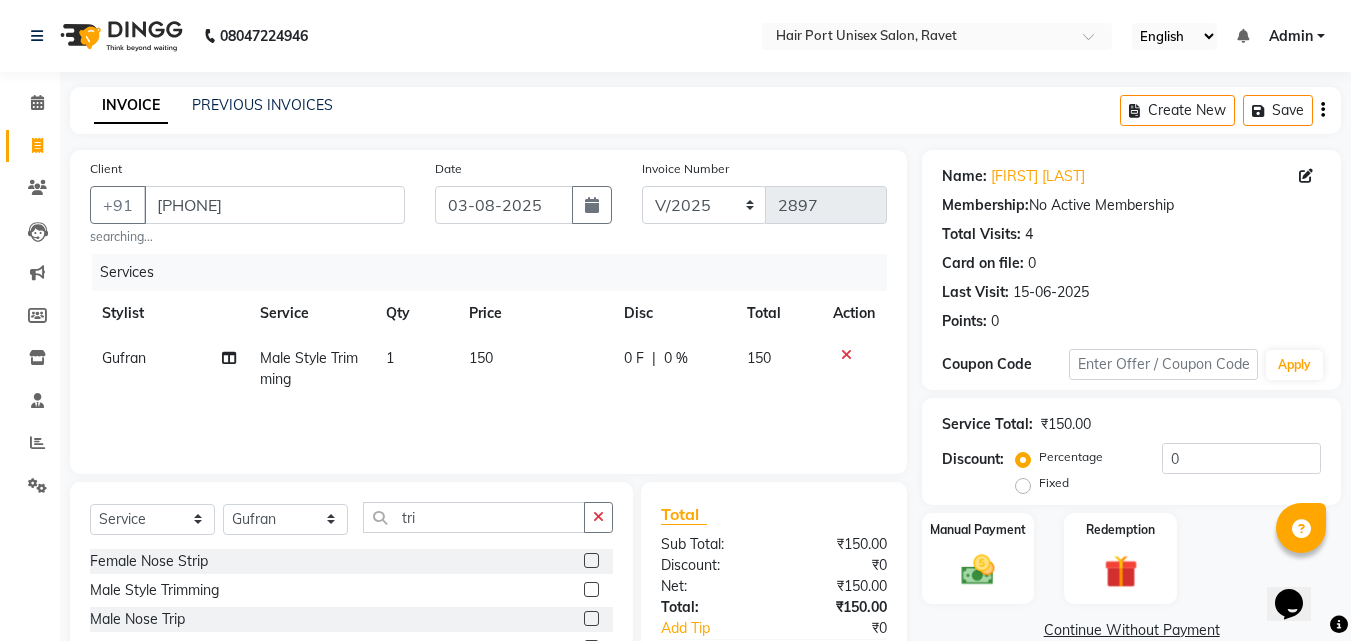 click on "Select Service Product Membership Package Voucher Prepaid Gift Card Select Stylist [FIRST] [LAST] Esmail Gufran [FIRST] [LAST] [FIRST] [LAST] Rupali [FIRST] [LAST] [FIRST] [LAST] tri Female Nose Strip Male Style Trimming Male Nose Trip Male Body Trimming" 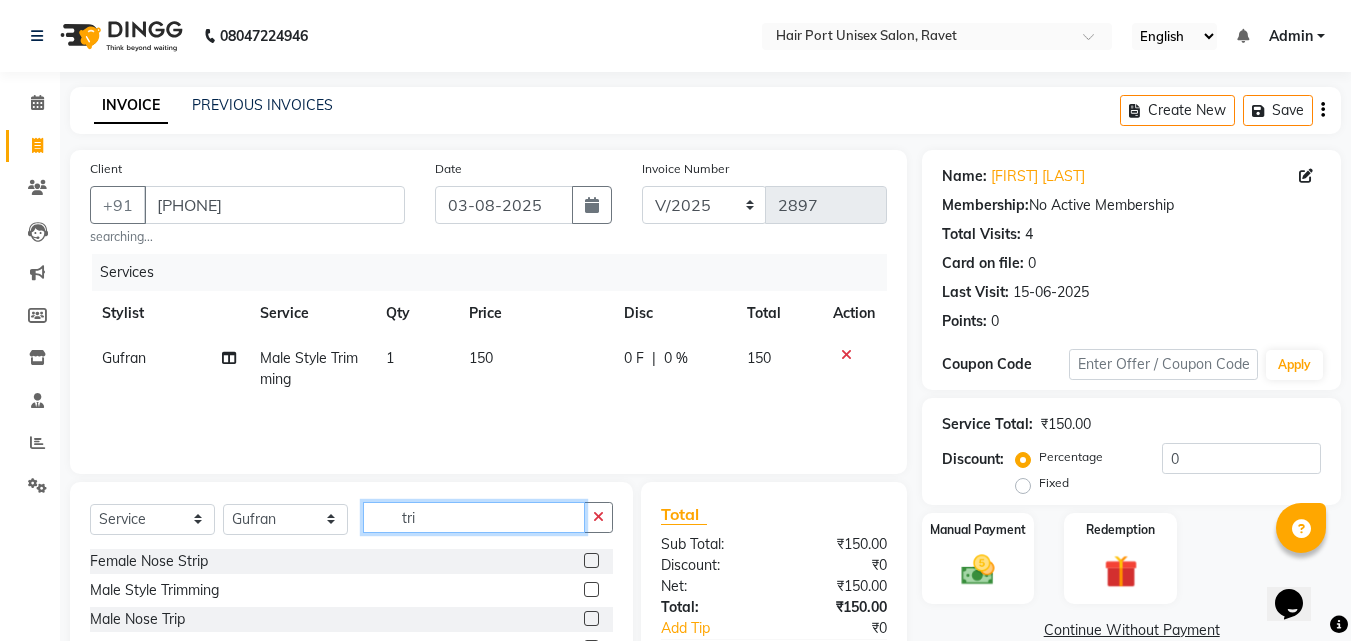 click on "tri" 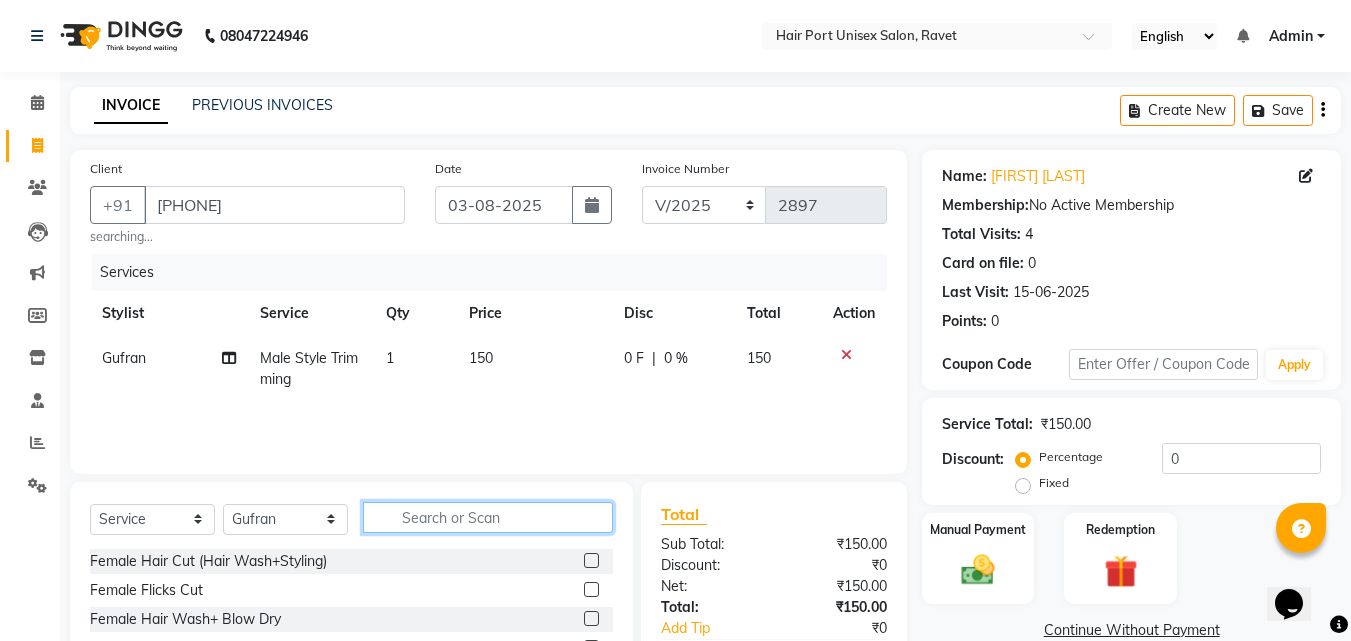 click 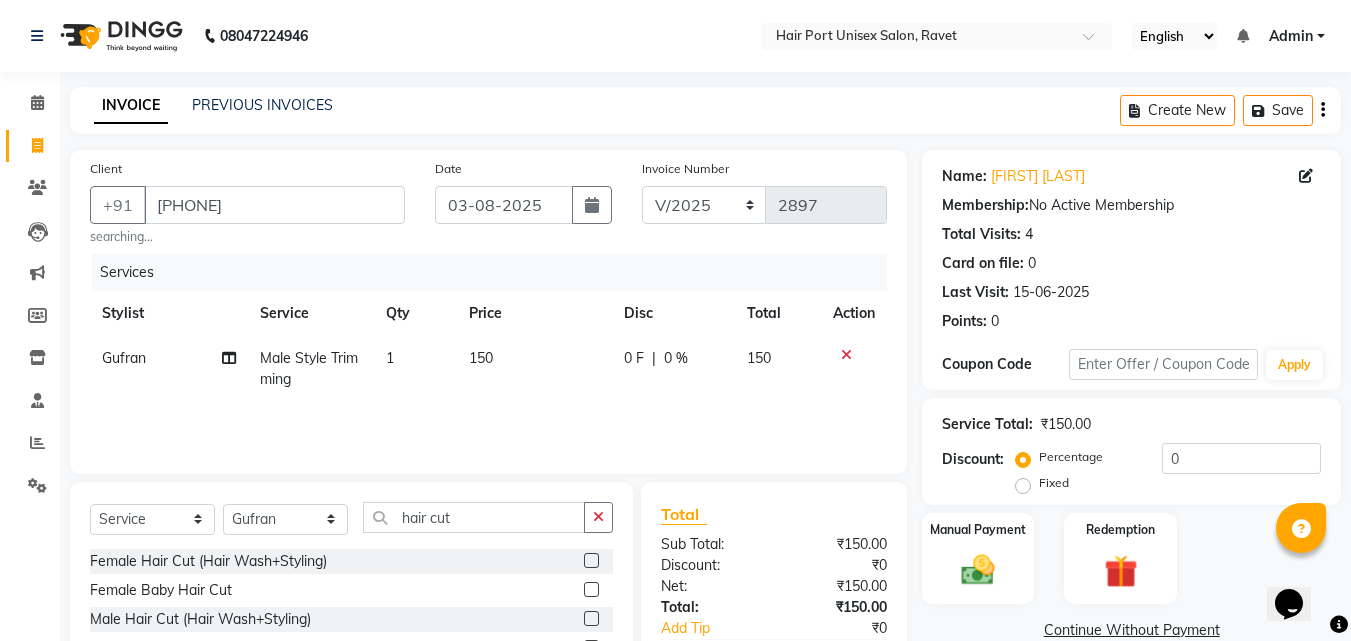click 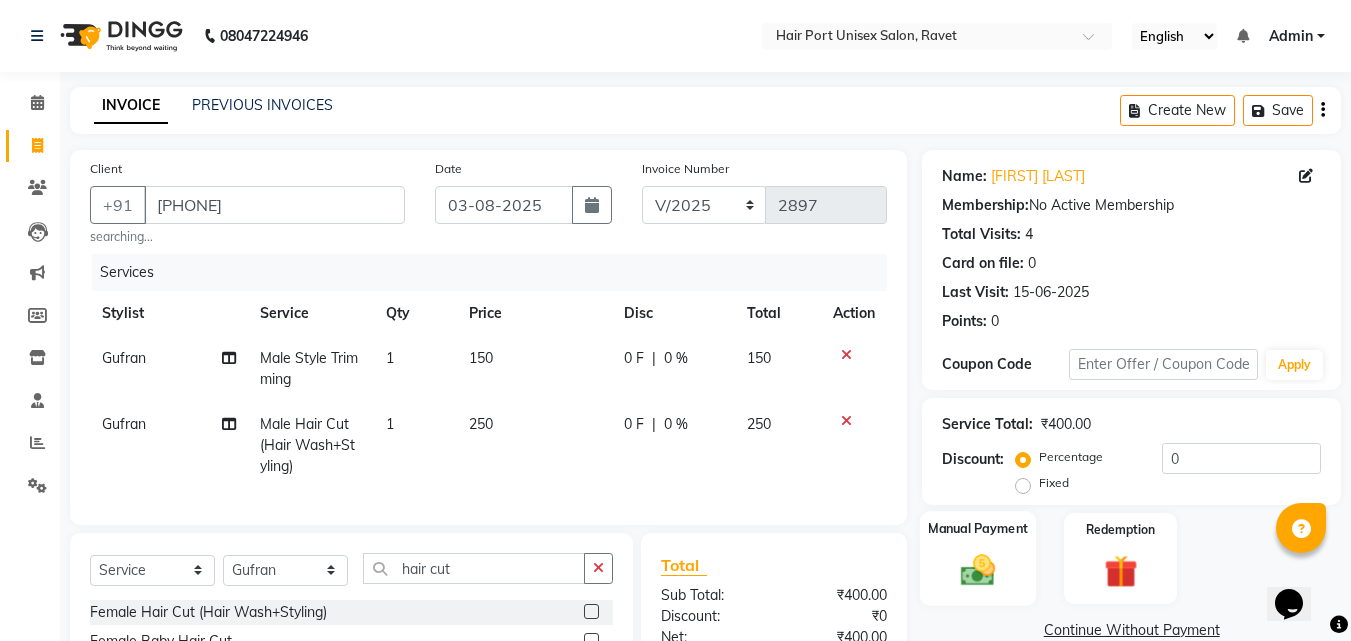 click 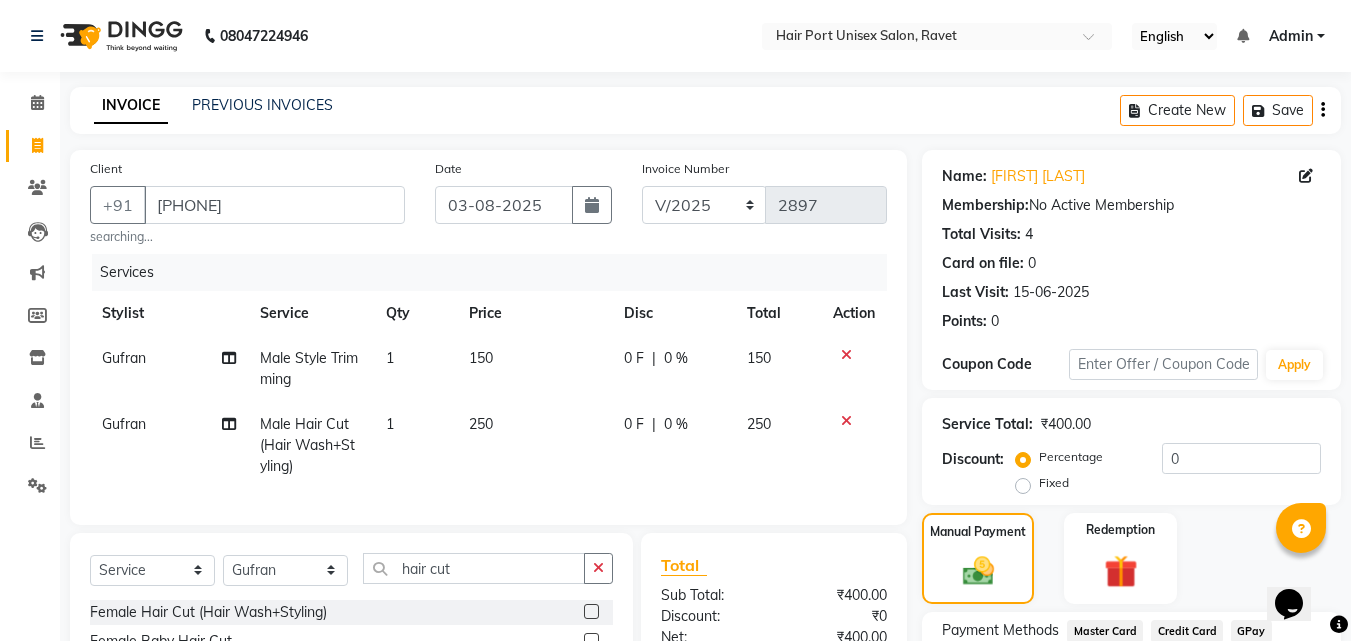 click on "Manual Payment Redemption" 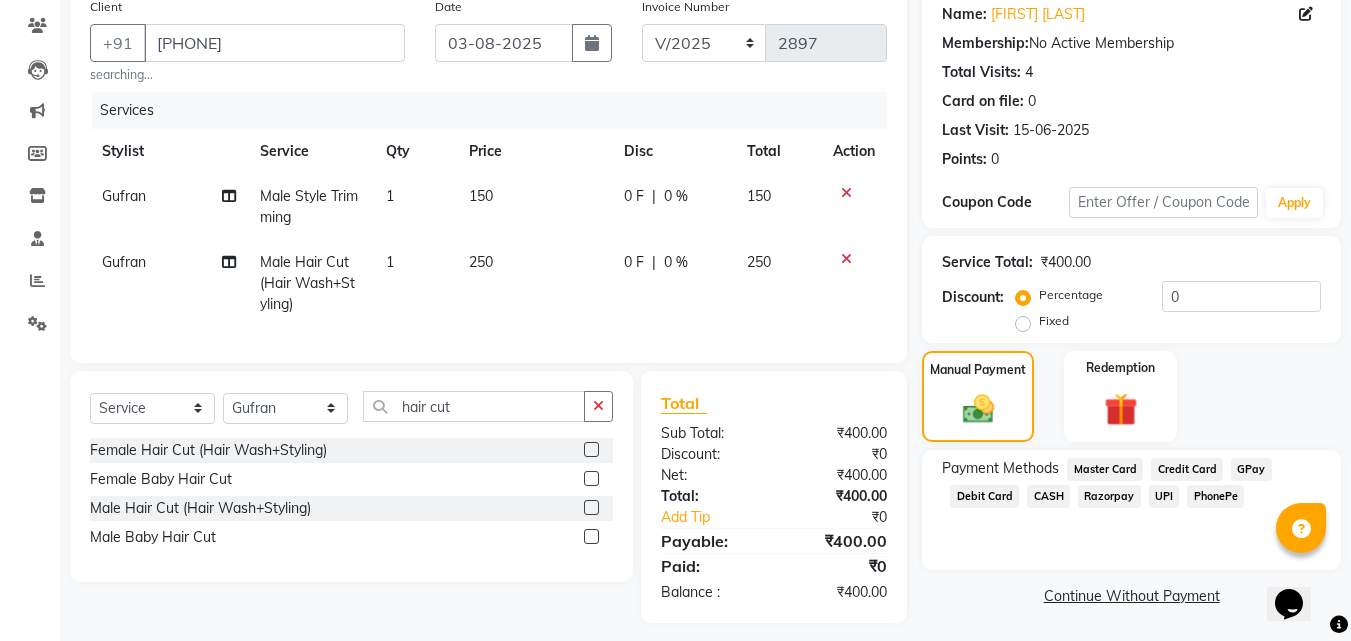 scroll, scrollTop: 189, scrollLeft: 0, axis: vertical 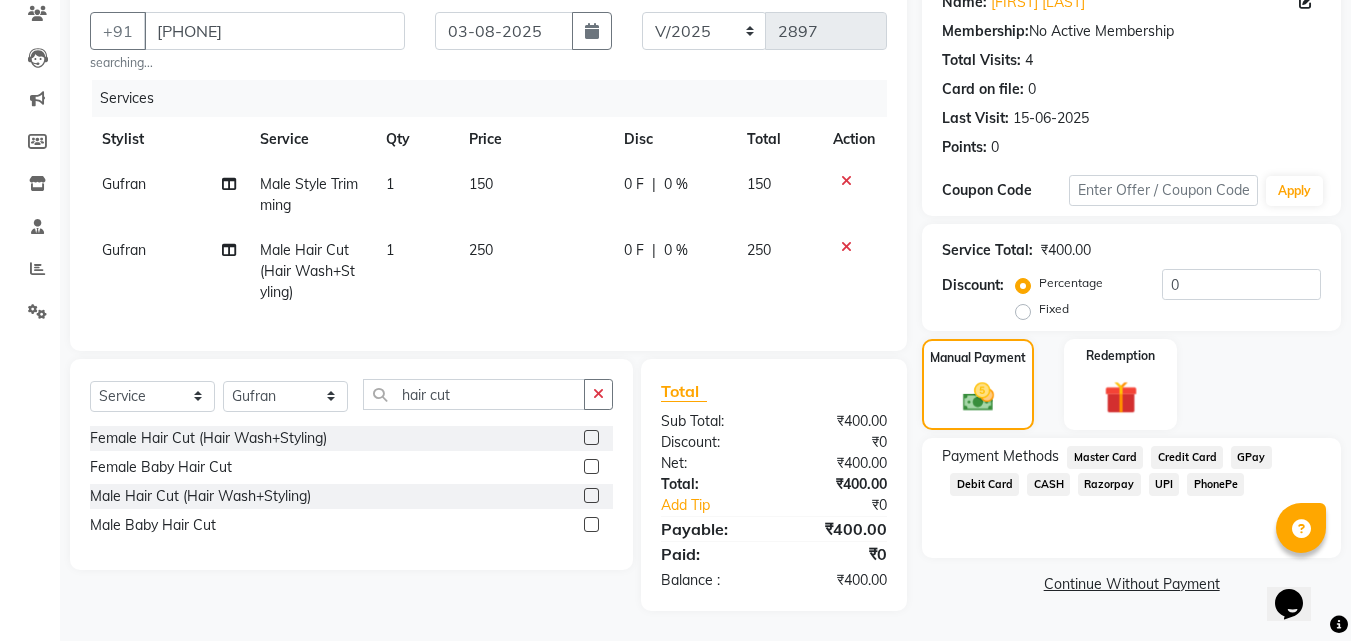click on "UPI" 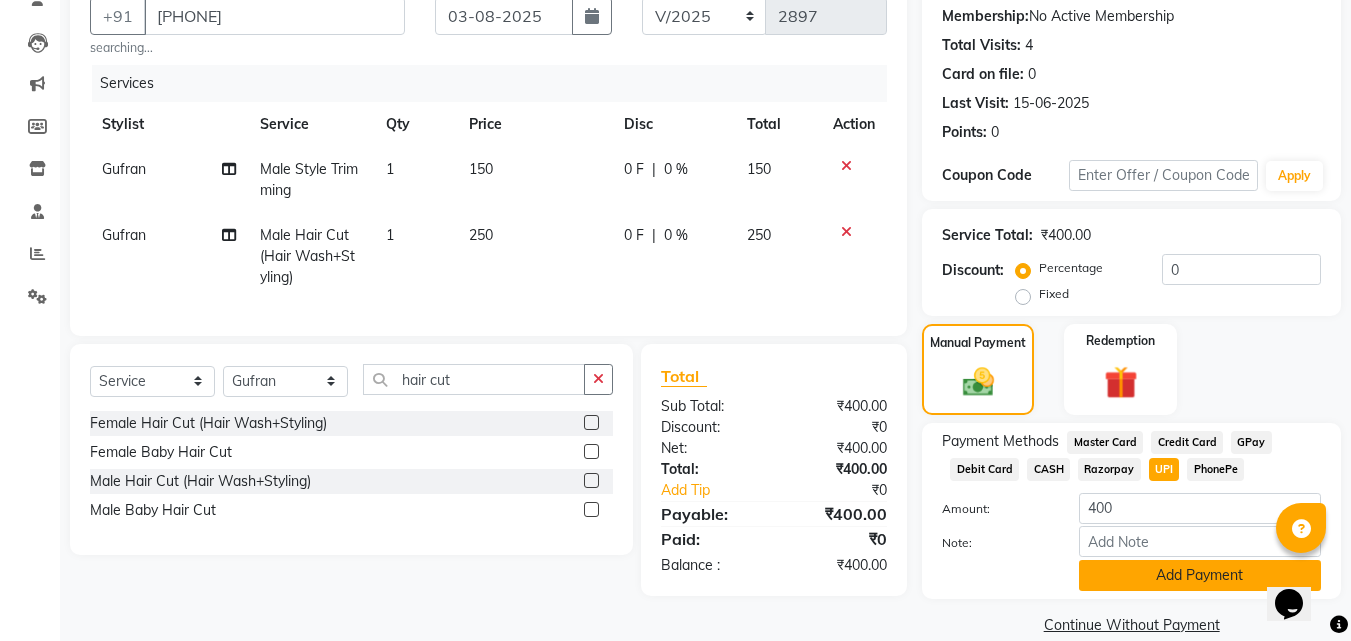 click on "Add Payment" 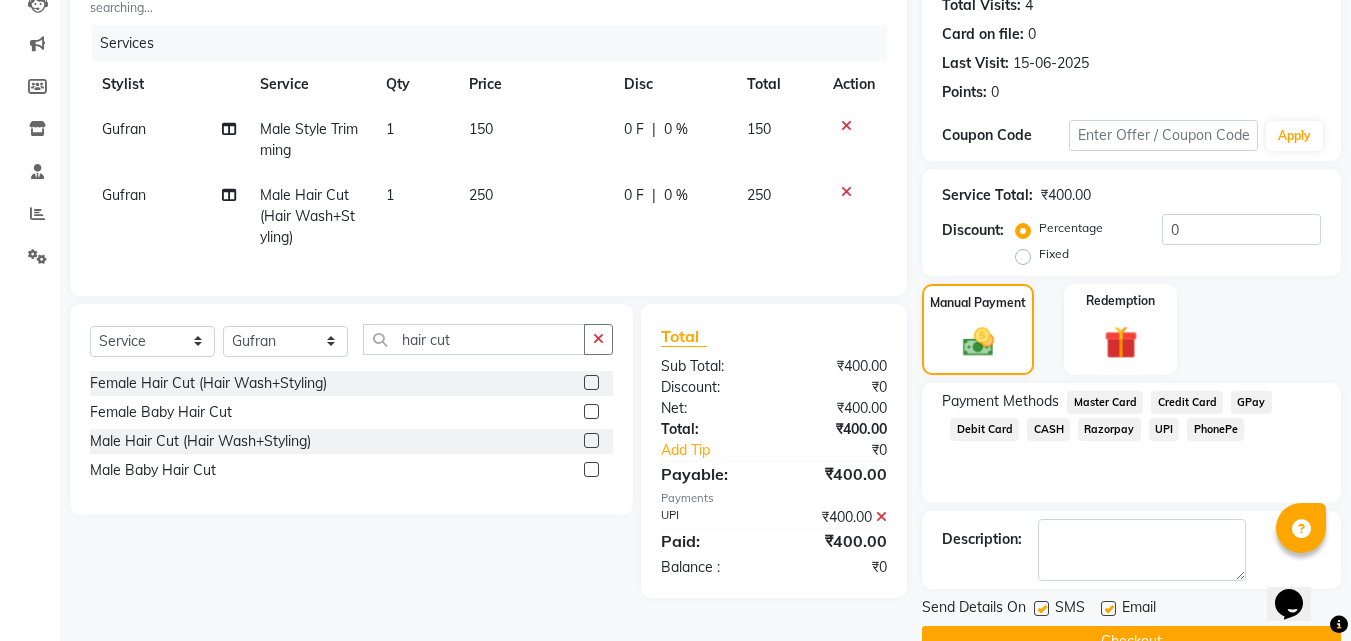 scroll, scrollTop: 275, scrollLeft: 0, axis: vertical 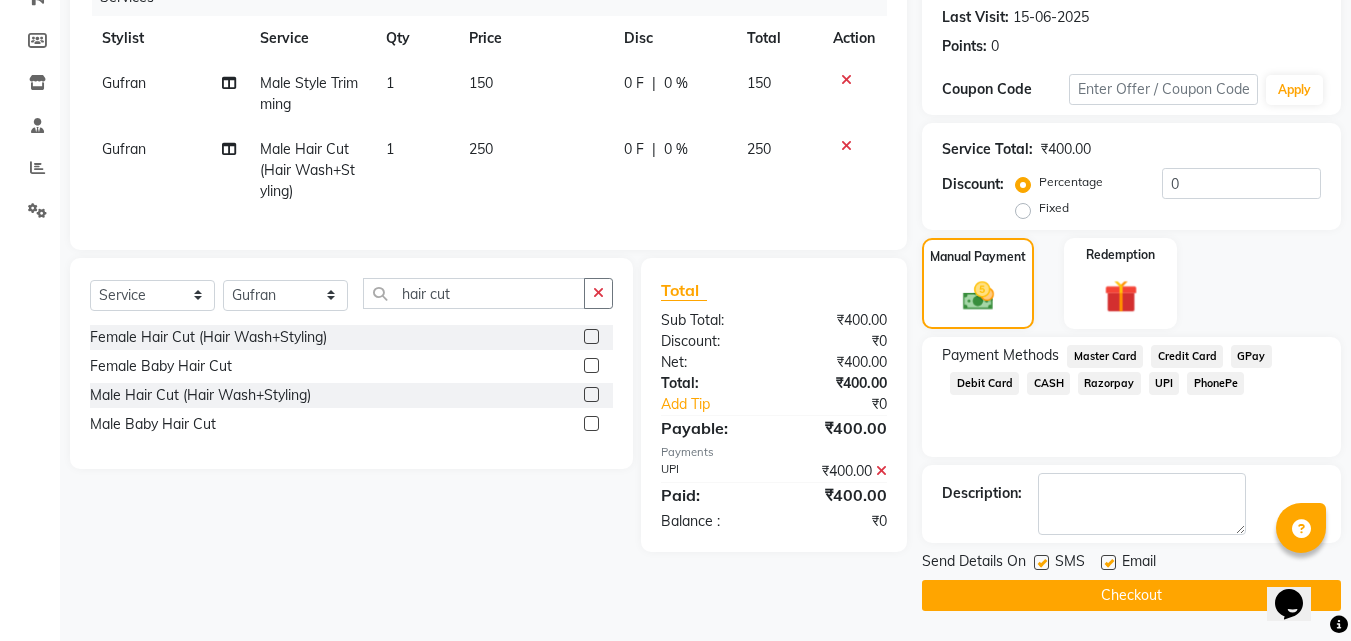 click on "Checkout" 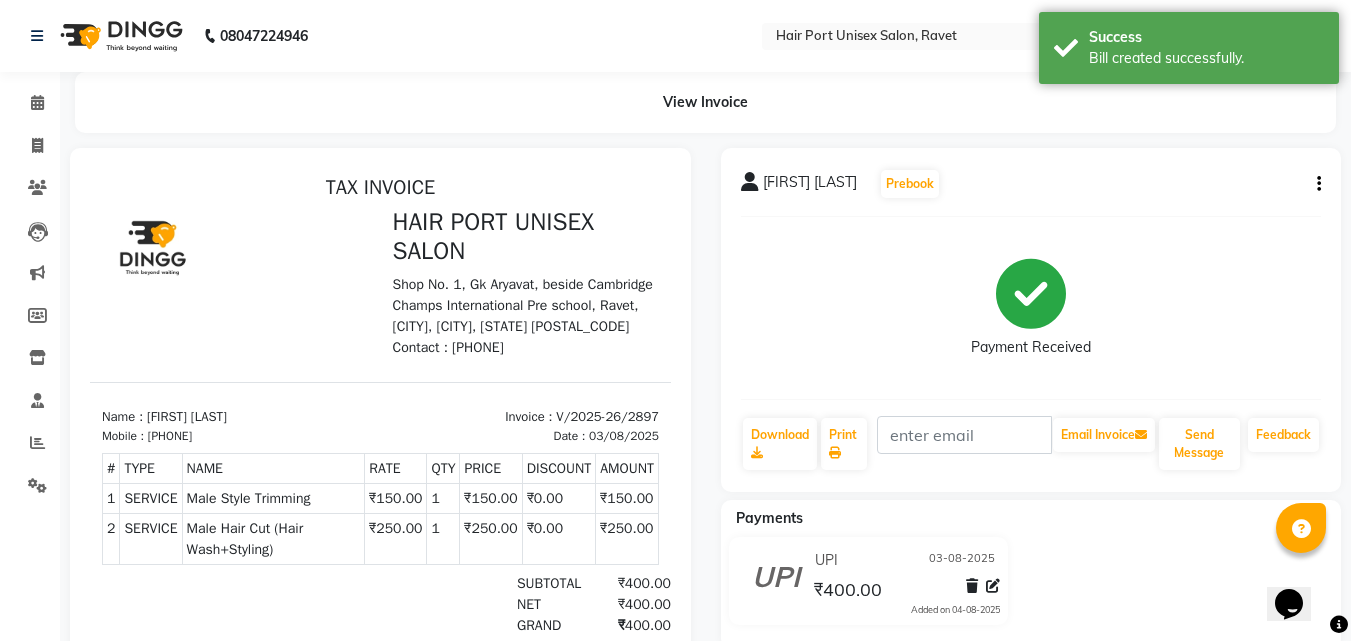 scroll, scrollTop: 0, scrollLeft: 0, axis: both 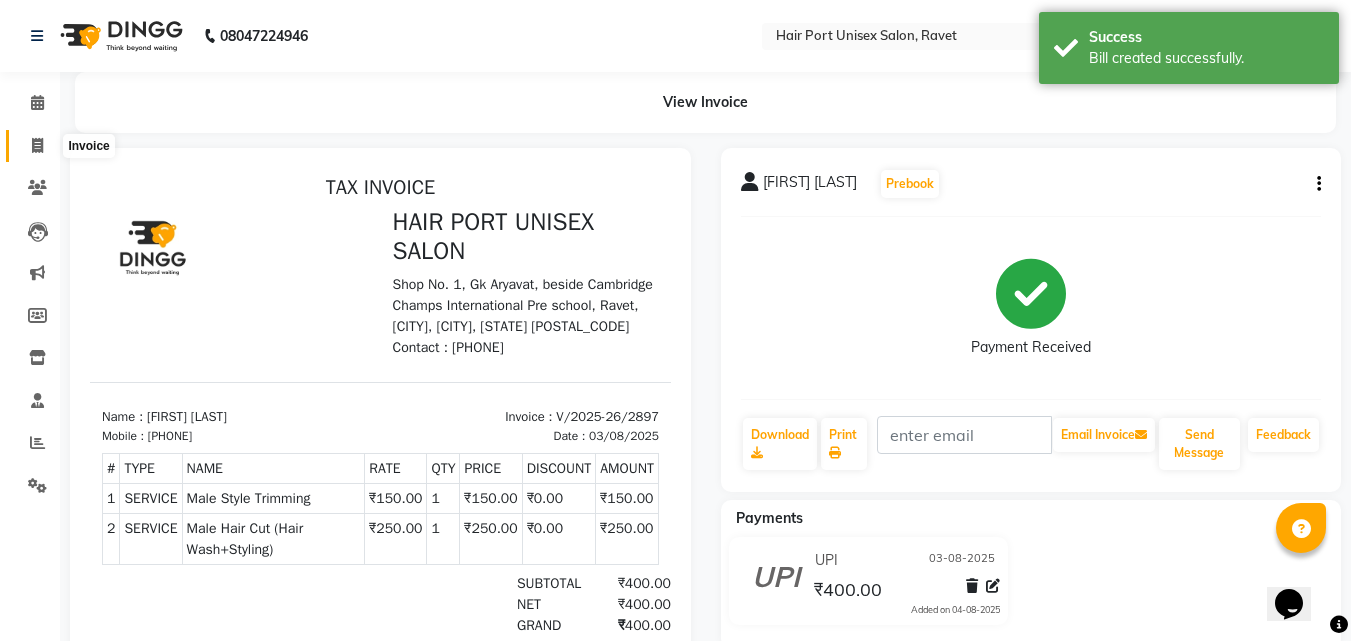 click 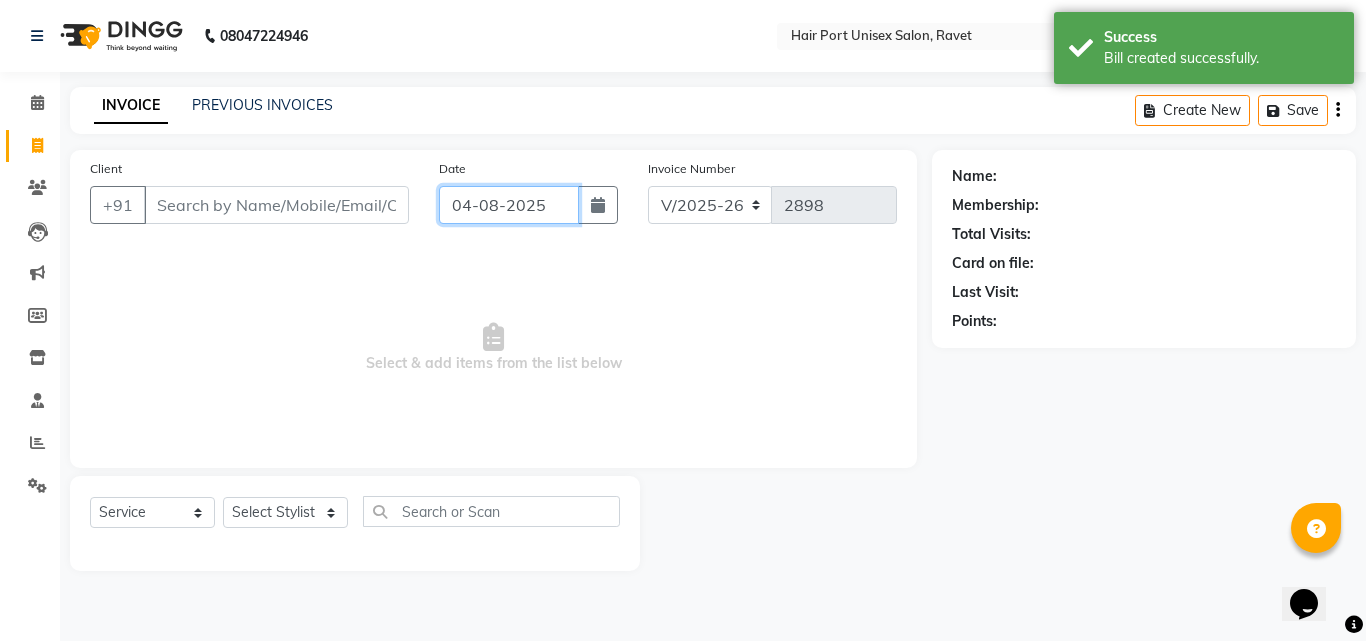 click on "04-08-2025" 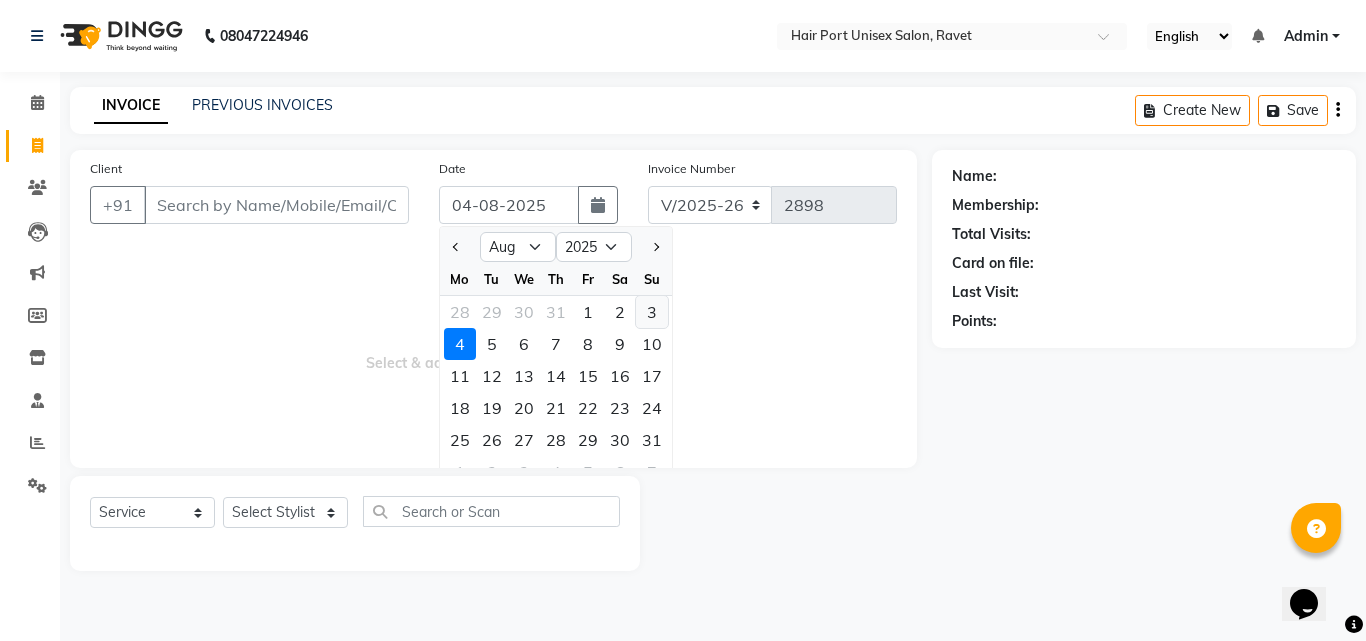 click on "3" 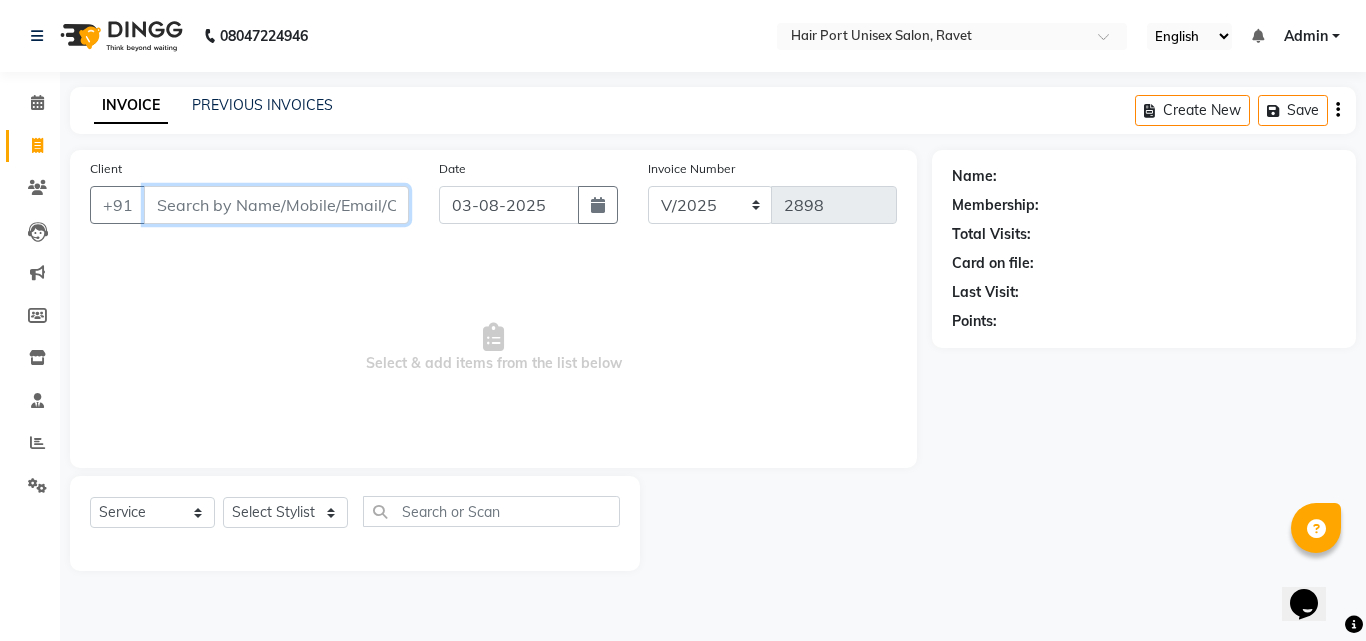 click on "Client" at bounding box center (276, 205) 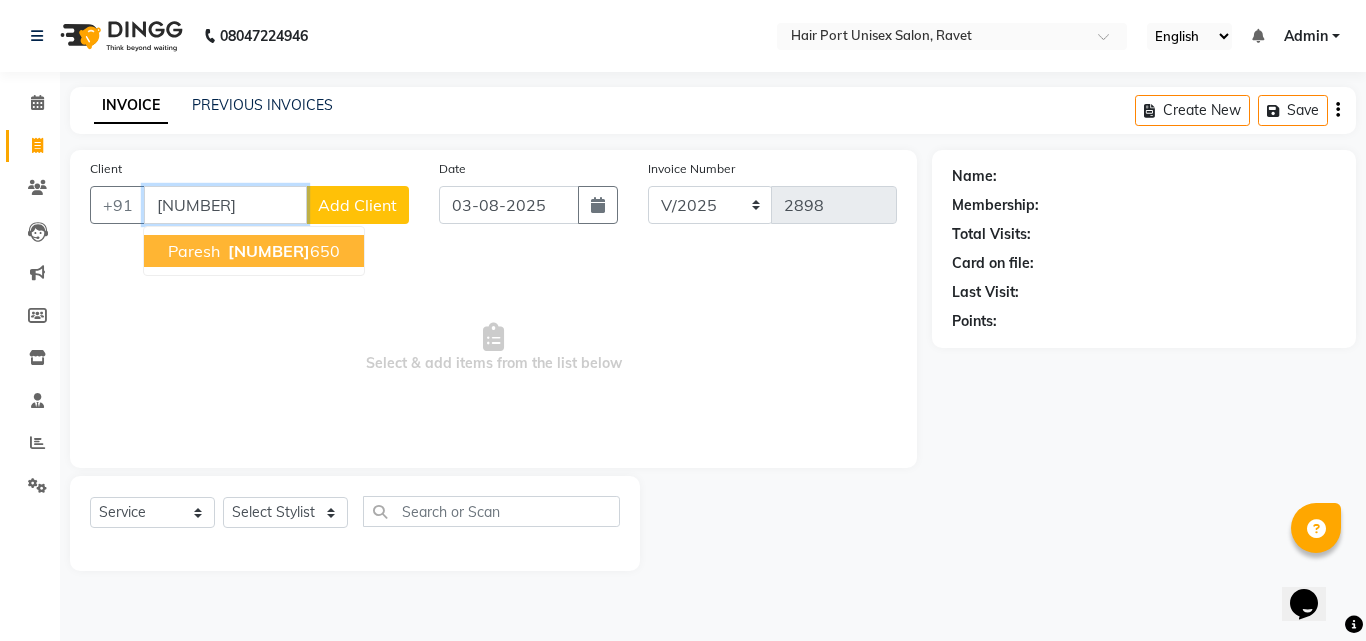 click on "[PHONE] [NUMBER]" at bounding box center [282, 251] 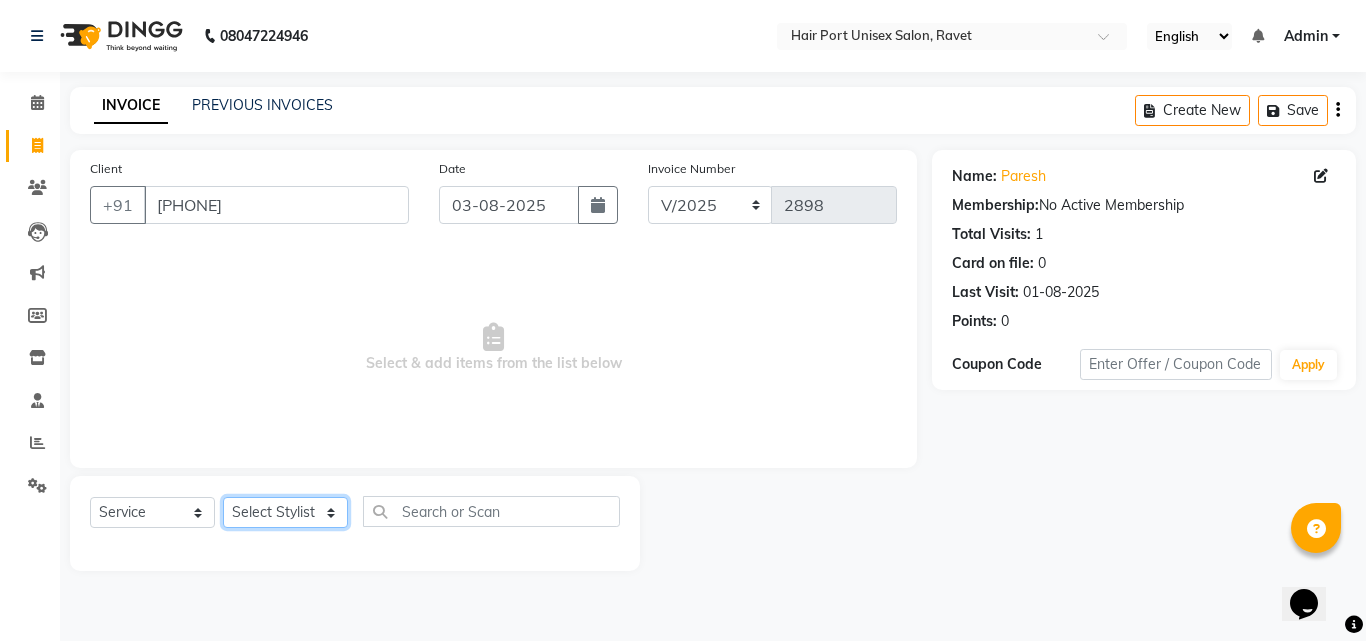 click on "Select Stylist Anushaka Parihar  Esmail Gufran Jyoti Disale Netaji Vishwanath Suryavanshi Rupali  Tanaji Vishwanath Suryavanshi Vinod Mane" 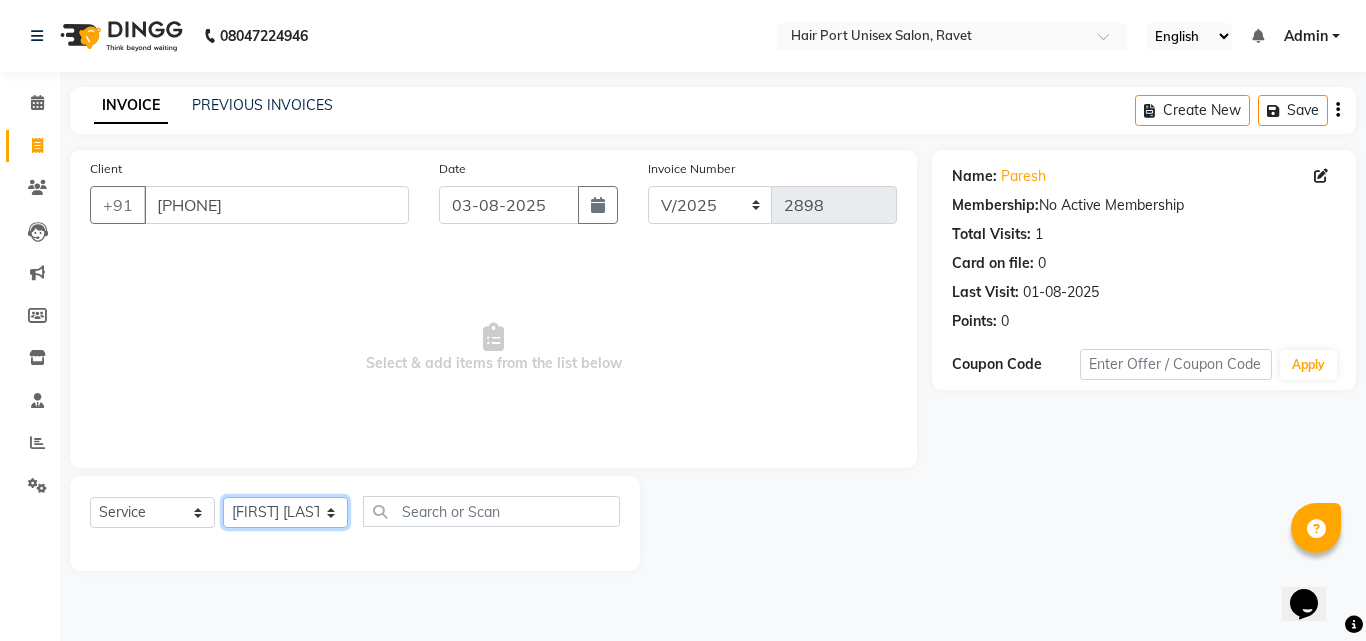 click on "Select Stylist Anushaka Parihar  Esmail Gufran Jyoti Disale Netaji Vishwanath Suryavanshi Rupali  Tanaji Vishwanath Suryavanshi Vinod Mane" 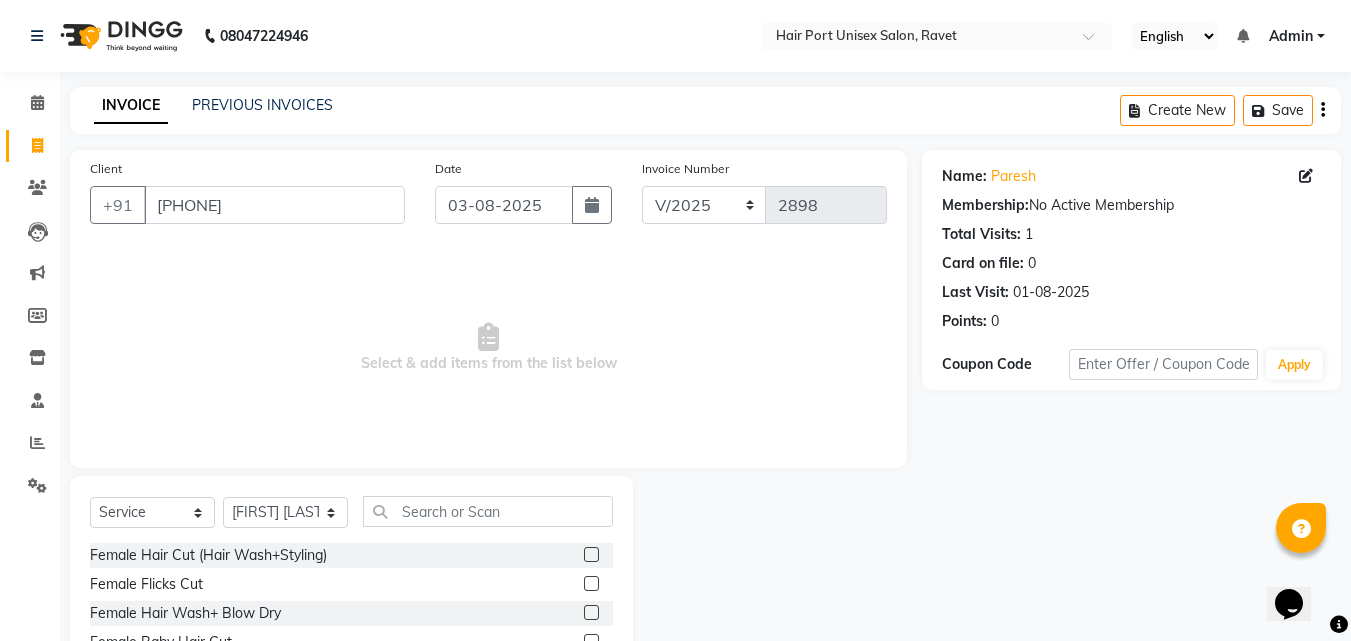 click on "Female Hair Cut (Hair Wash+Styling)" 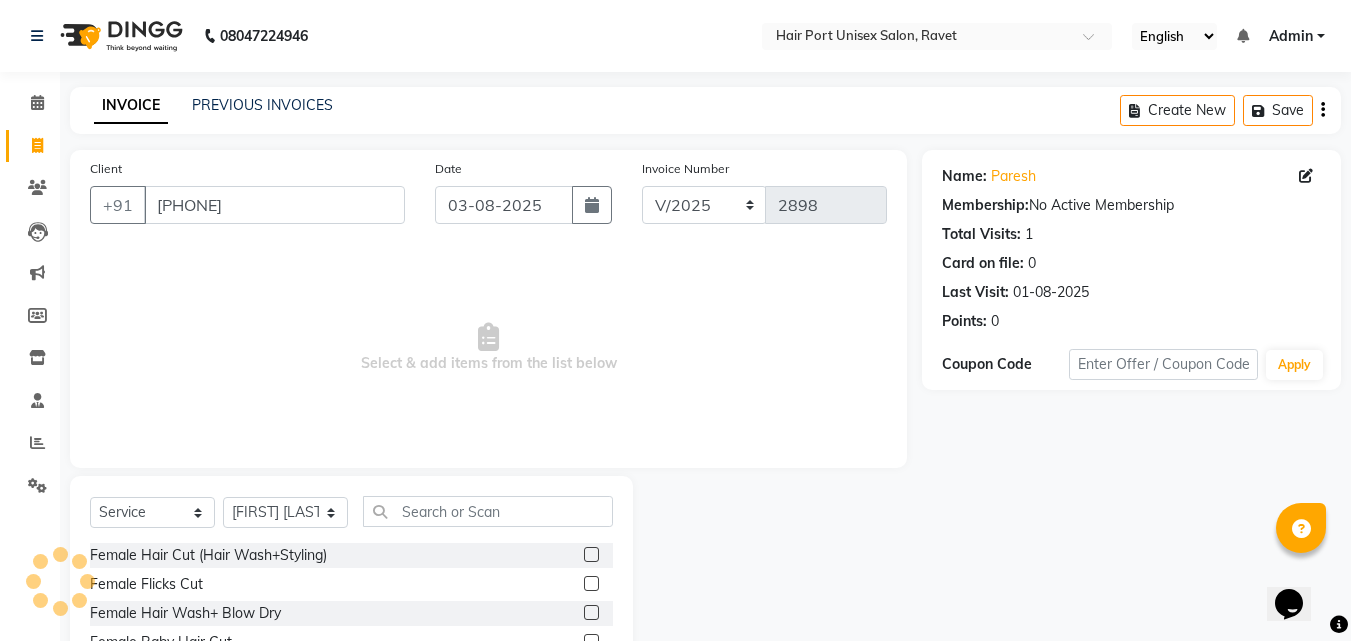 scroll, scrollTop: 40, scrollLeft: 0, axis: vertical 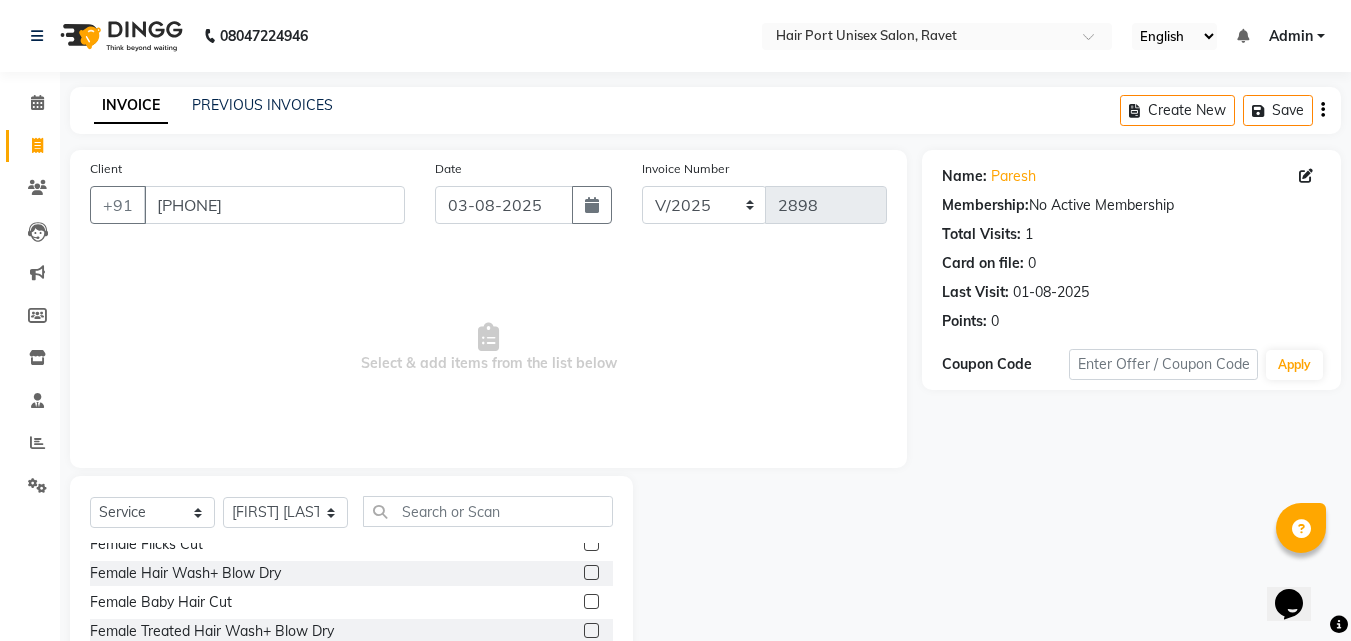 click 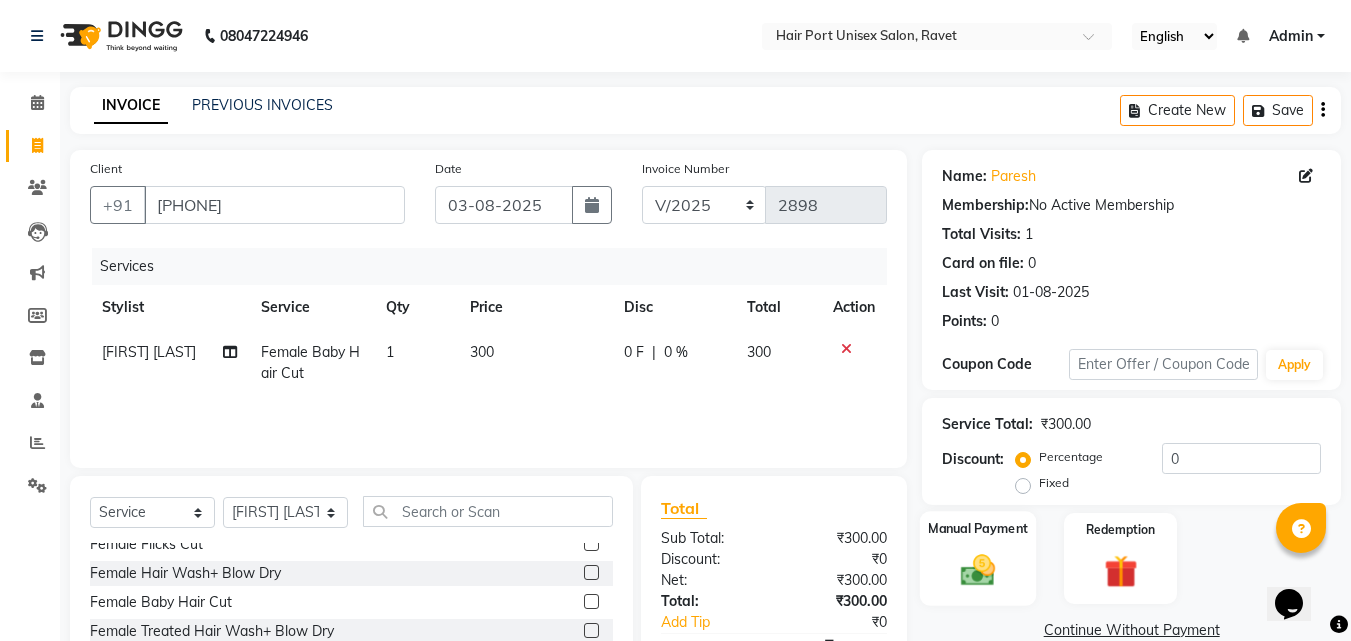 click 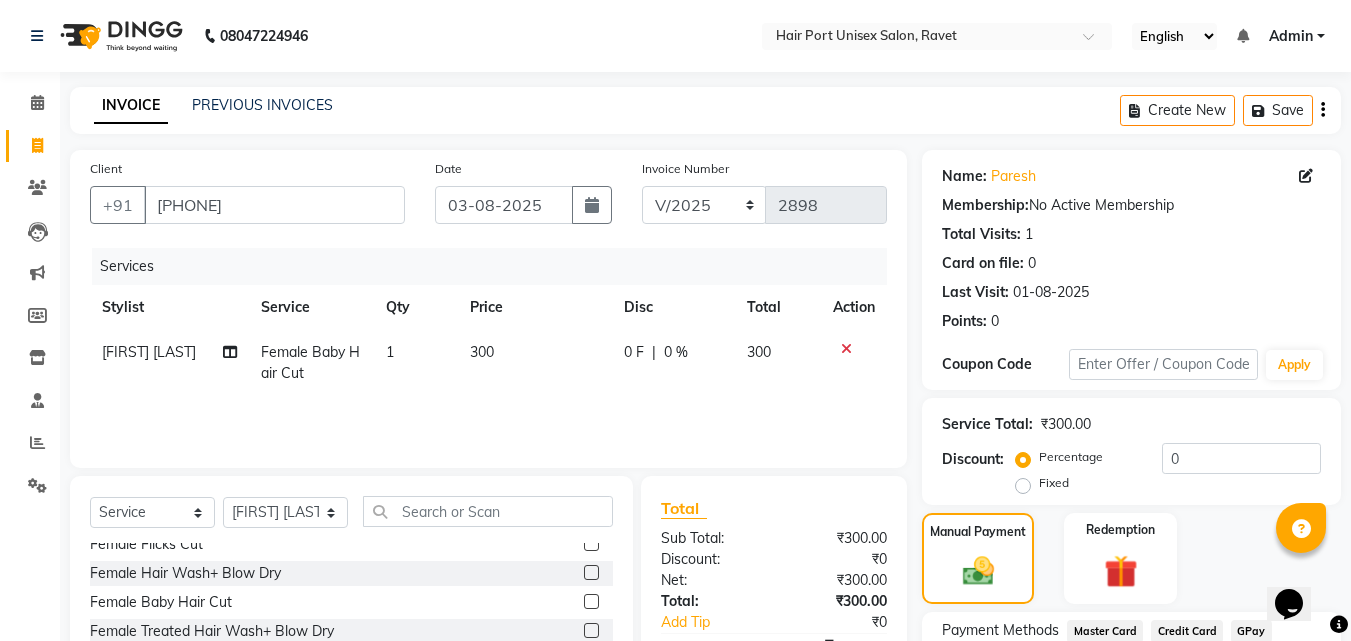 click on "Manual Payment Redemption" 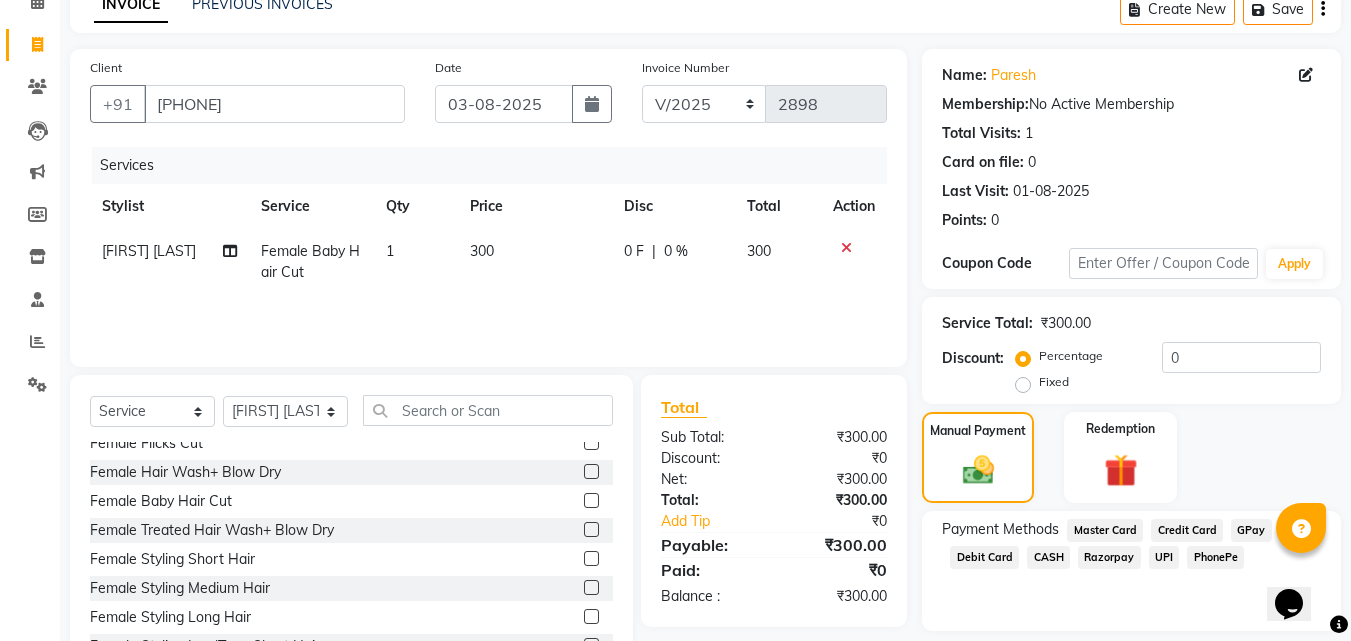 scroll, scrollTop: 162, scrollLeft: 0, axis: vertical 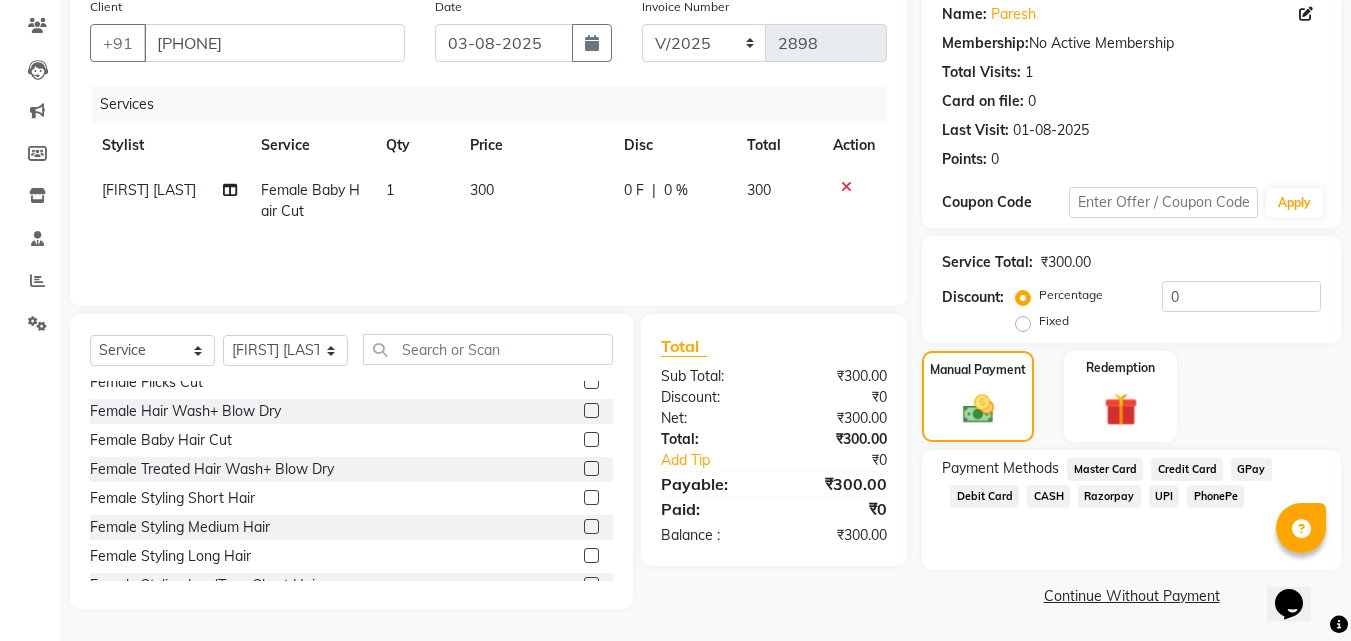 click on "UPI" 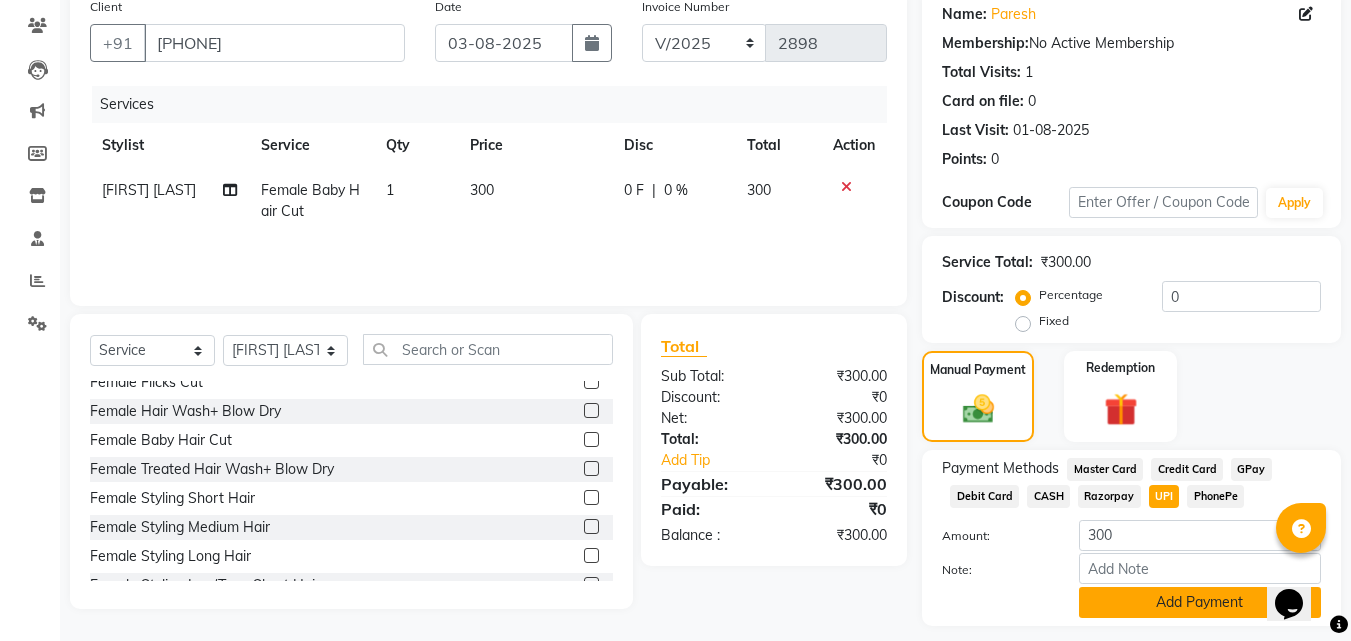click on "Add Payment" 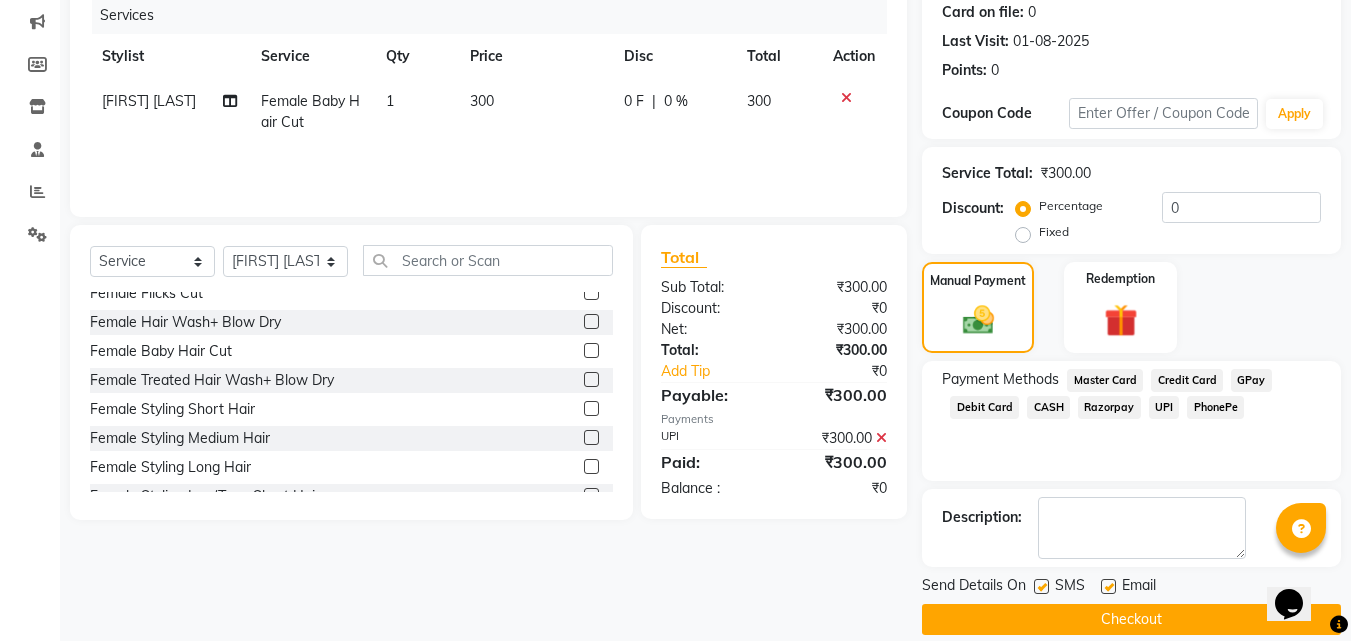 scroll, scrollTop: 275, scrollLeft: 0, axis: vertical 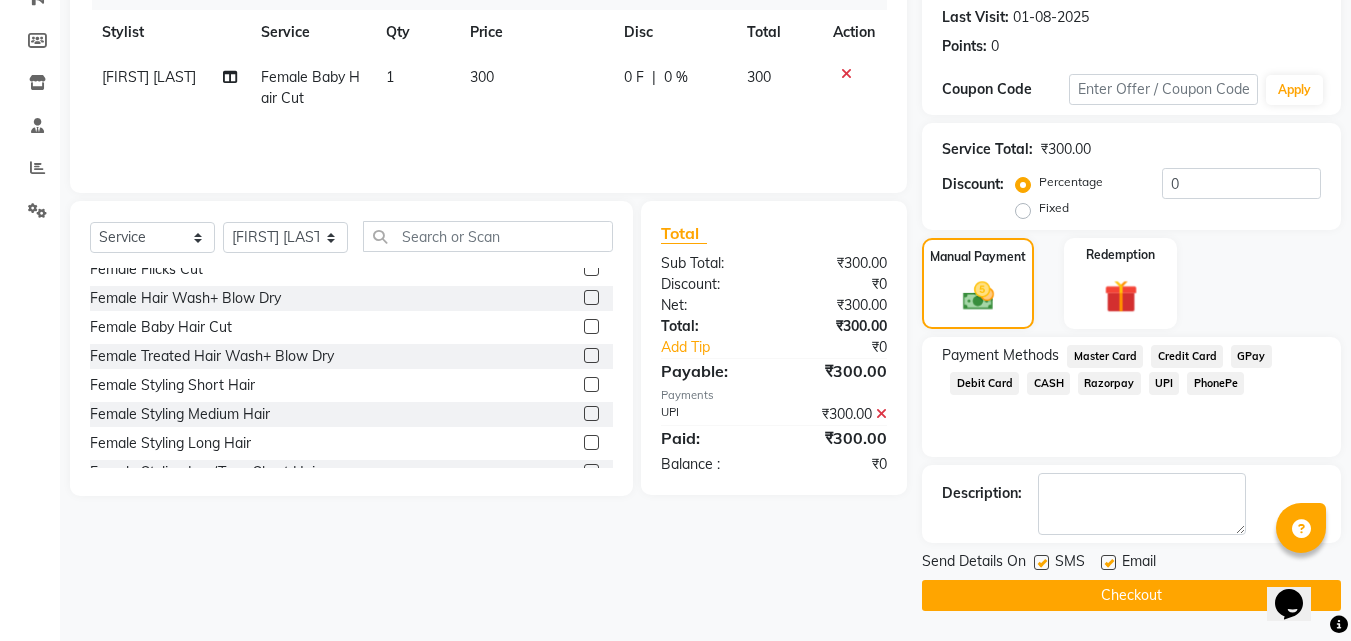 click on "Checkout" 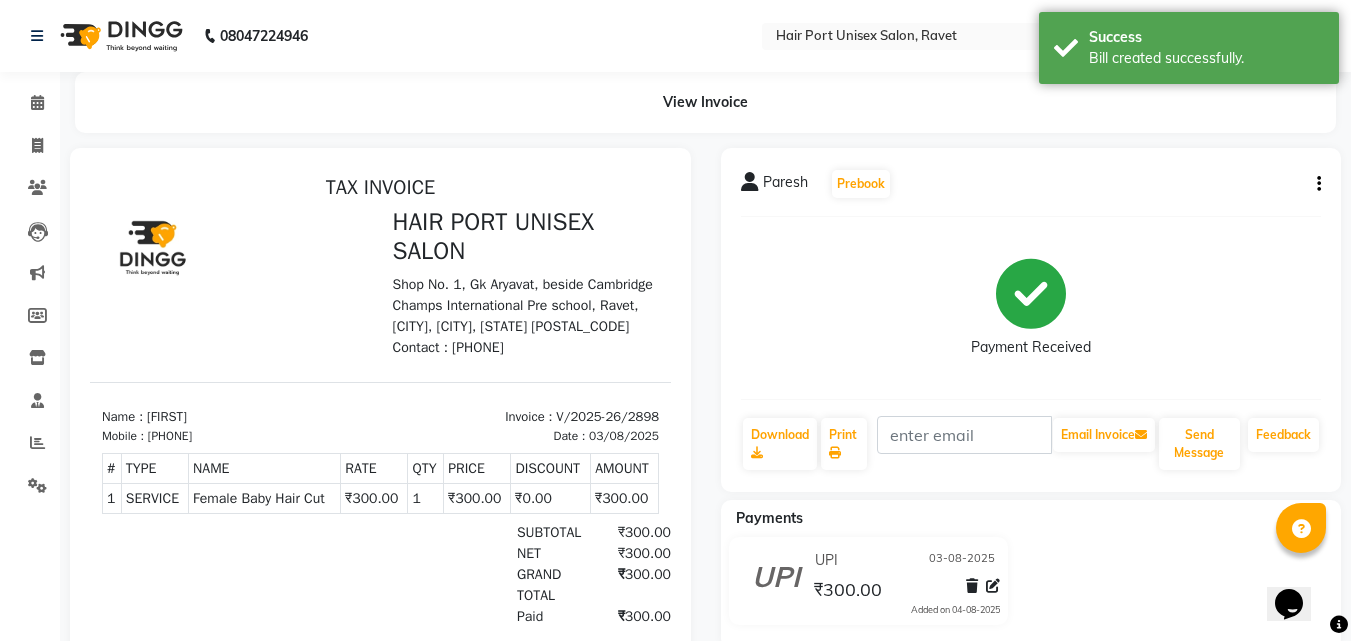 scroll, scrollTop: 0, scrollLeft: 0, axis: both 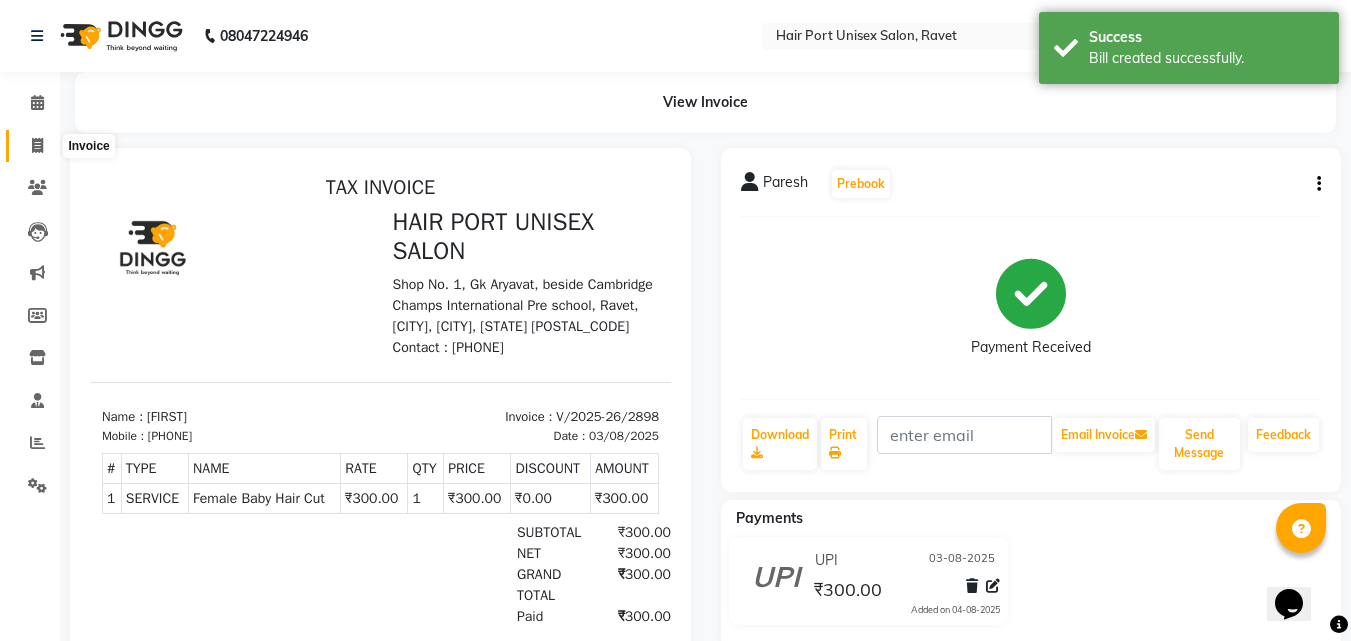 click 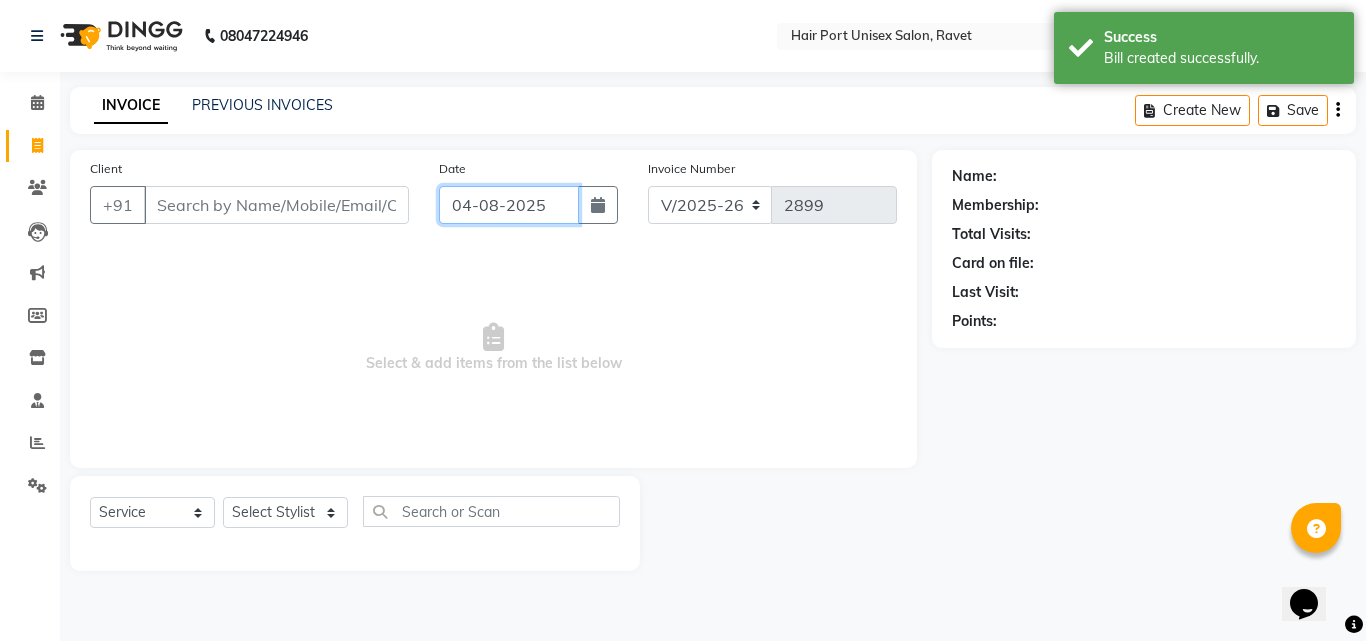click on "04-08-2025" 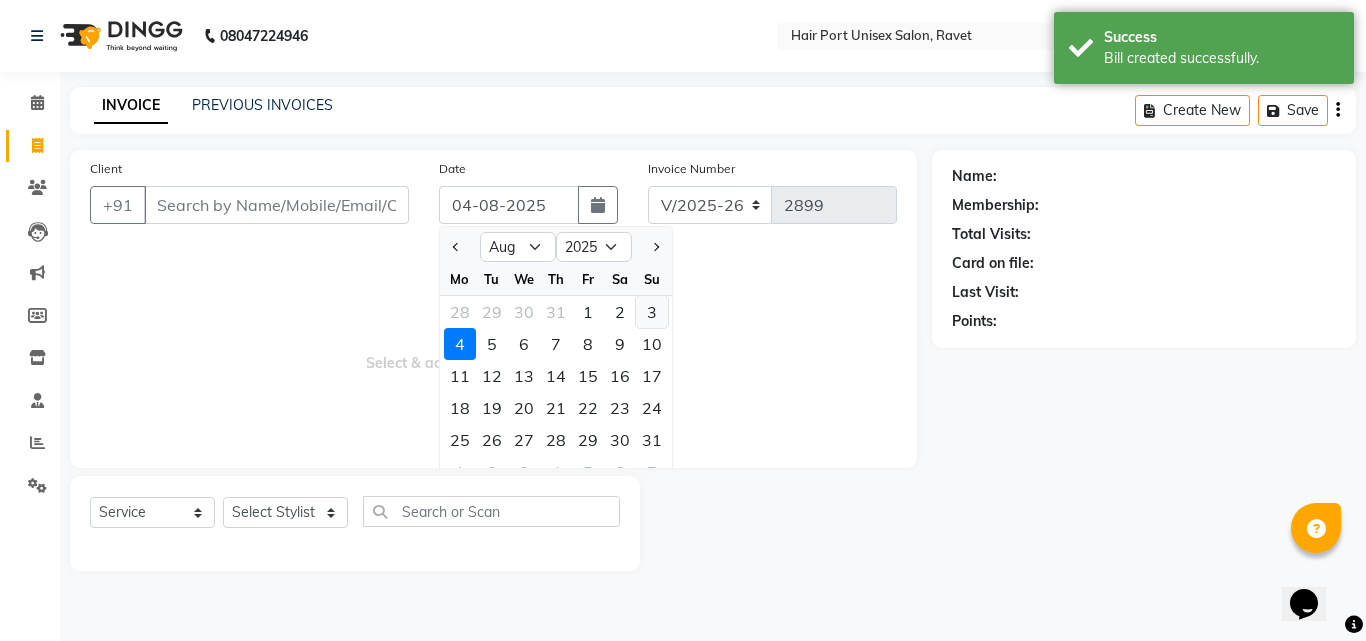 click on "3" 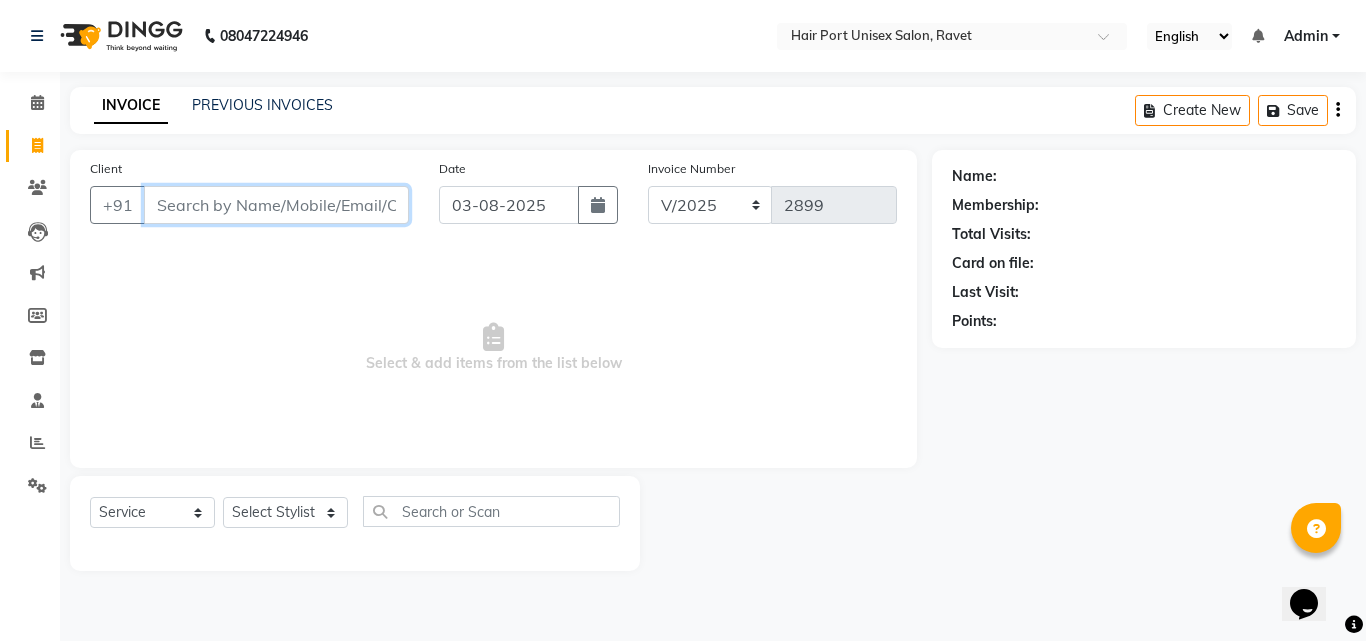 click on "Client" at bounding box center [276, 205] 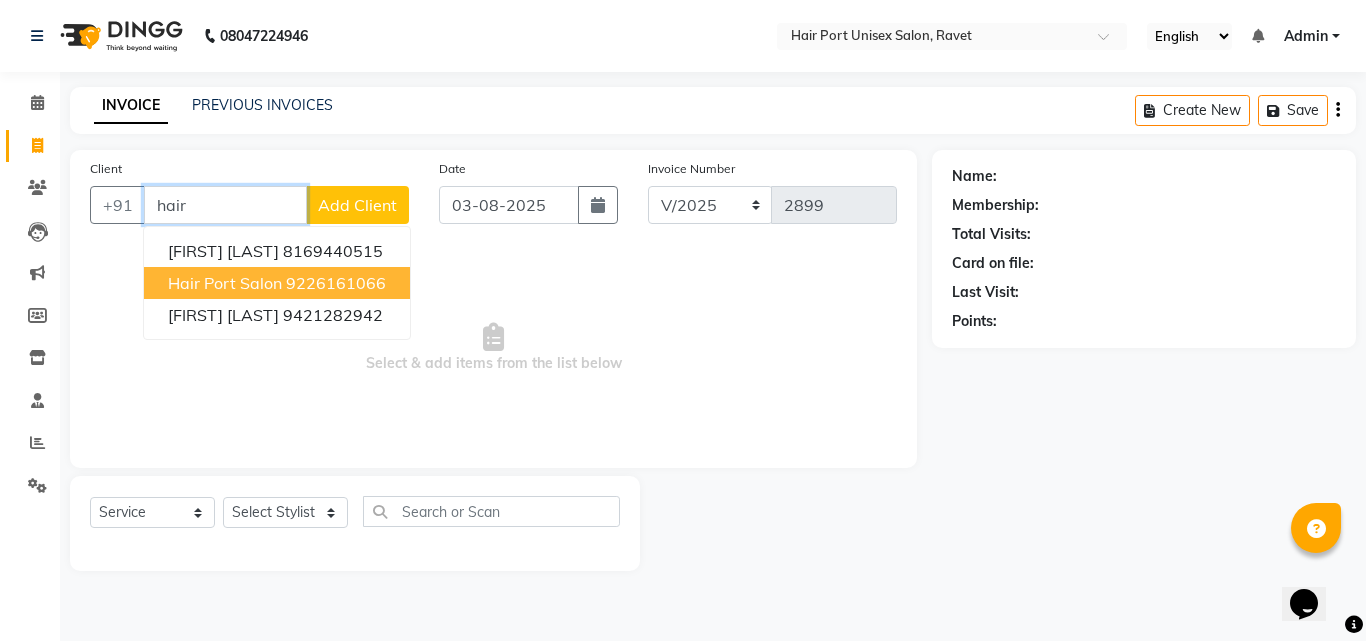 click on "9226161066" at bounding box center (336, 283) 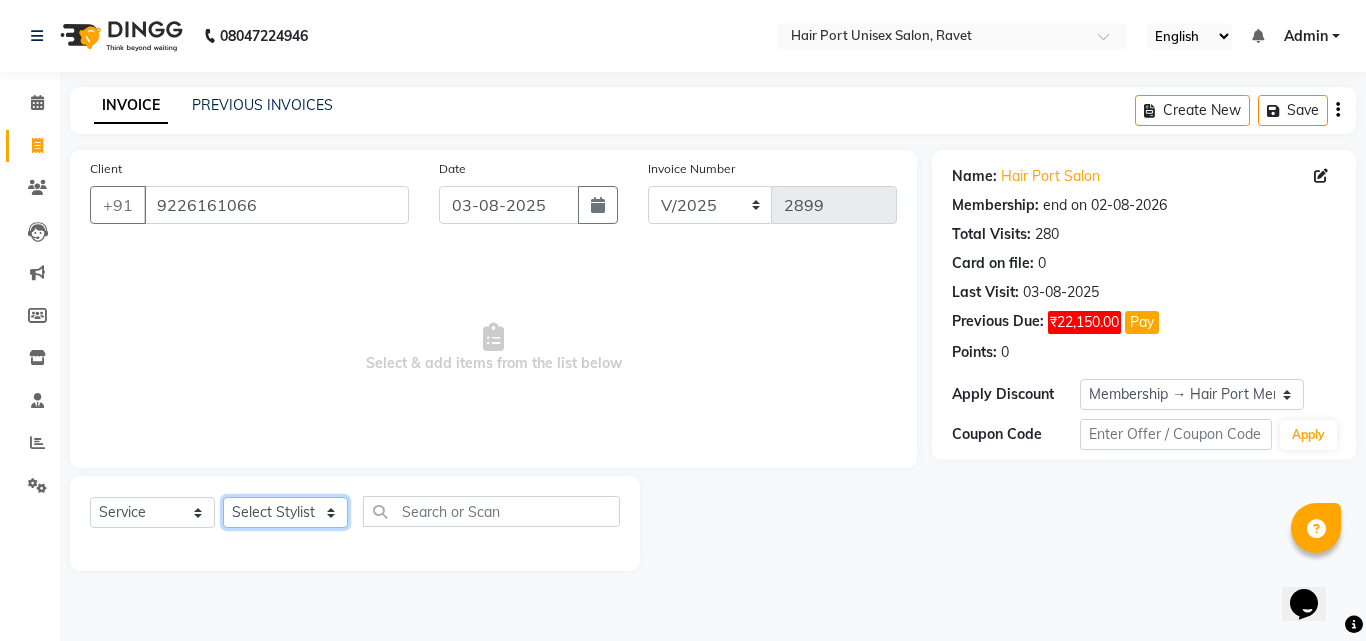 click on "Select Stylist Anushaka Parihar  Esmail Gufran Jyoti Disale Netaji Vishwanath Suryavanshi Rupali  Tanaji Vishwanath Suryavanshi Vinod Mane" 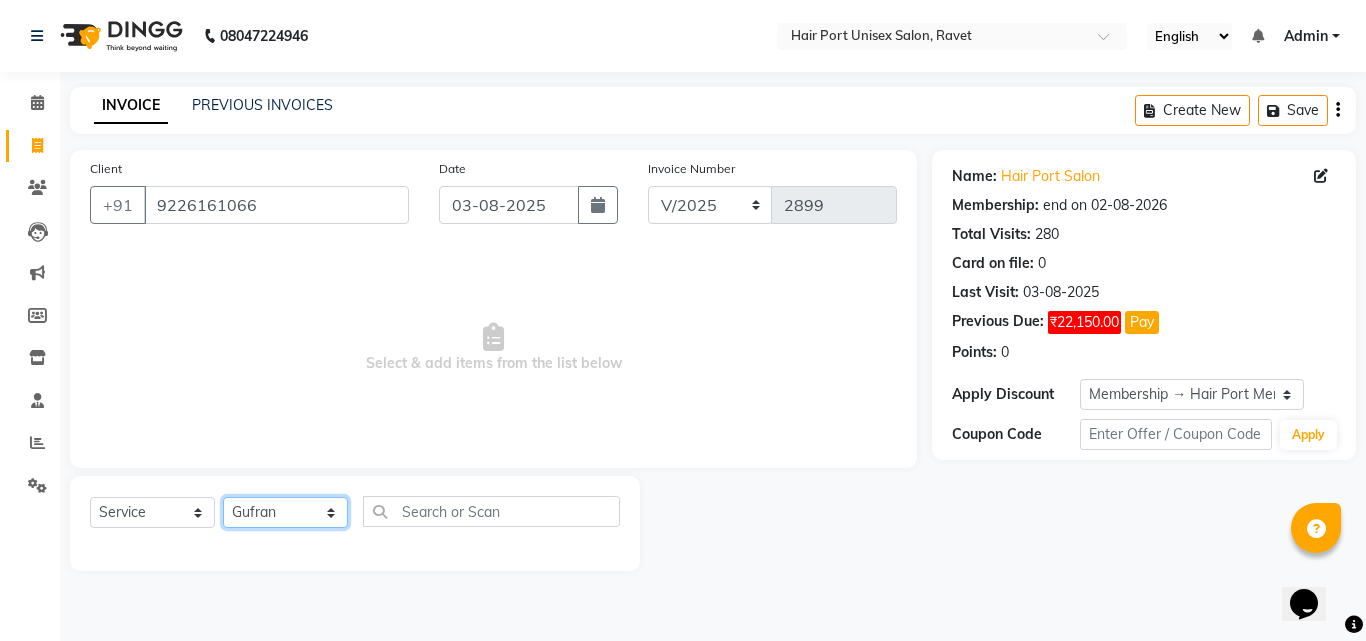 click on "Select Stylist Anushaka Parihar  Esmail Gufran Jyoti Disale Netaji Vishwanath Suryavanshi Rupali  Tanaji Vishwanath Suryavanshi Vinod Mane" 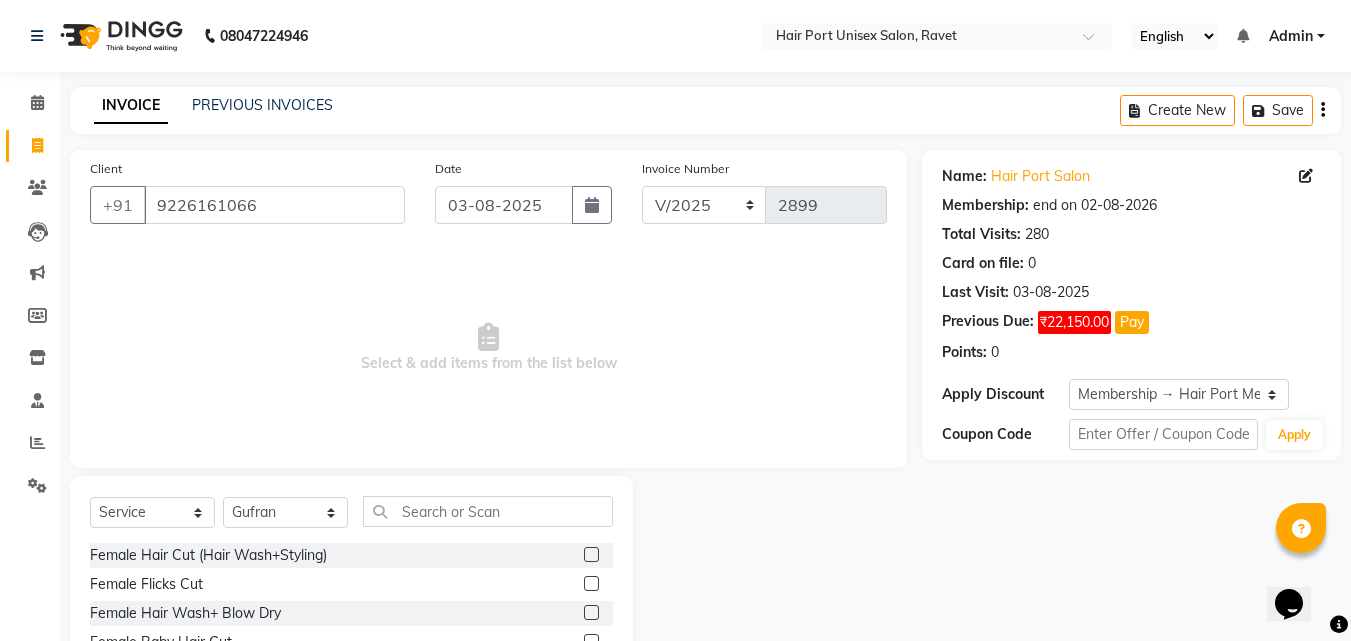 click on "Select Service Product Membership Package Voucher Prepaid Gift Card Select Stylist [FIRST] [LAST] Esmail Gufran [FIRST] [LAST] [FIRST] [LAST] Rupali [FIRST] [LAST] [FIRST] [LAST] Female Hair Cut (Hair Wash+Styling) Female Flicks Cut Female Hair Wash+ Blow Dry Female Baby Hair Cut Female Treated Hair Wash+ Blow Dry Female Styling Short Hair Female Styling Medium Hair Female Styling Long Hair Female Styling Iron/Tong Short Hair Female Styling Iron/Tong Medium Hair Female Styling Iron/Tong Long Hair Female Straightening Short Hair Female Straightening Medium Hair Female Staightening Long Hair Female Smoothing Short Hair Female Smoothing Medium Hair Female Smoothing Long Hair Female Nanoplastla Short Hair Female Nanoplastla Medium Hair Female Nanoplastla Long Hair Female Keratin Short Hair Female Keratin Medium Hair Female Keratin Long Hair Female Bluetox Short Hair Female Bluetox Medium Hair Female Bluetox Tong Hair Female Hair Spa Deep Nourishing" 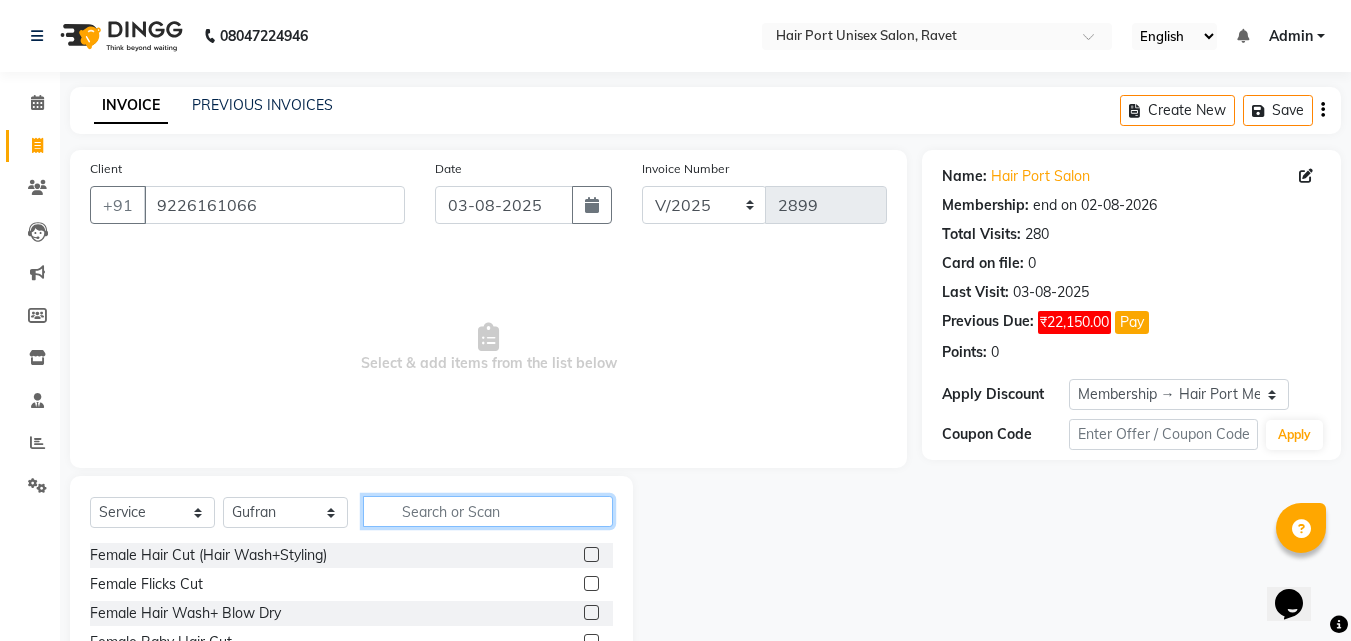 click 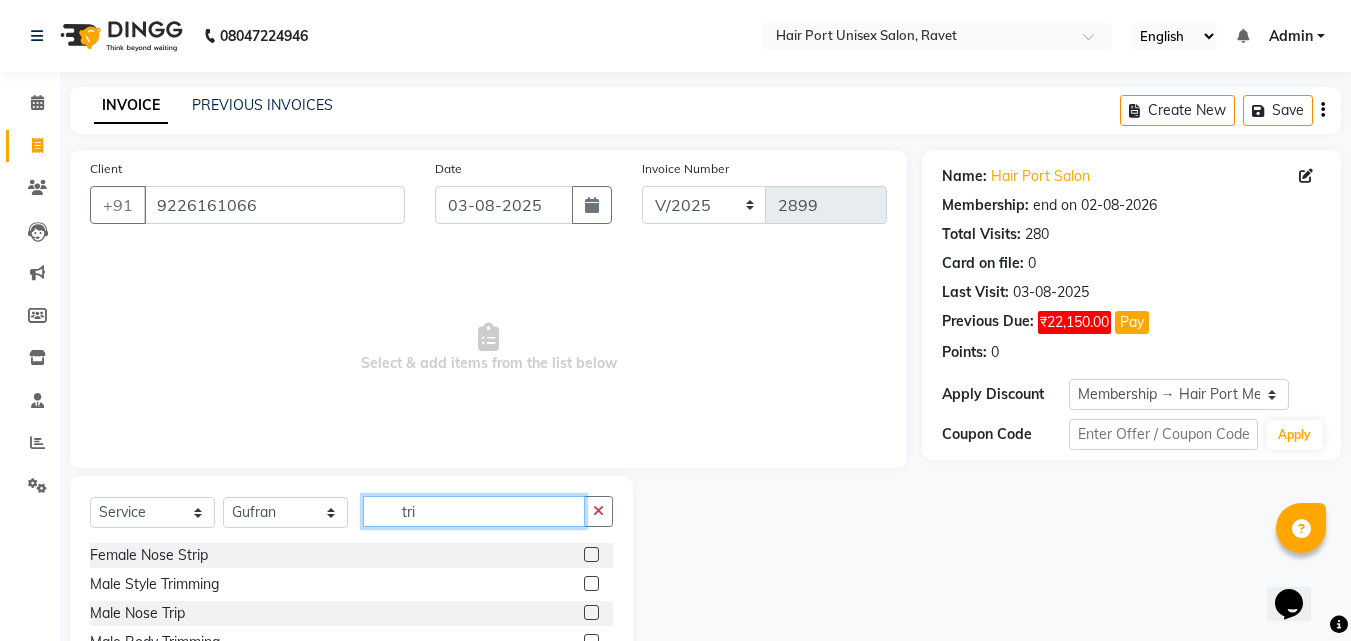 click on "tri" 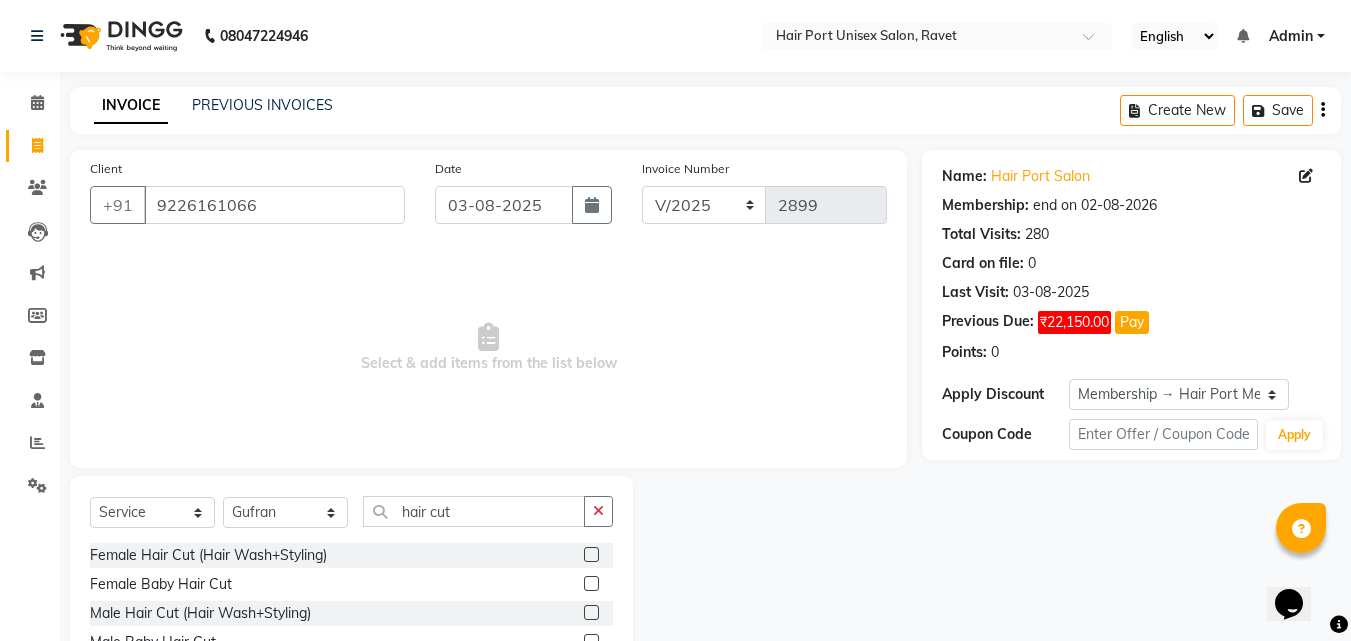 click 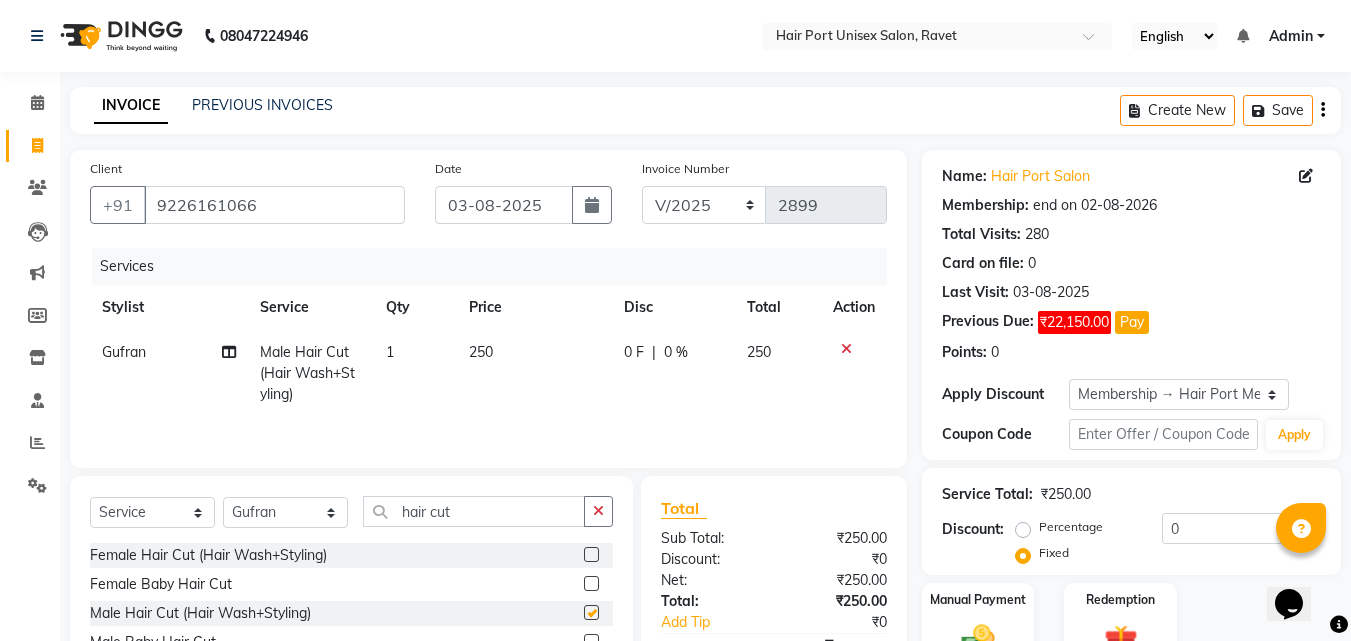 click 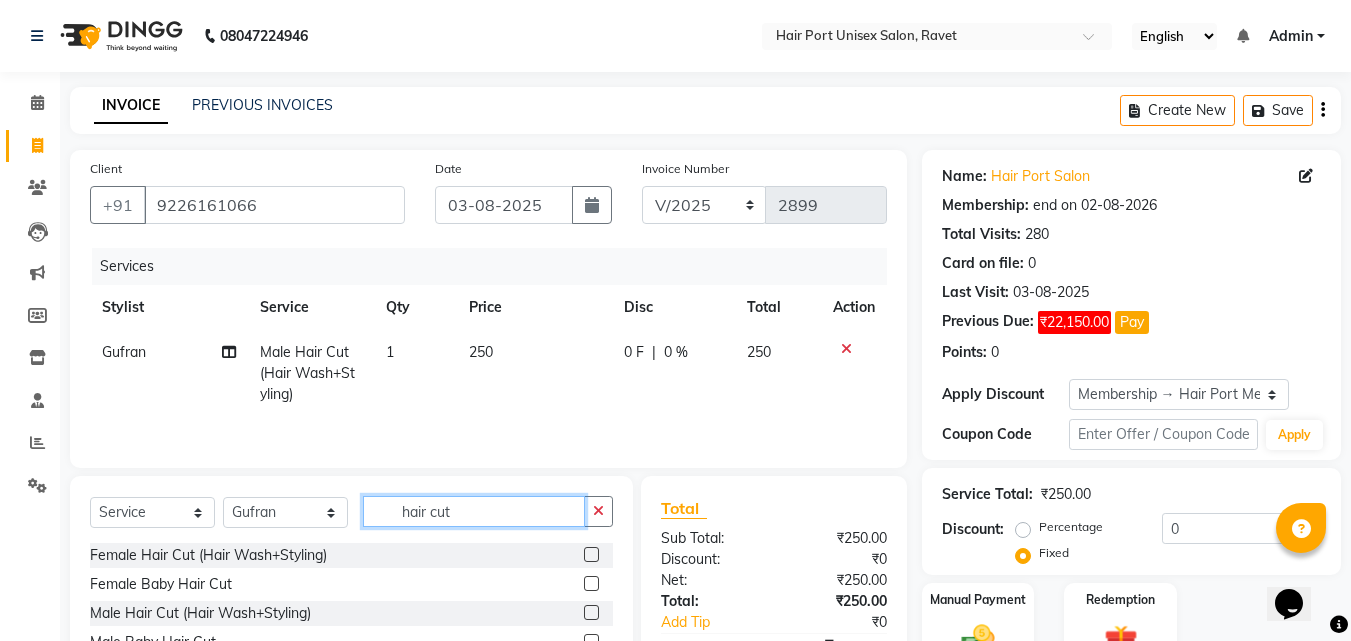 click on "hair cut" 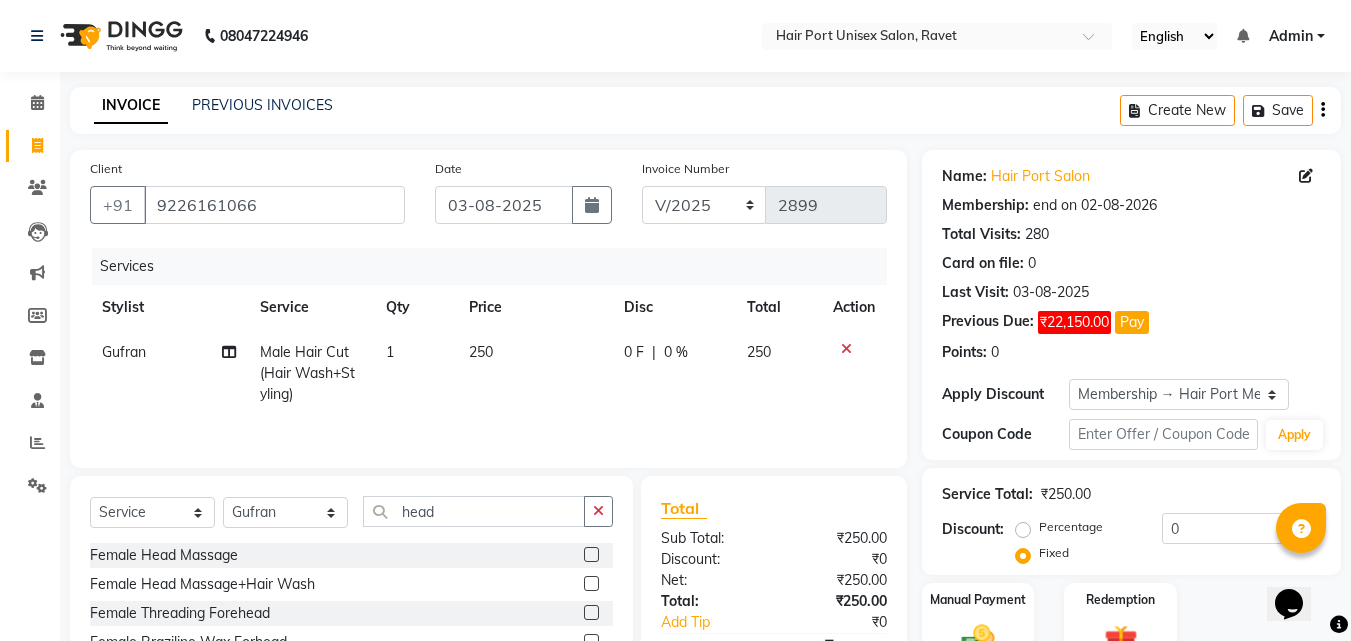 click on "Female Head Massage" 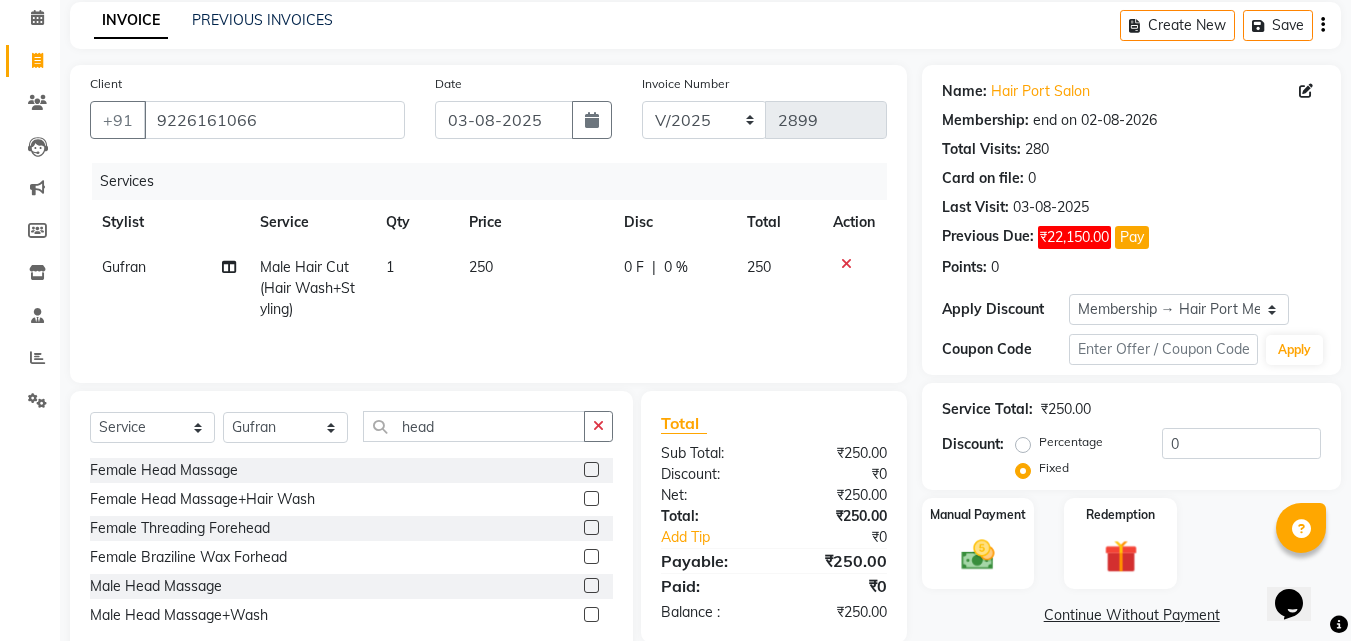 scroll, scrollTop: 134, scrollLeft: 0, axis: vertical 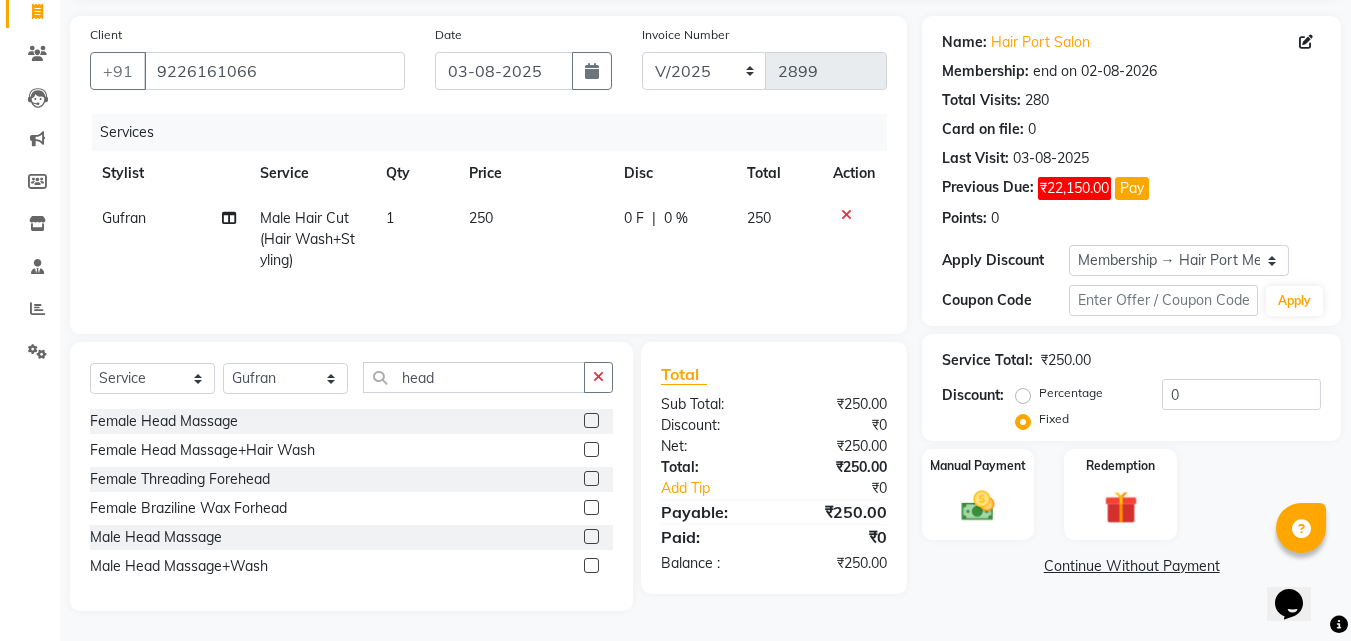 click 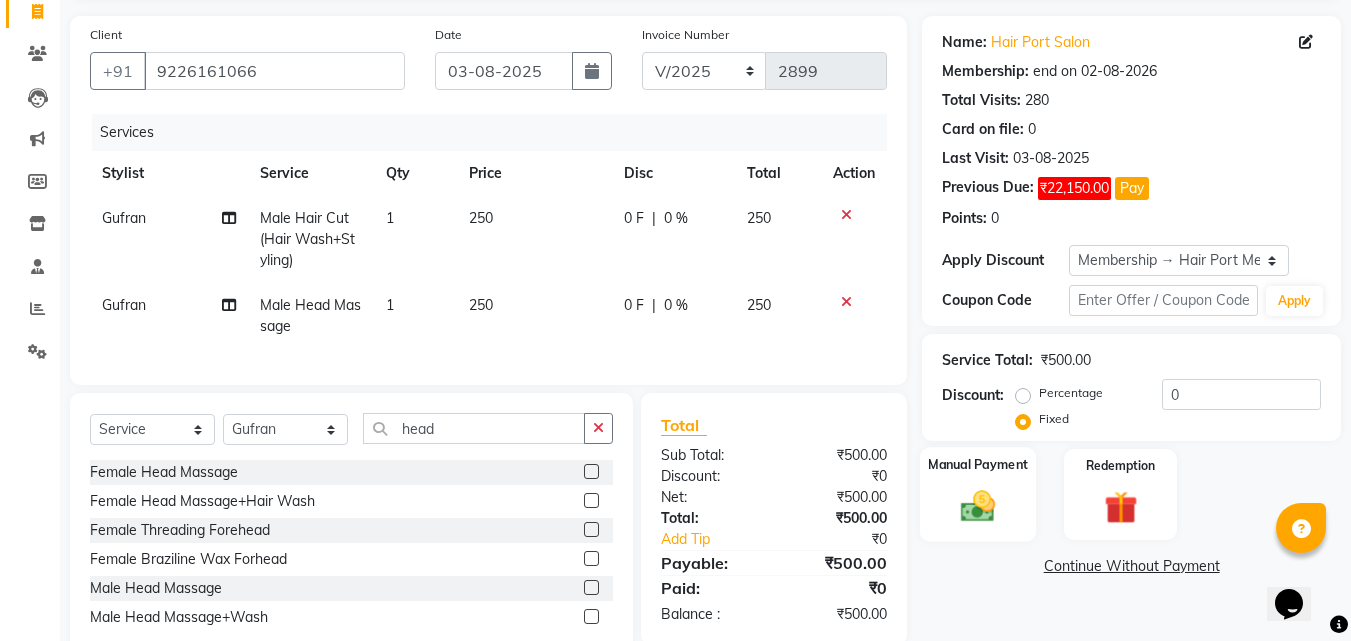 click 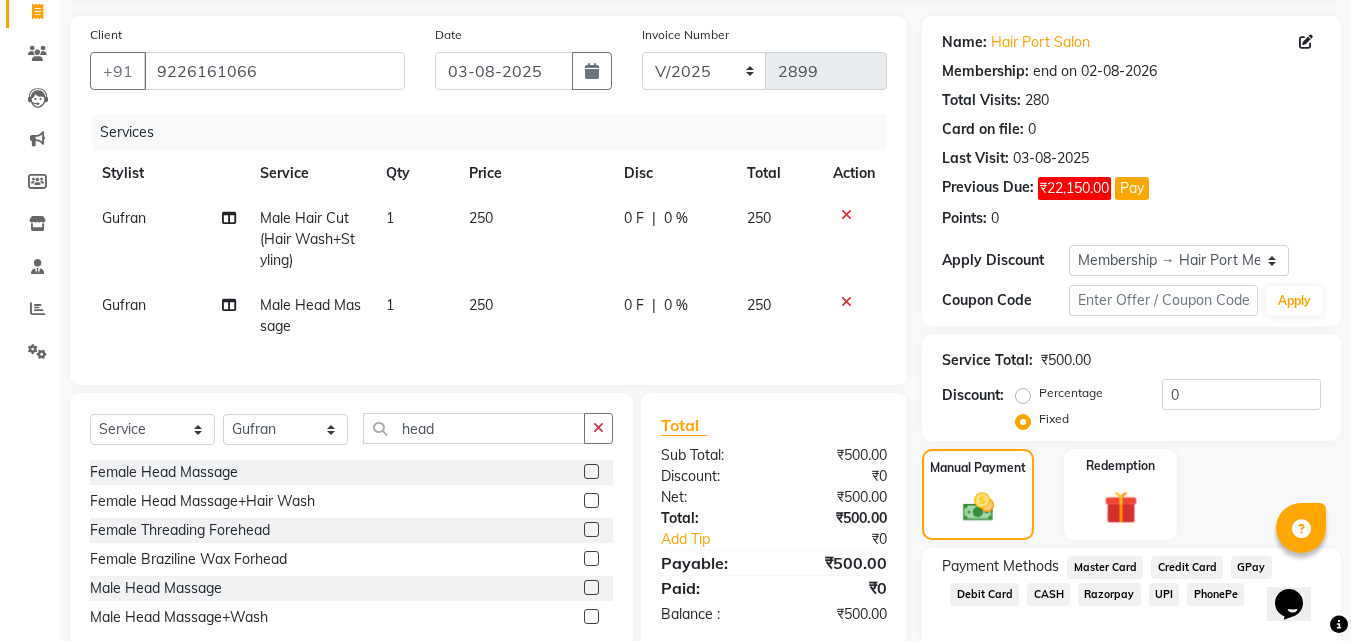 click on "UPI" 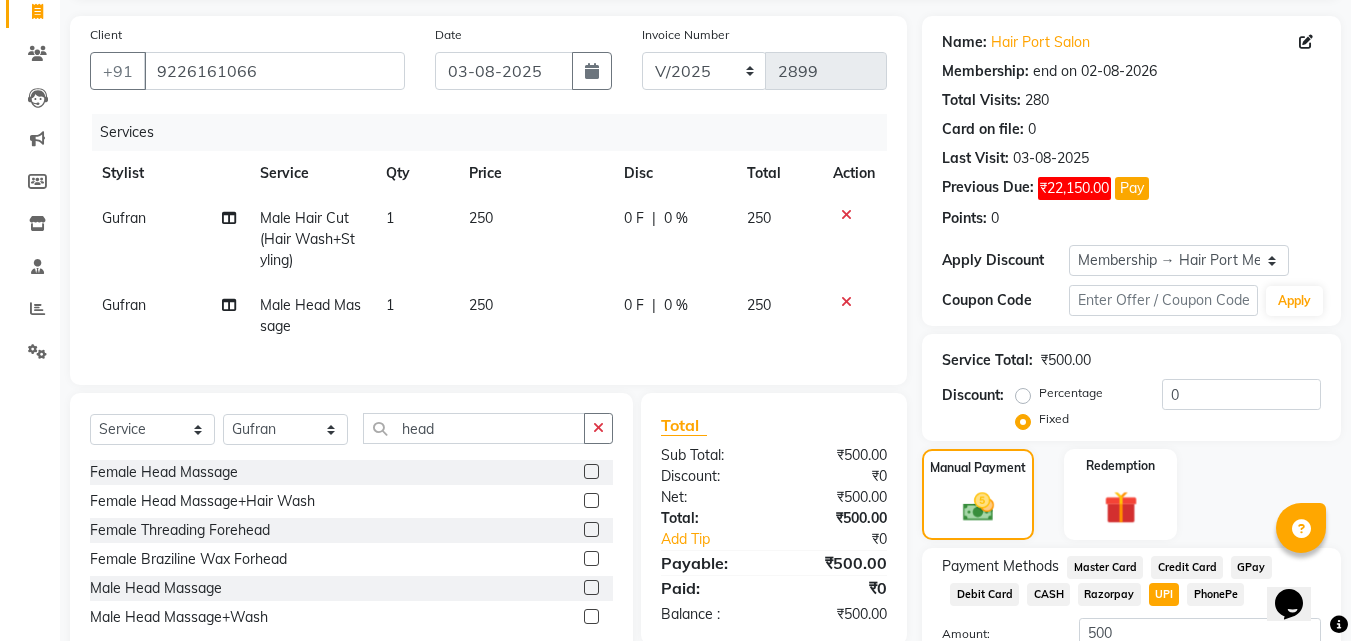 click on "UPI" 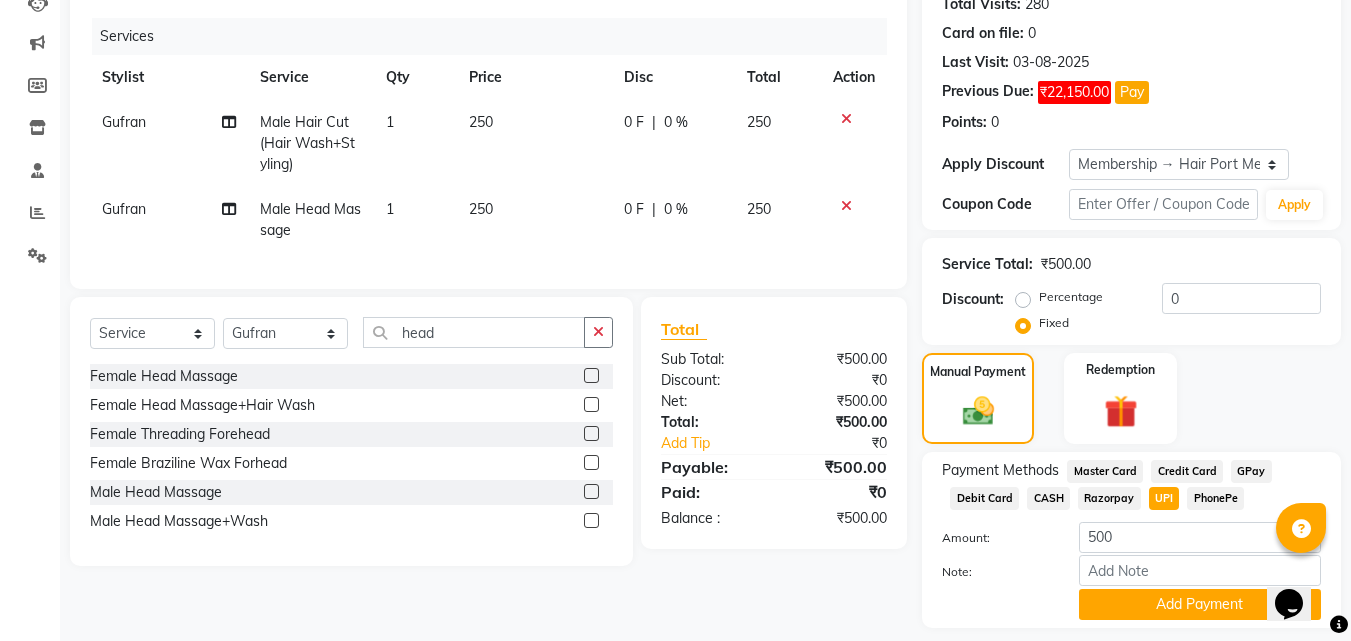 scroll, scrollTop: 288, scrollLeft: 0, axis: vertical 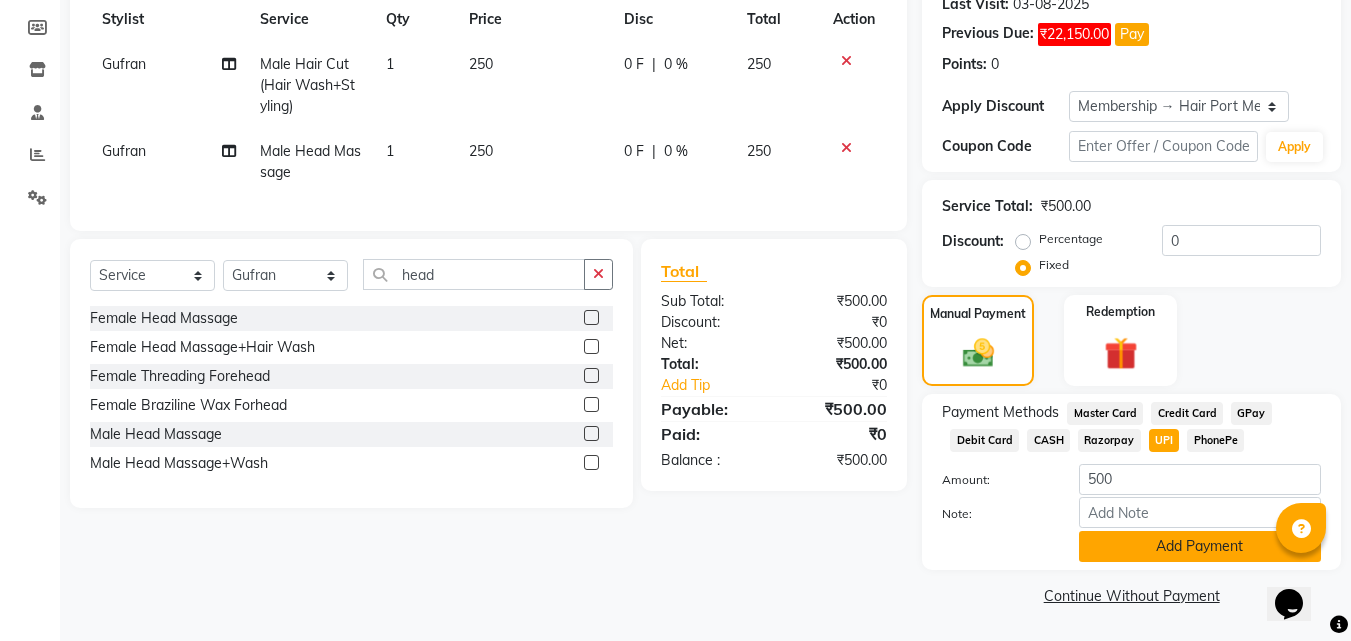 click on "Add Payment" 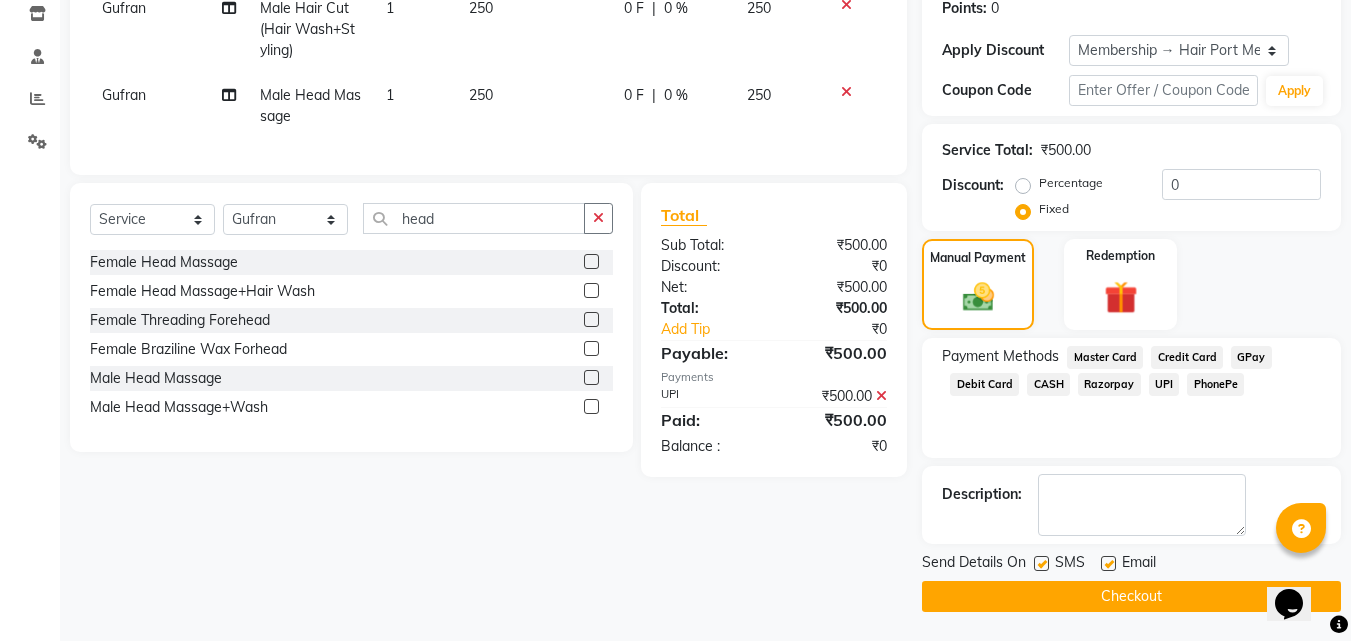 scroll, scrollTop: 345, scrollLeft: 0, axis: vertical 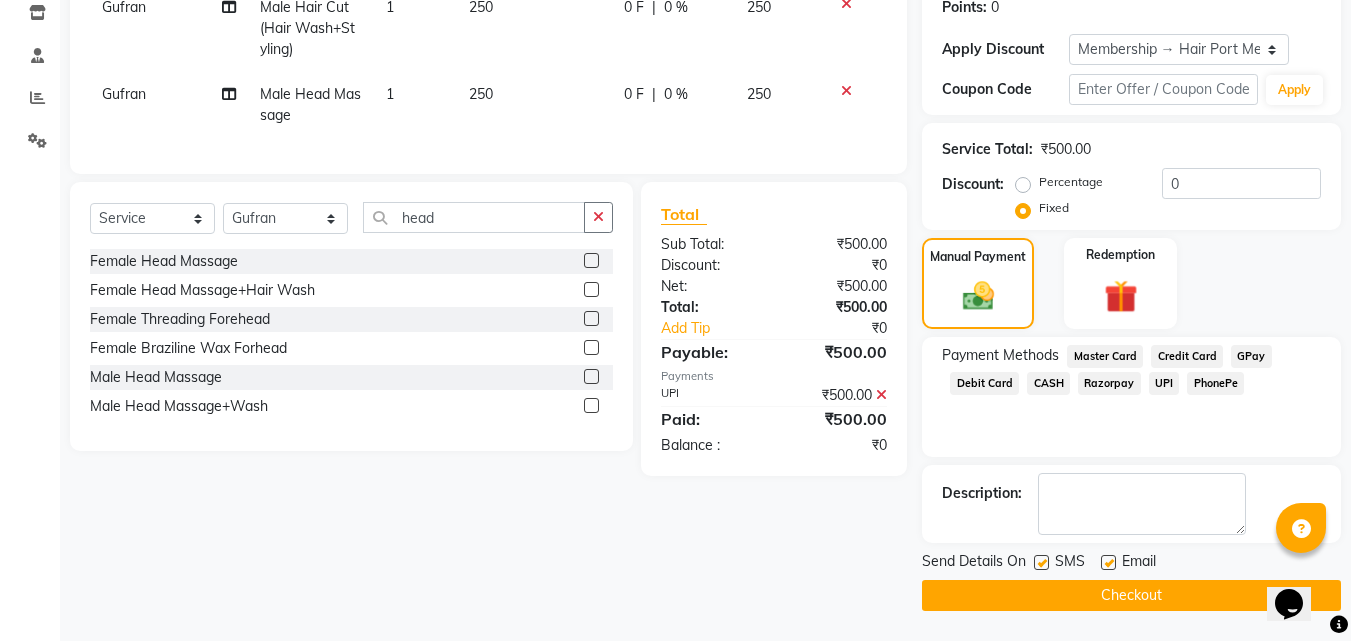 click on "Checkout" 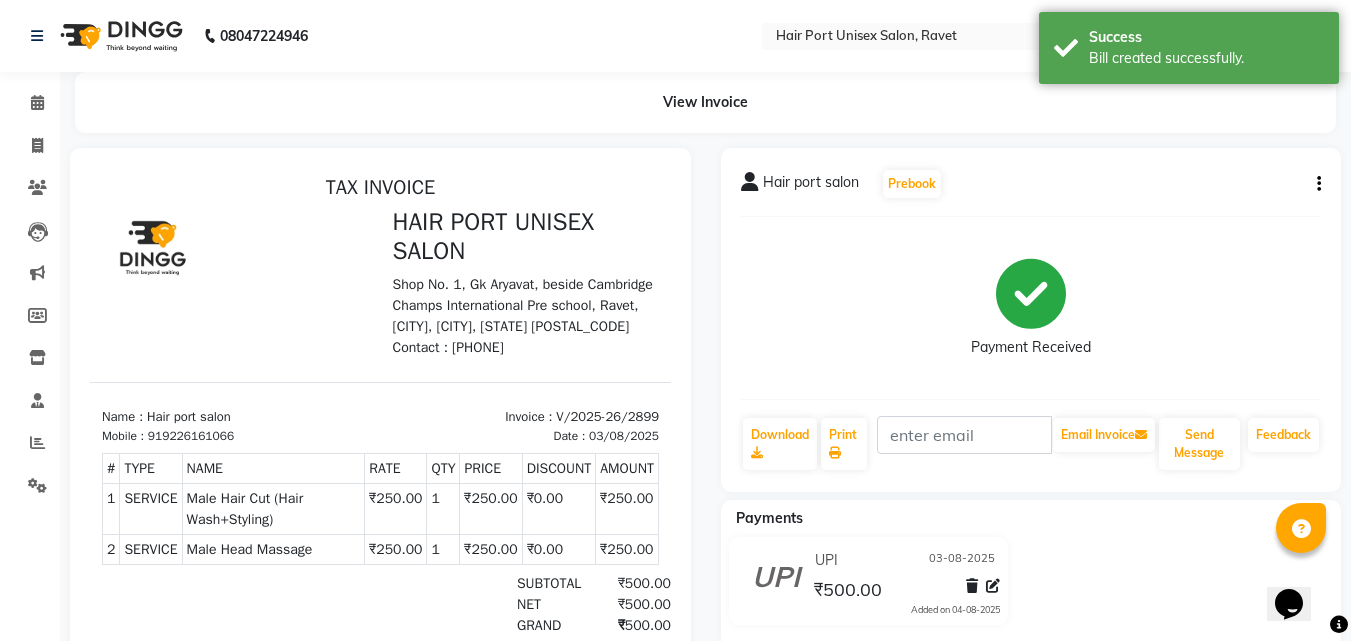 scroll, scrollTop: 0, scrollLeft: 0, axis: both 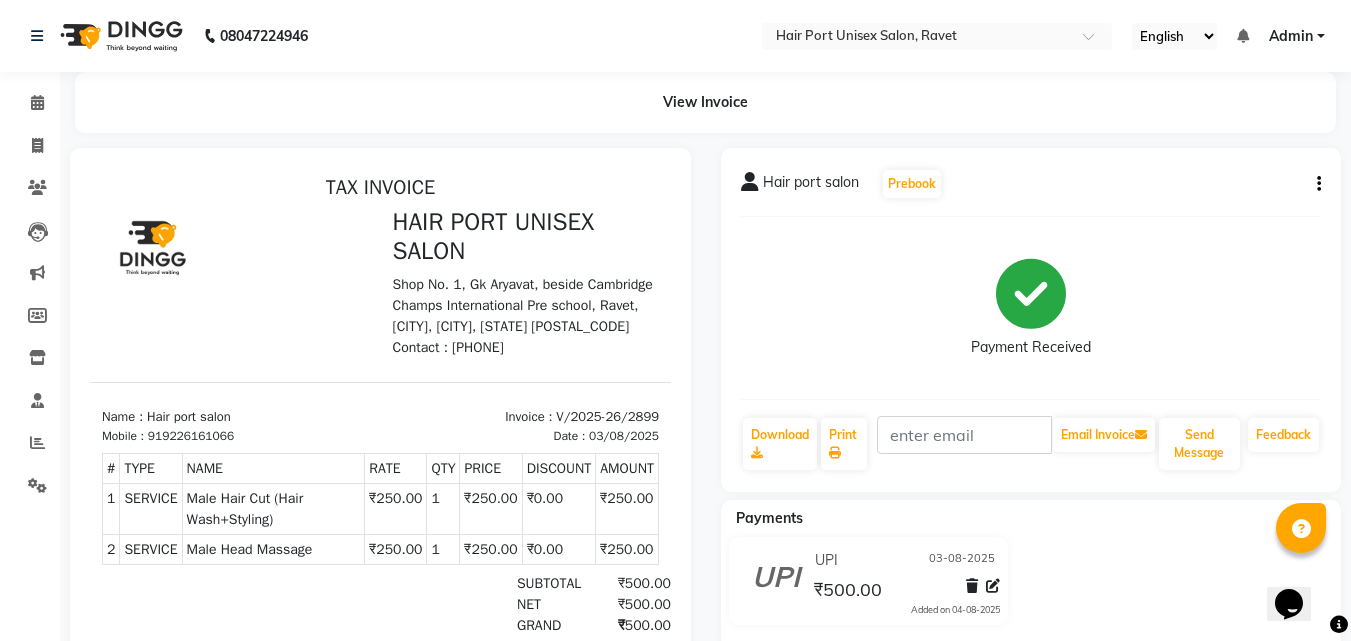 drag, startPoint x: 1214, startPoint y: 601, endPoint x: 1187, endPoint y: 615, distance: 30.413813 